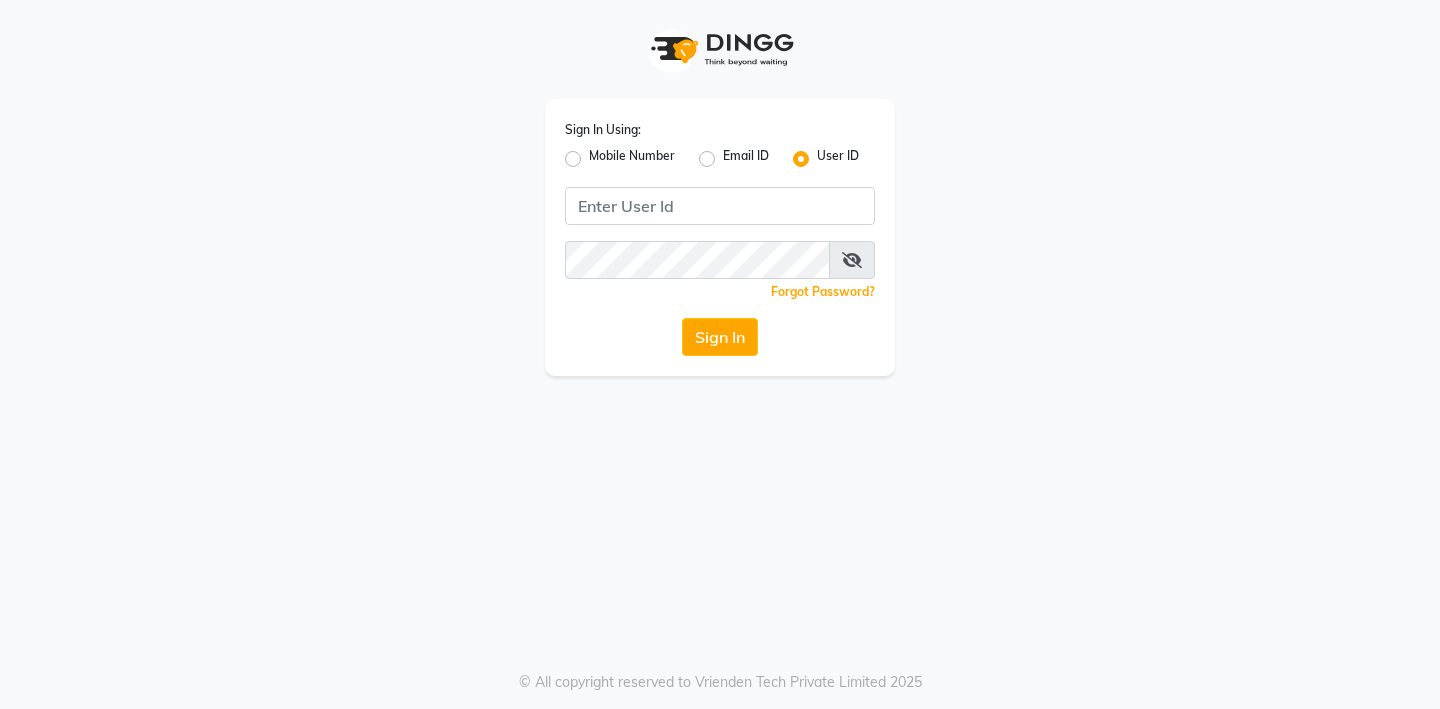 scroll, scrollTop: 0, scrollLeft: 0, axis: both 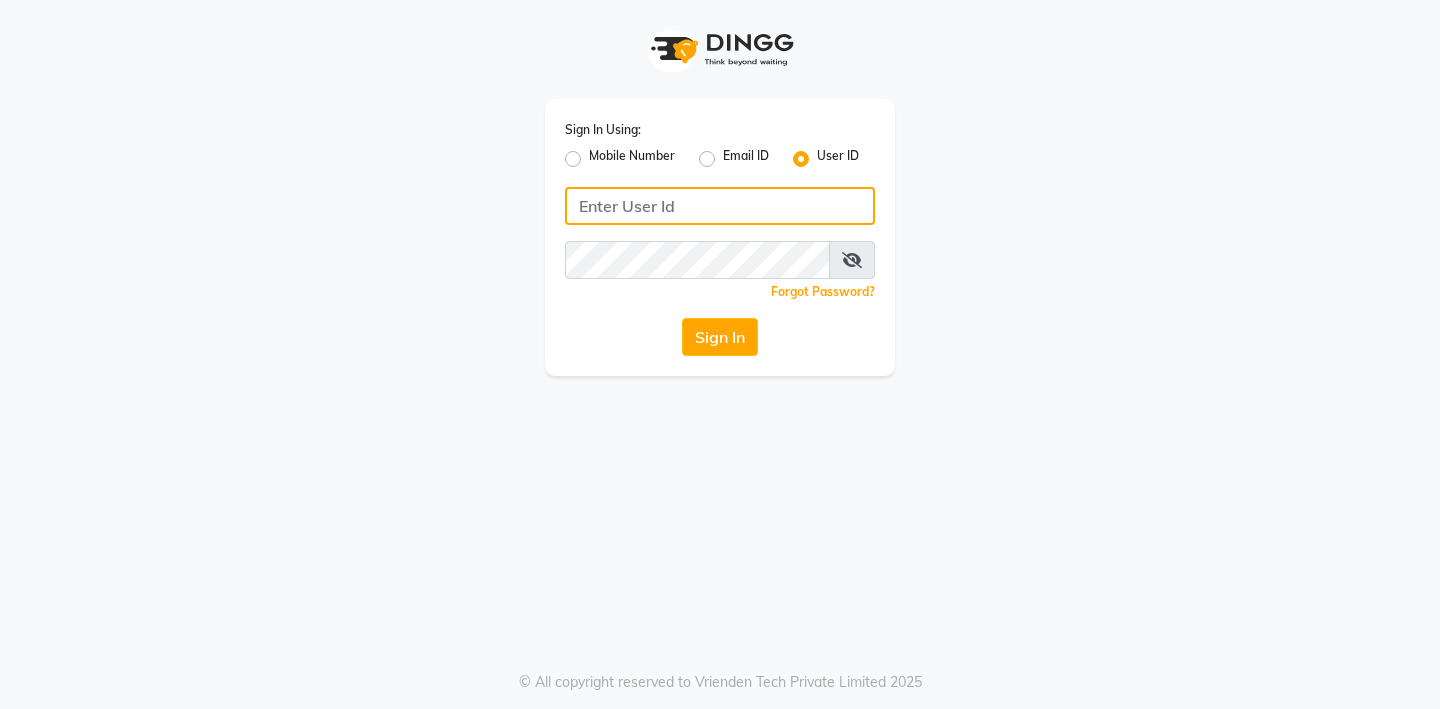 click 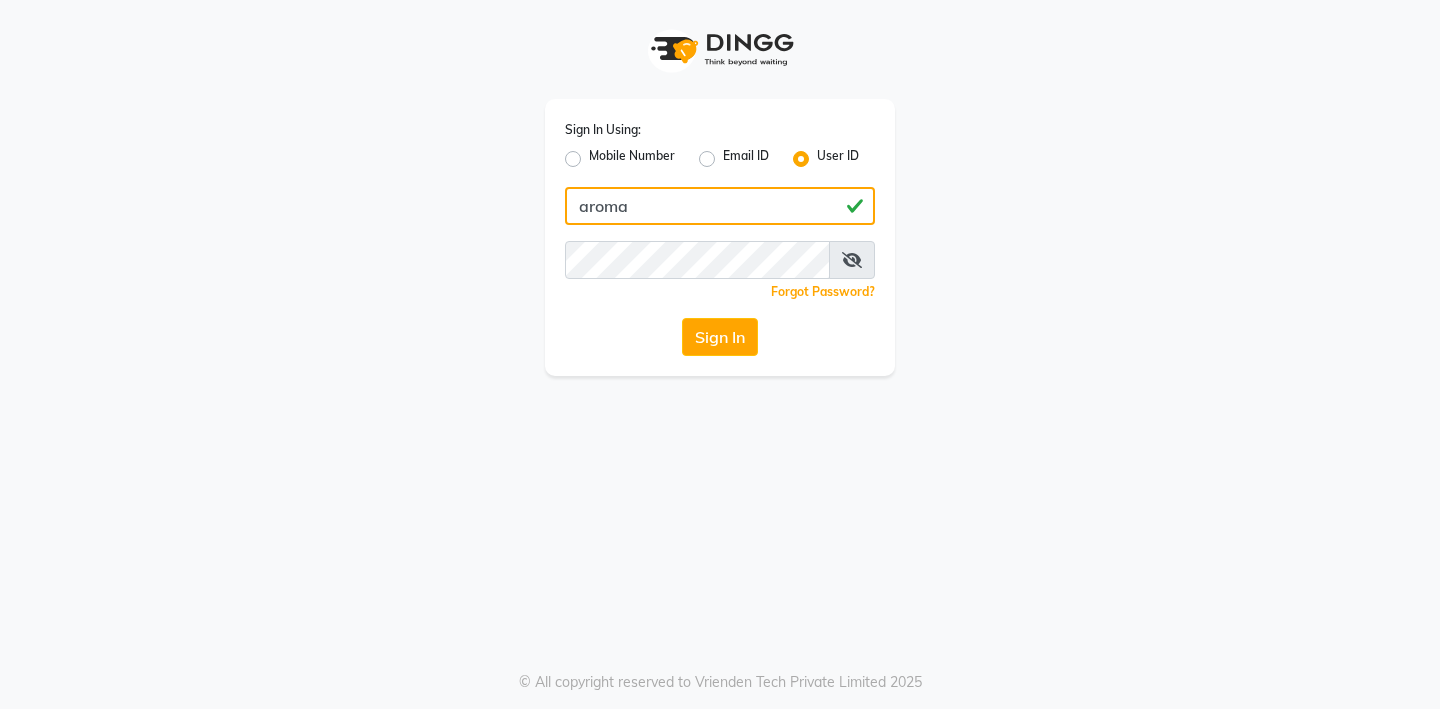 type on "aroma" 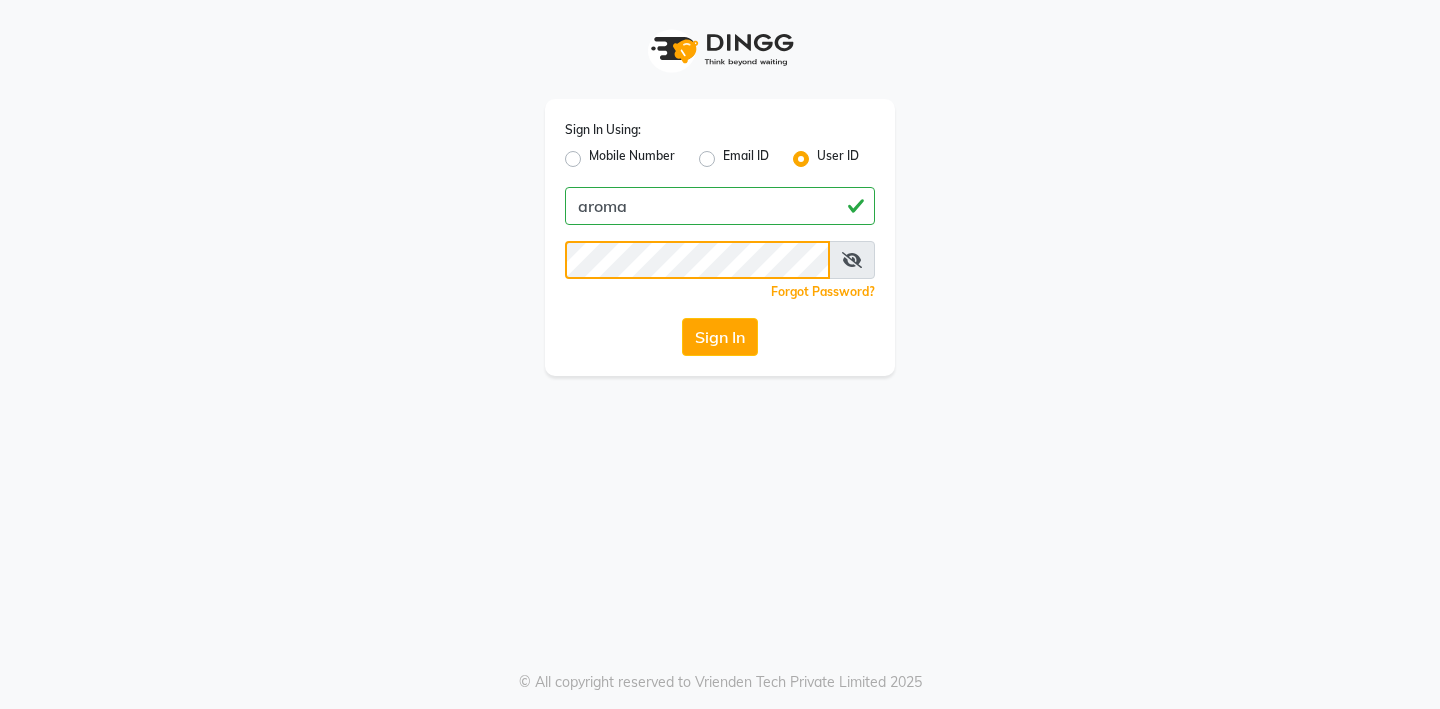 click on "Sign In" 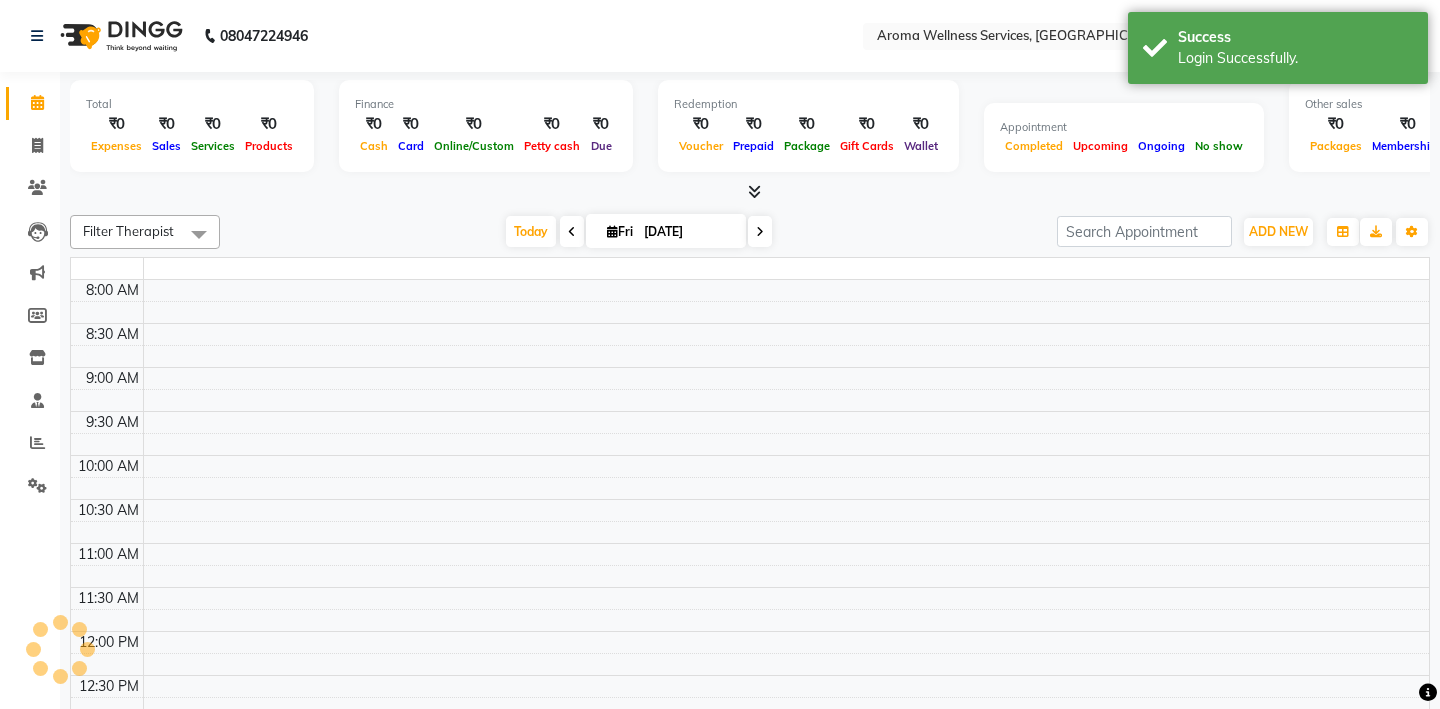 select on "en" 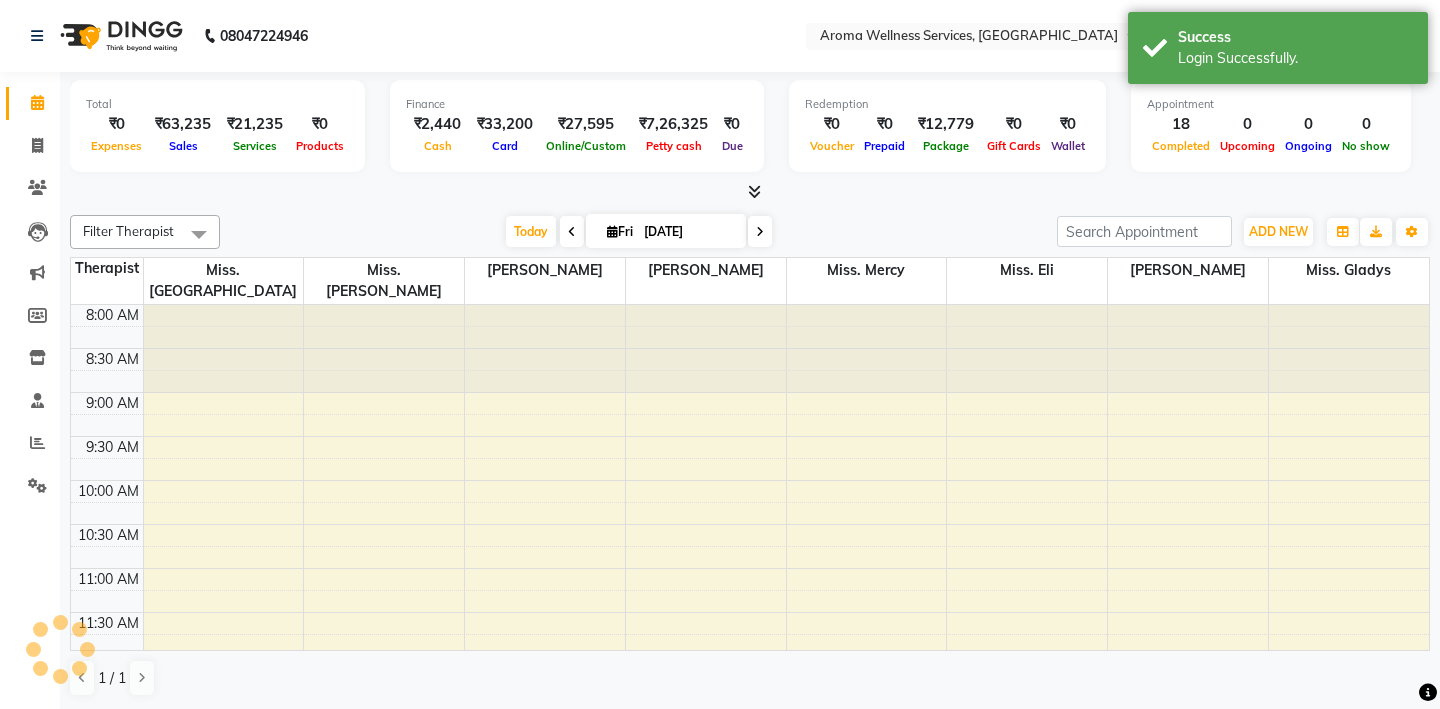 scroll, scrollTop: 0, scrollLeft: 0, axis: both 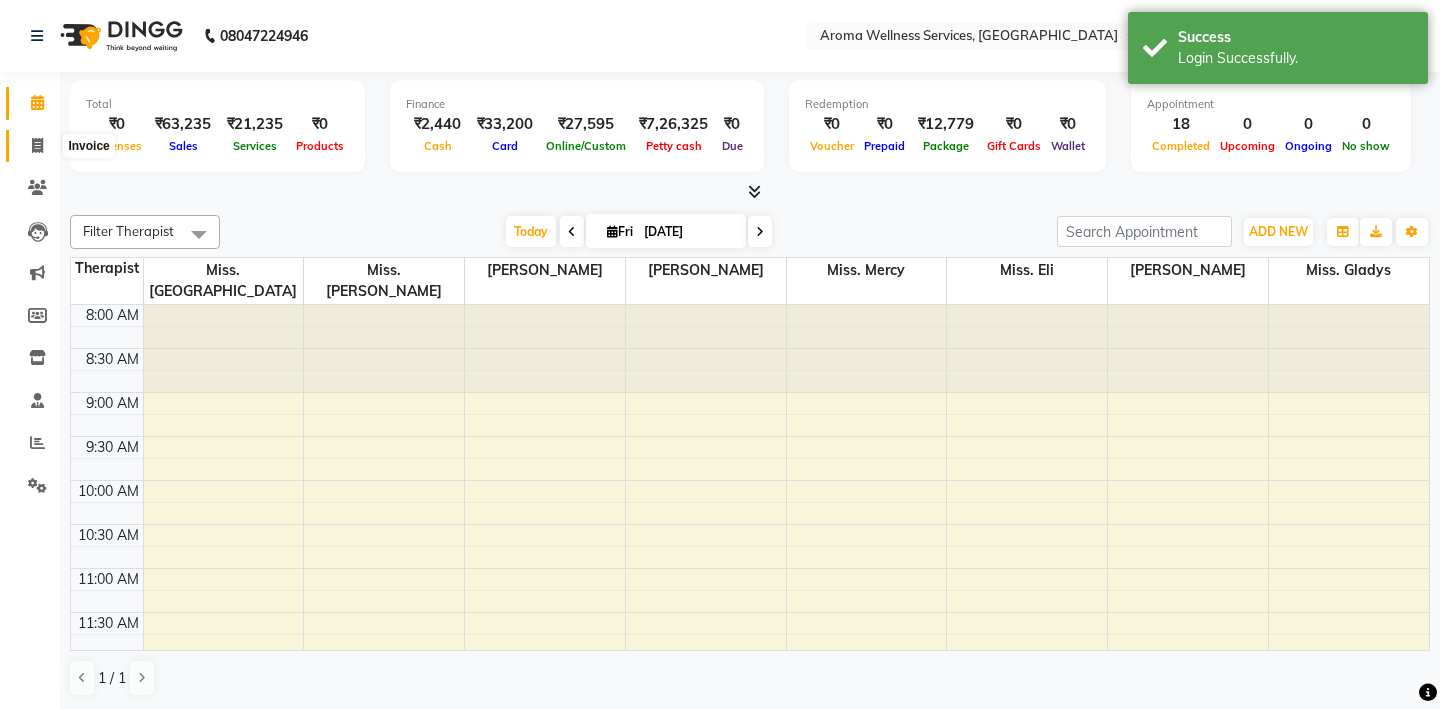 click 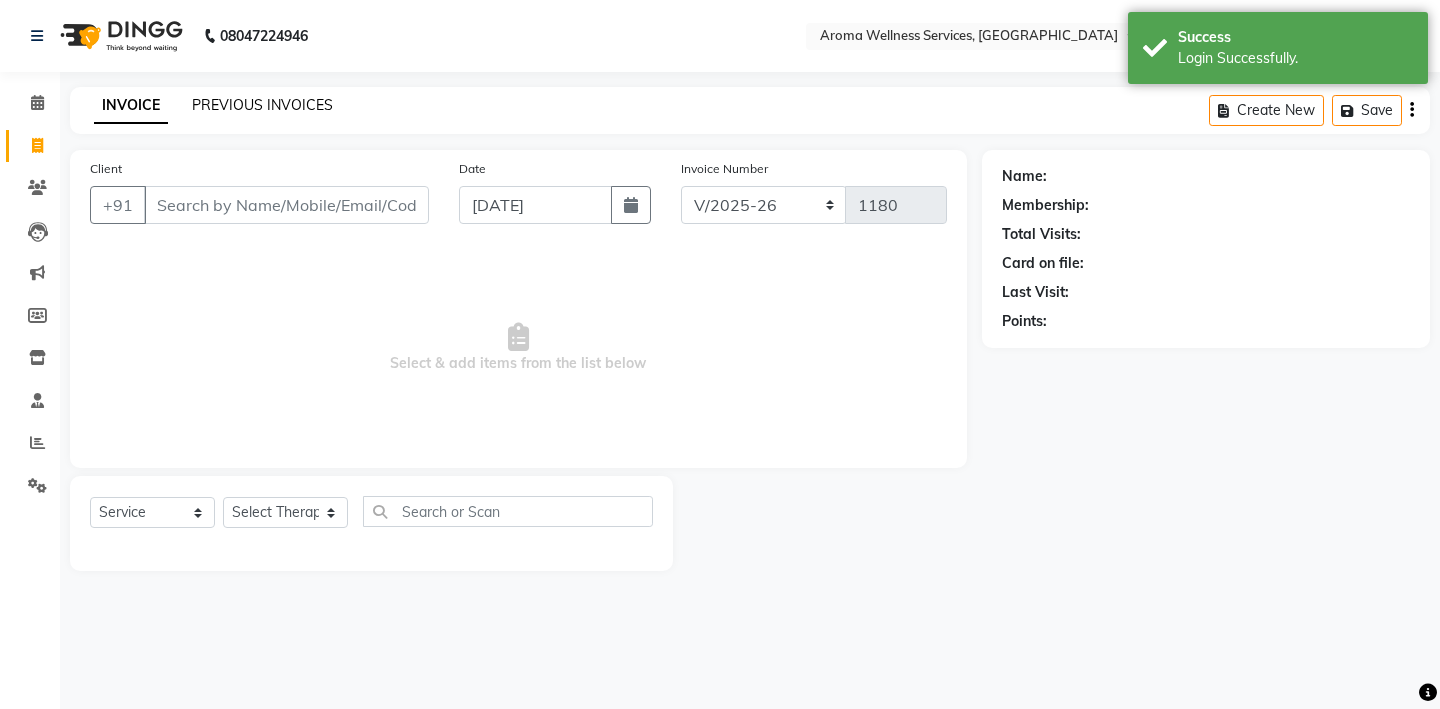 click on "PREVIOUS INVOICES" 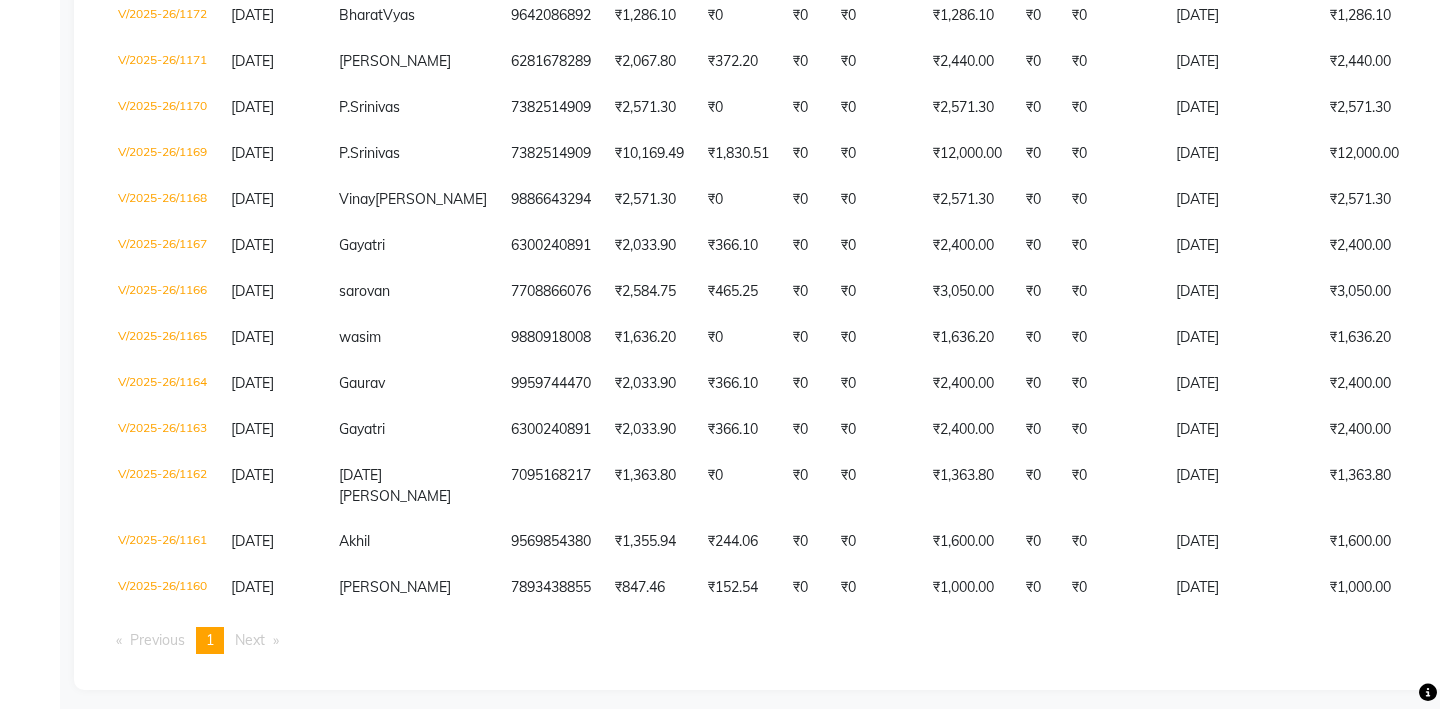 scroll, scrollTop: 814, scrollLeft: 0, axis: vertical 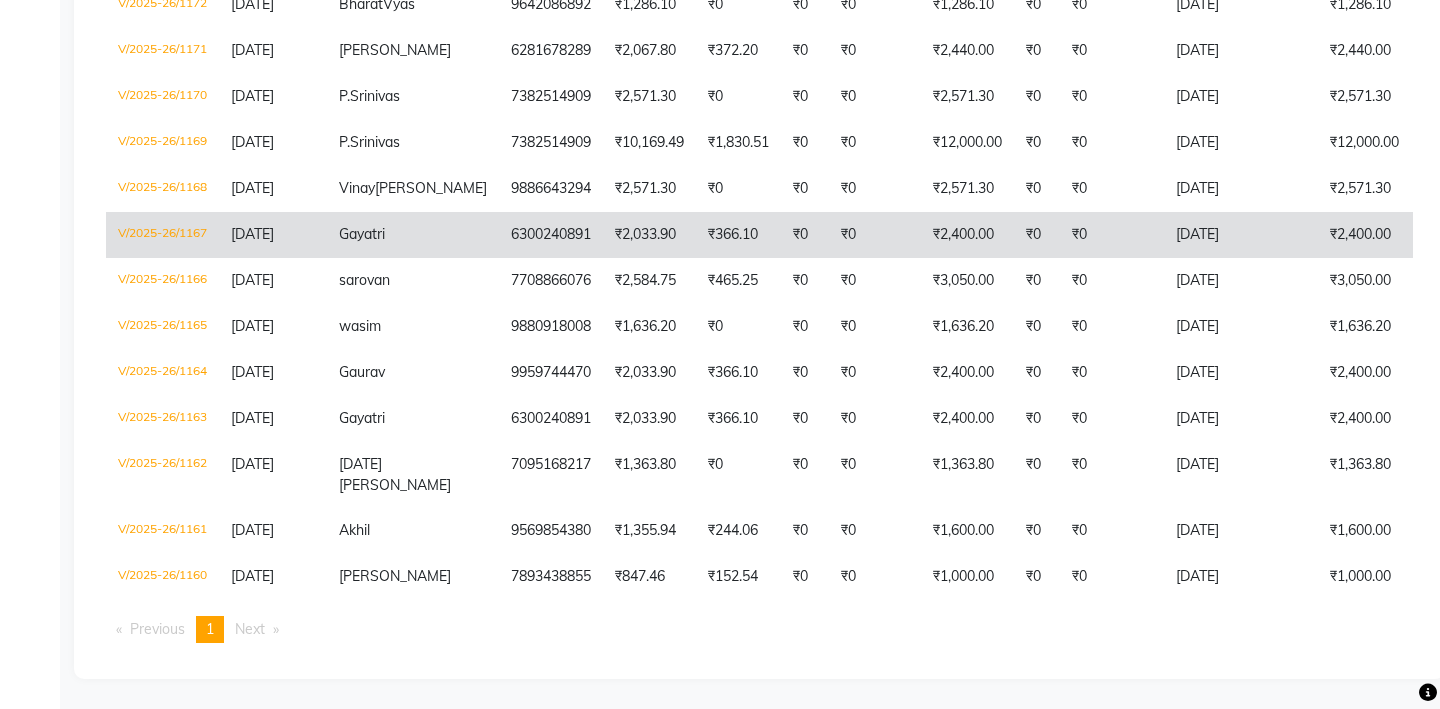 click on "V/2025-26/1167" 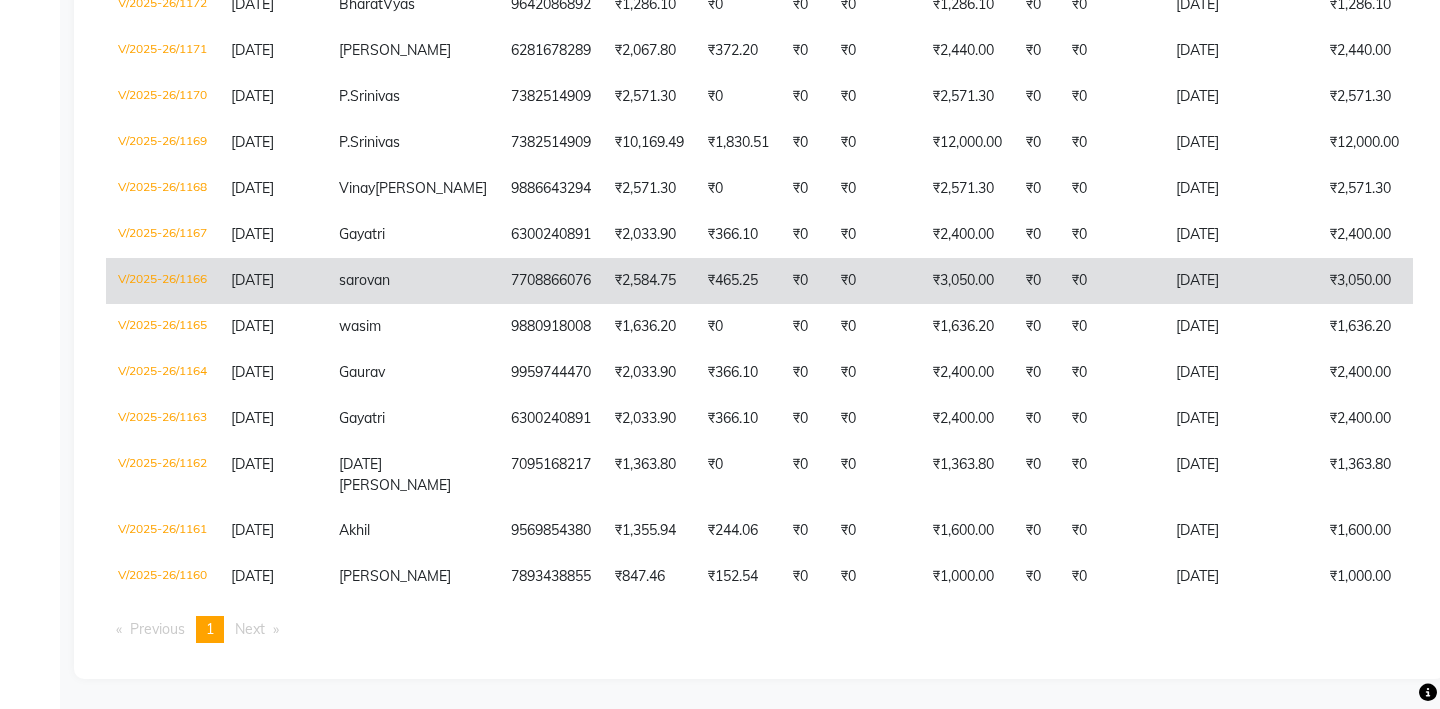 click on "V/2025-26/1166" 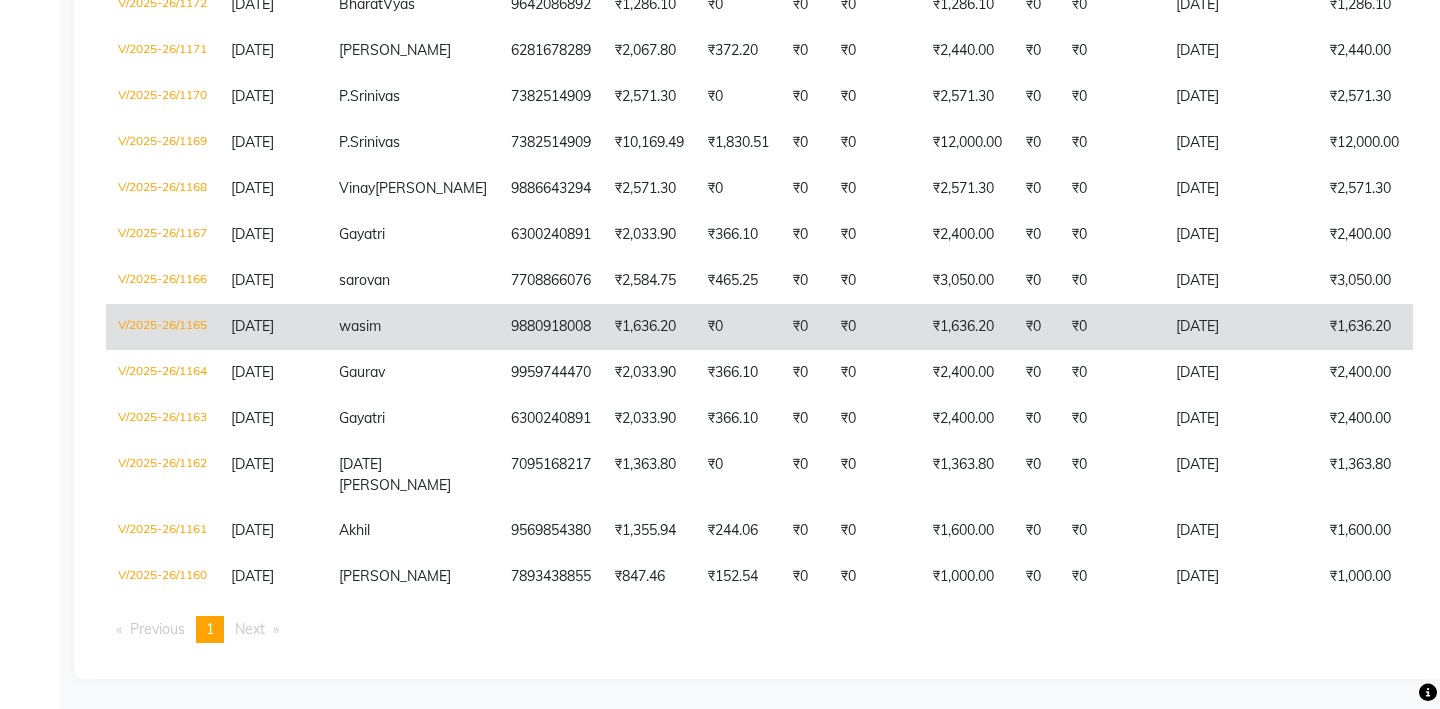 click on "V/2025-26/1165" 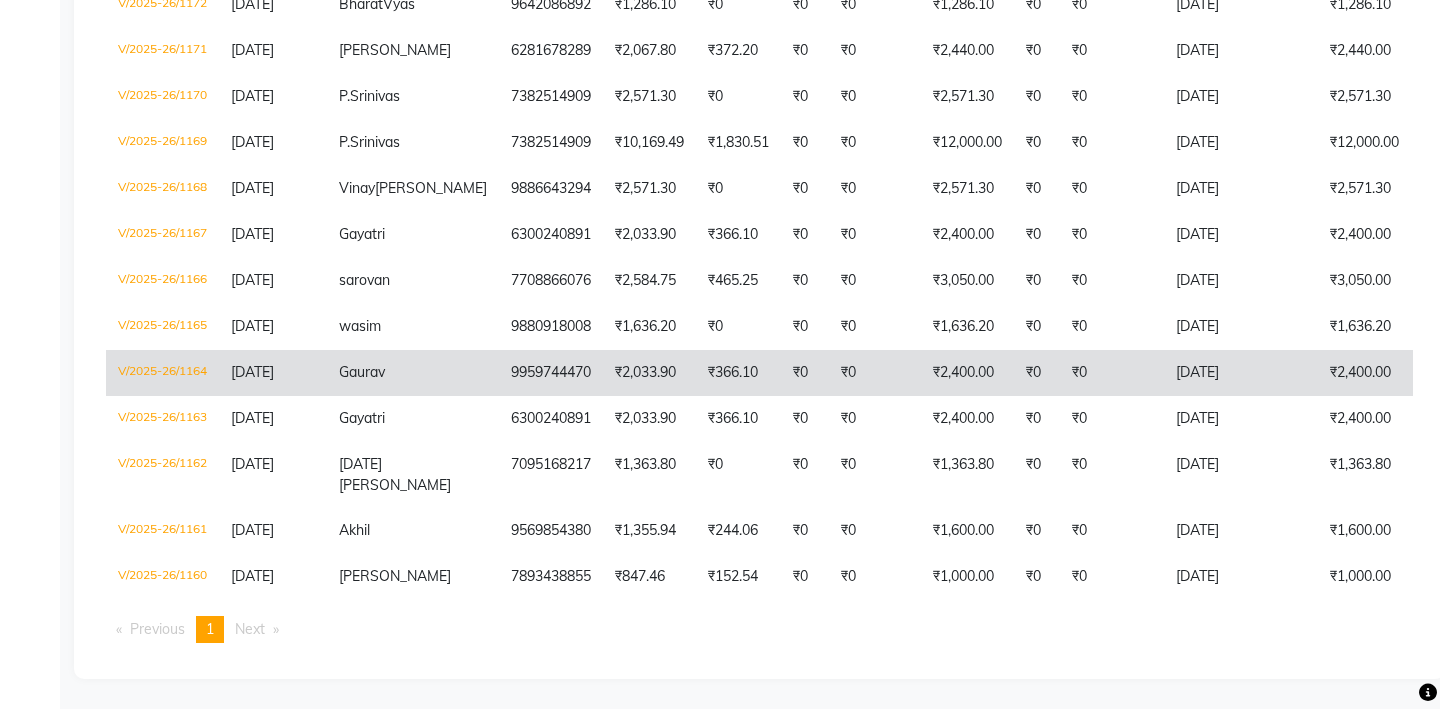 click on "V/2025-26/1164" 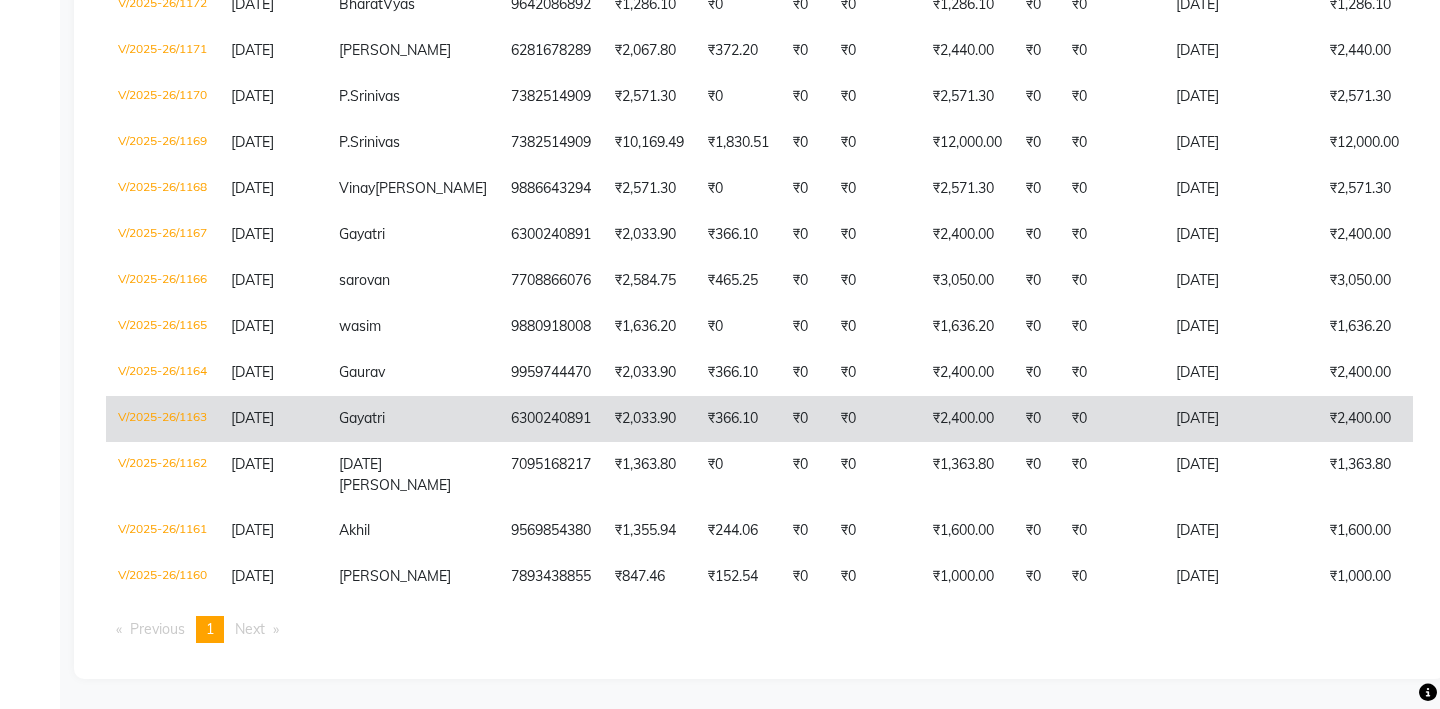 click on "V/2025-26/1163" 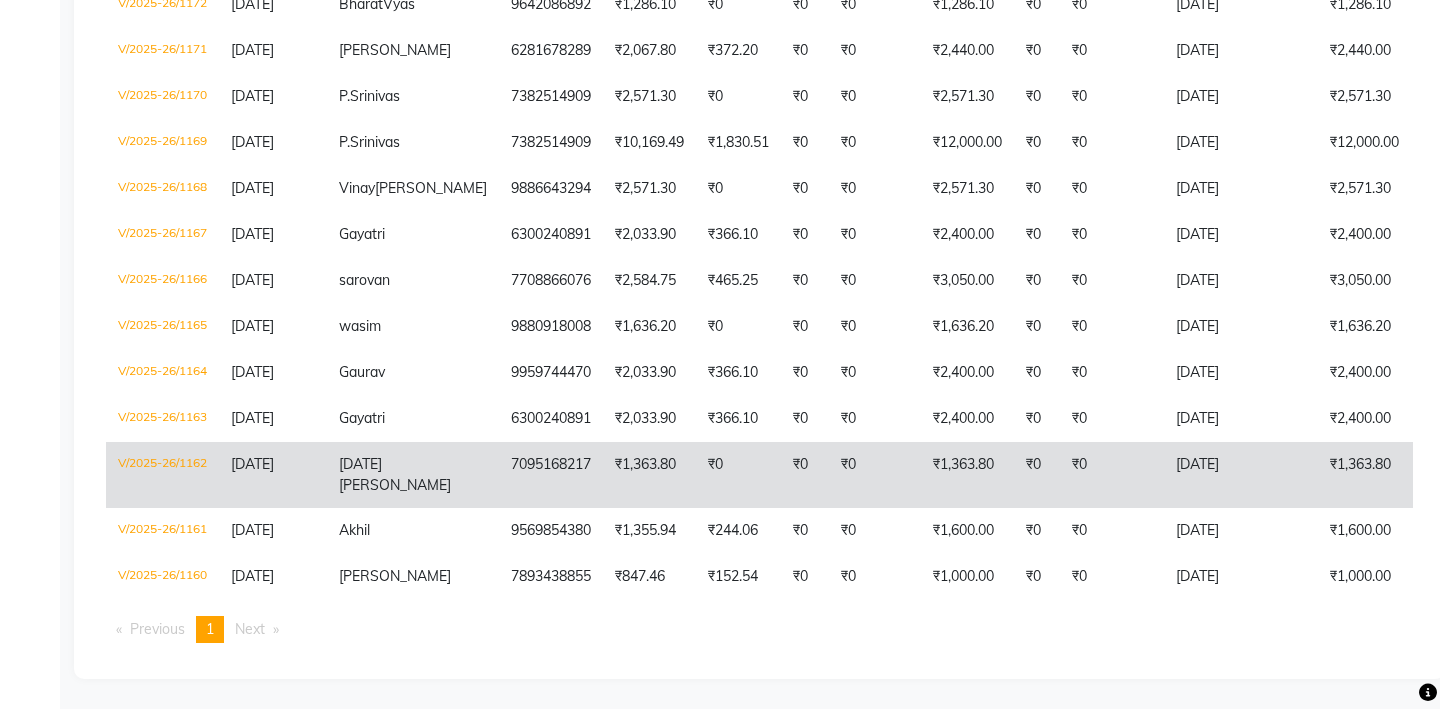 click on "V/2025-26/1162" 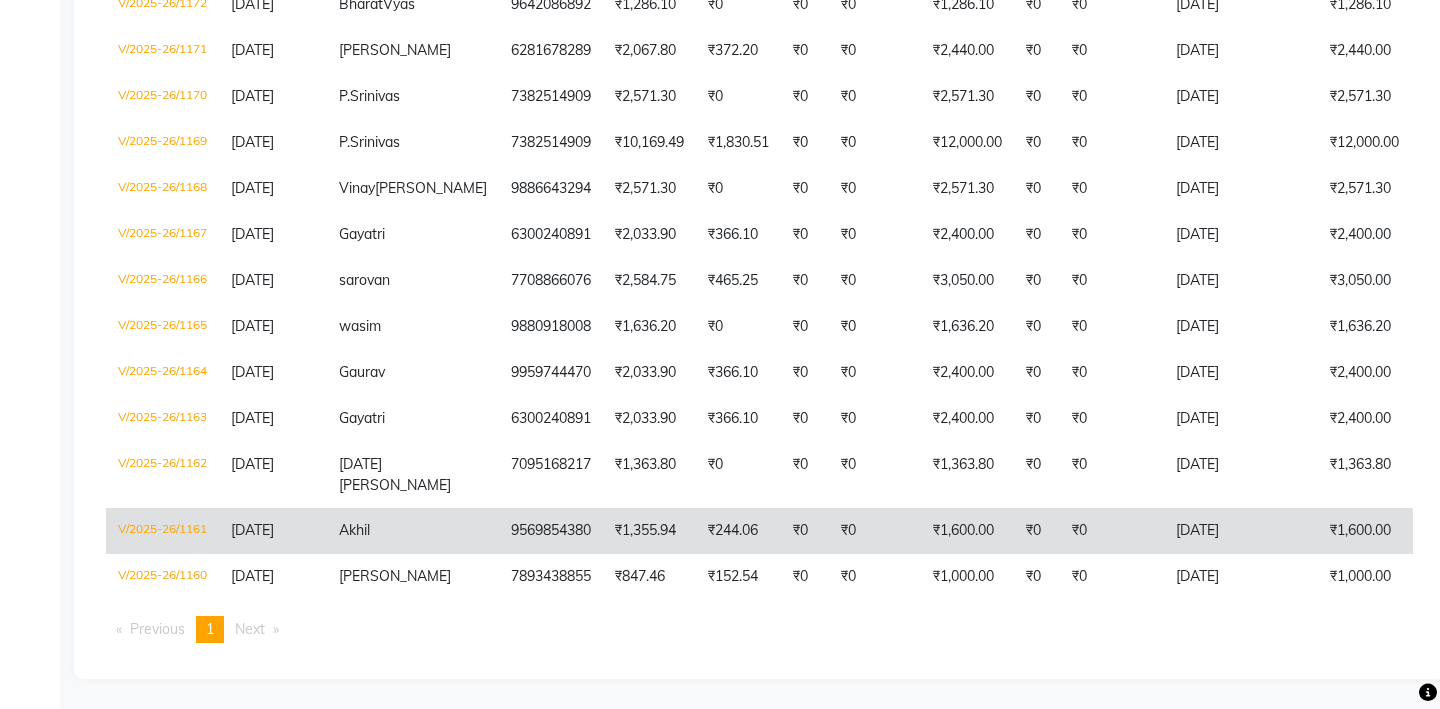 click on "V/2025-26/1161" 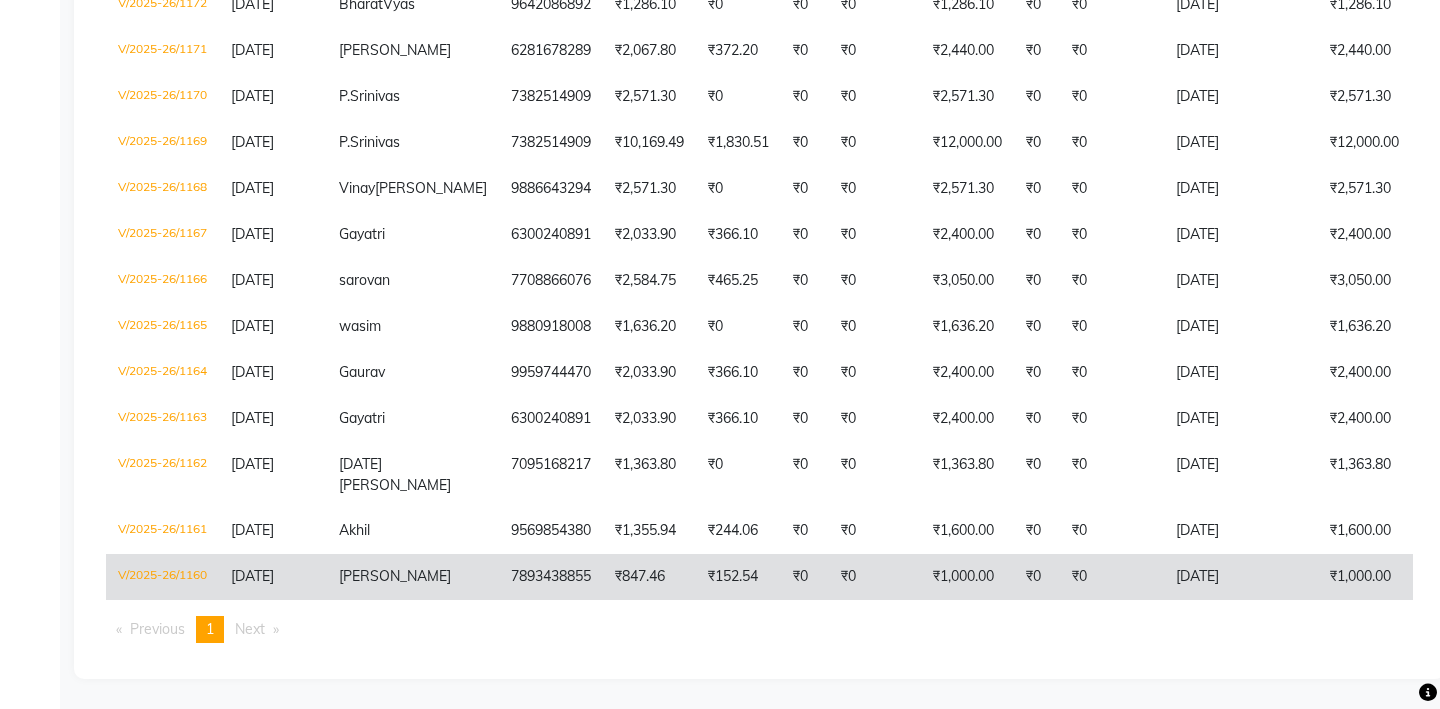 click on "V/2025-26/1160" 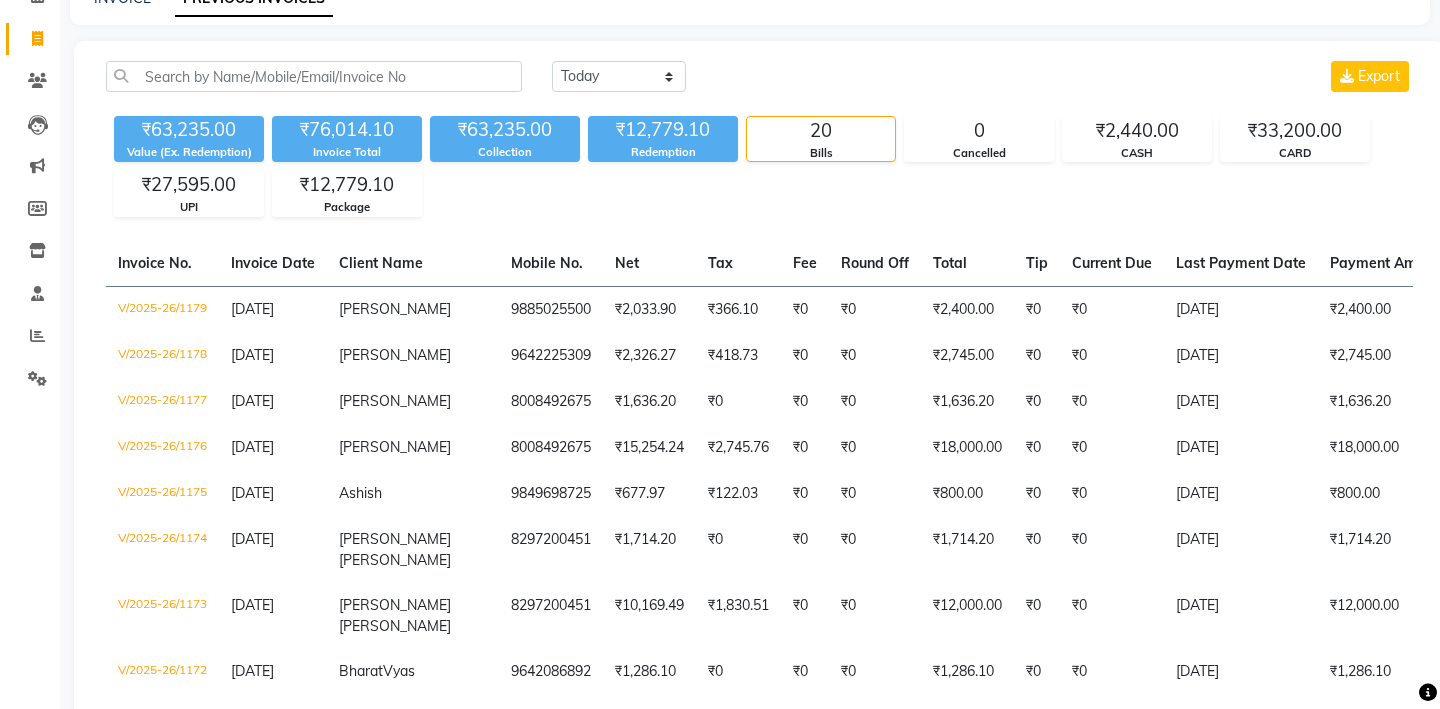 scroll, scrollTop: 0, scrollLeft: 0, axis: both 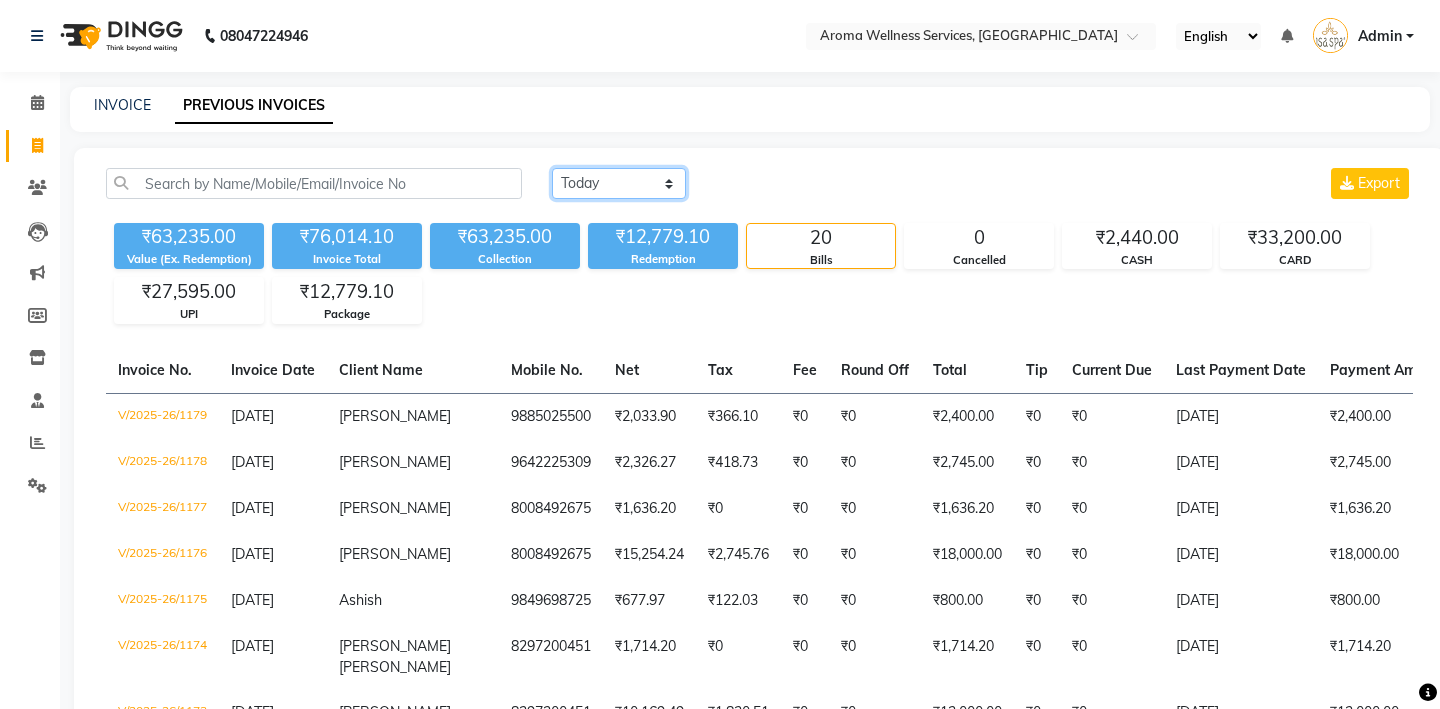 click on "Today Yesterday Custom Range" 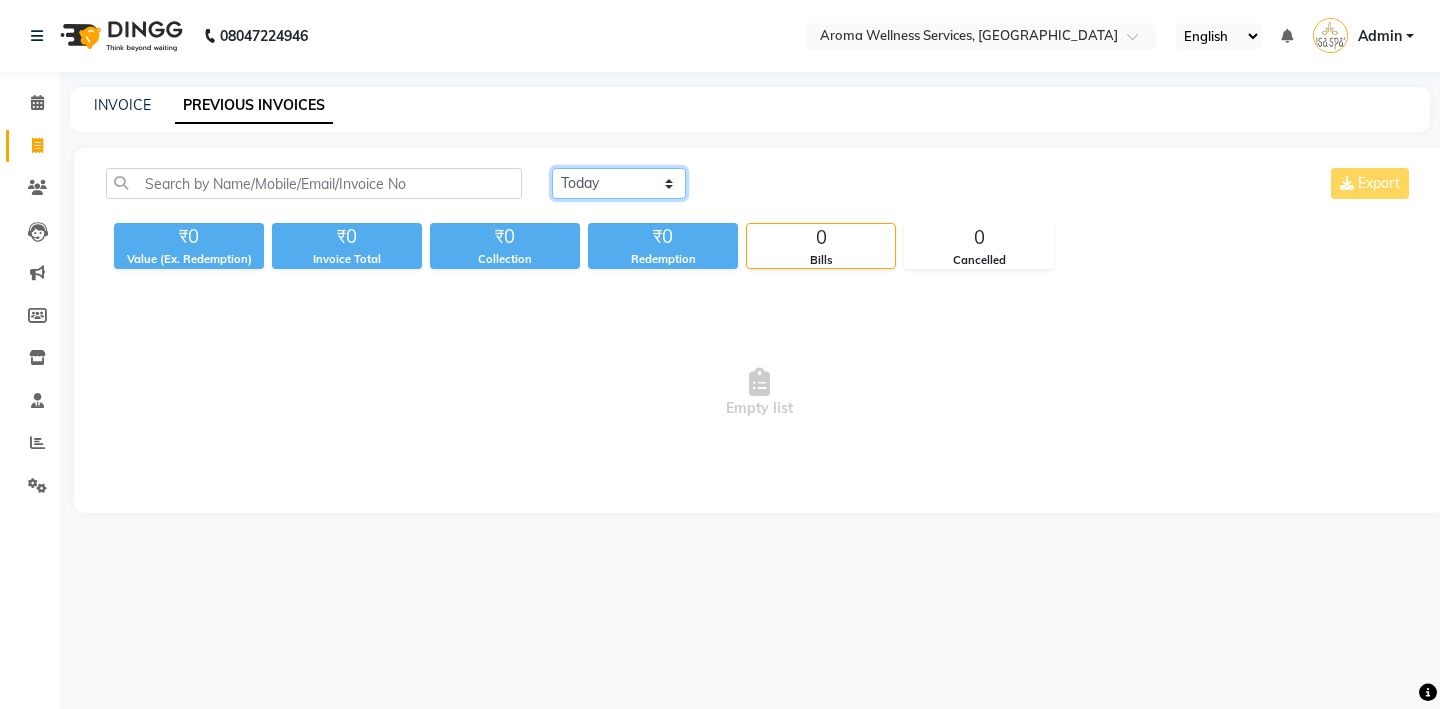 click on "Today Yesterday Custom Range" 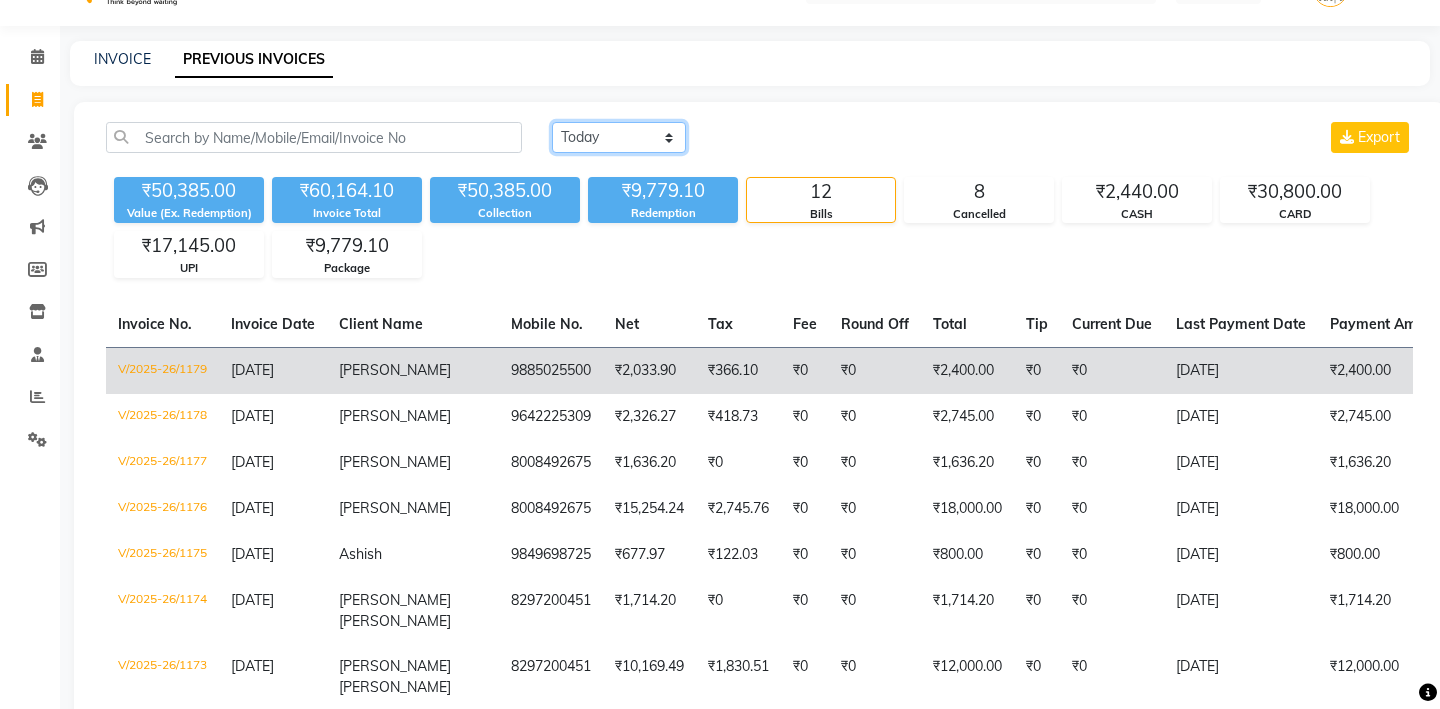 scroll, scrollTop: 0, scrollLeft: 0, axis: both 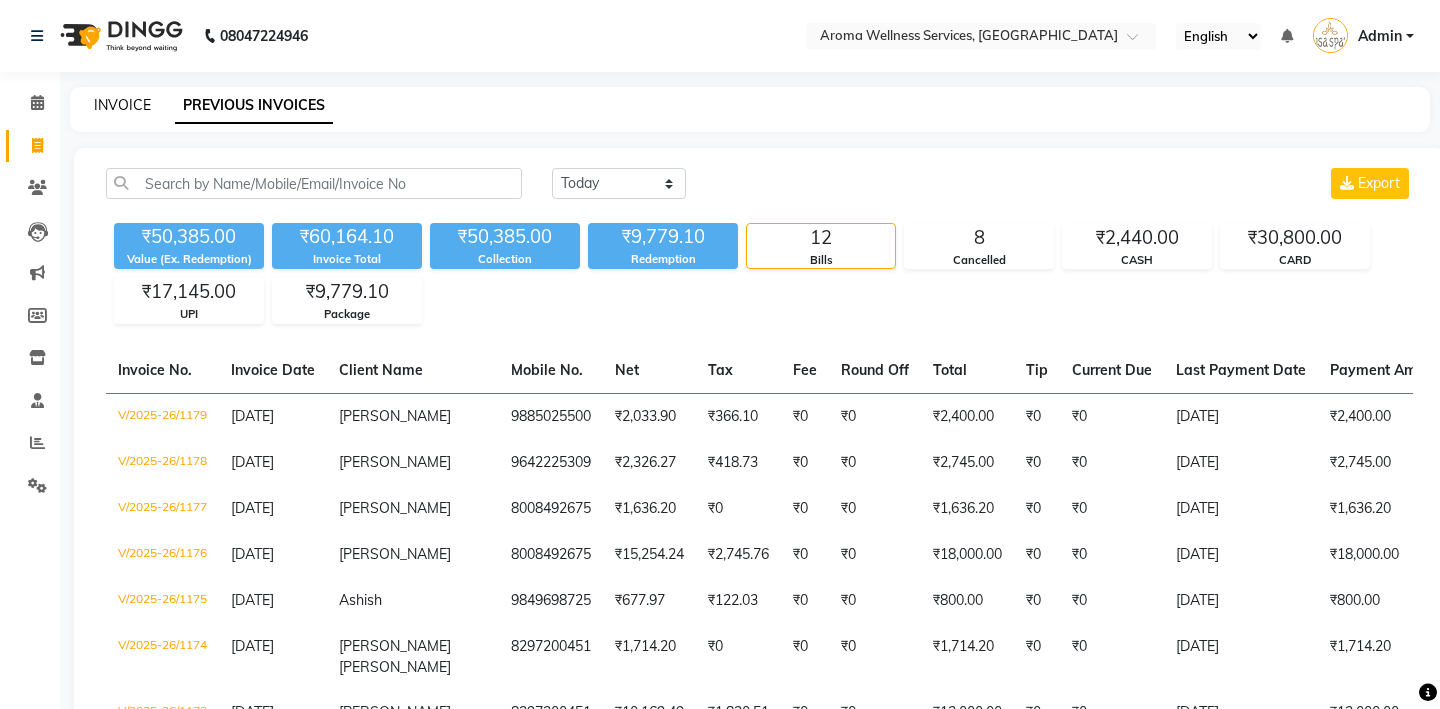 click on "INVOICE" 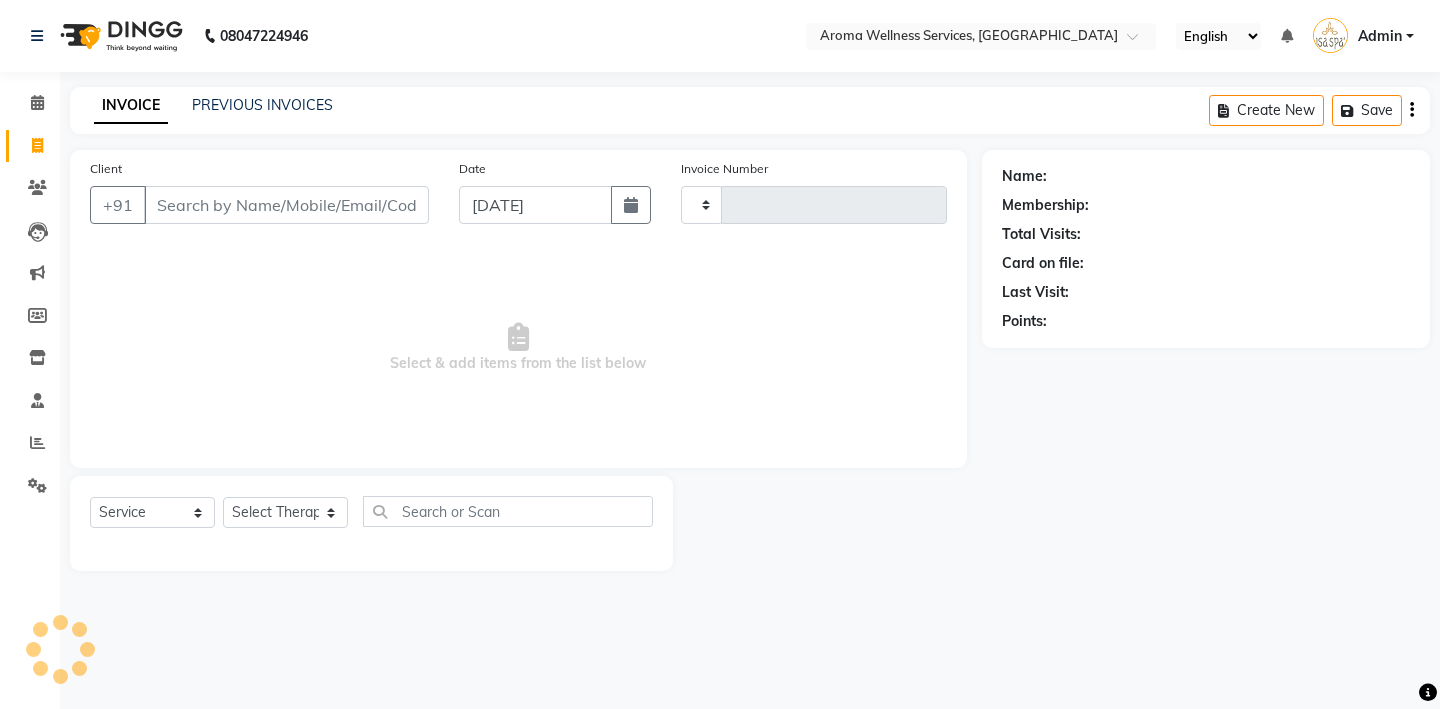 type on "1180" 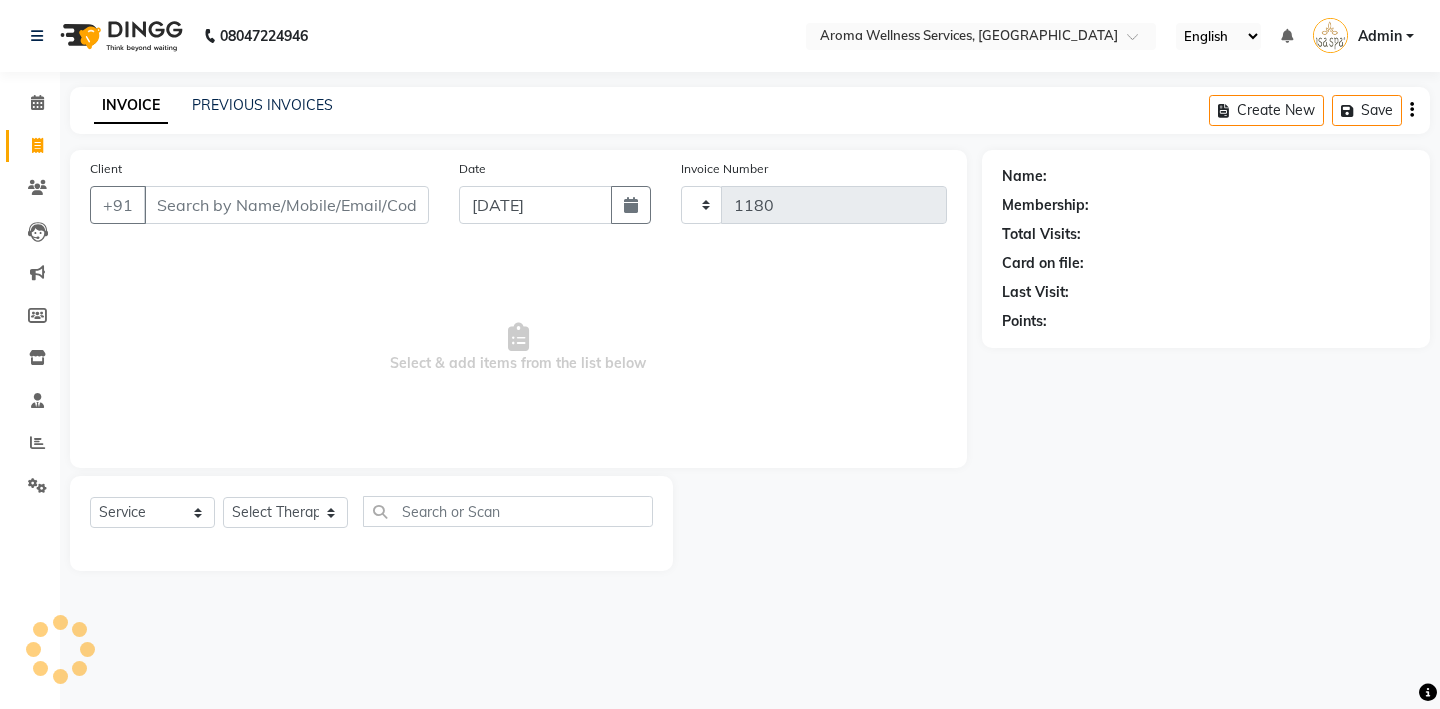 select on "6573" 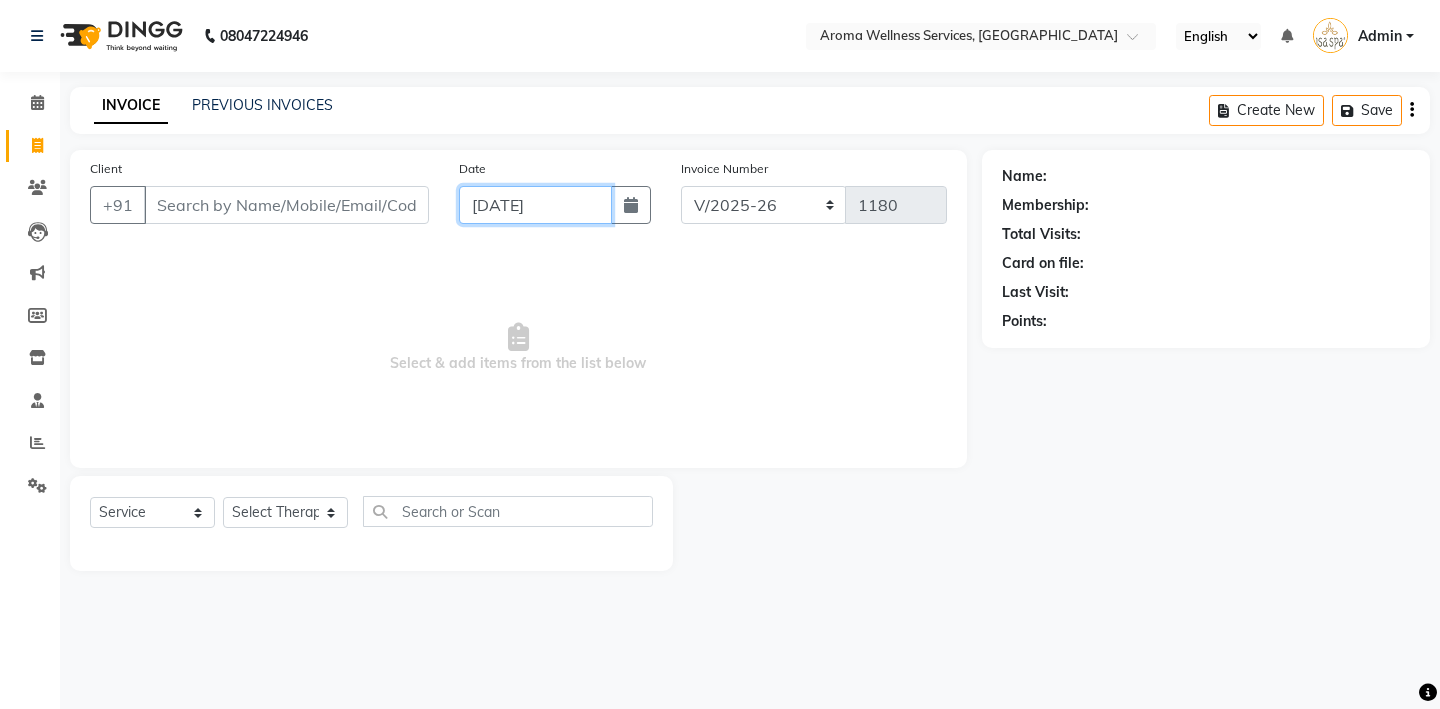 click on "[DATE]" 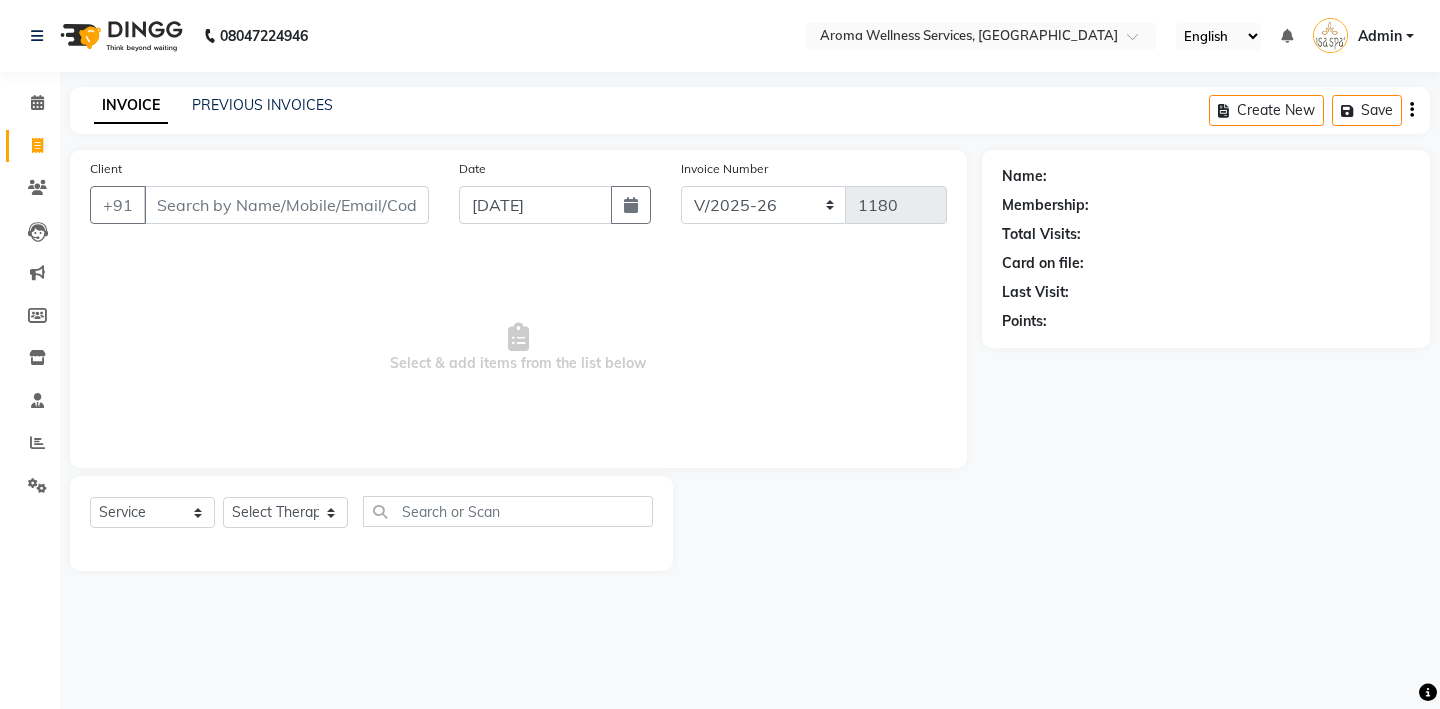 select on "7" 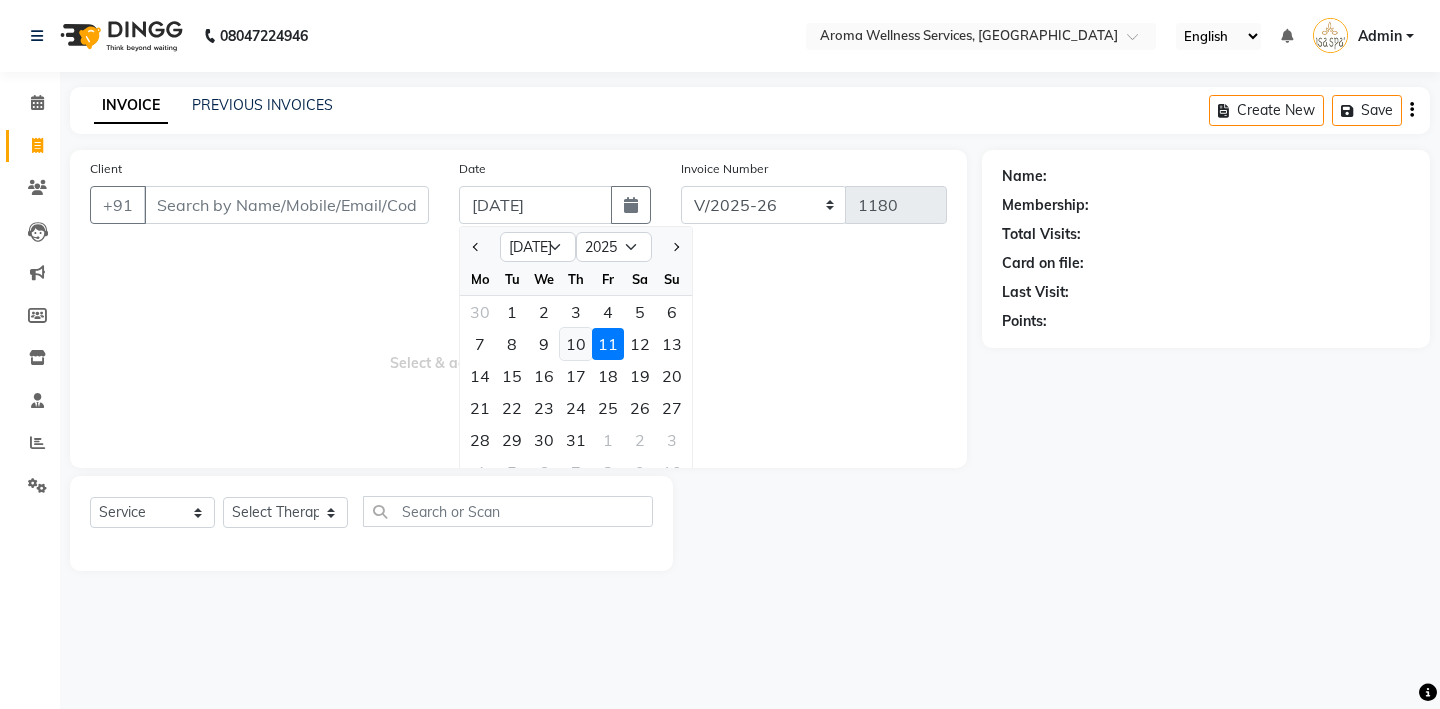 click on "10" 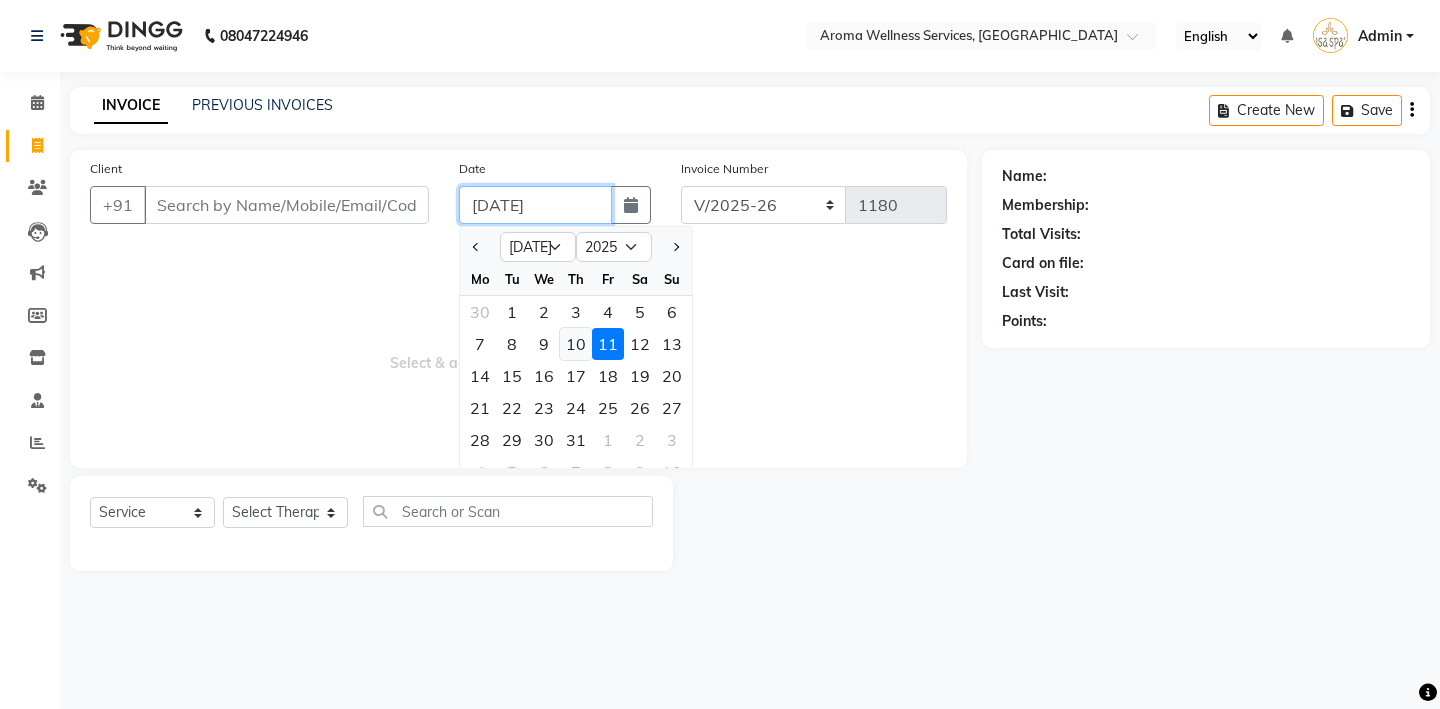 type on "10-07-2025" 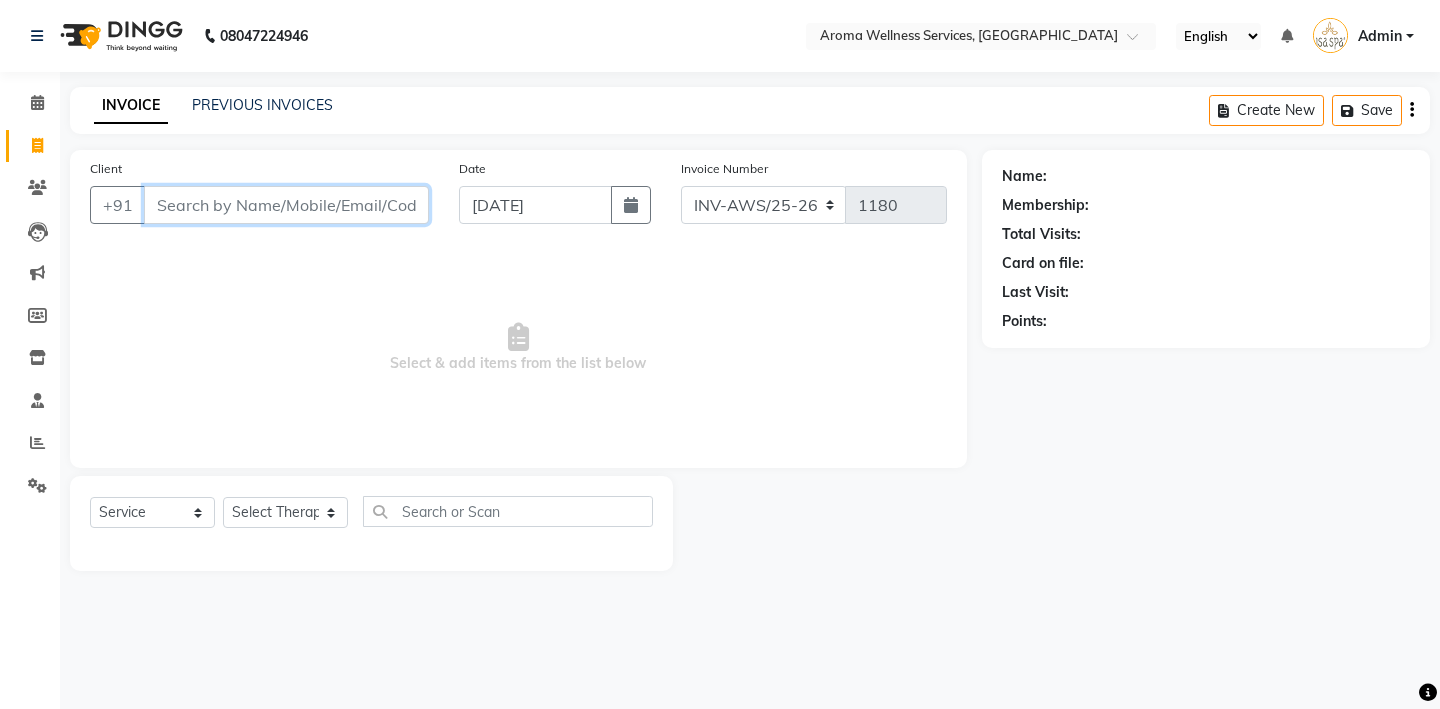 click on "Client" at bounding box center (286, 205) 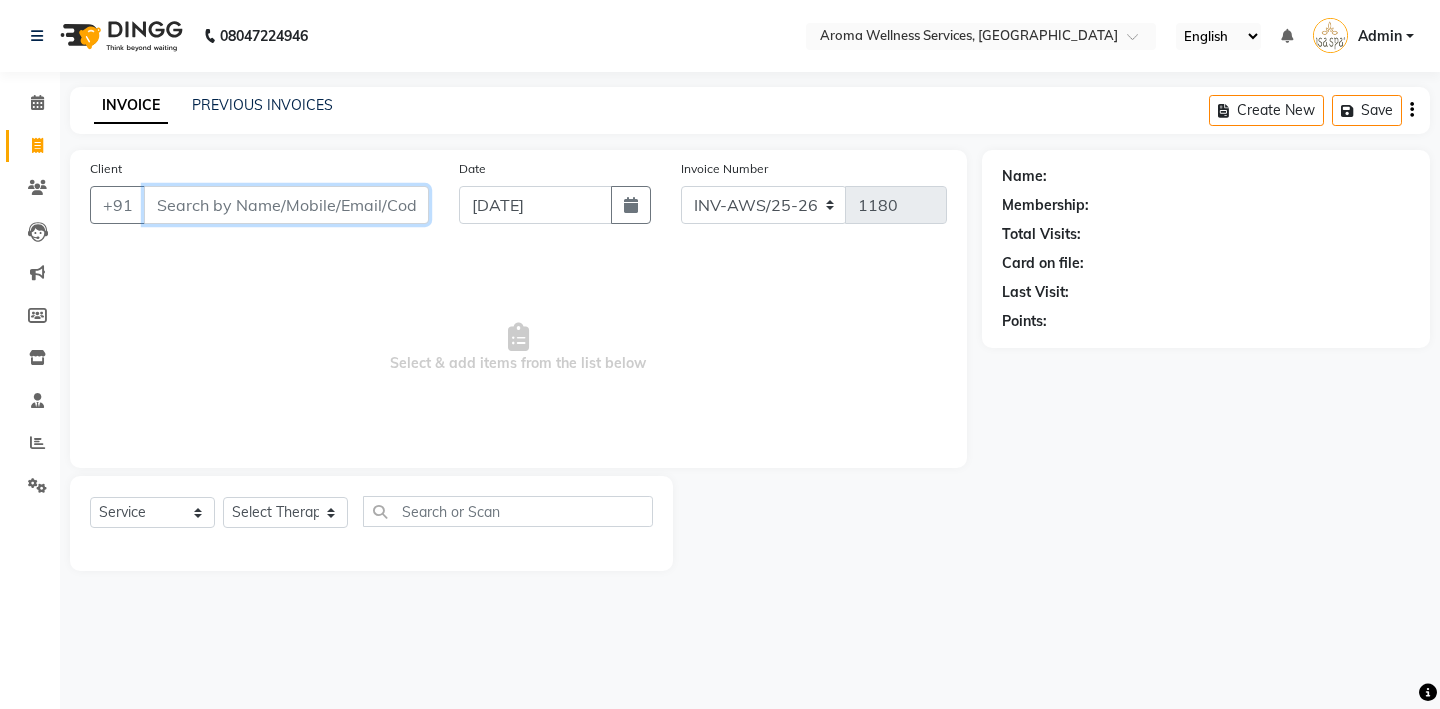 click on "Client" at bounding box center [286, 205] 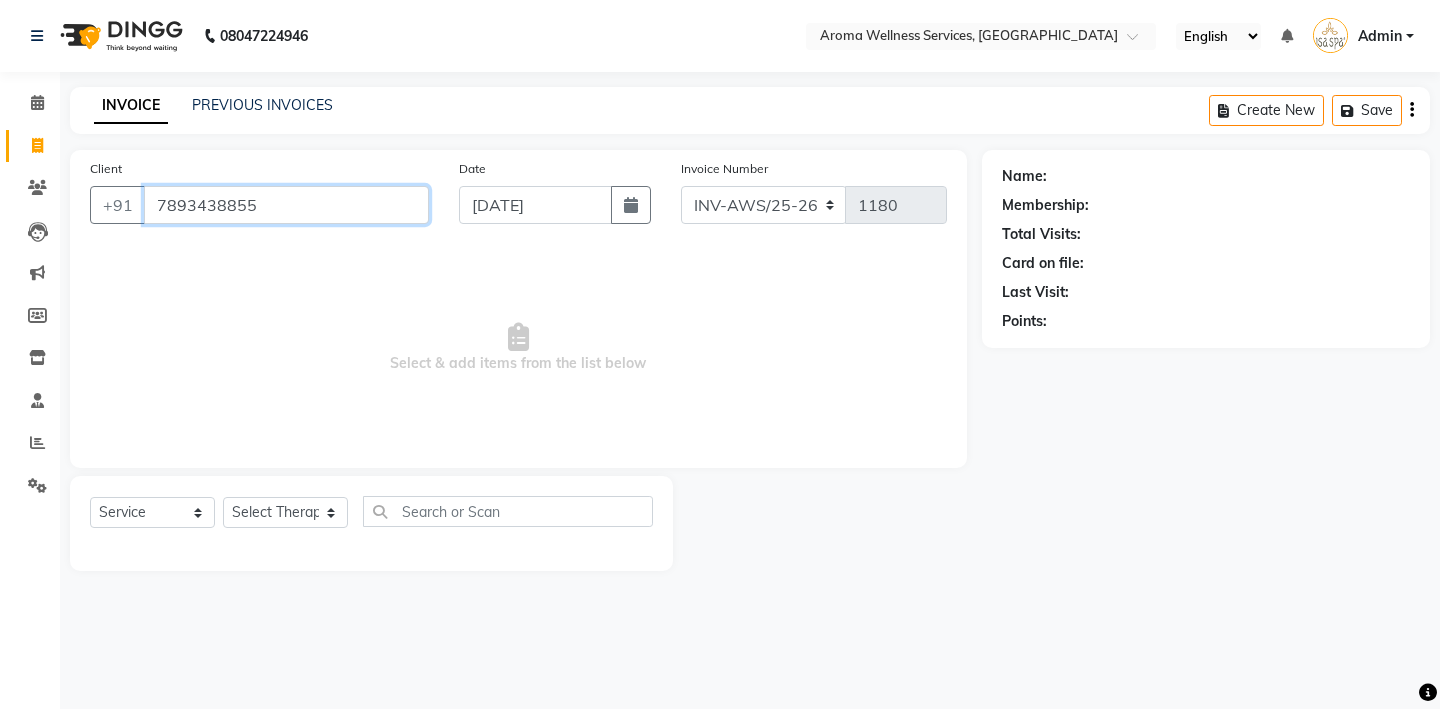 type on "7893438855" 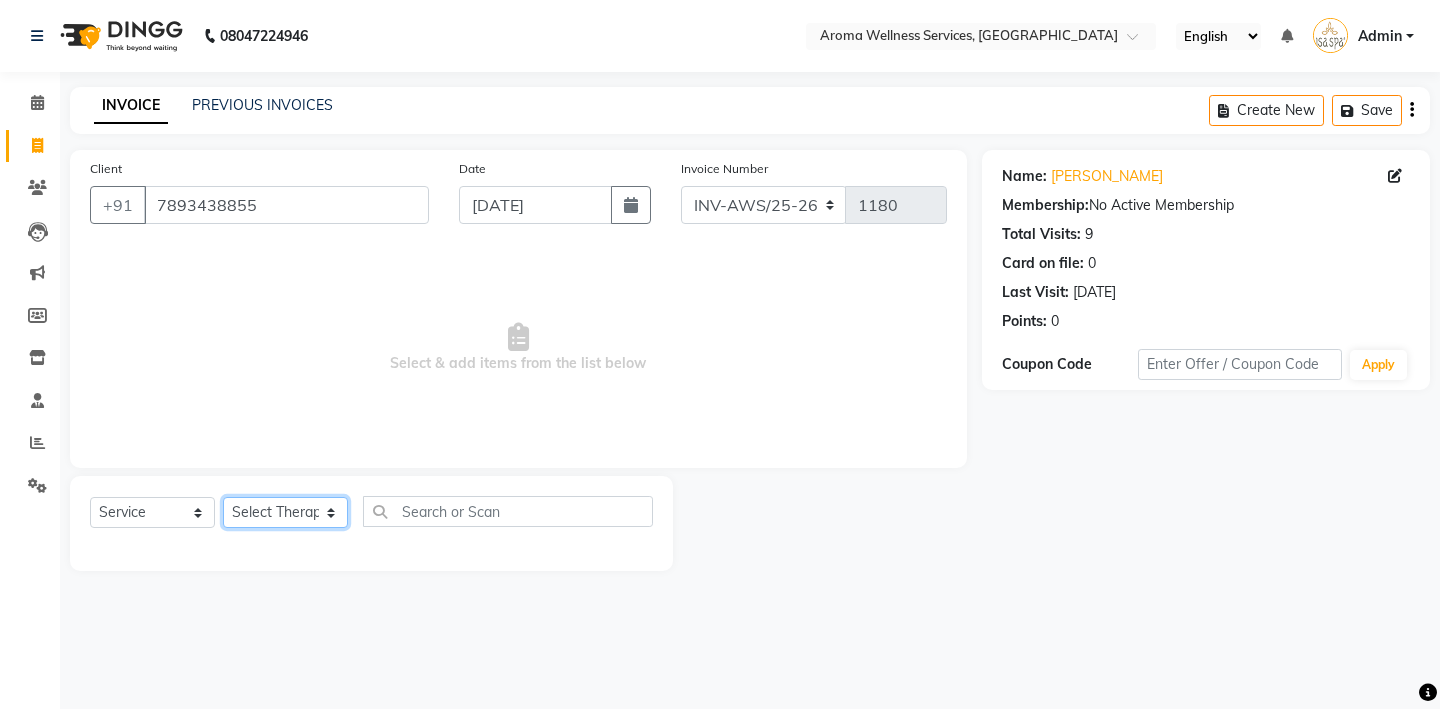 click on "Select Therapist Miss. Chong Miss. Duhpuii Miss. Eli Miss. Gladys Miss. Julee Miss. Mercy Miss. Rini Mr. Lelen" 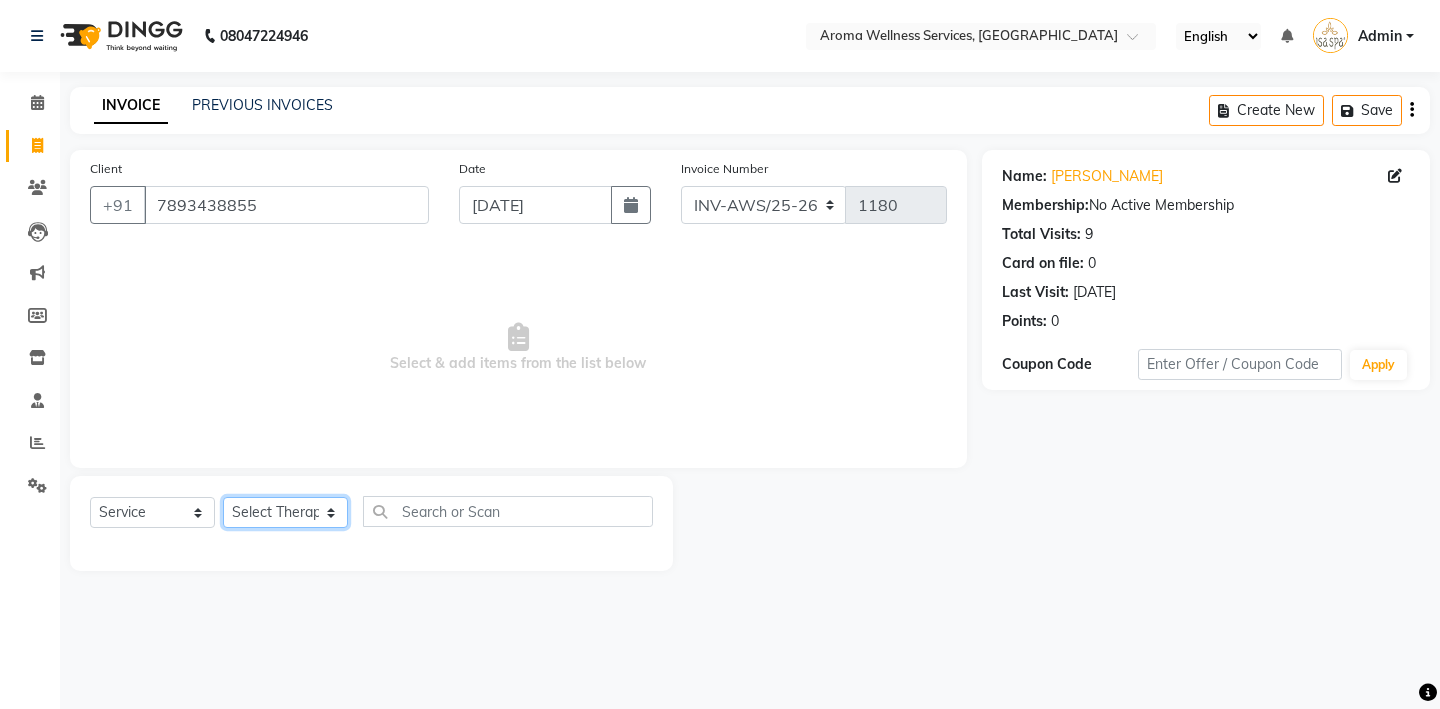 select on "50768" 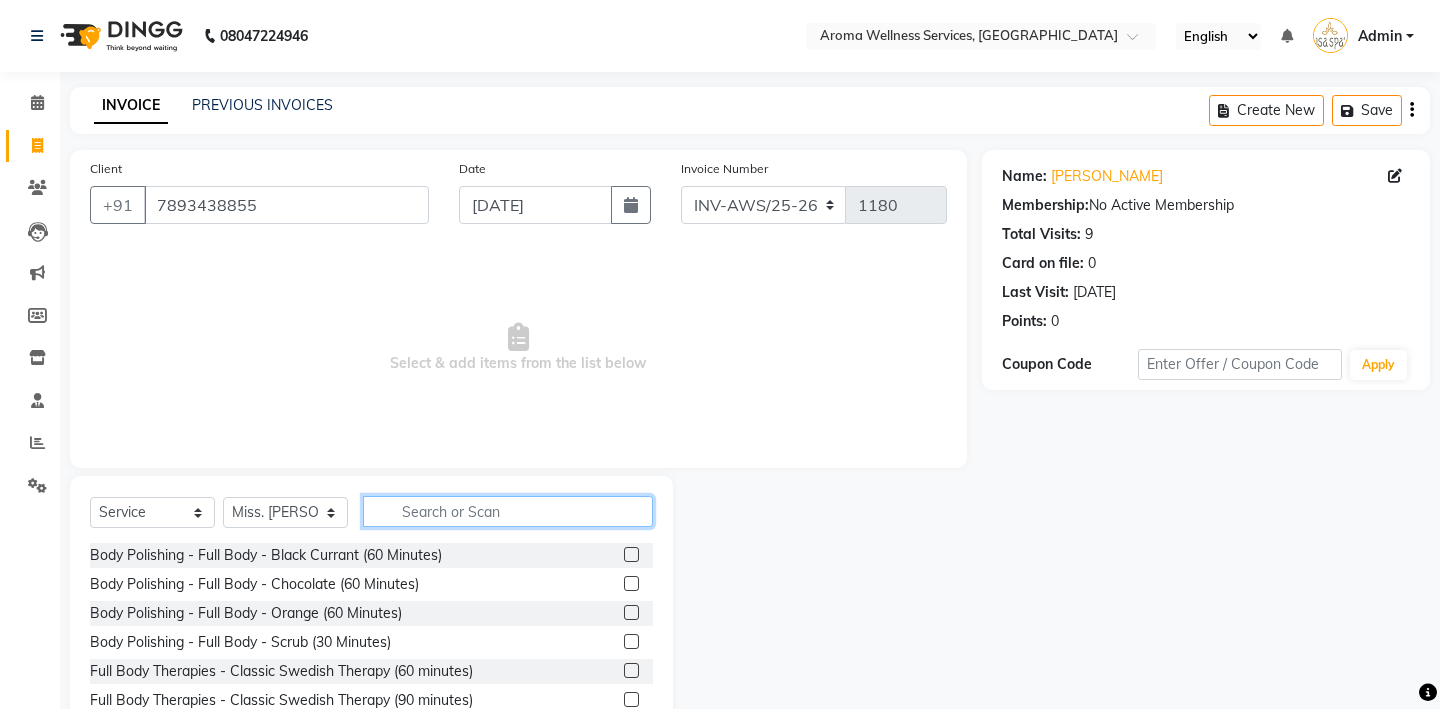 click 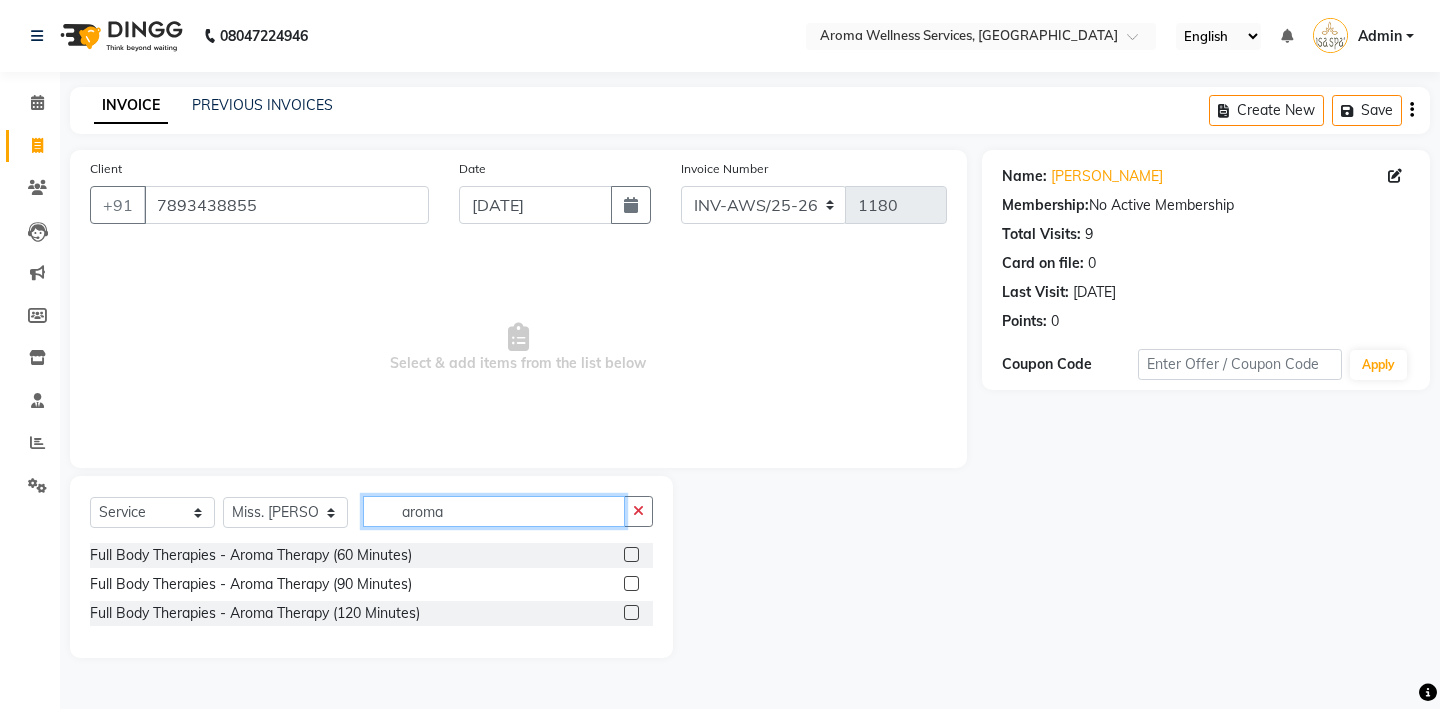 type on "aroma" 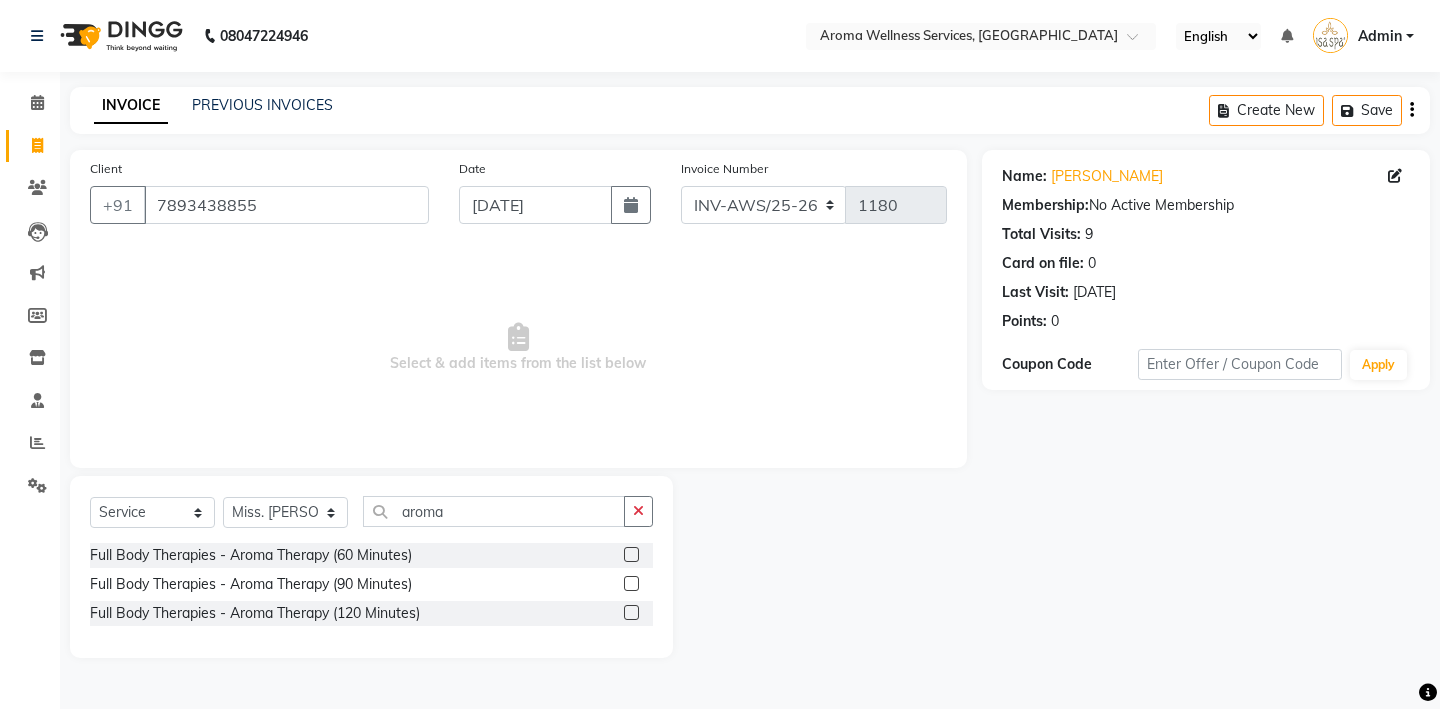 click 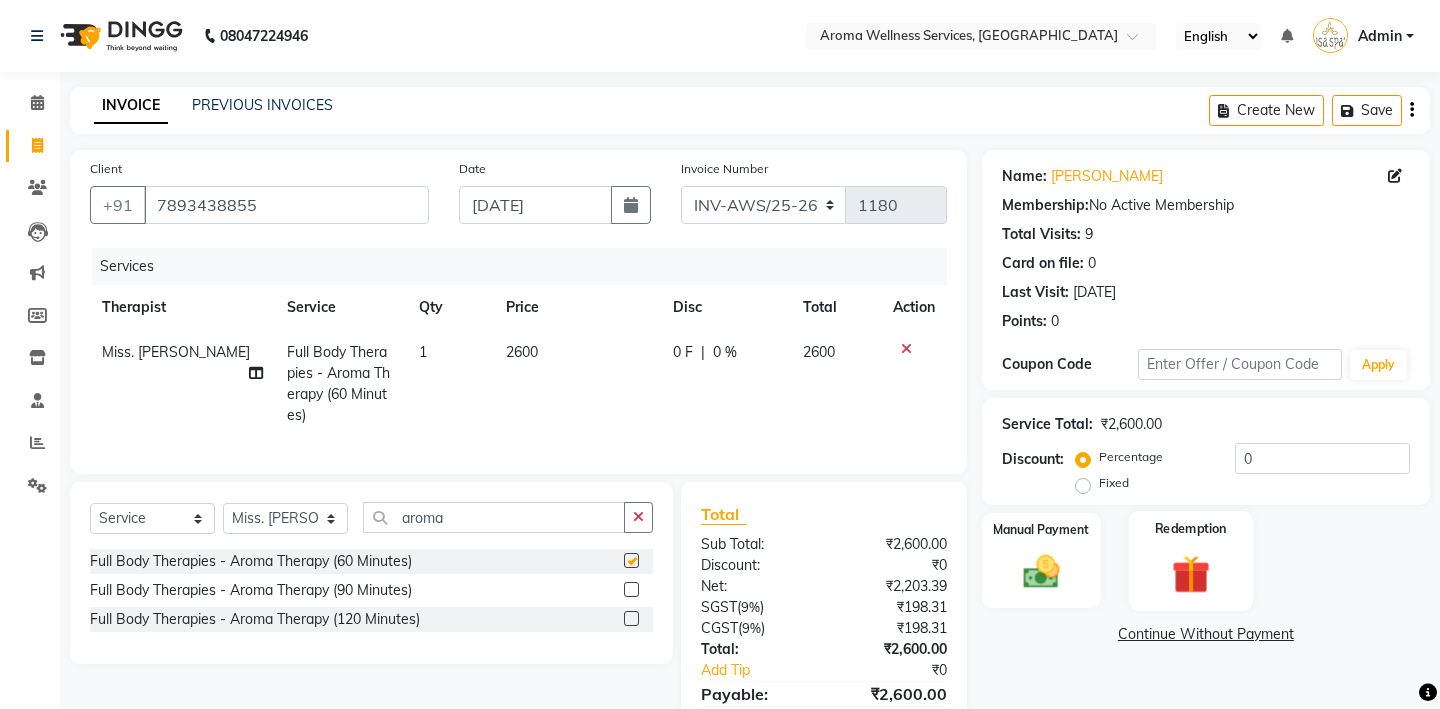 checkbox on "false" 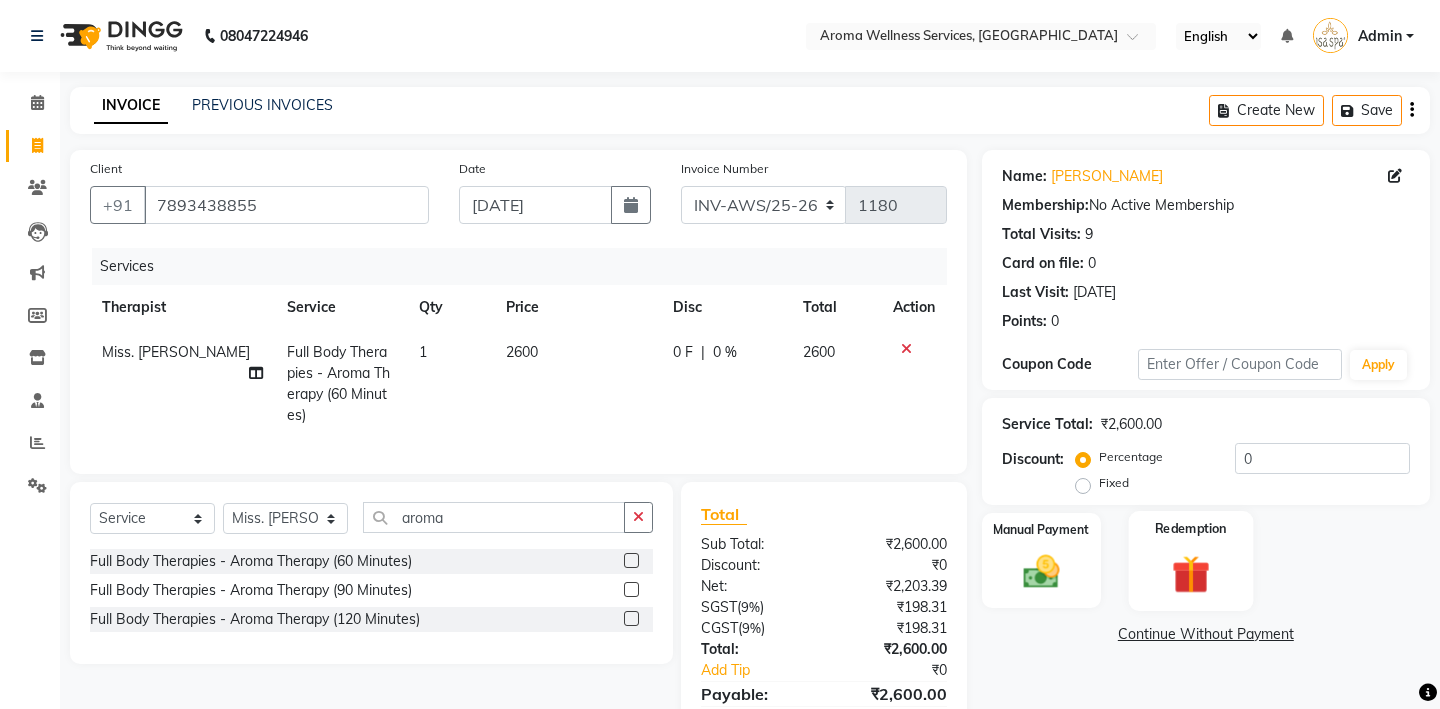 click 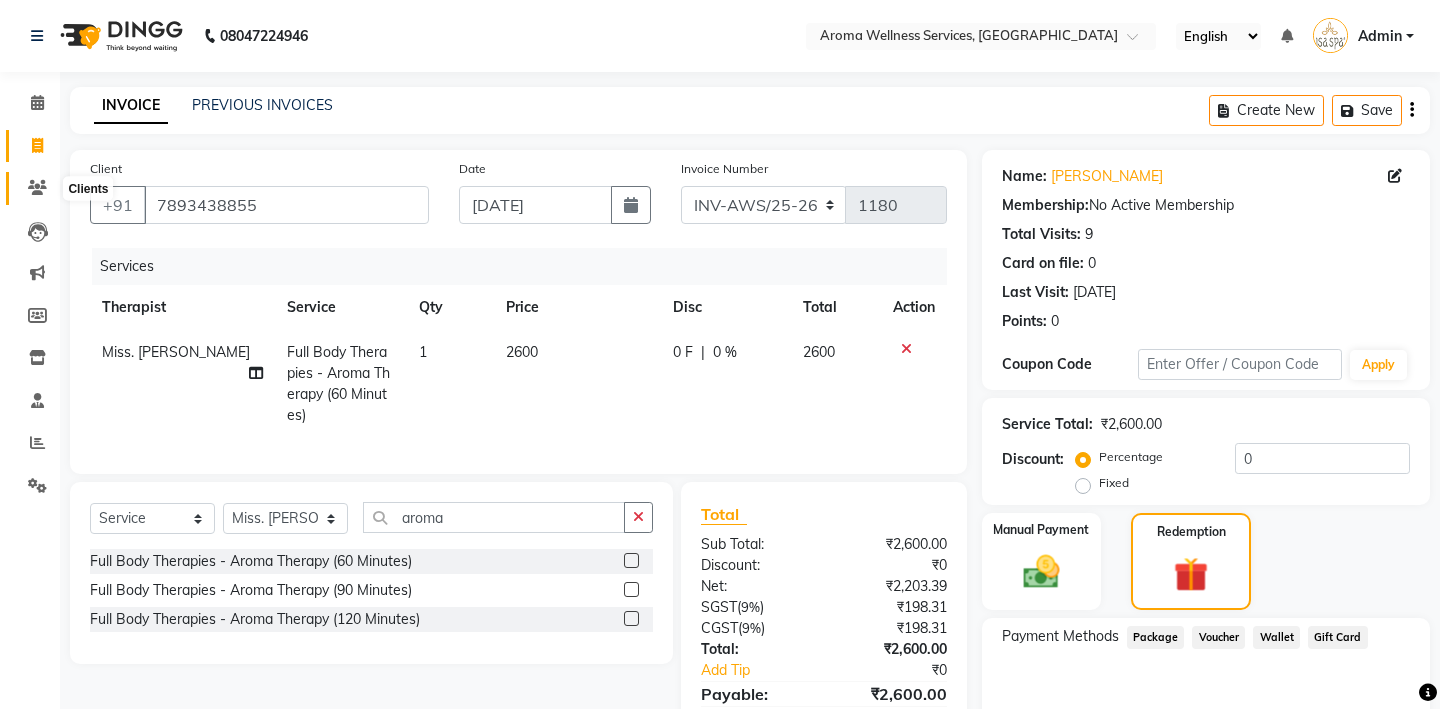 click 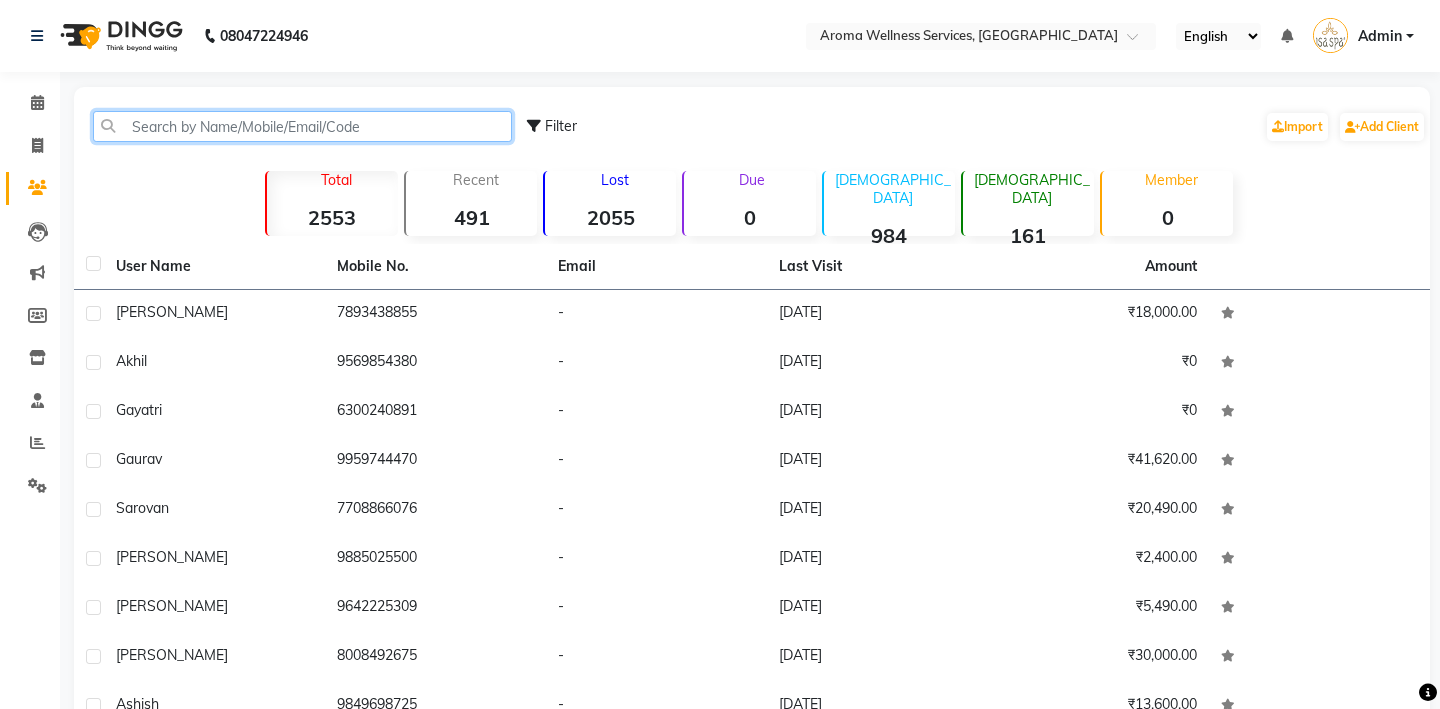 click 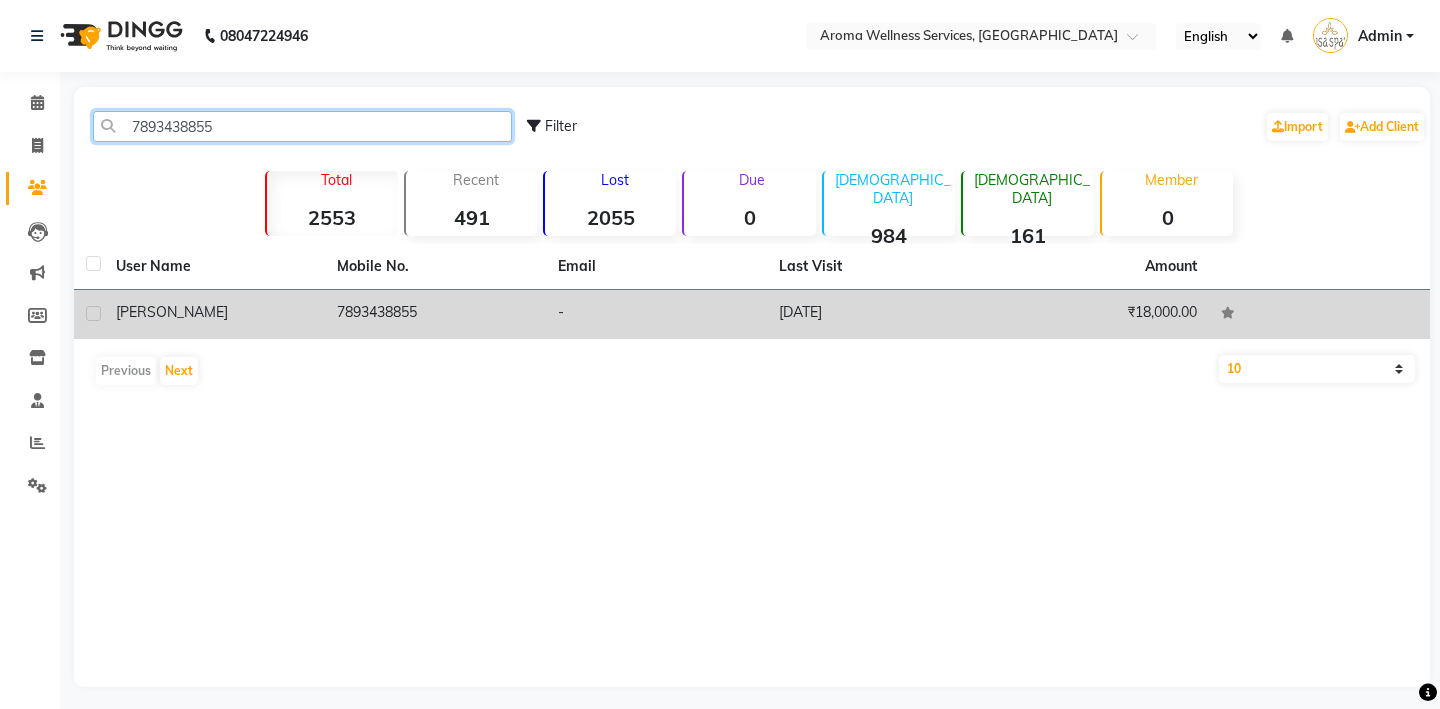 type on "7893438855" 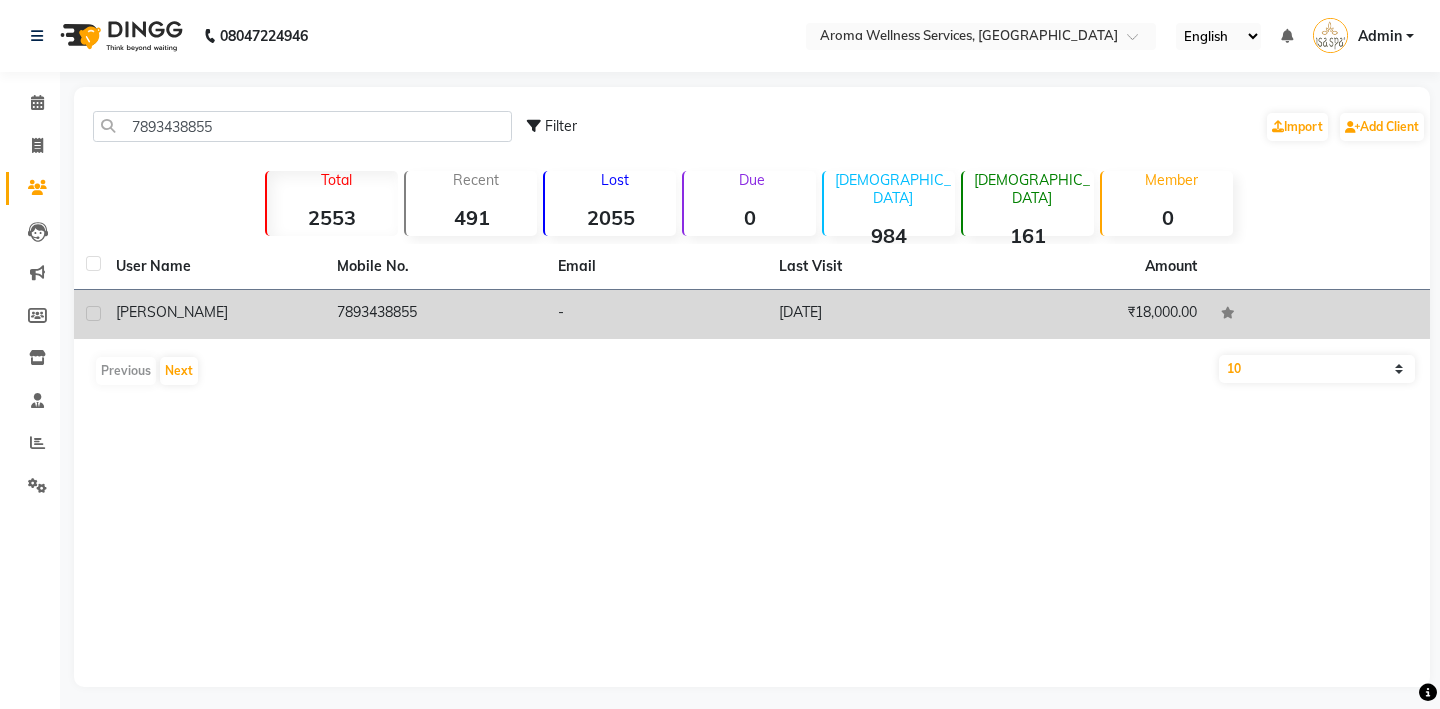 click on "7893438855" 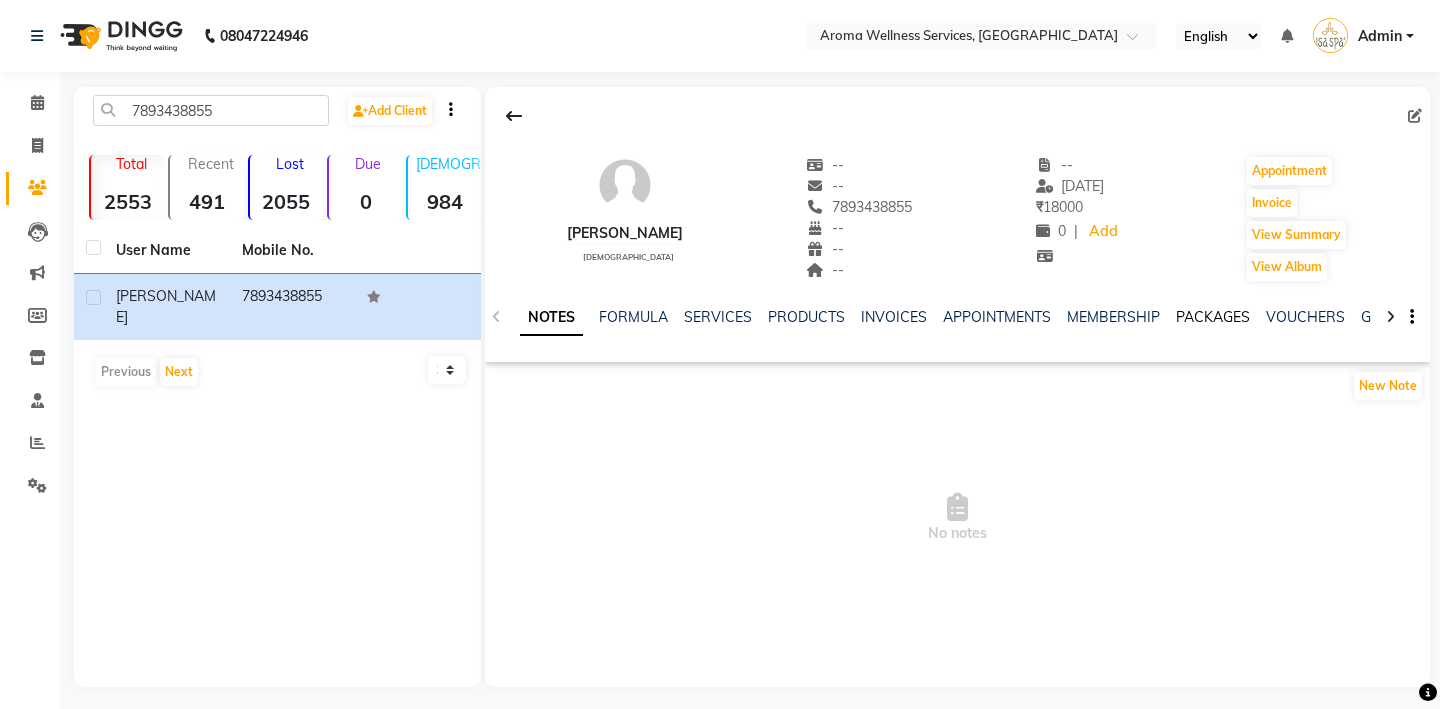 click on "PACKAGES" 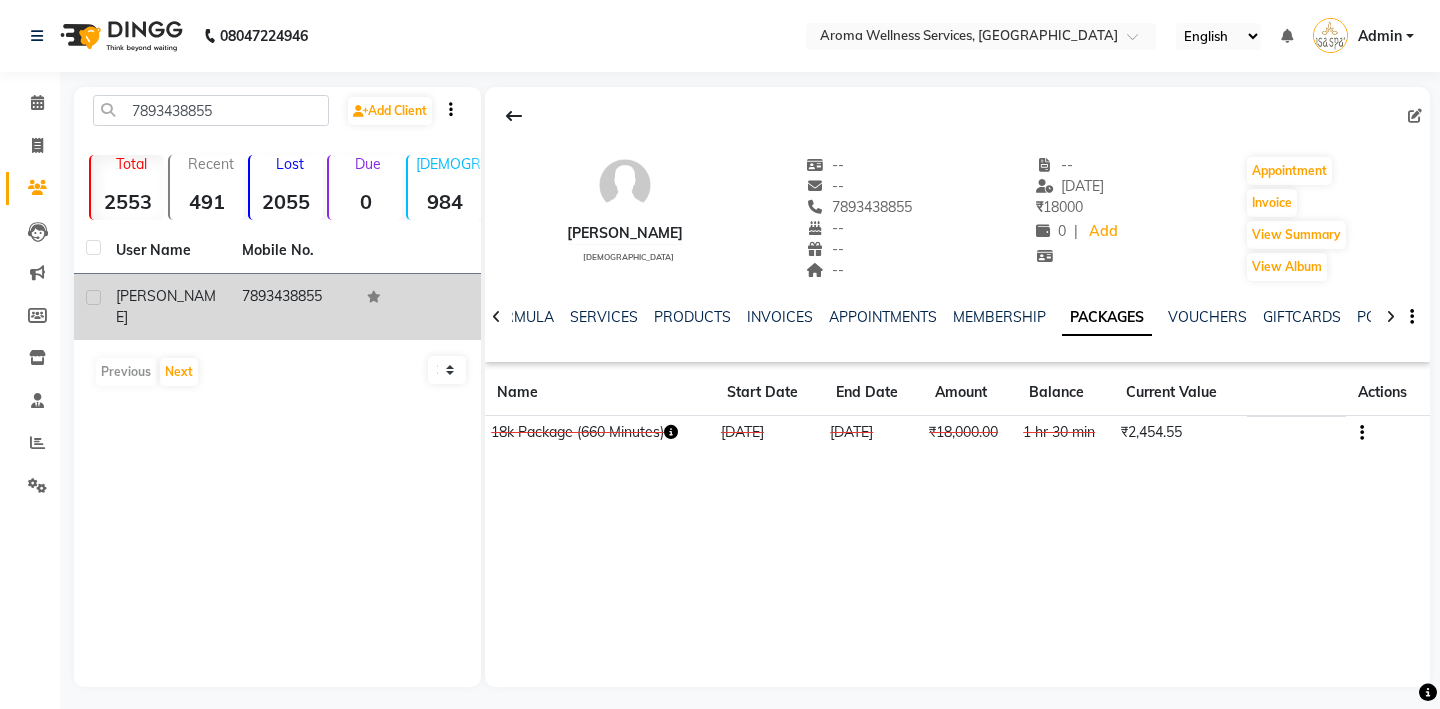 click on "7893438855" 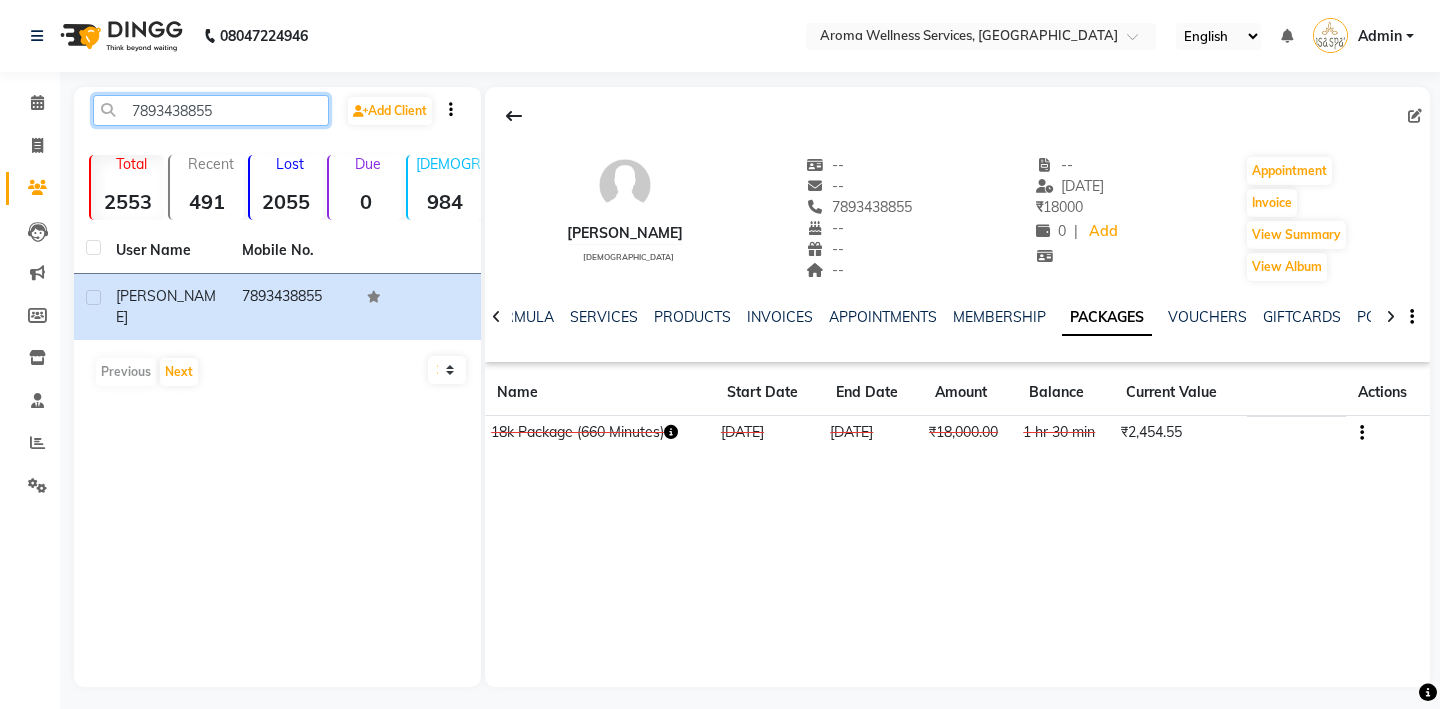click on "7893438855" 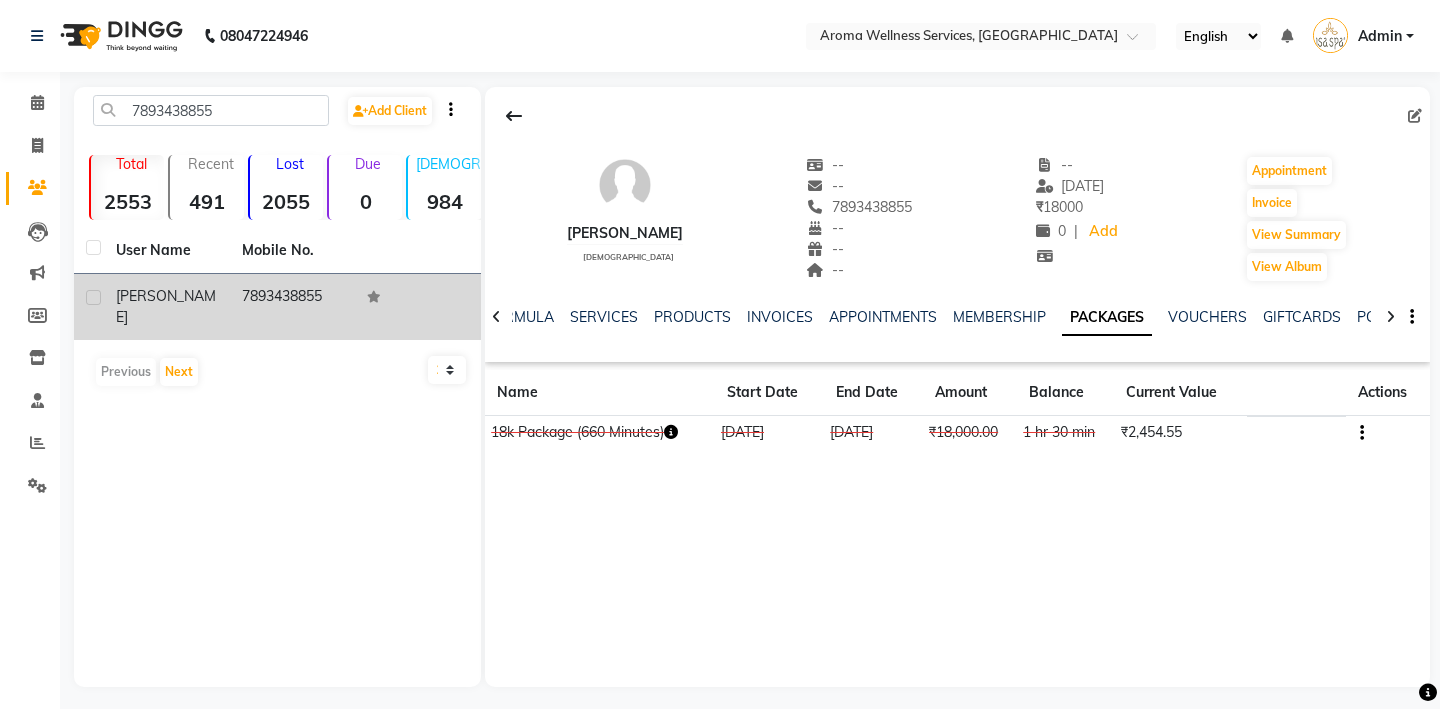 click on "Chandra Kiran" 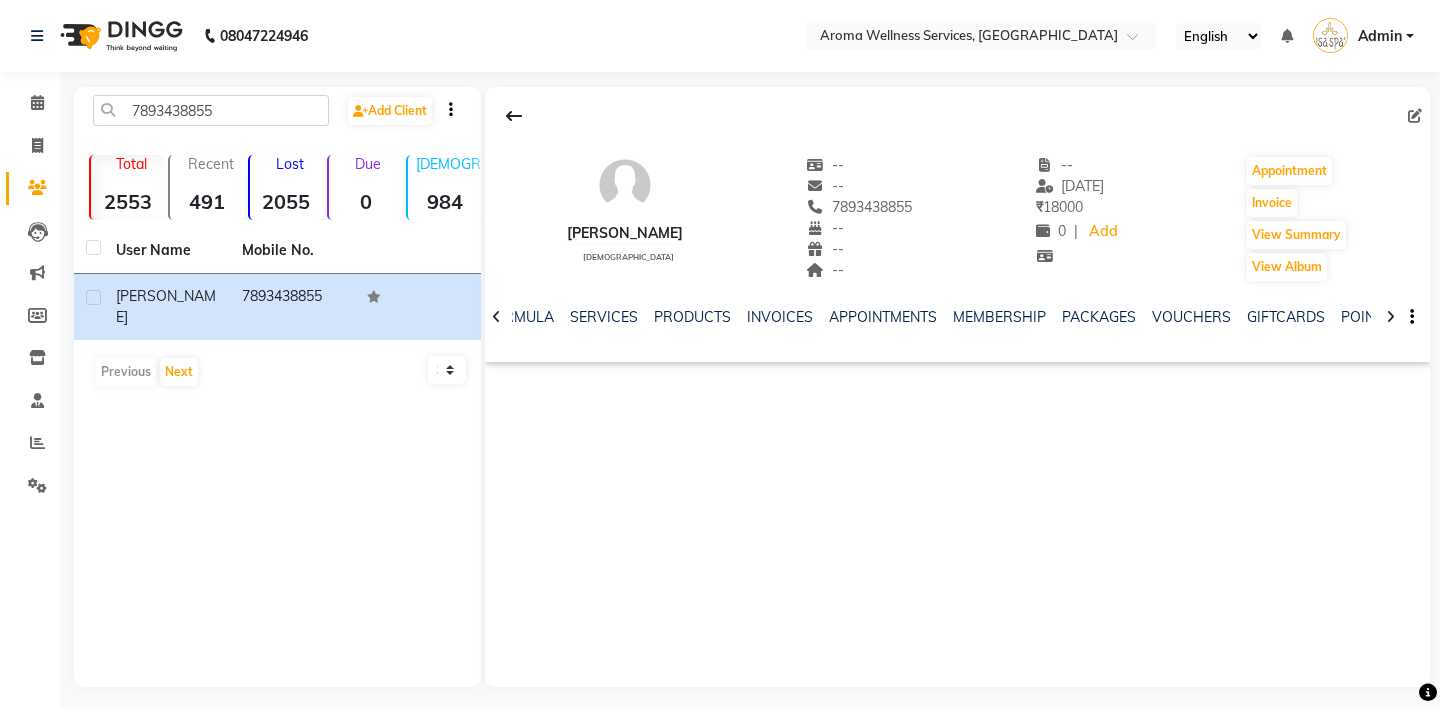 click 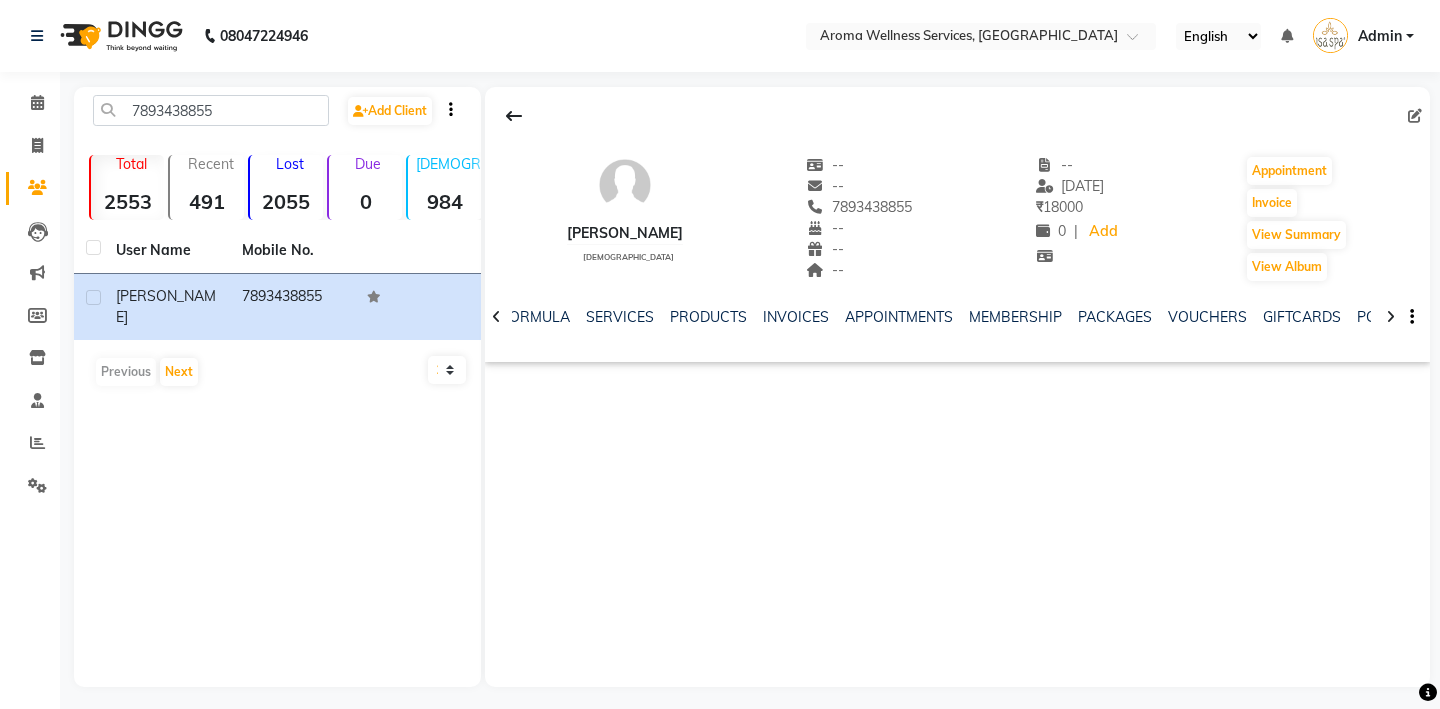 click 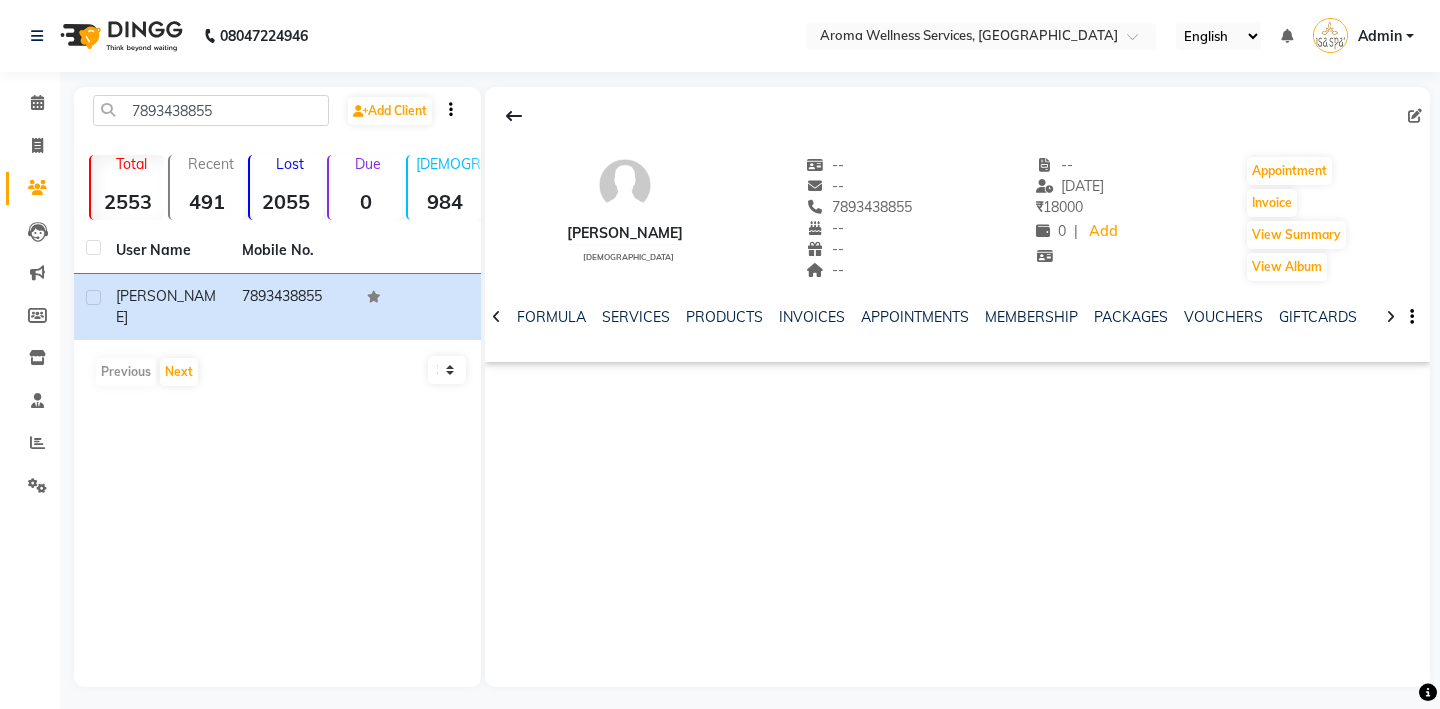 click 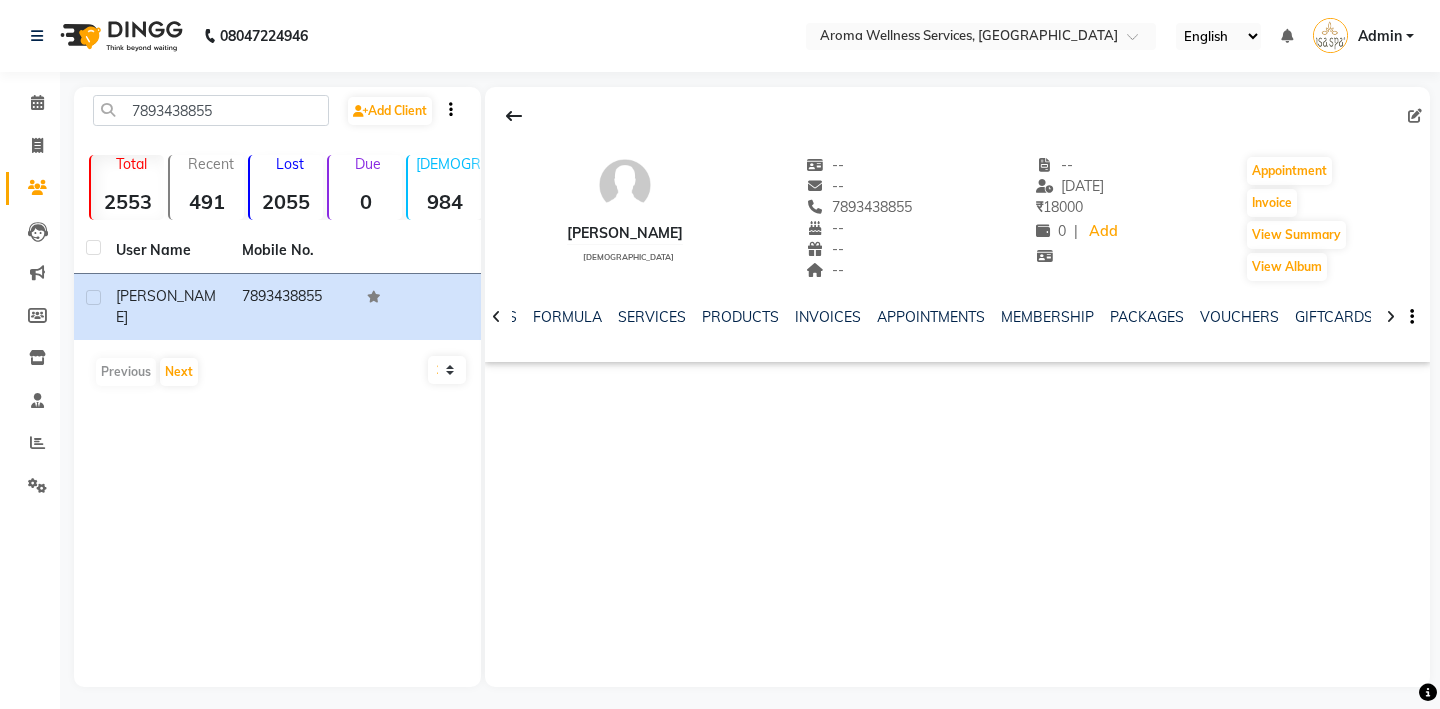 click 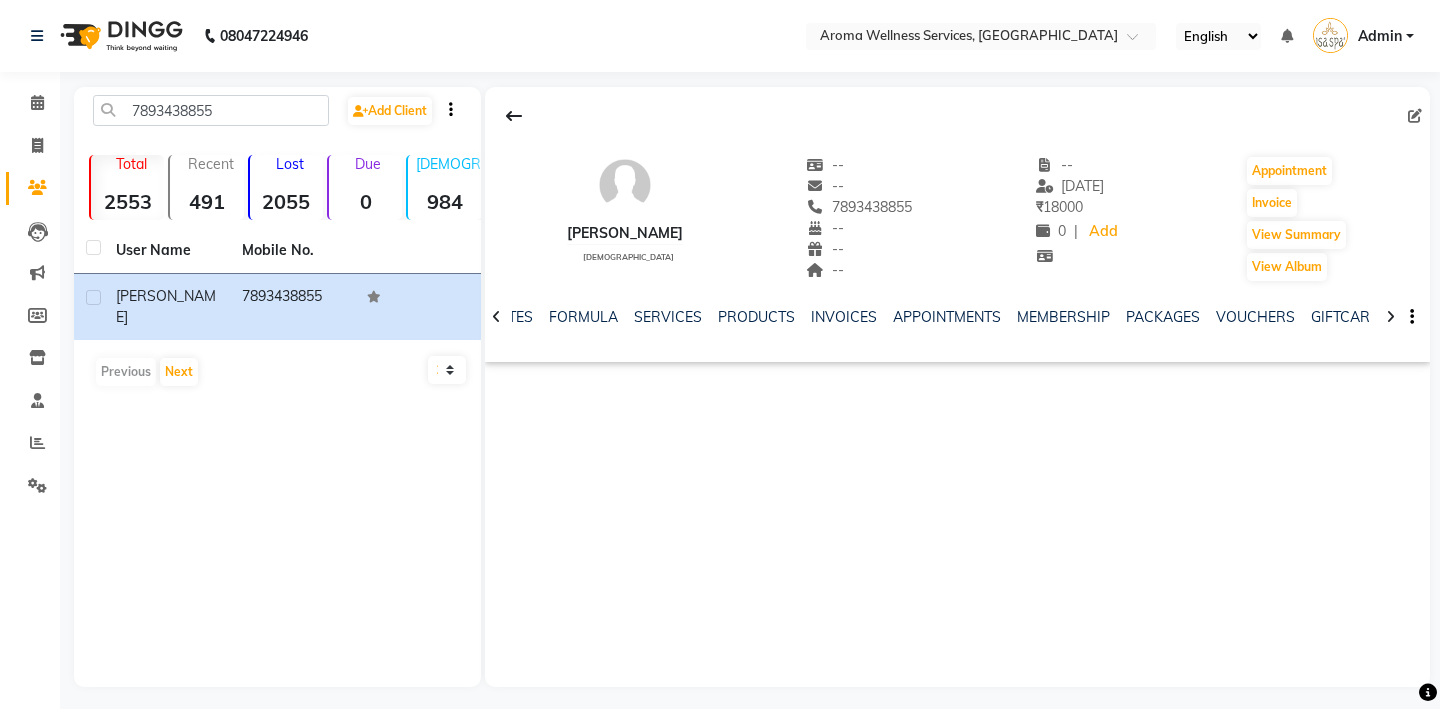 click 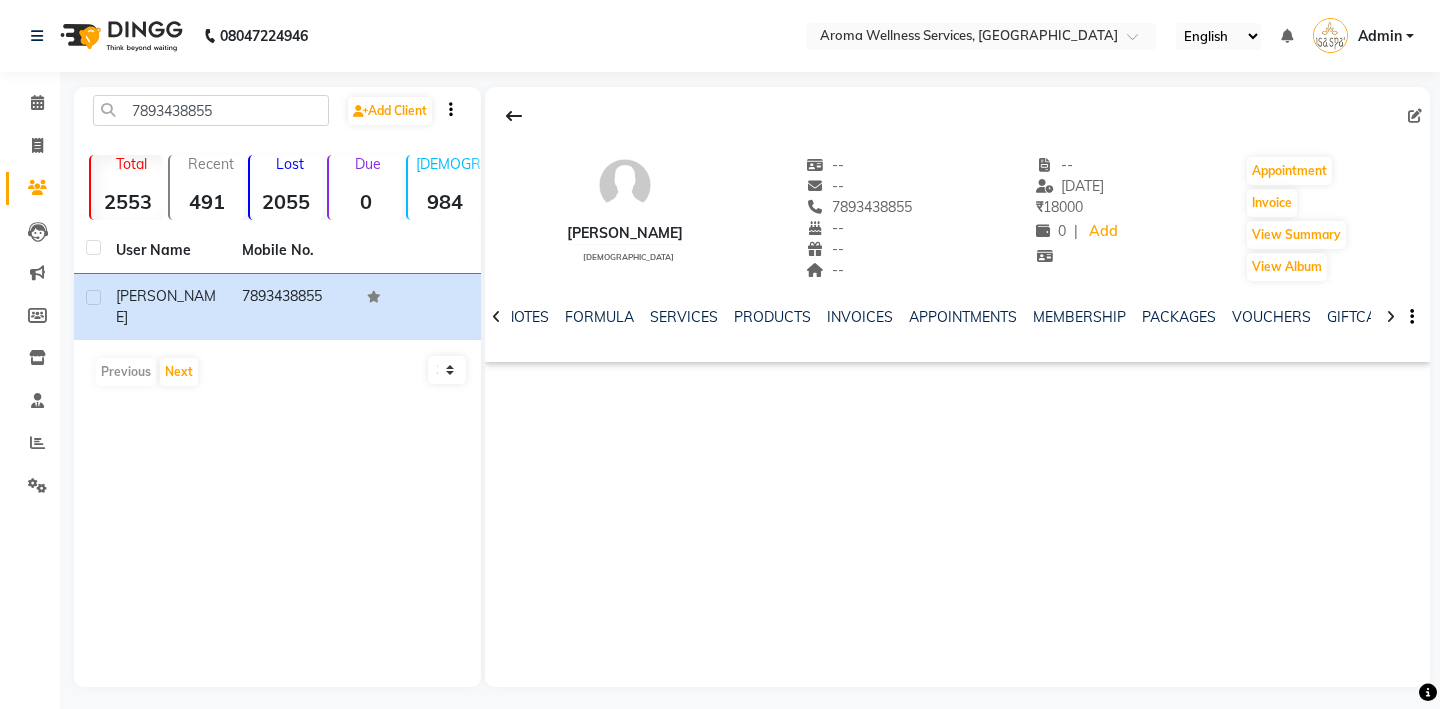 click 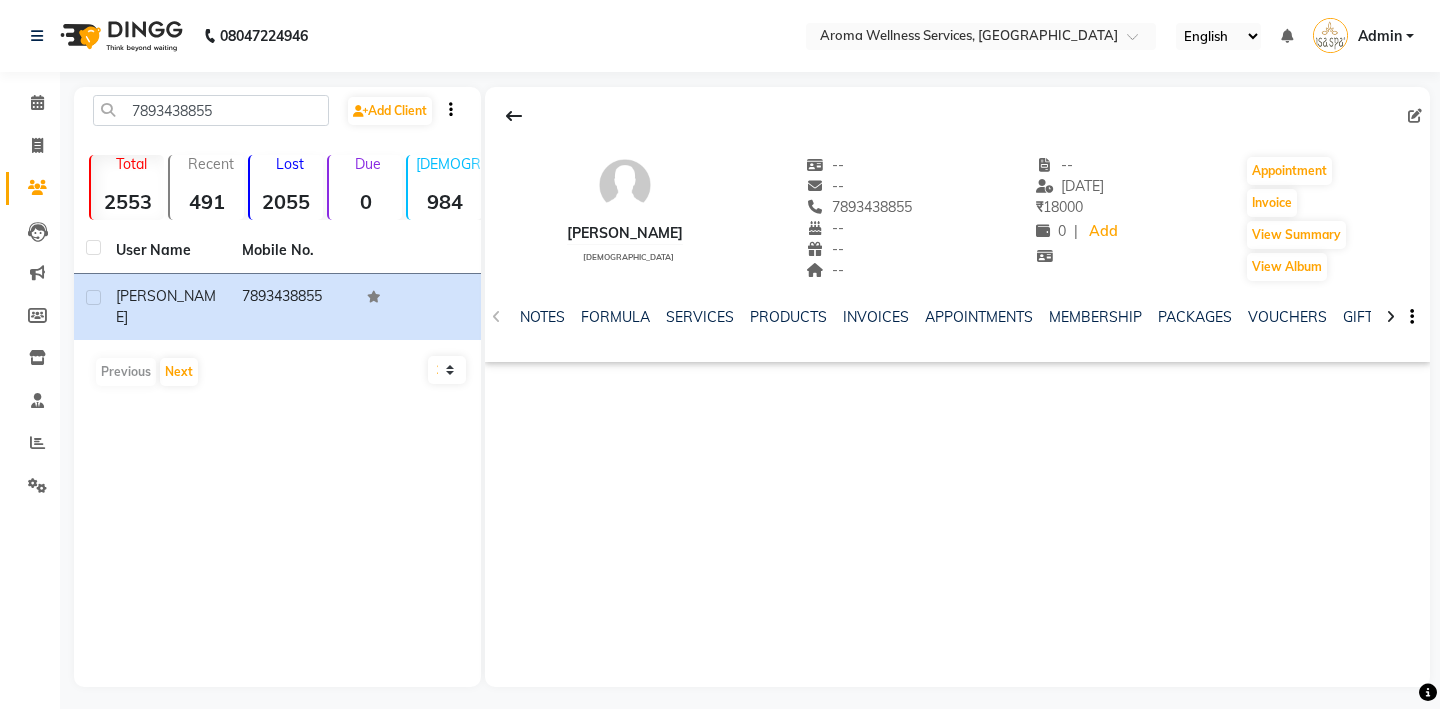 click on "NOTES FORMULA SERVICES PRODUCTS INVOICES APPOINTMENTS MEMBERSHIP PACKAGES VOUCHERS GIFTCARDS POINTS FORMS FAMILY CARDS WALLET" 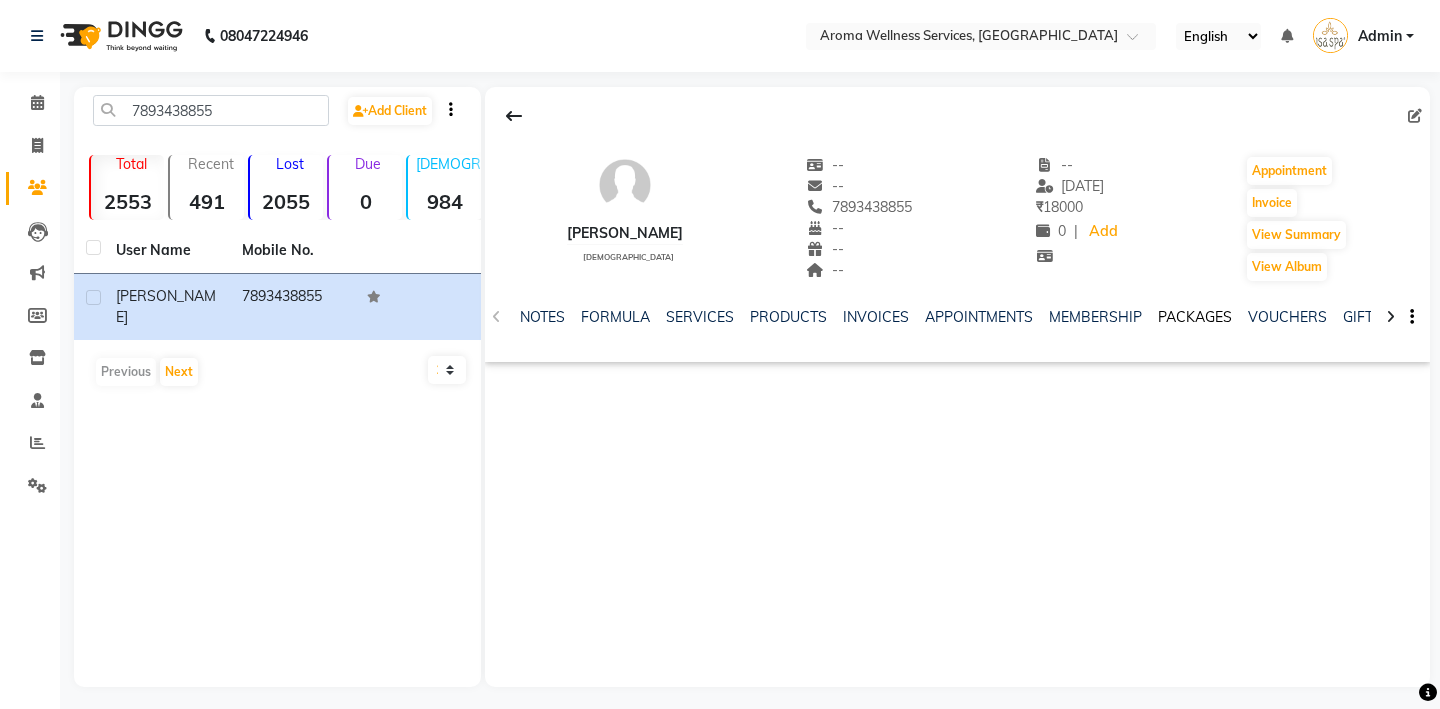 click on "PACKAGES" 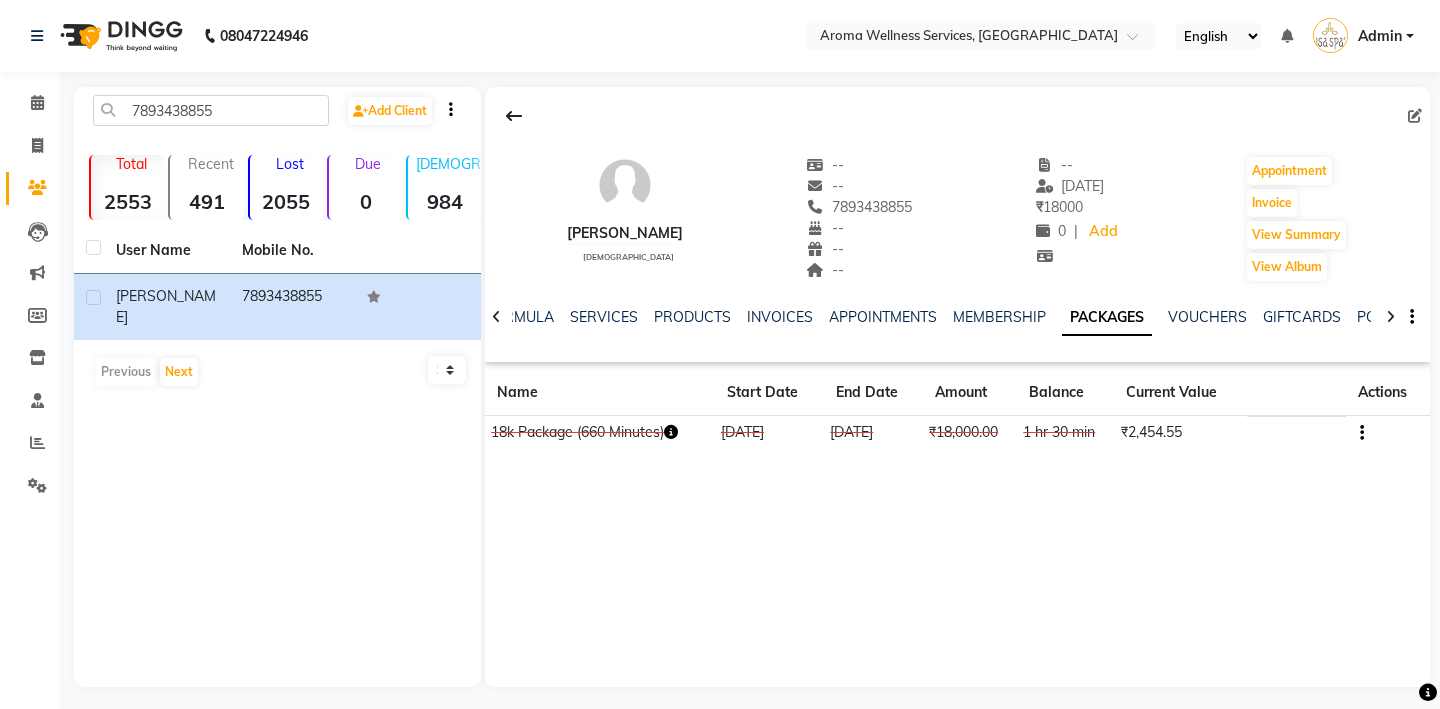 click 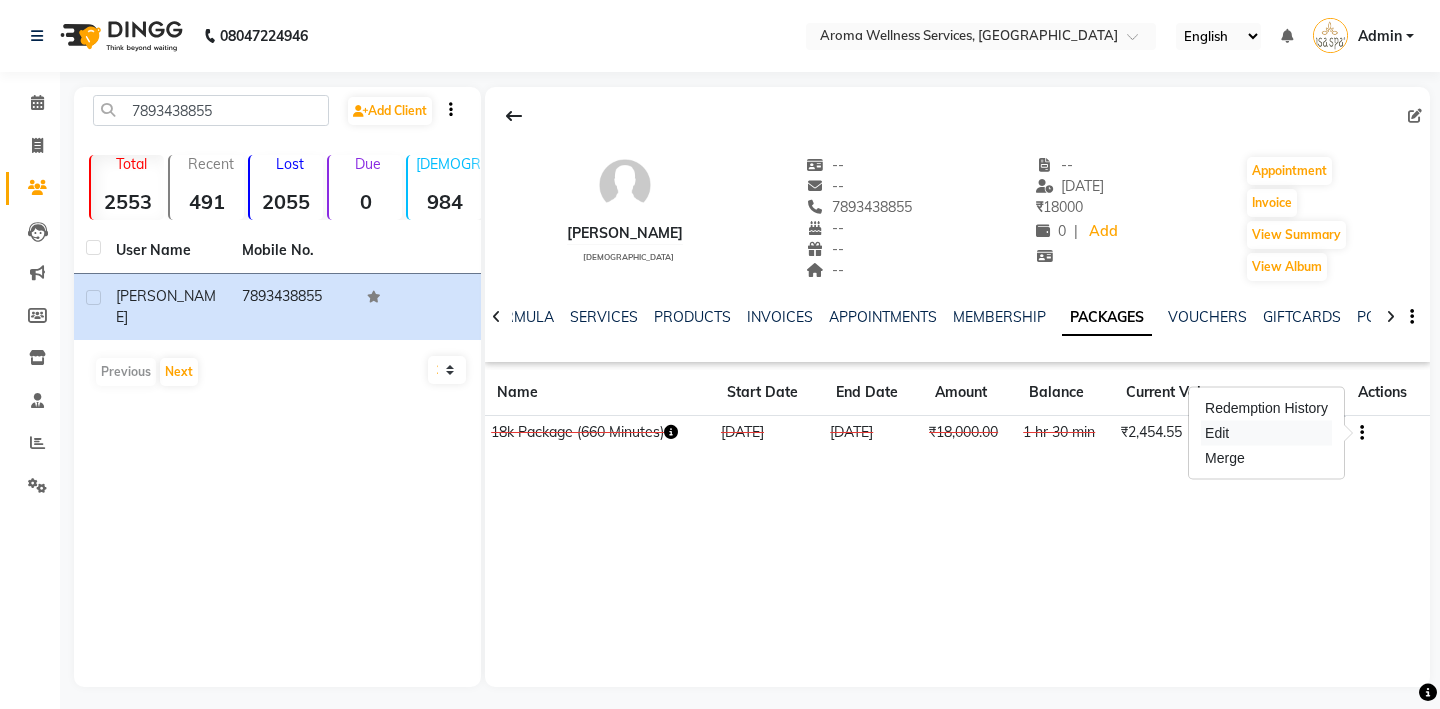 click on "Edit" at bounding box center (1266, 433) 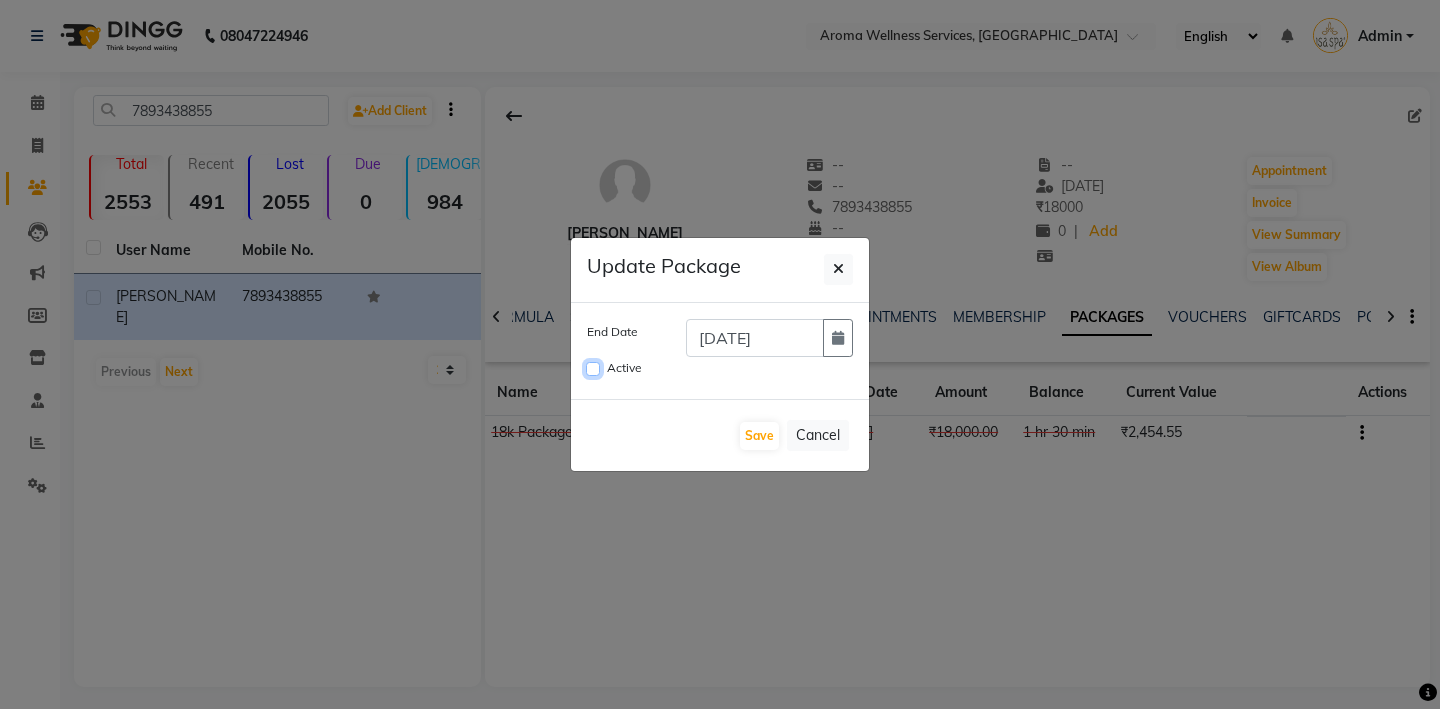 click on "Active" at bounding box center (593, 369) 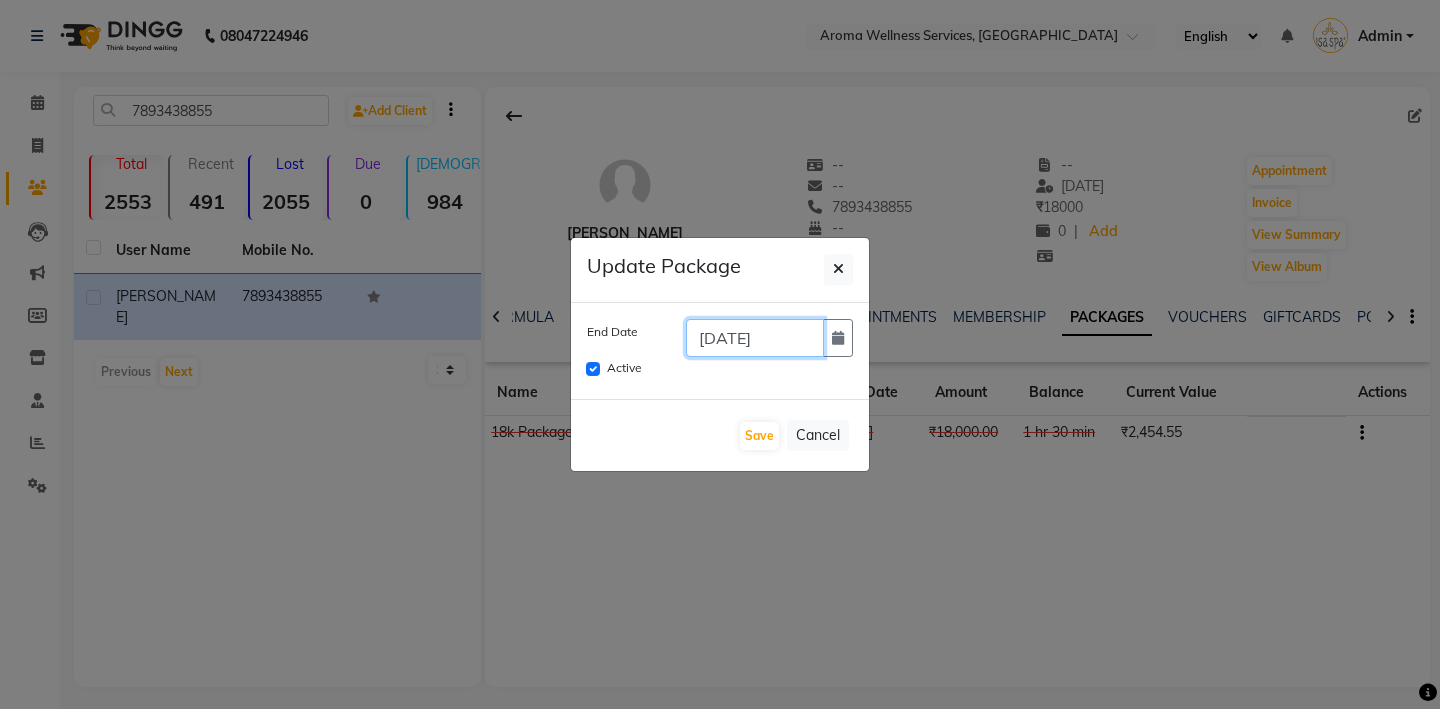 click on "03-07-2025" 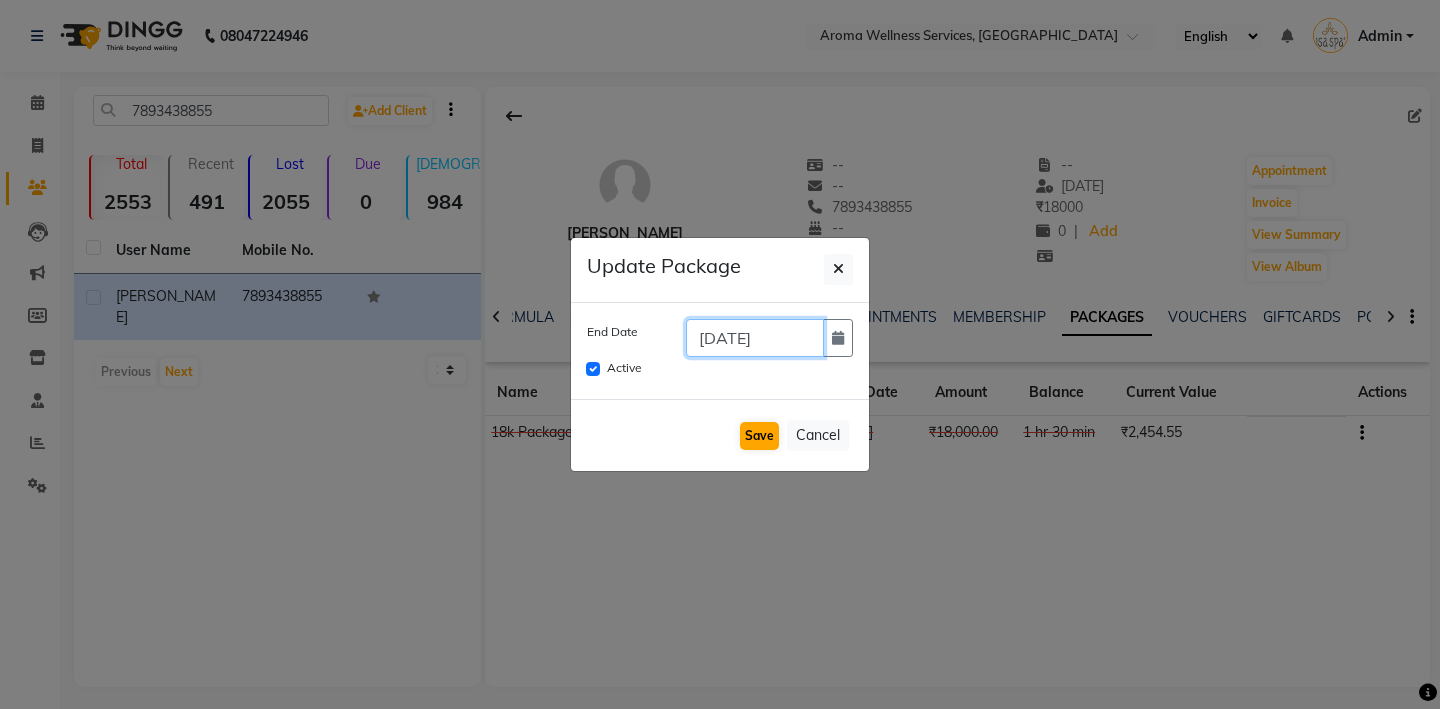 type on "04-09-2025" 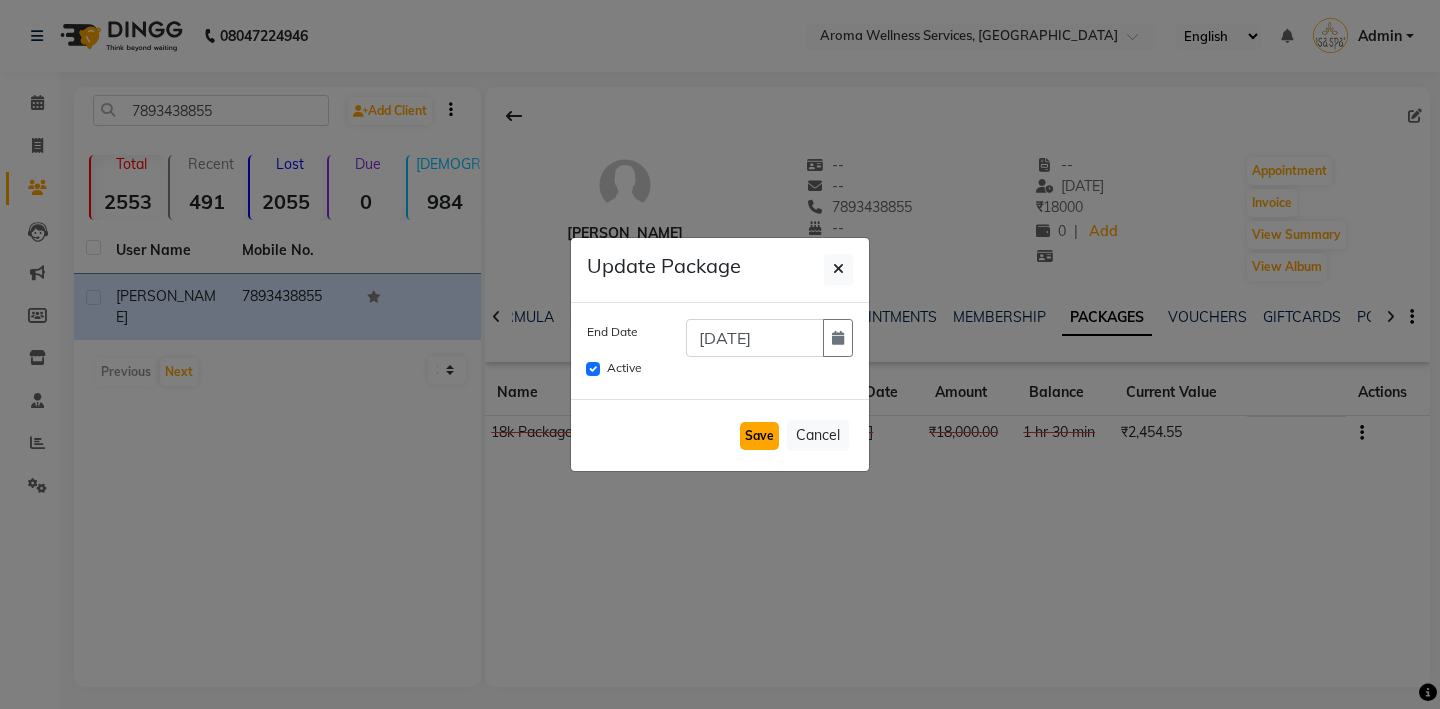 click on "Save" 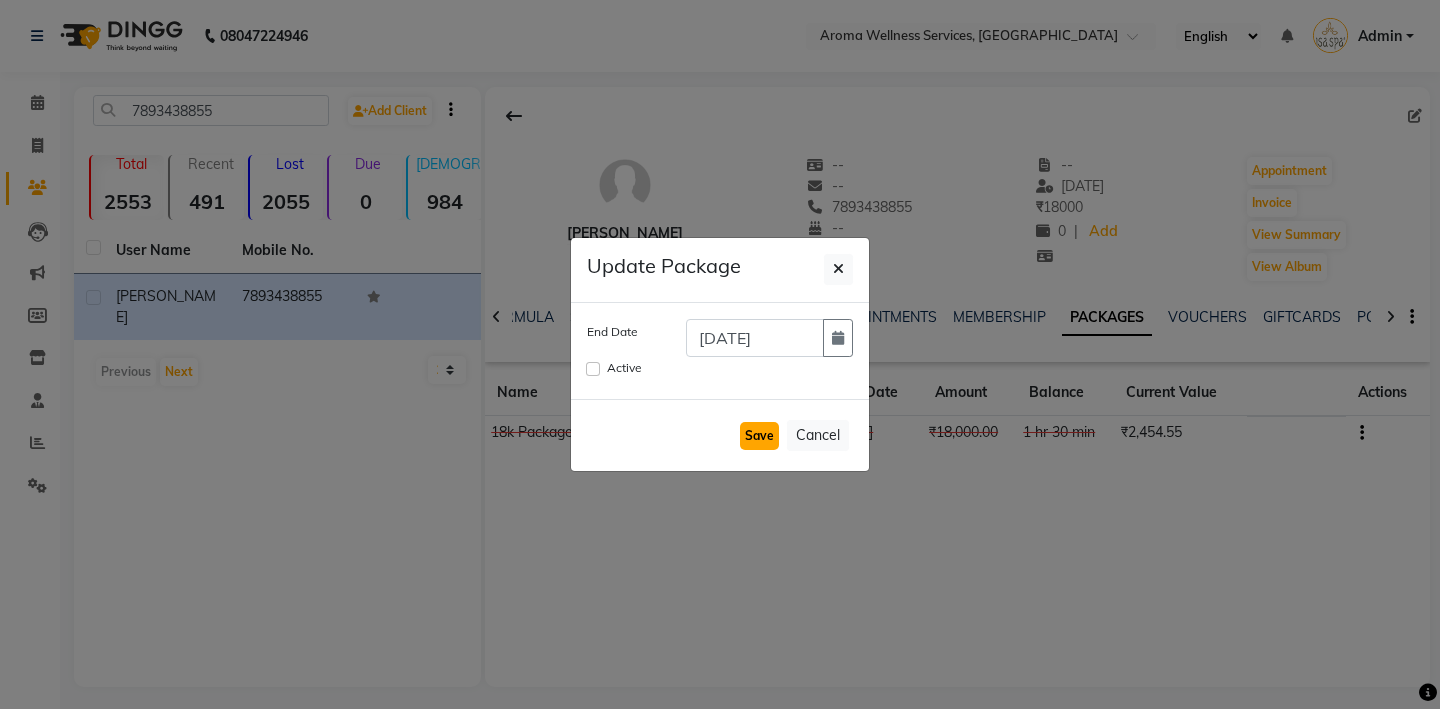 type 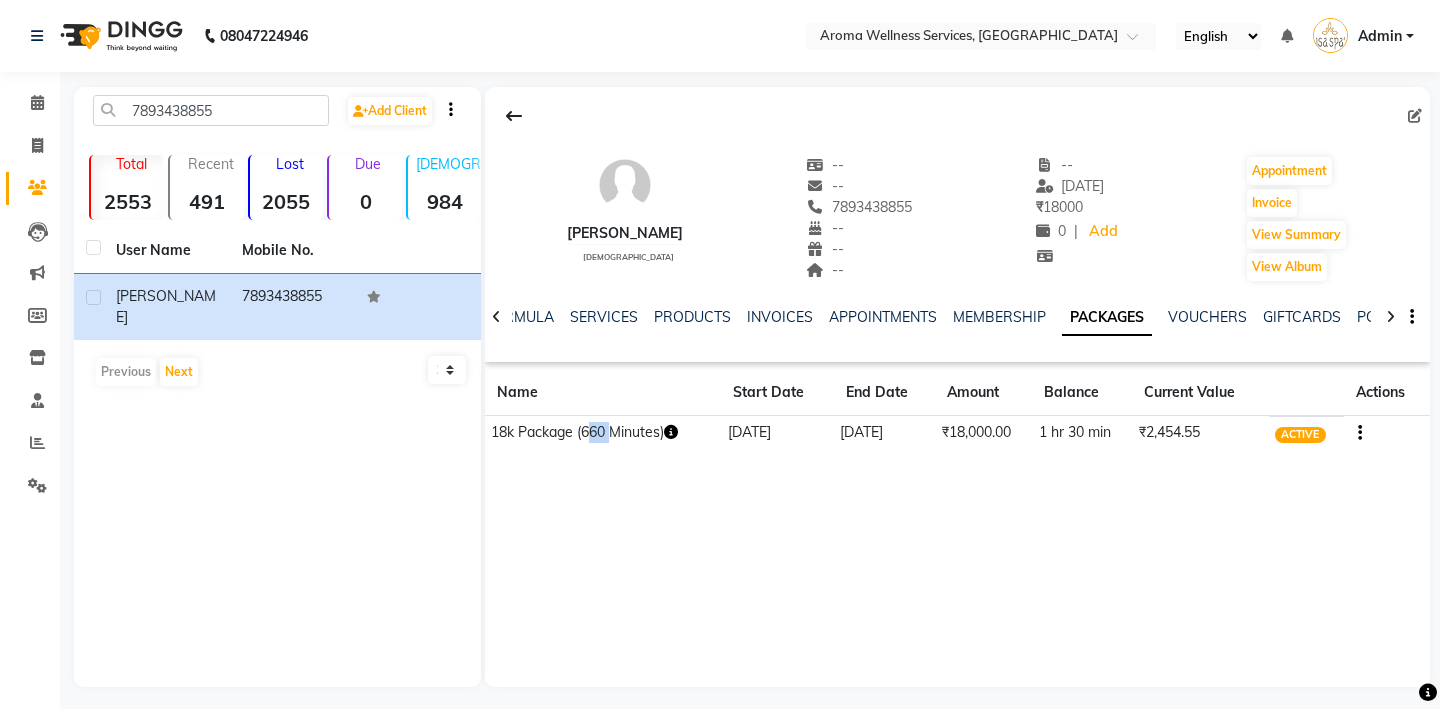 drag, startPoint x: 584, startPoint y: 436, endPoint x: 608, endPoint y: 434, distance: 24.083189 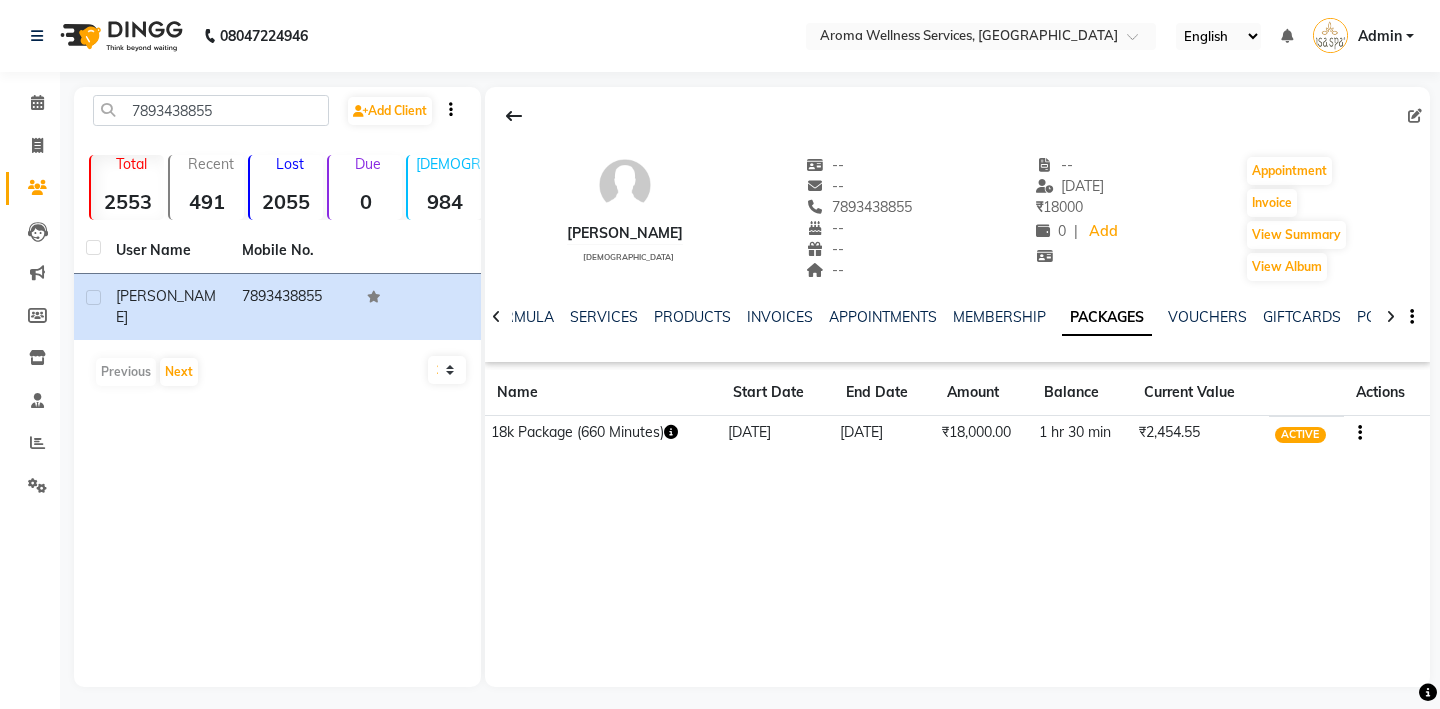 click on "Chandra Kiran    male  --   --   7893438855  --  --  --  -- 11-07-2025 ₹    18000 0 |  Add   Appointment   Invoice  View Summary  View Album  NOTES FORMULA SERVICES PRODUCTS INVOICES APPOINTMENTS MEMBERSHIP PACKAGES VOUCHERS GIFTCARDS POINTS FORMS FAMILY CARDS WALLET Name Start Date End Date Amount Balance Current Value Actions  18k Package (660 Minutes)  04-01-2025 04-09-2025  ₹18,000.00   1 hr 30 min  ₹2,454.55 ACTIVE" 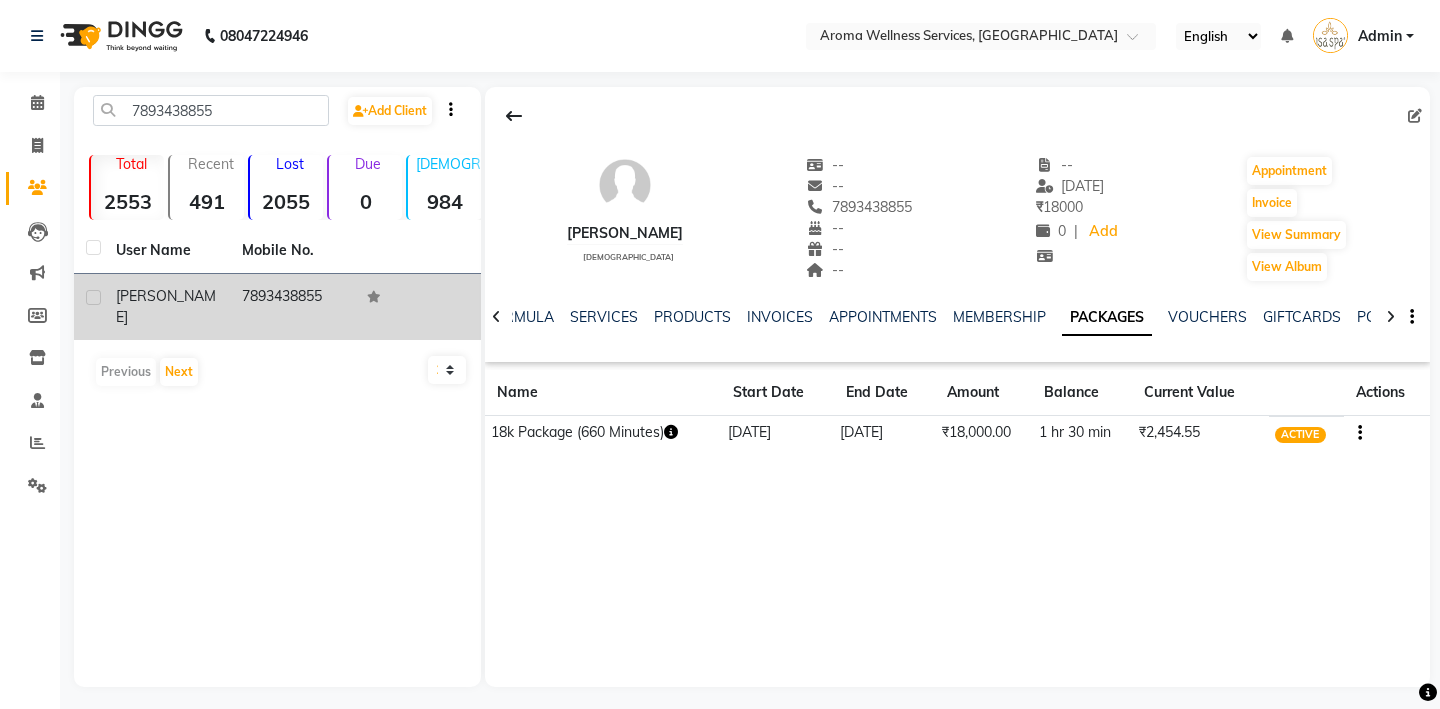 click on "7893438855" 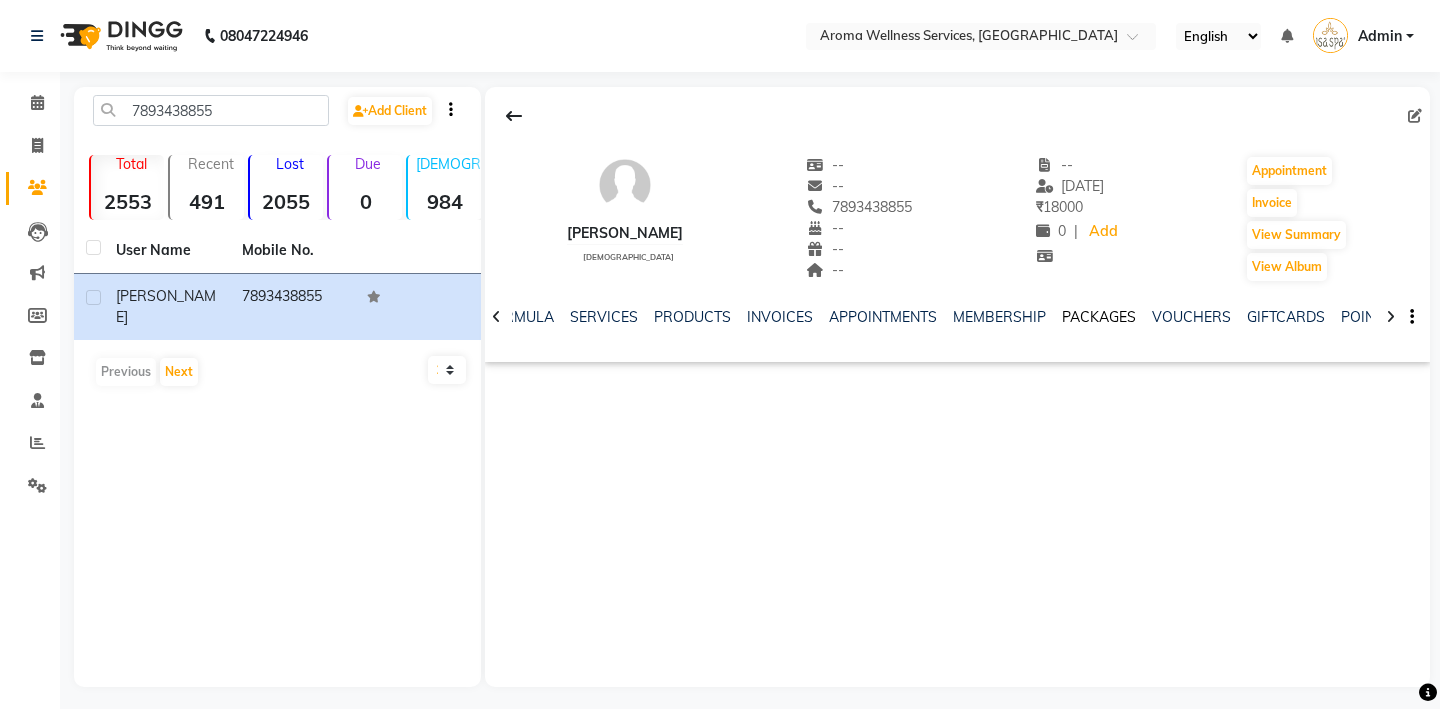 click on "PACKAGES" 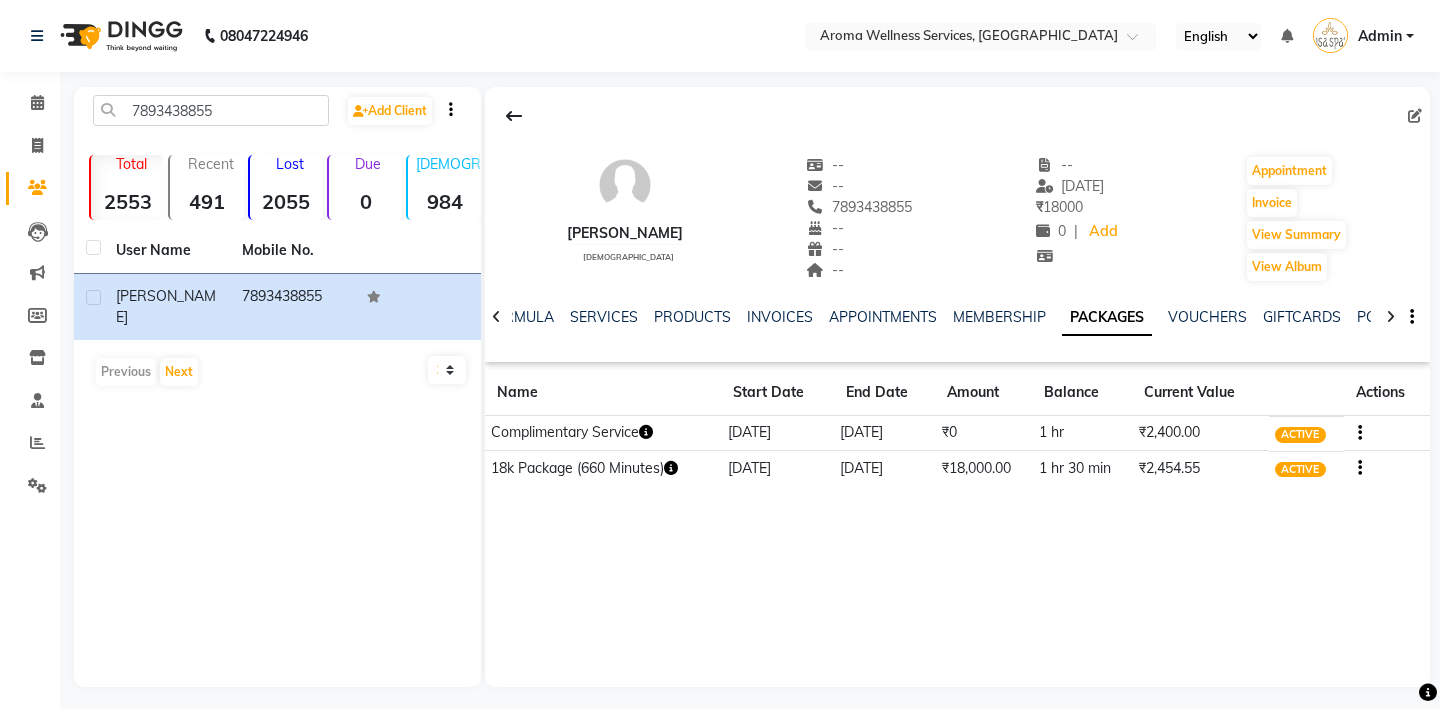 click 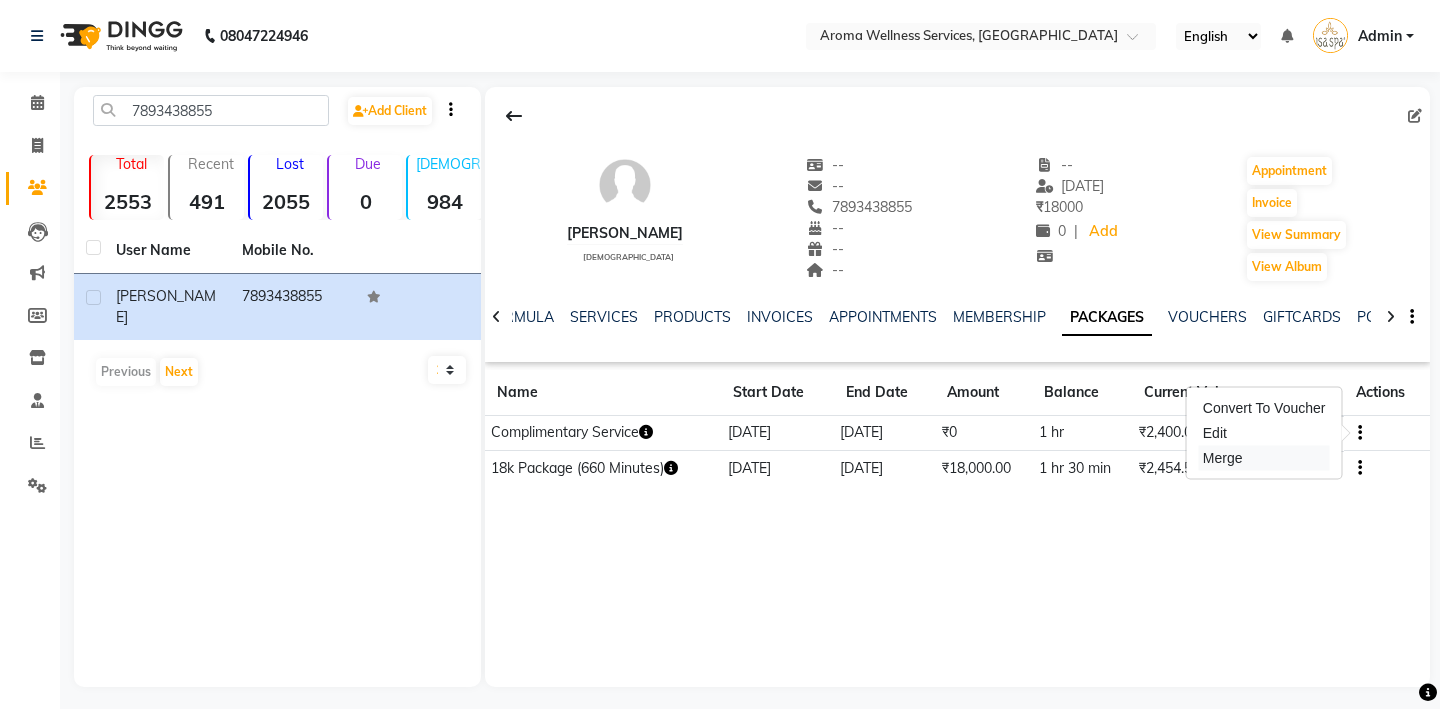 click on "Merge" at bounding box center (1264, 458) 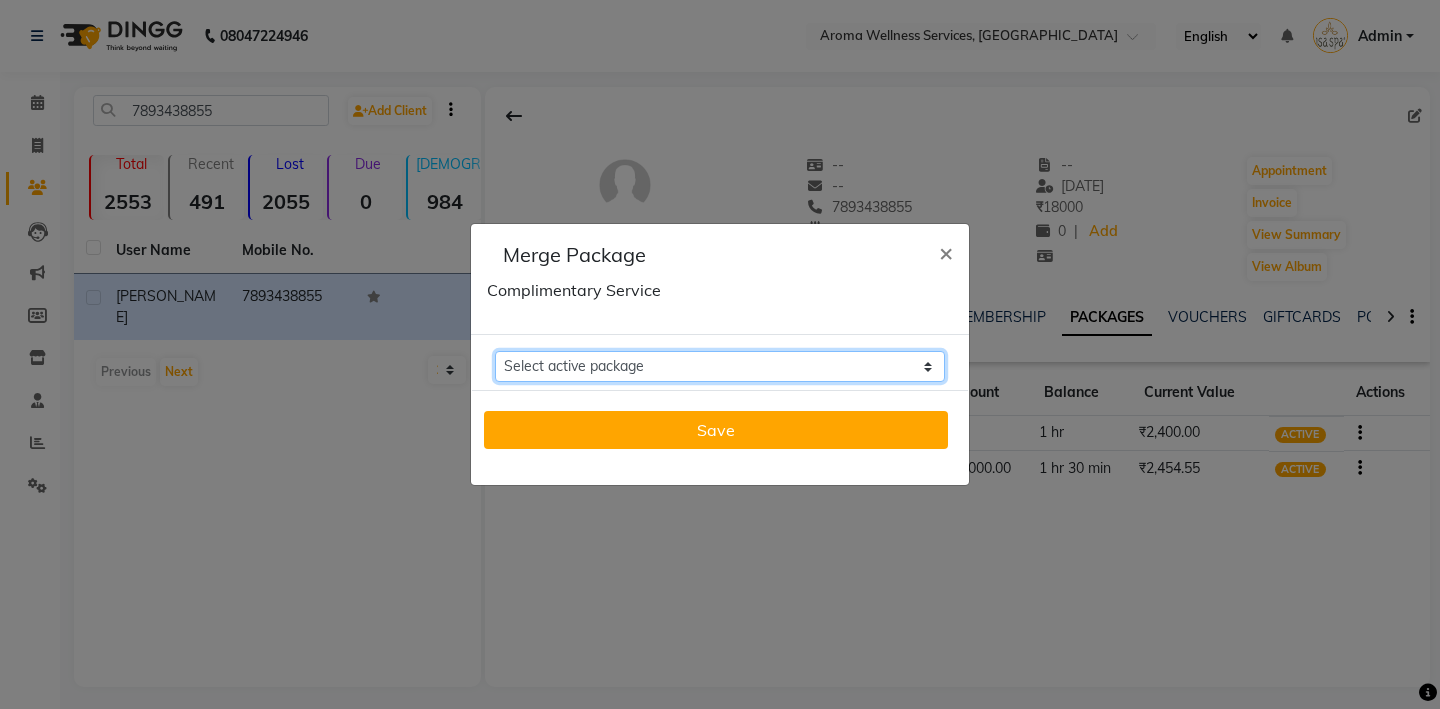 click on "Select active package  18k Package (660 Minutes) Balance: 90" 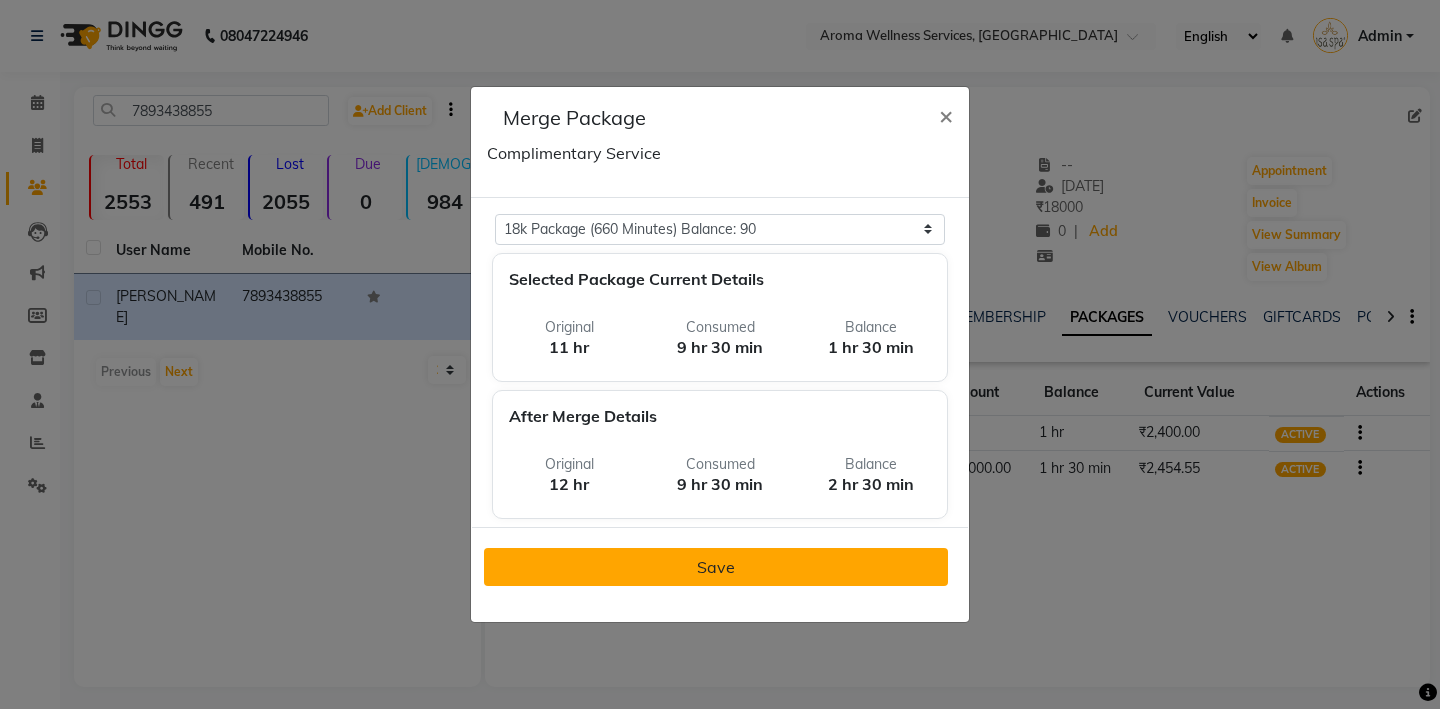 click on "Save" at bounding box center [716, 567] 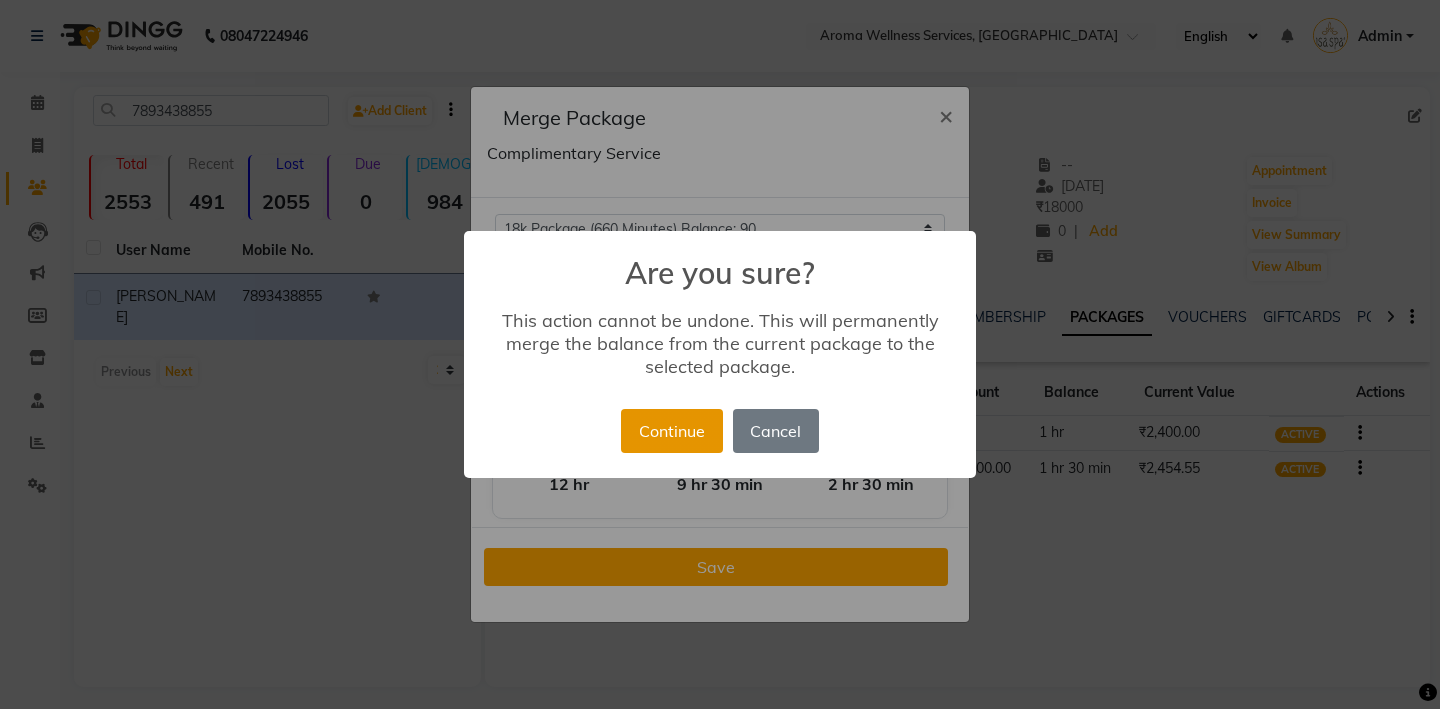 click on "Continue" at bounding box center [671, 431] 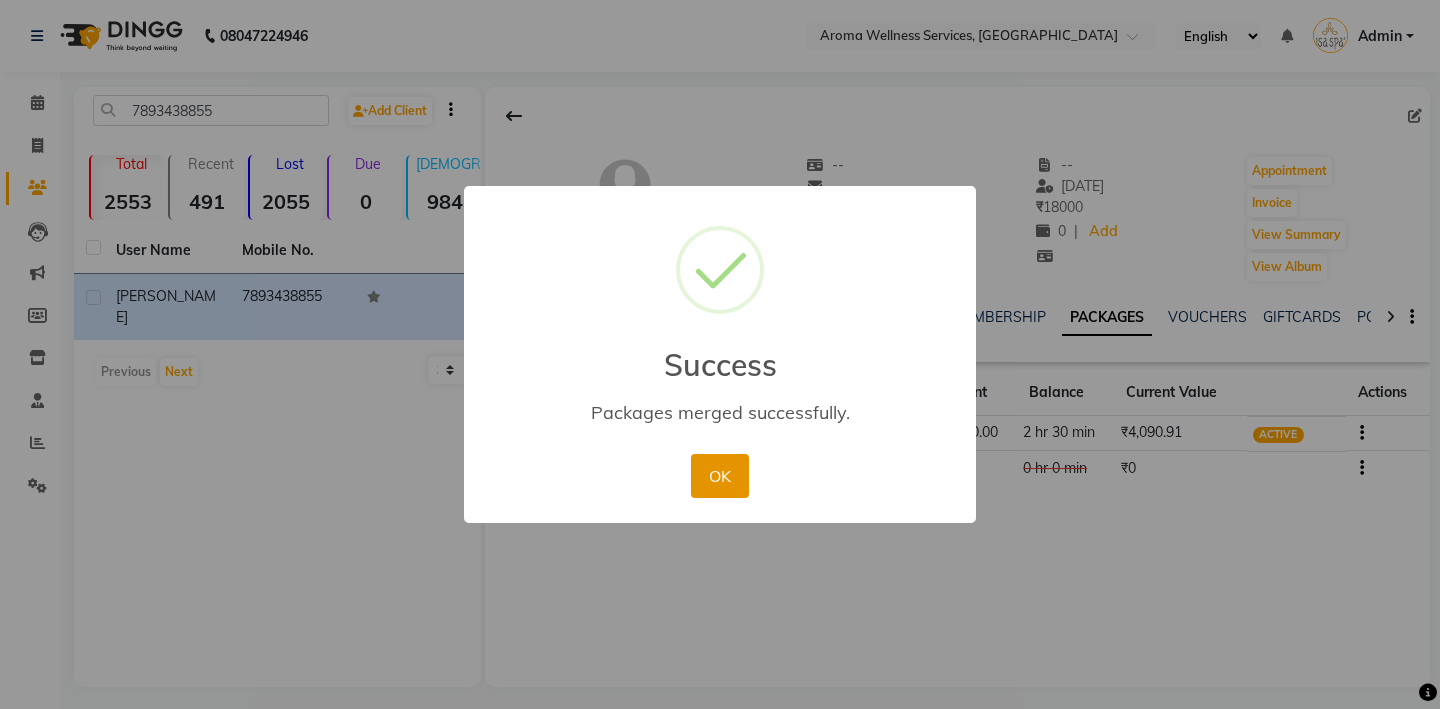 click on "OK" at bounding box center [719, 476] 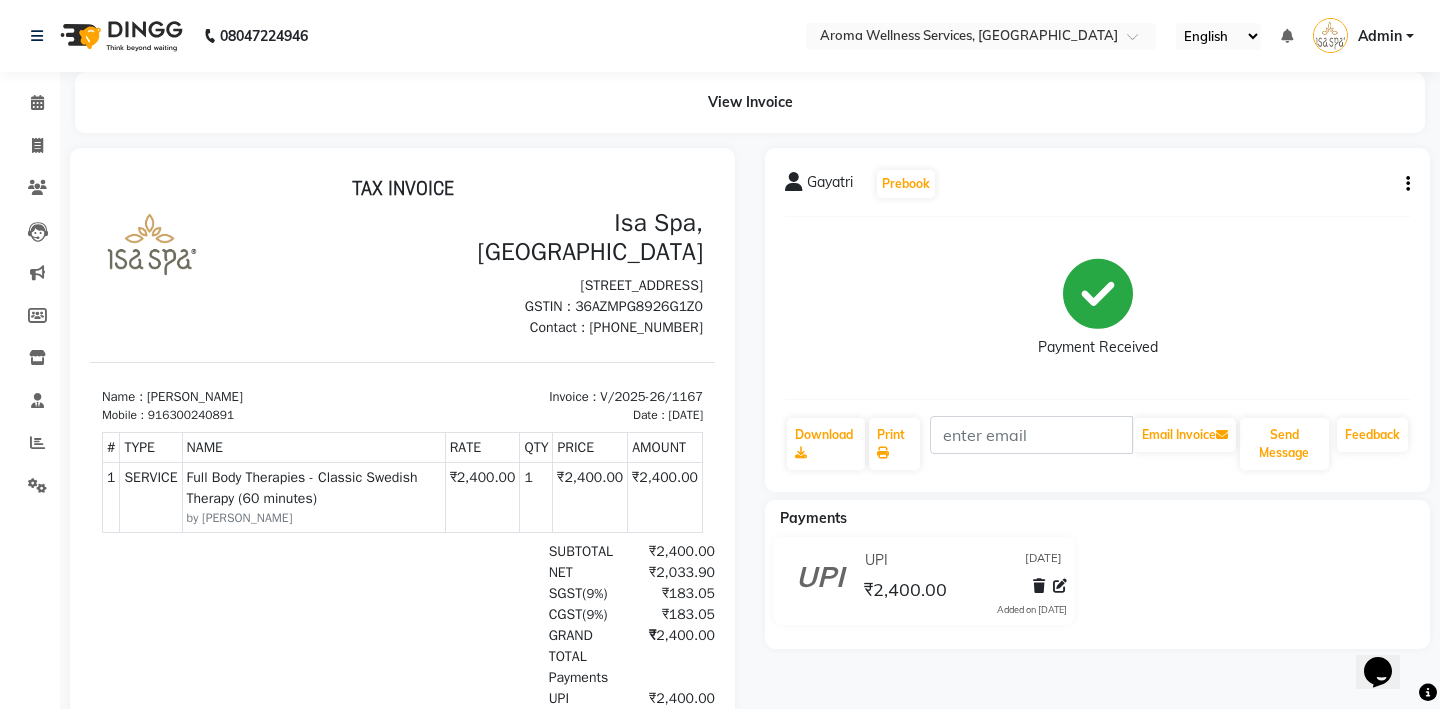 scroll, scrollTop: 0, scrollLeft: 0, axis: both 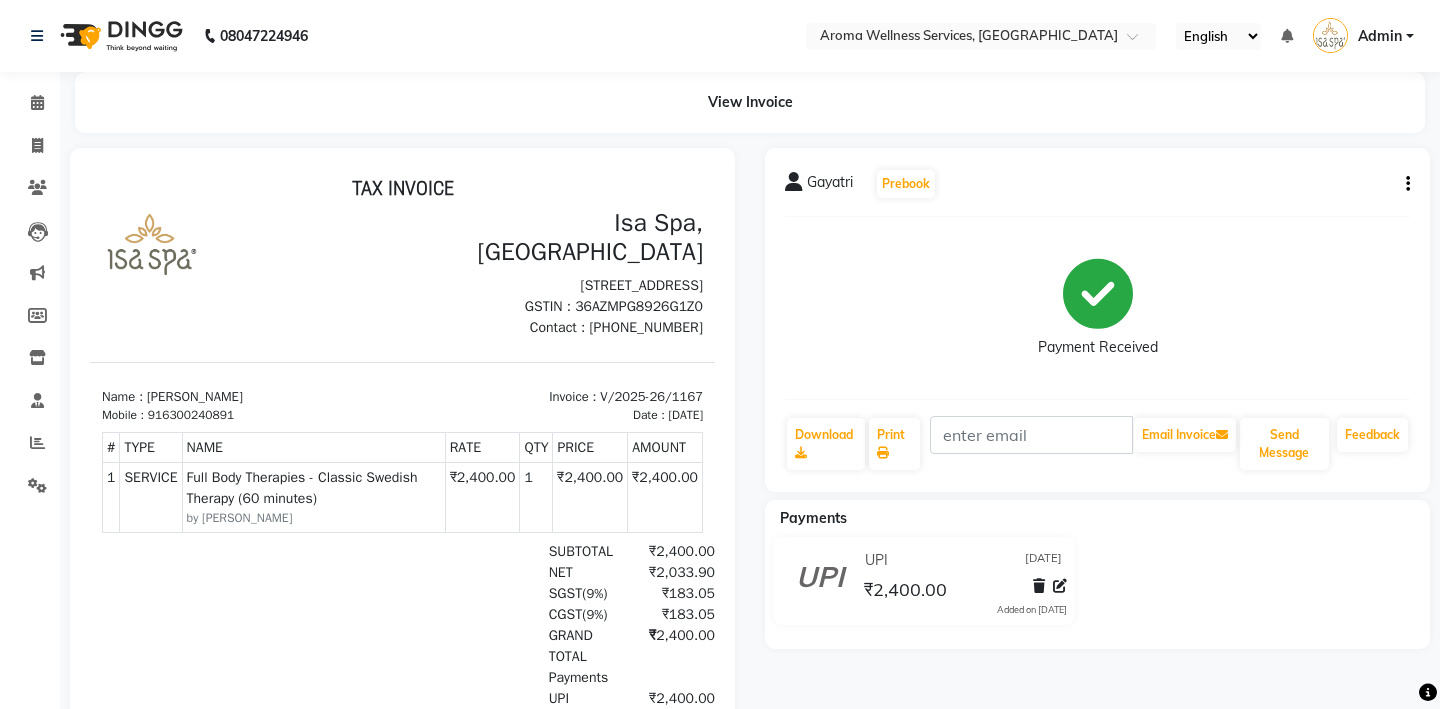 click 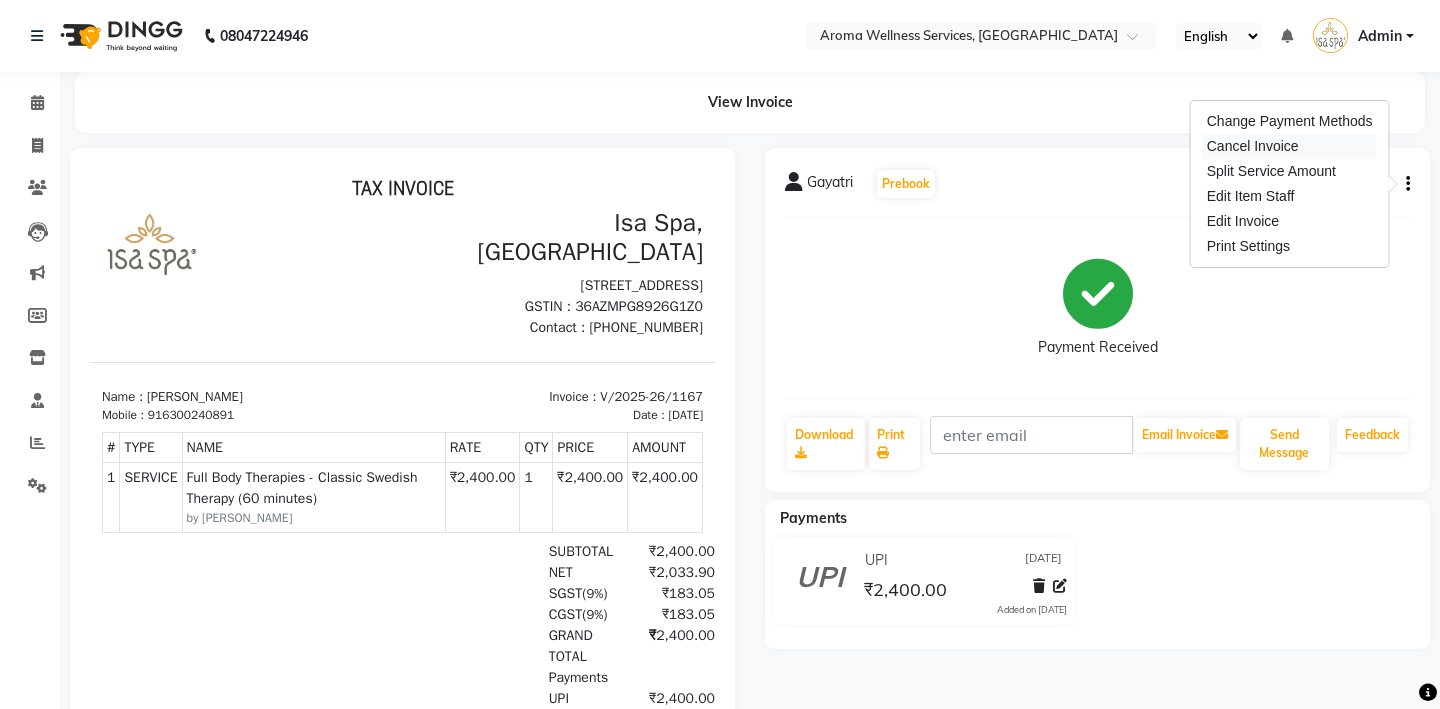 click on "Cancel Invoice" at bounding box center [1290, 146] 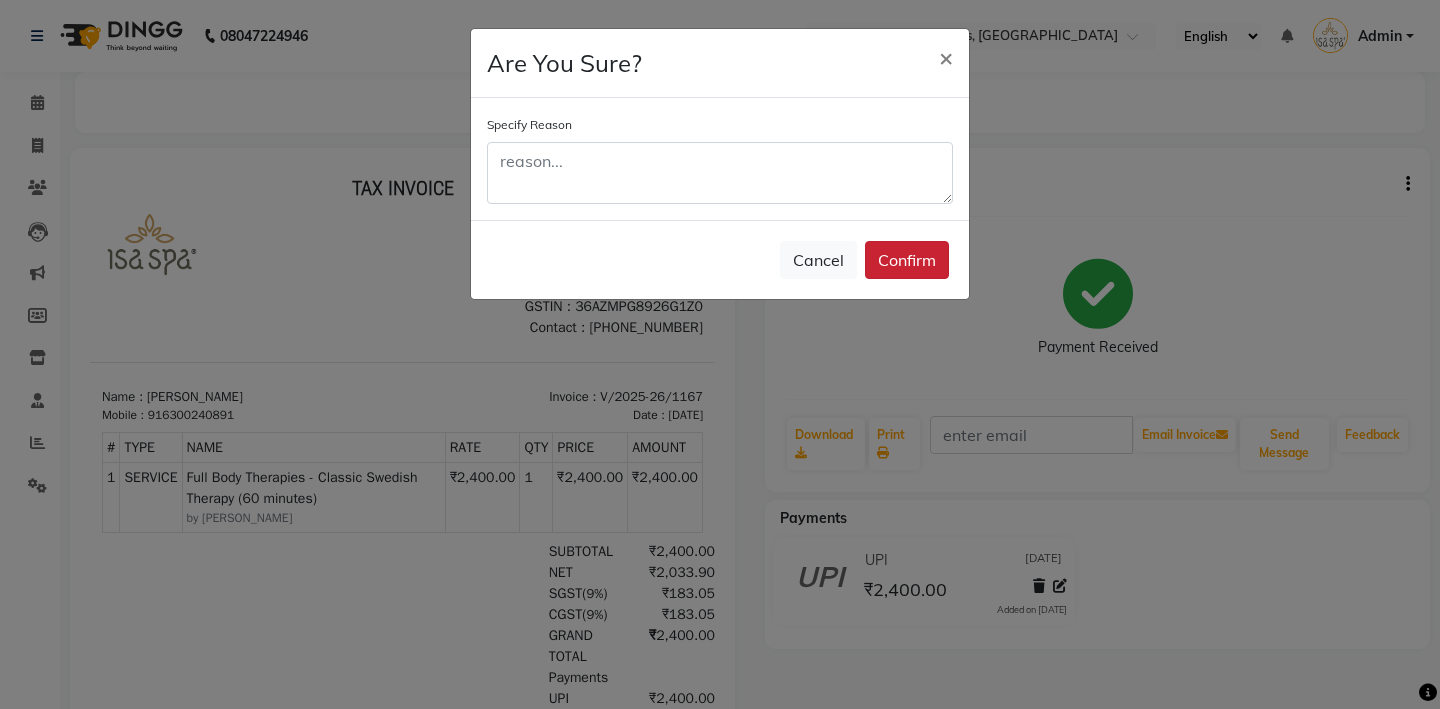 click on "Confirm" 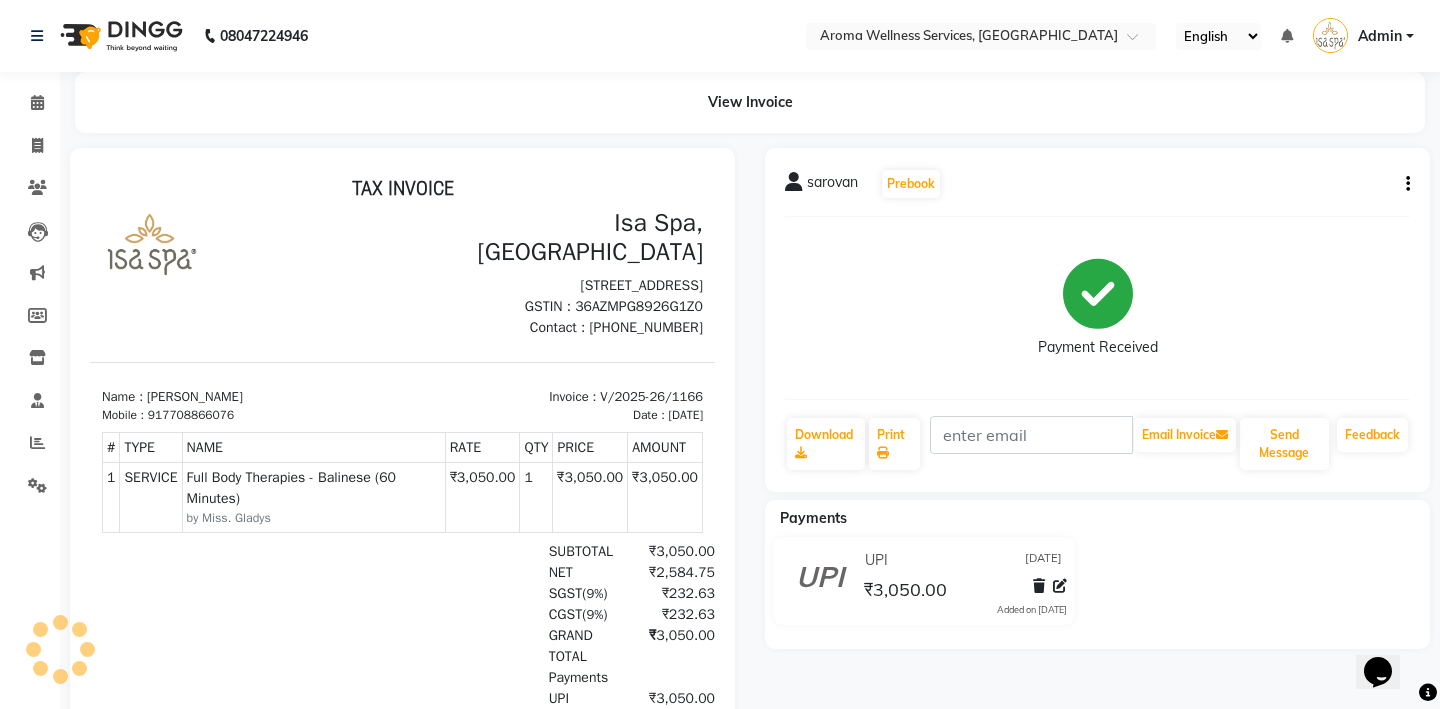 scroll, scrollTop: 0, scrollLeft: 0, axis: both 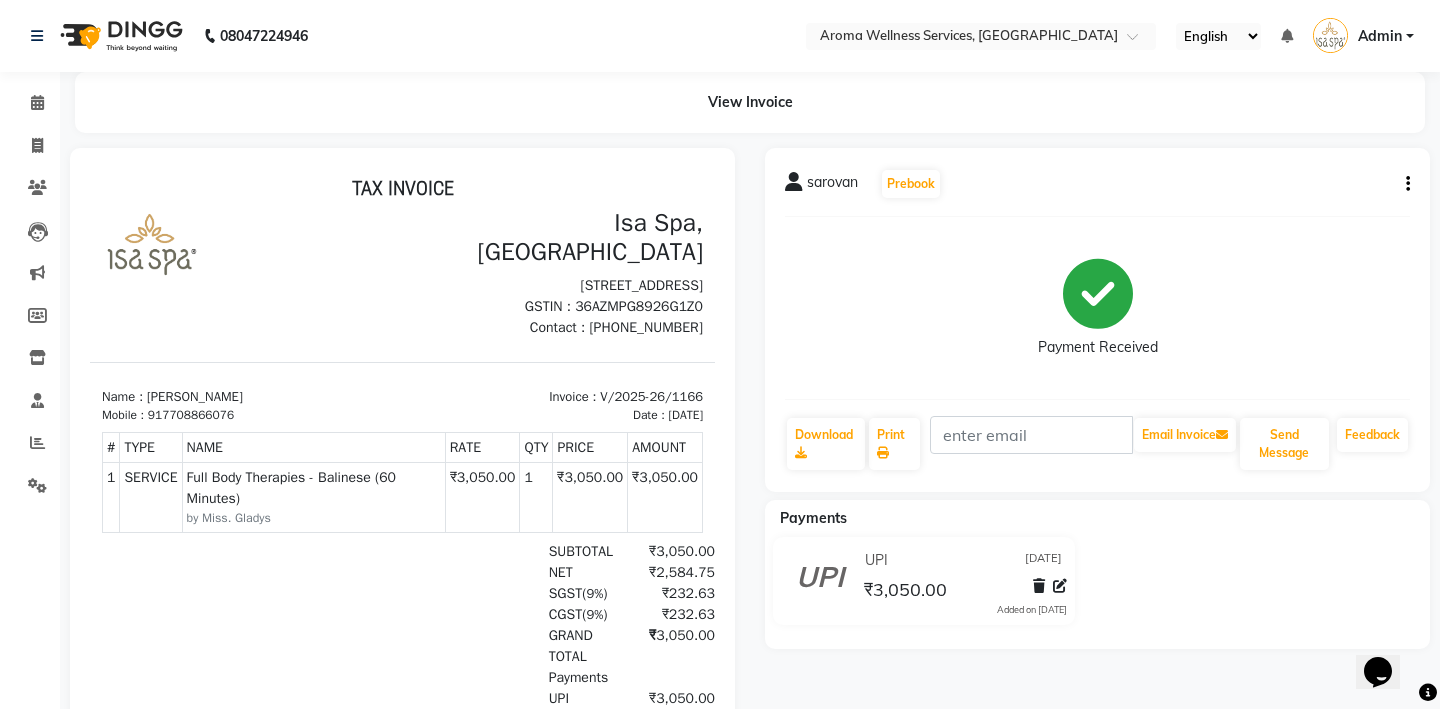 click 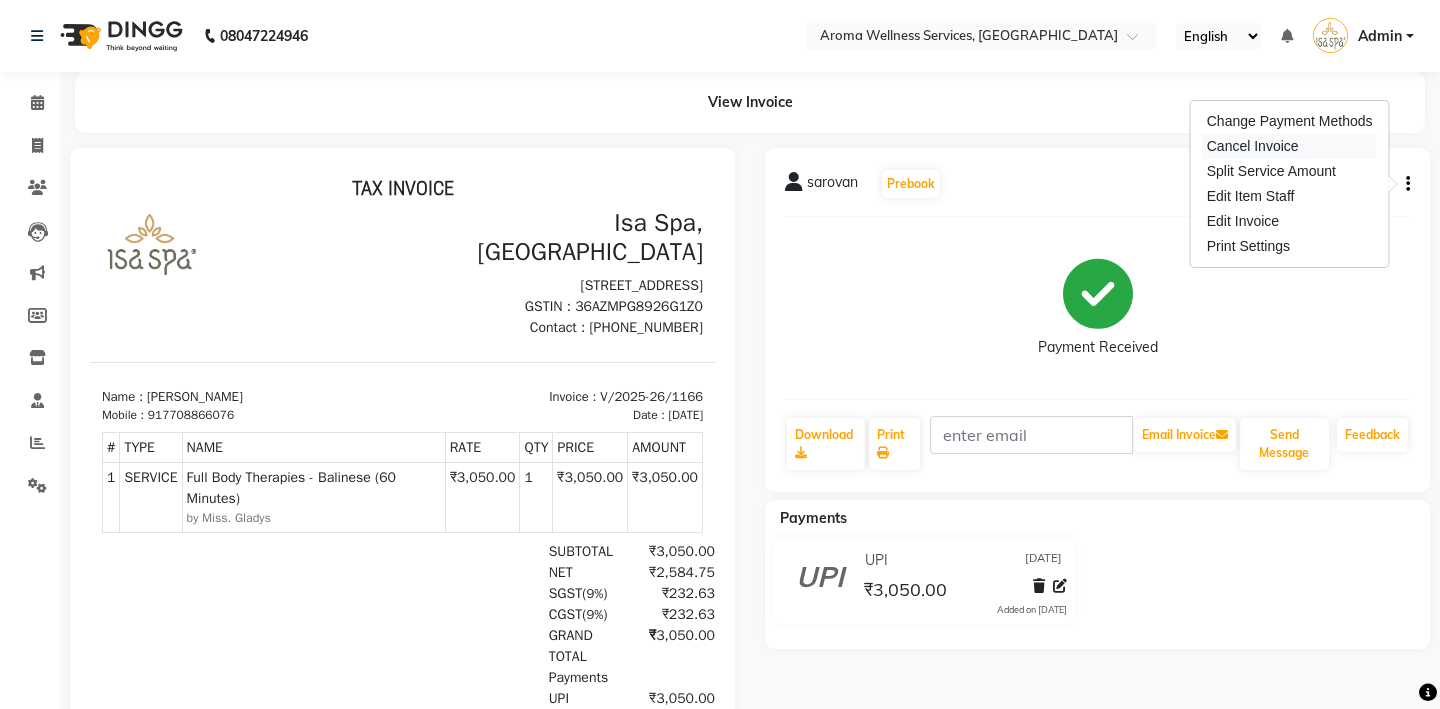 click on "Cancel Invoice" at bounding box center (1290, 146) 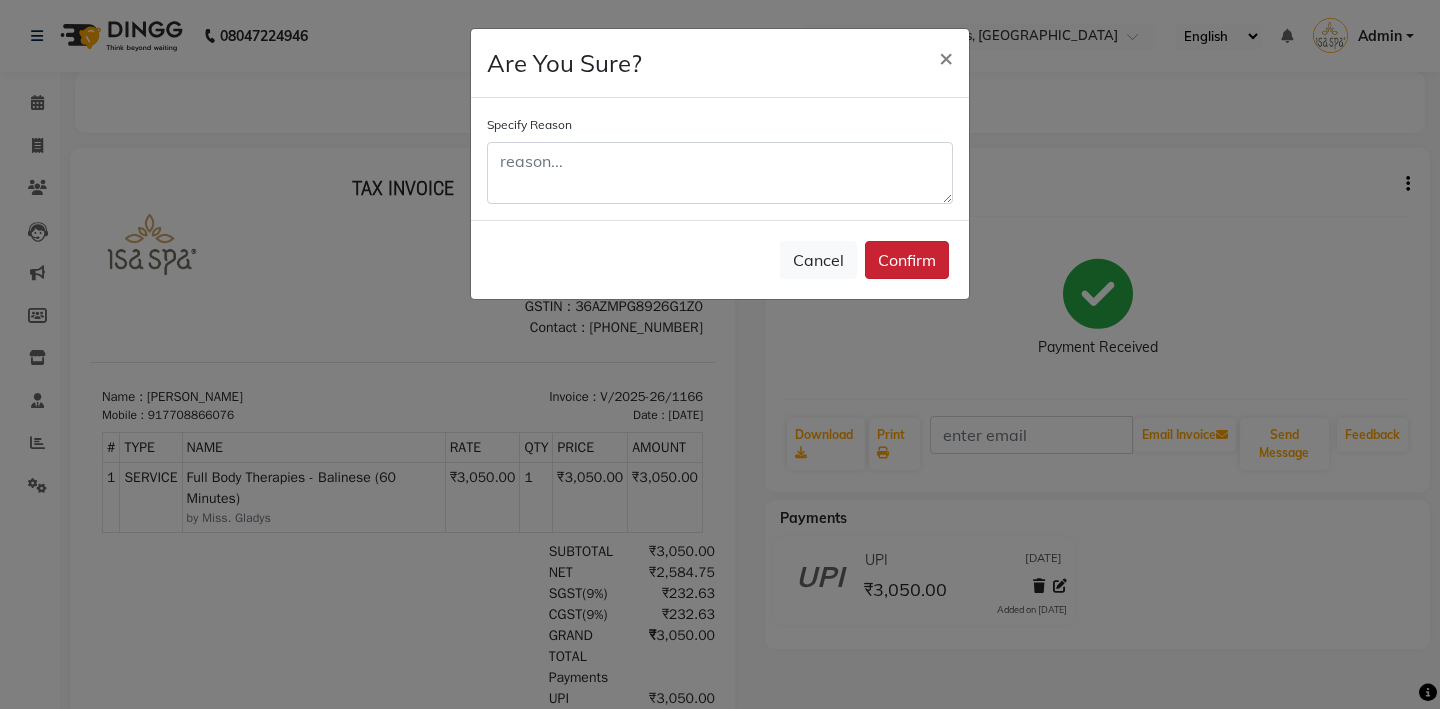 click on "Confirm" 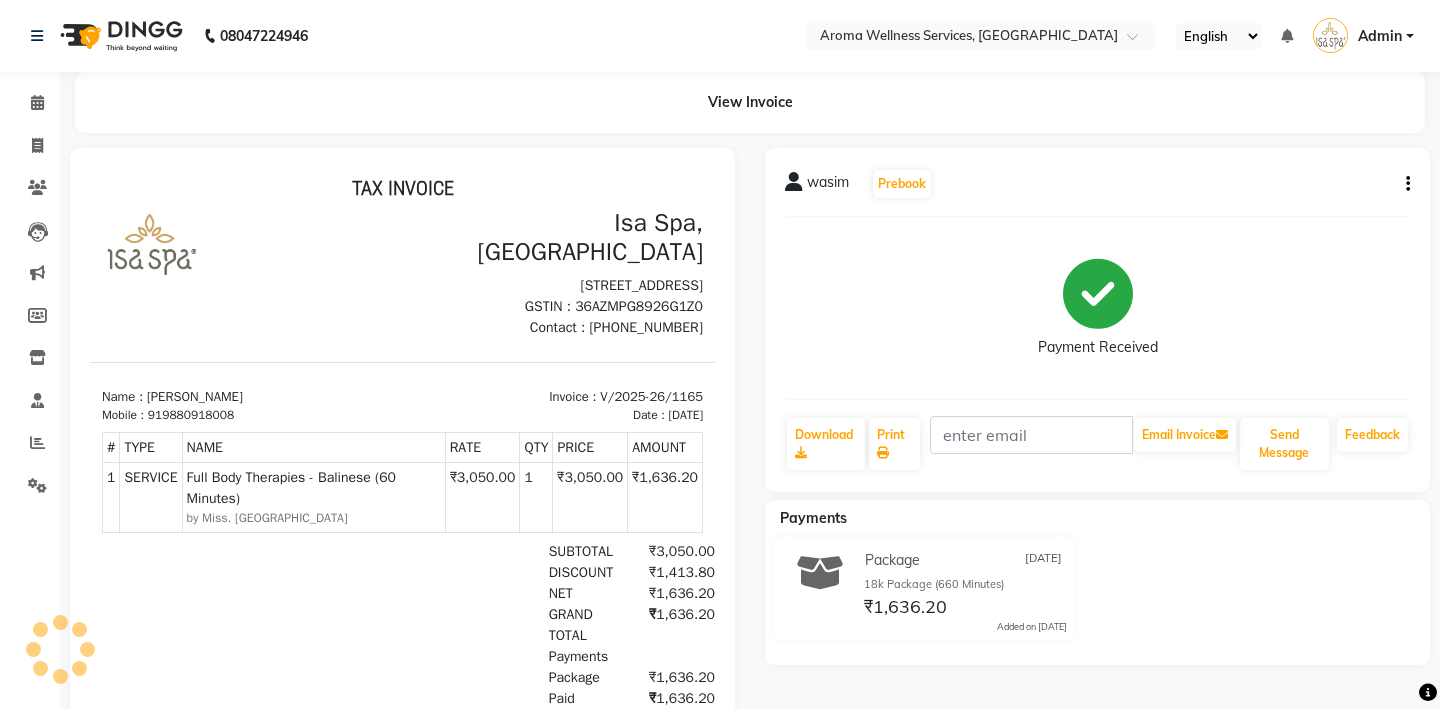 scroll, scrollTop: 0, scrollLeft: 0, axis: both 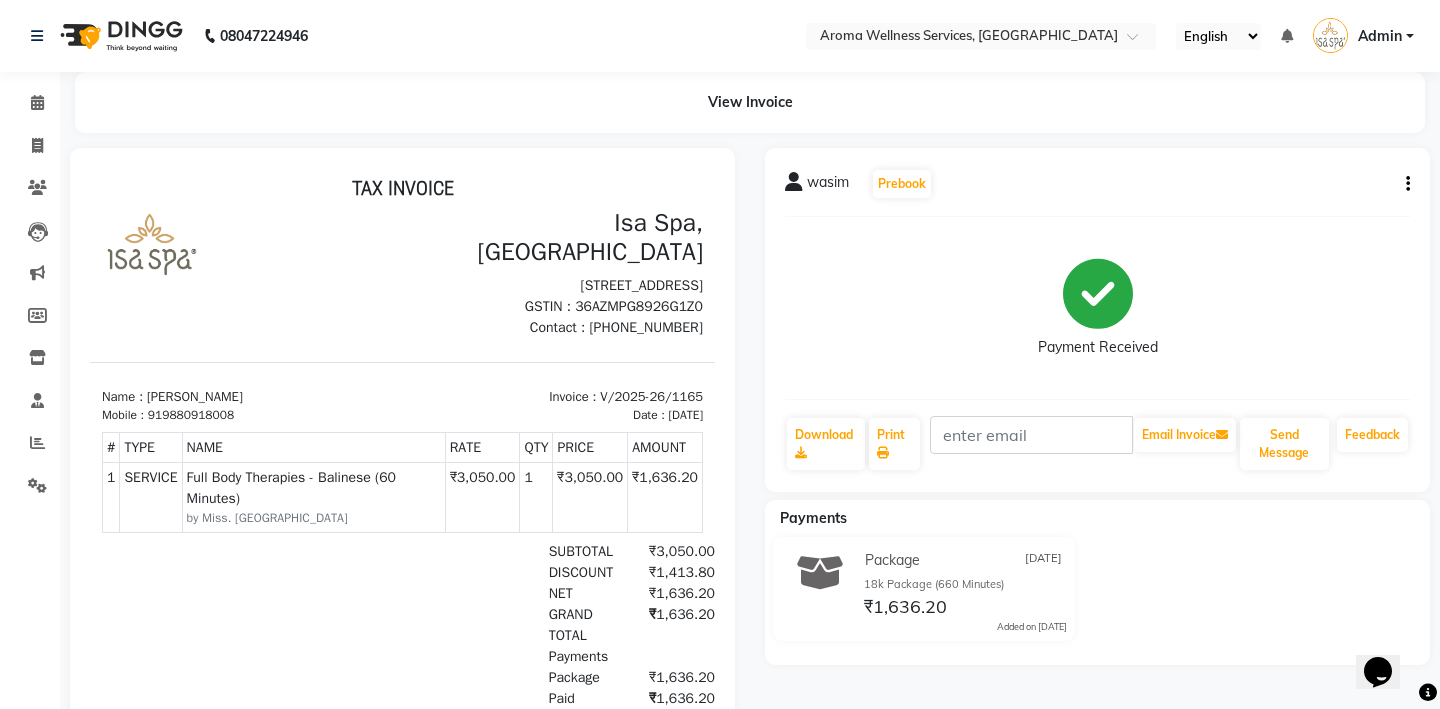 click 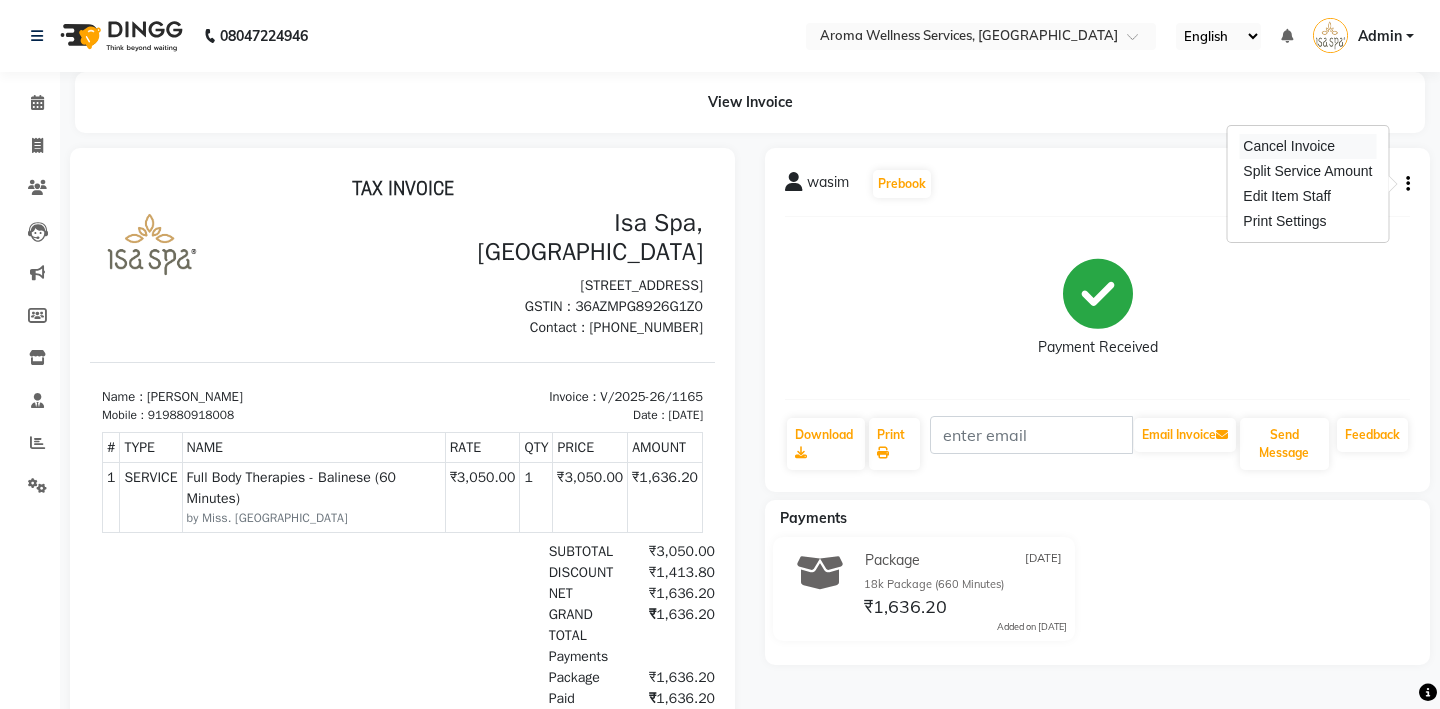 click on "Cancel Invoice" at bounding box center (1307, 146) 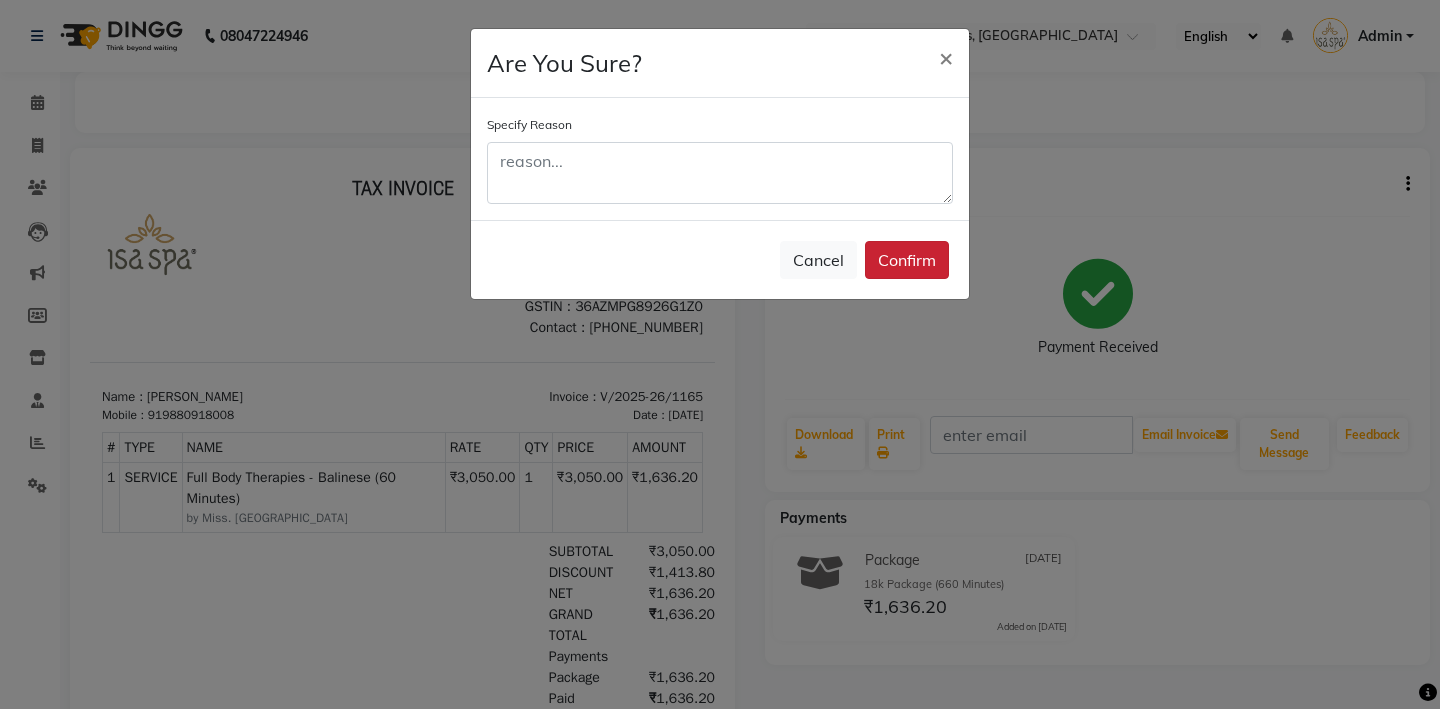 click on "Confirm" 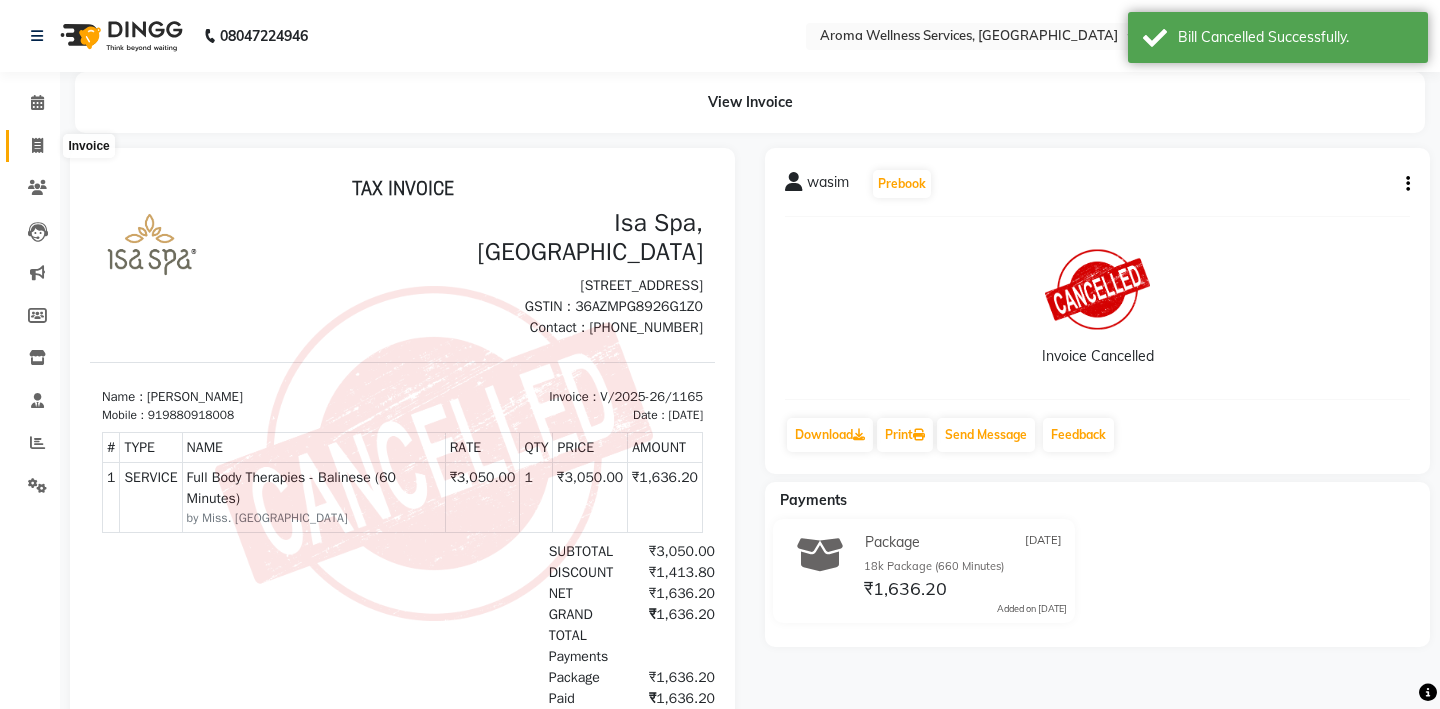 click 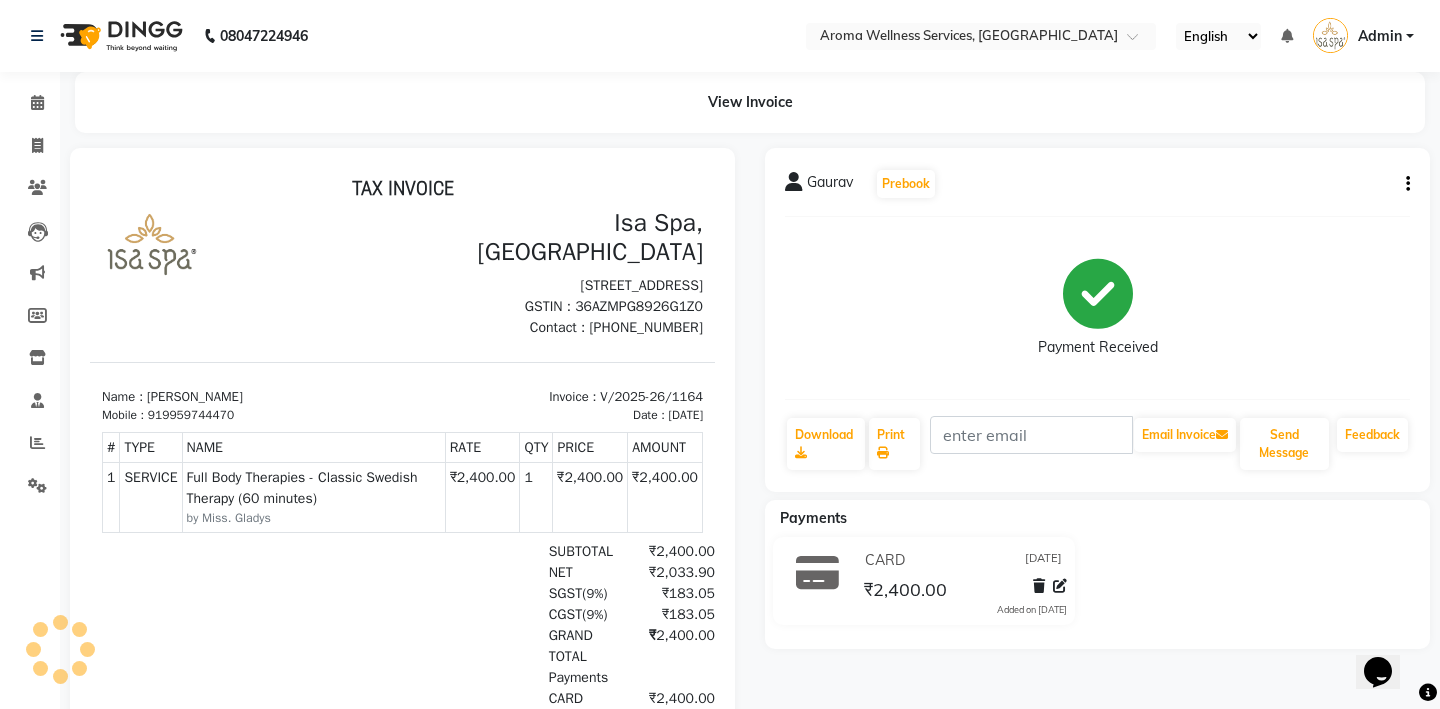 scroll, scrollTop: 0, scrollLeft: 0, axis: both 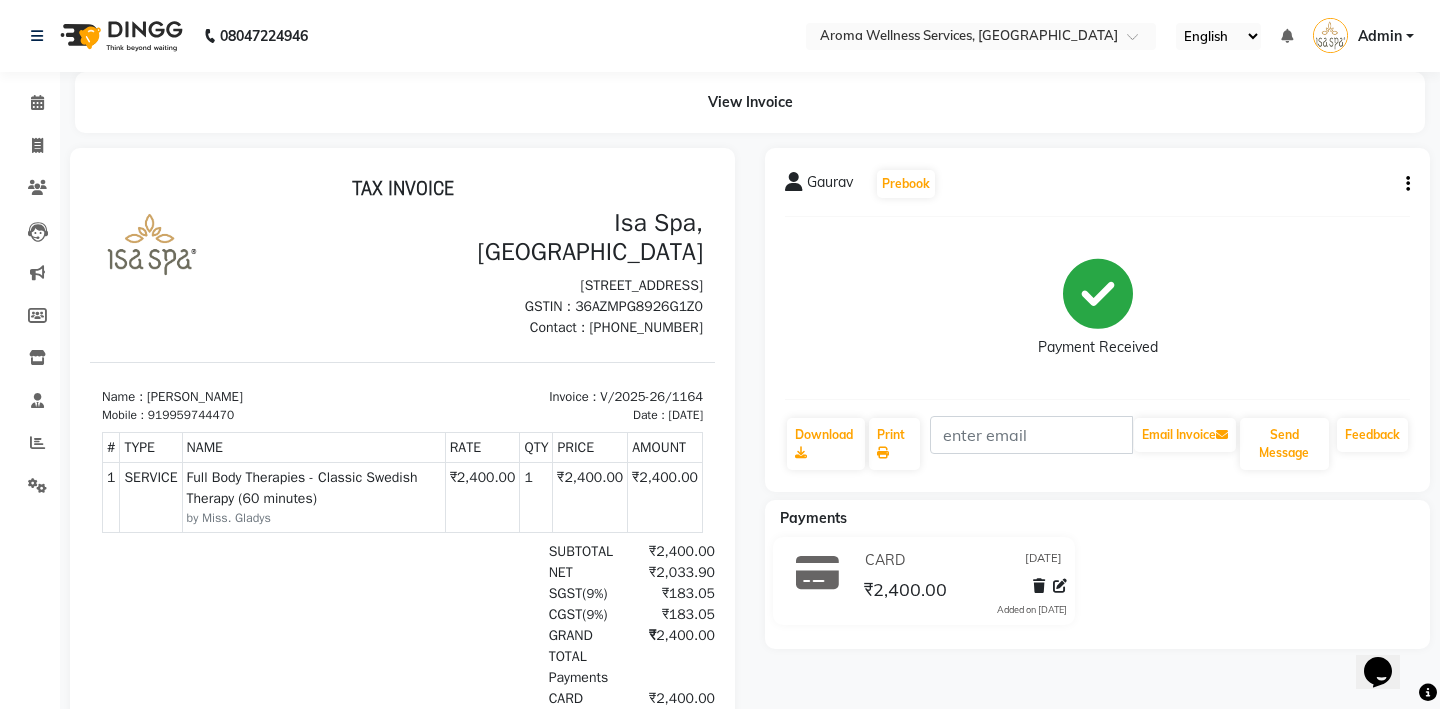 click 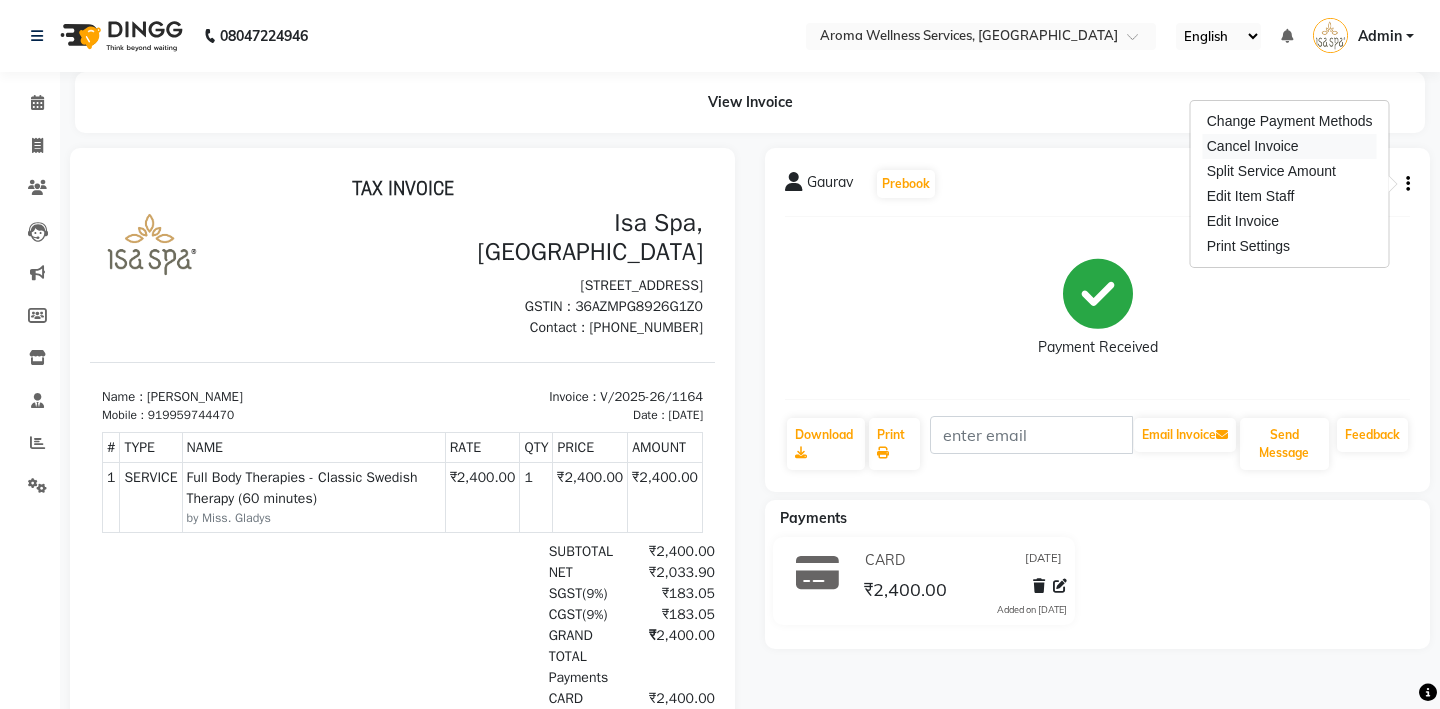 click on "Cancel Invoice" at bounding box center [1290, 146] 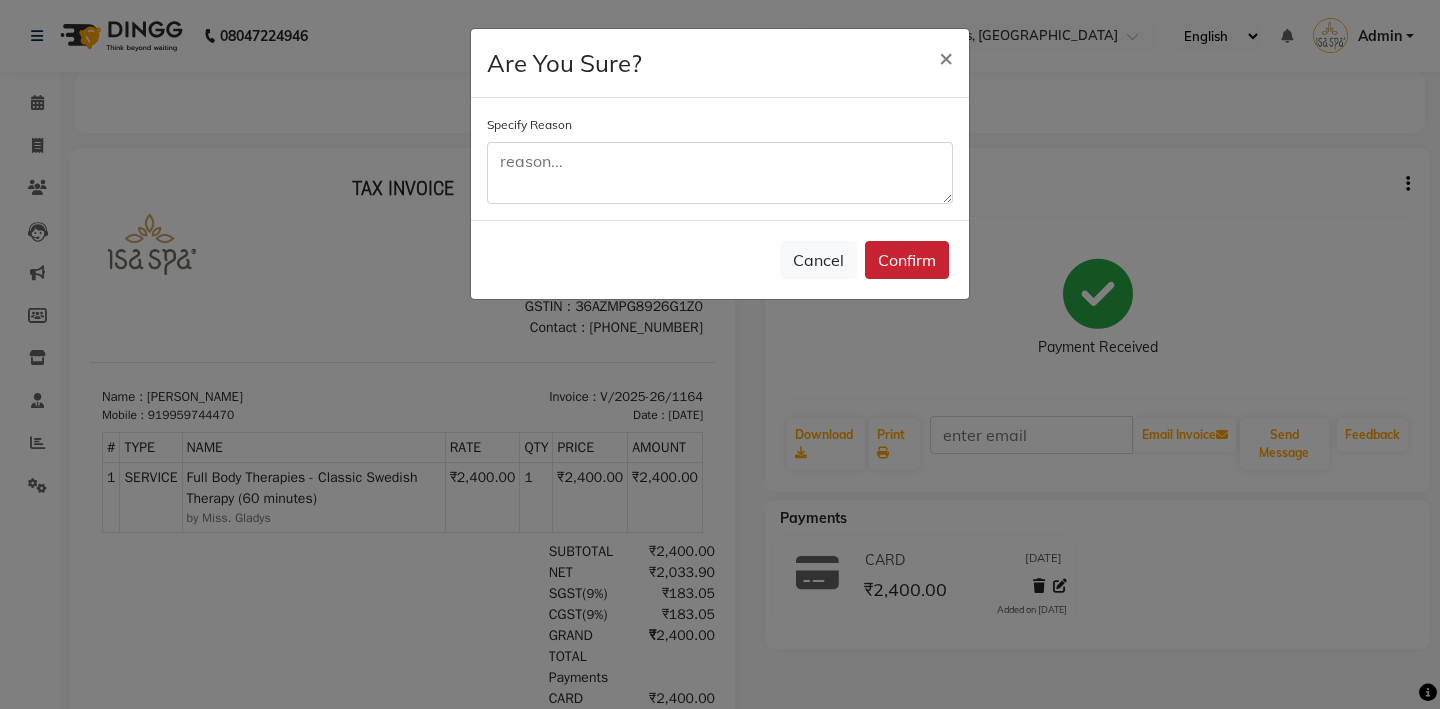click on "Confirm" 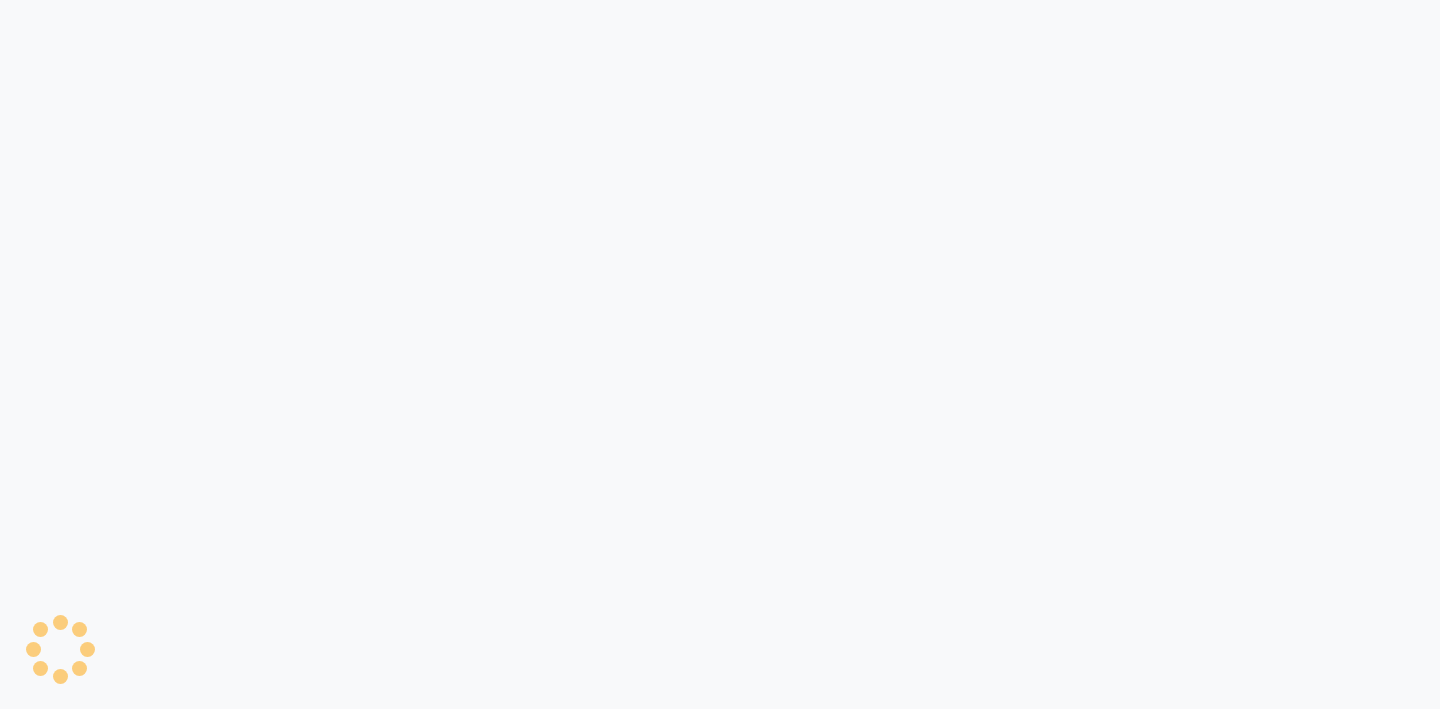 scroll, scrollTop: 0, scrollLeft: 0, axis: both 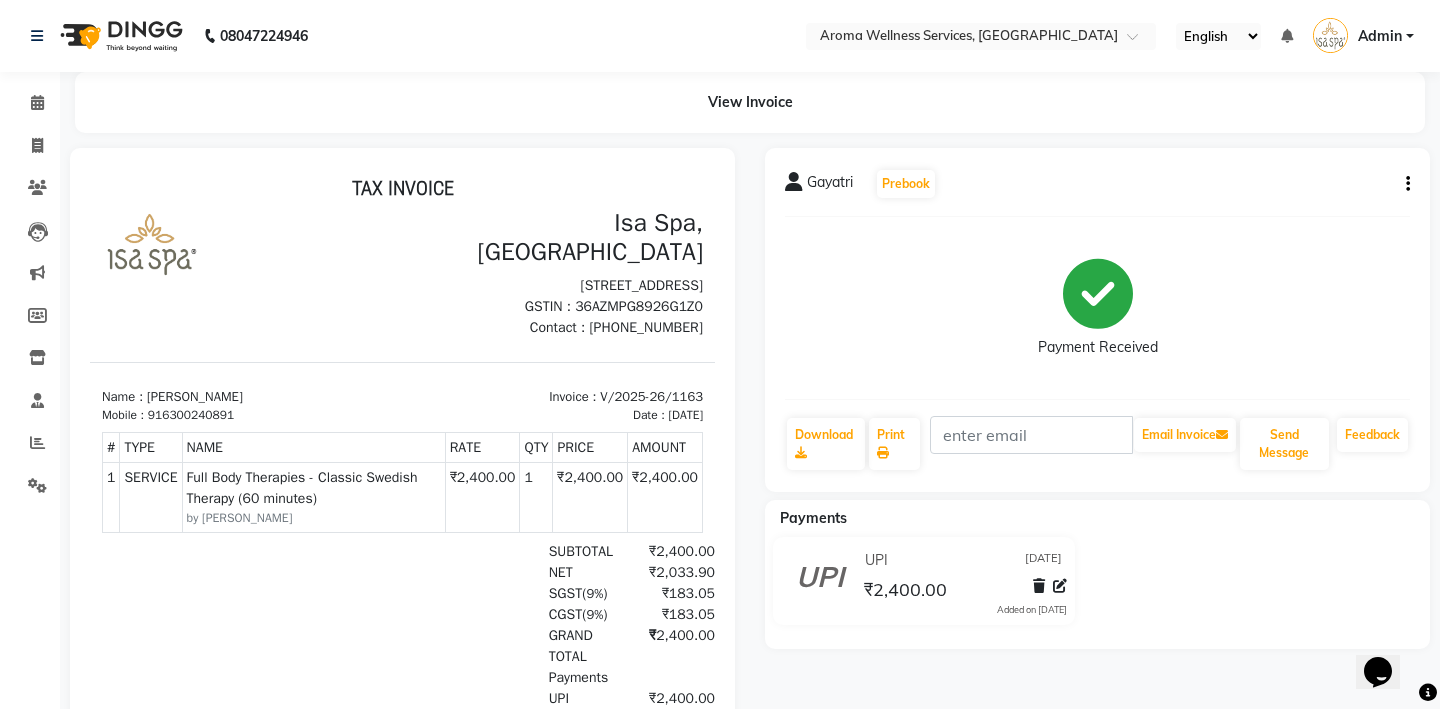 click 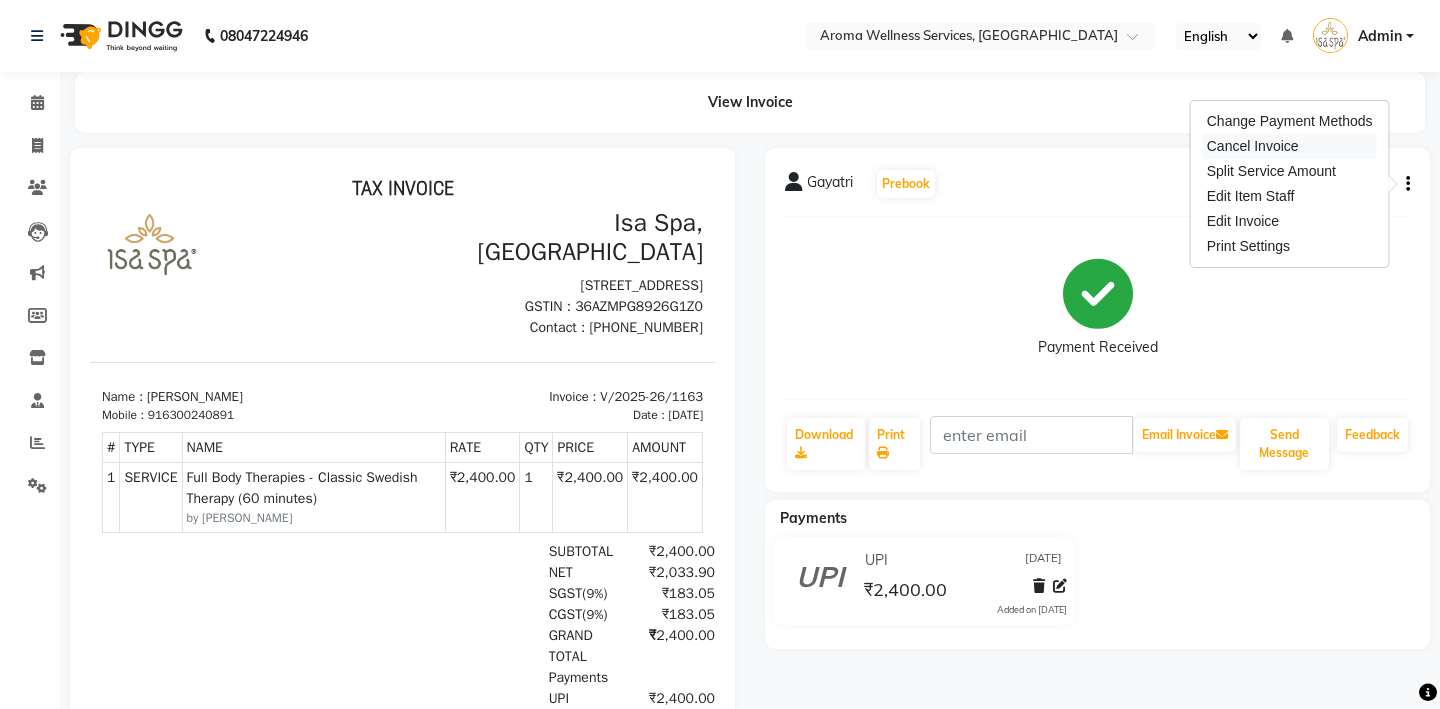 click on "Cancel Invoice" at bounding box center (1290, 146) 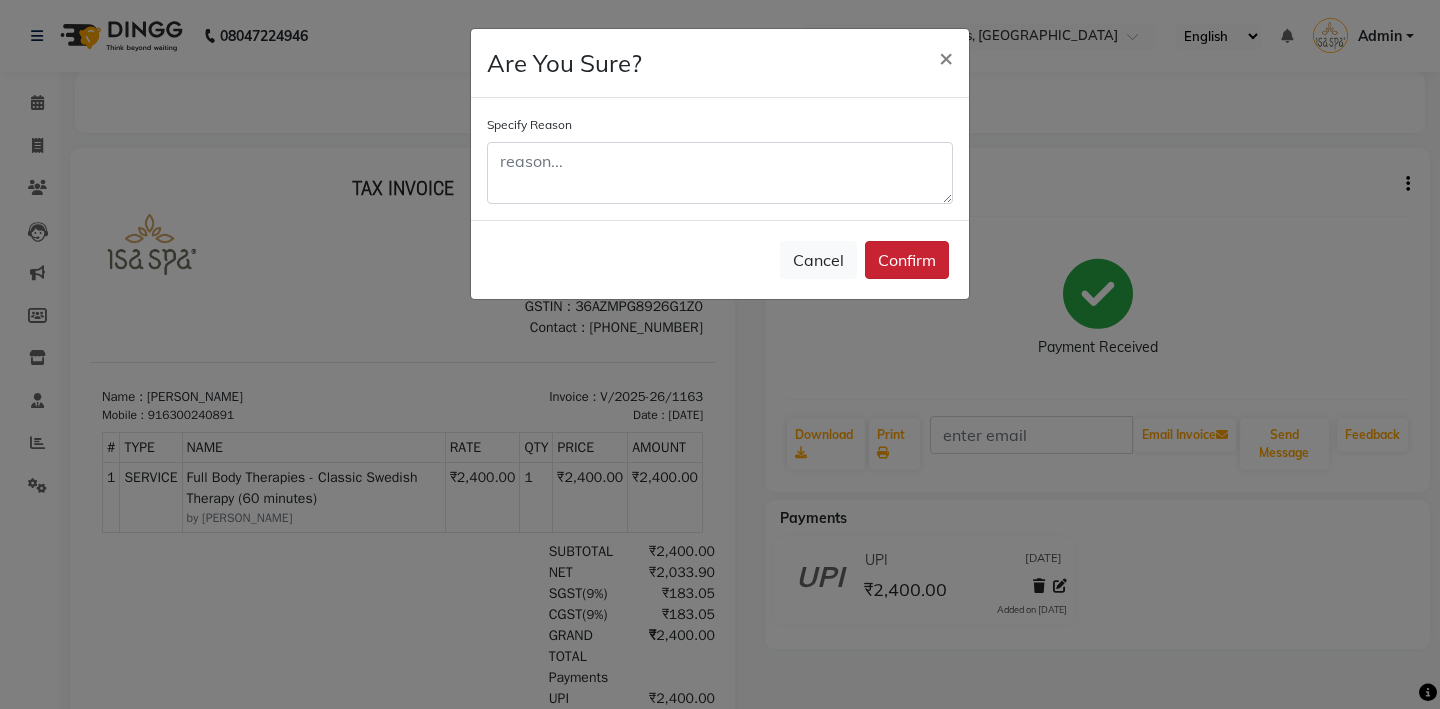 click on "Confirm" 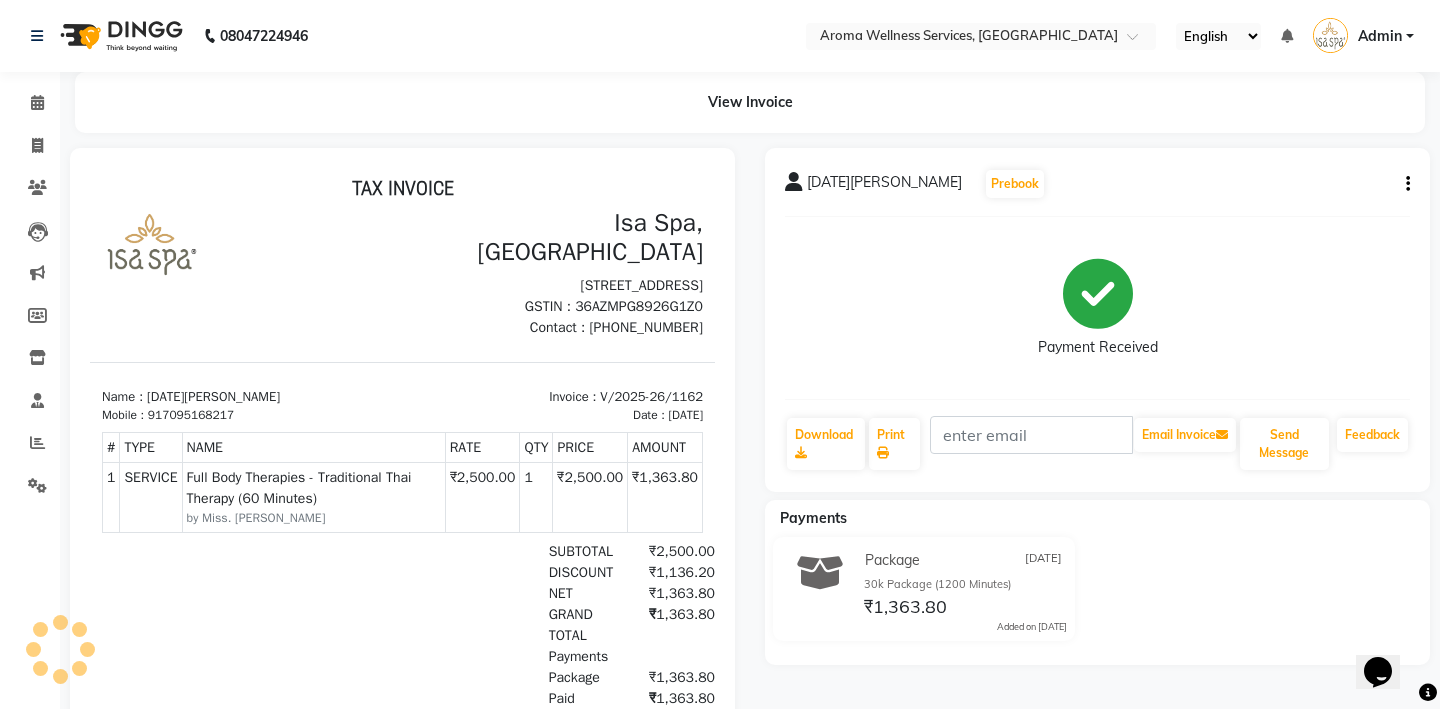 scroll, scrollTop: 0, scrollLeft: 0, axis: both 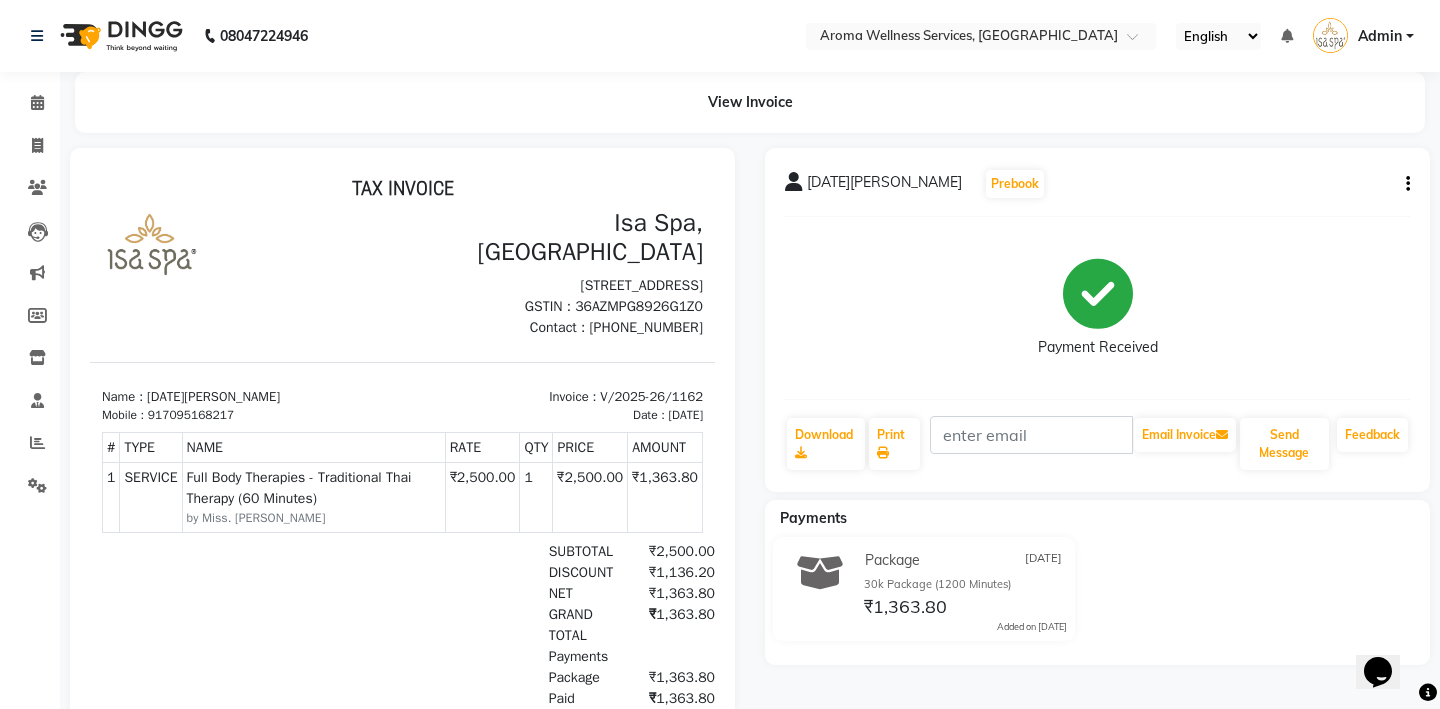click on "[DATE][PERSON_NAME]  Prebook   Payment Received  Download  Print   Email Invoice   Send Message Feedback" 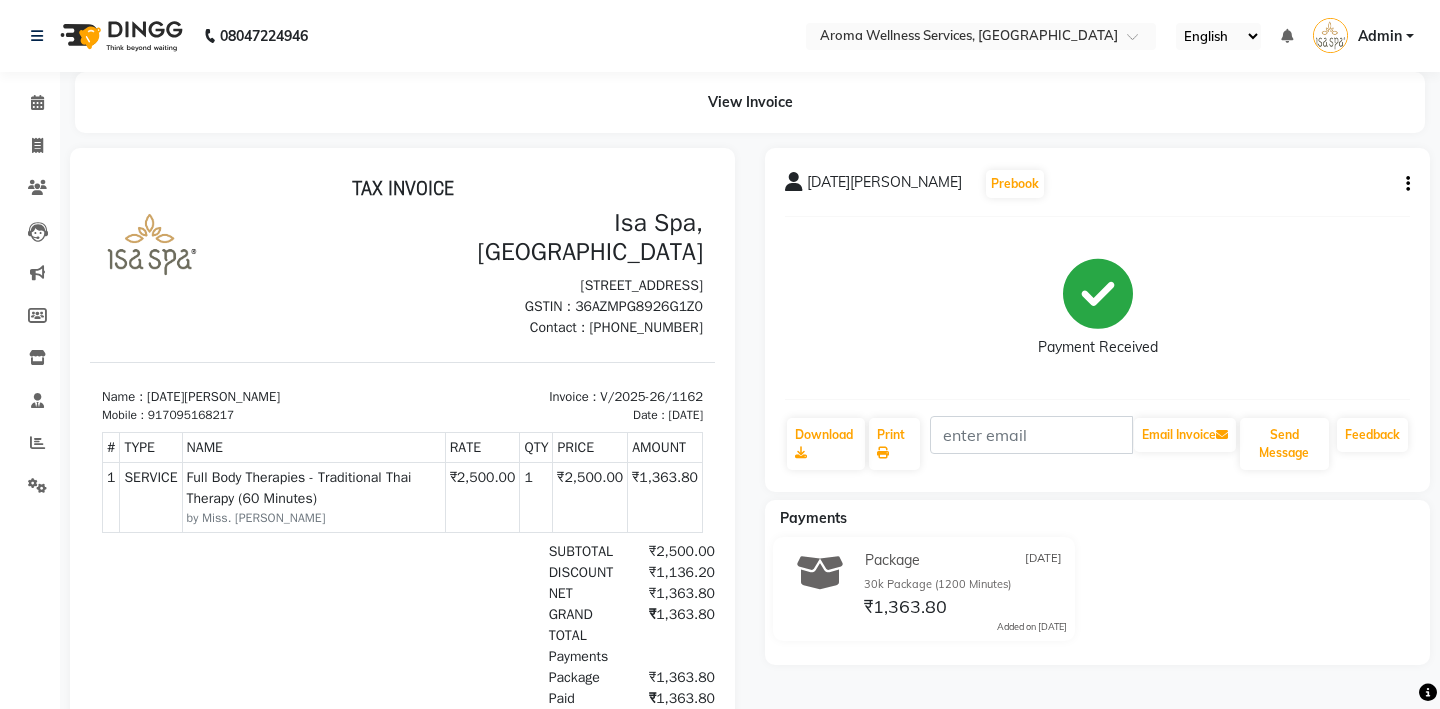 click 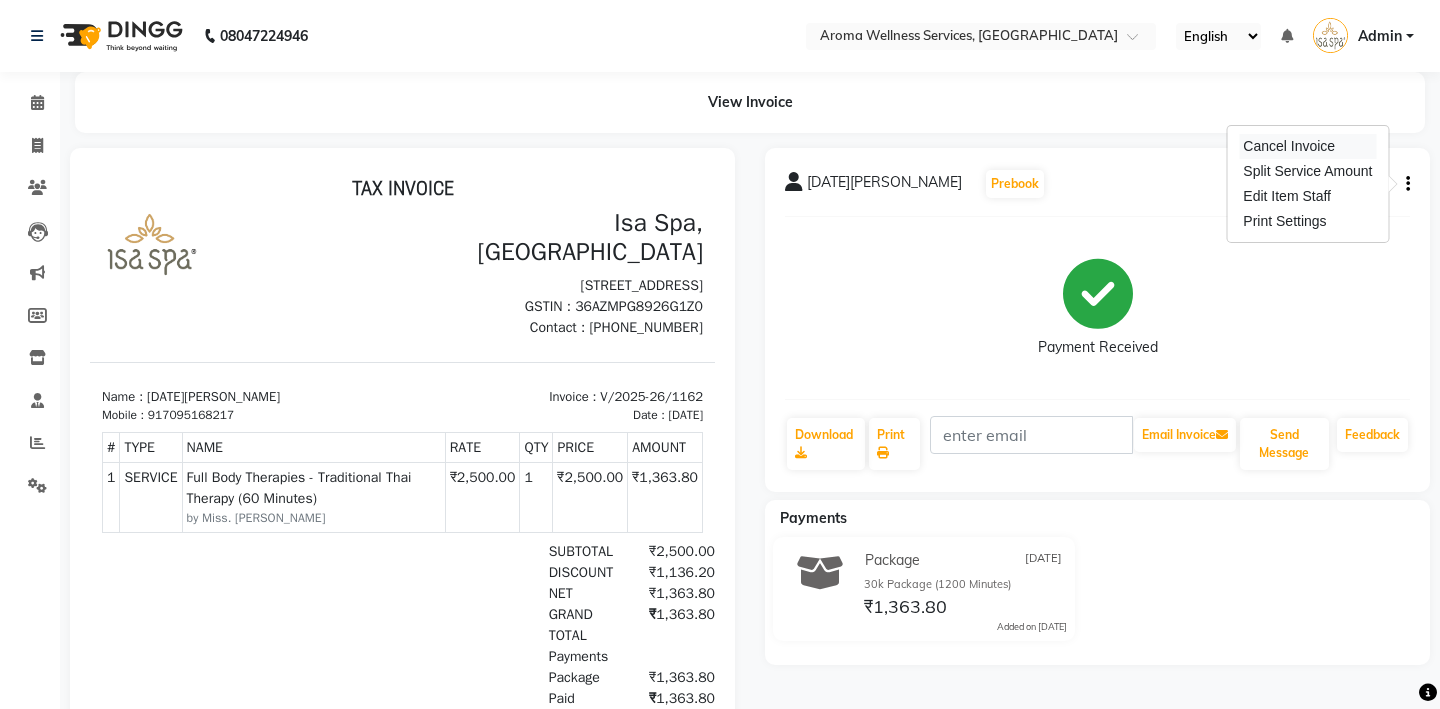 click on "Cancel Invoice" at bounding box center (1307, 146) 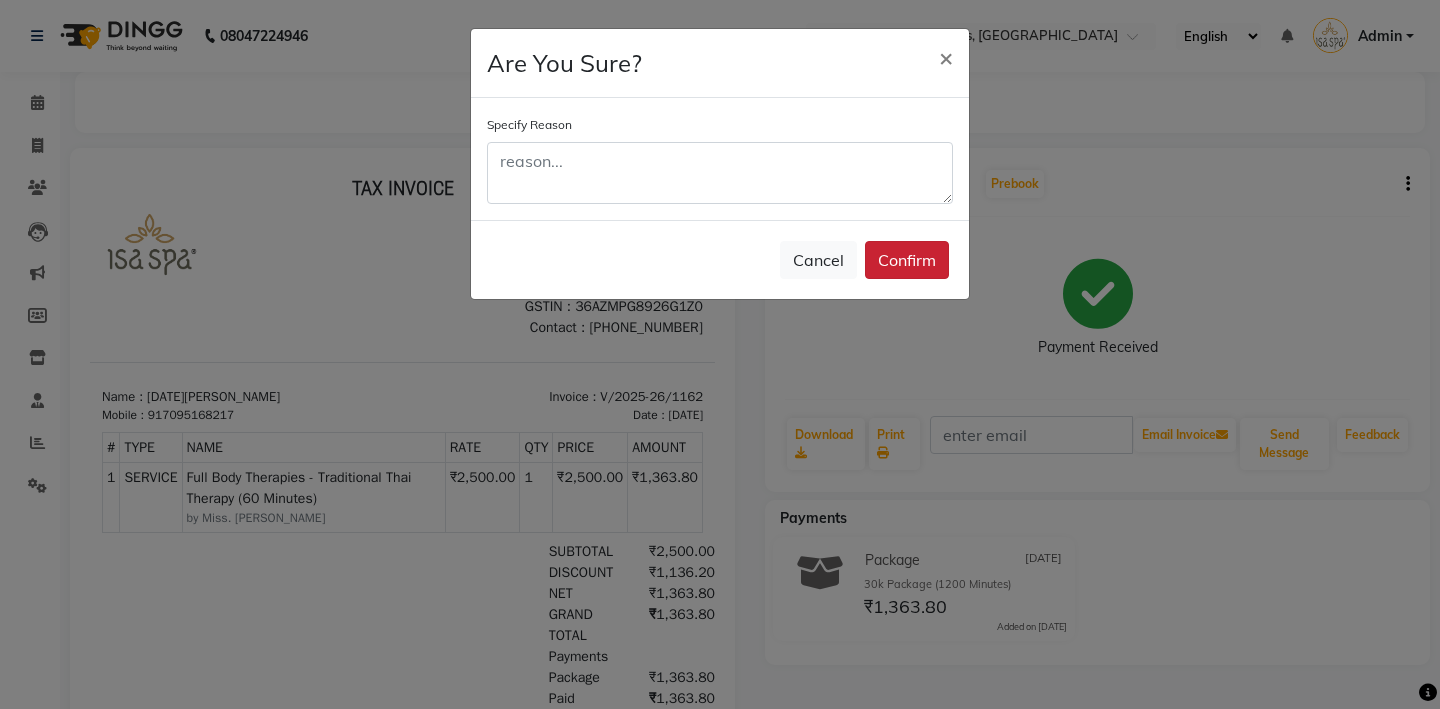 click on "Confirm" 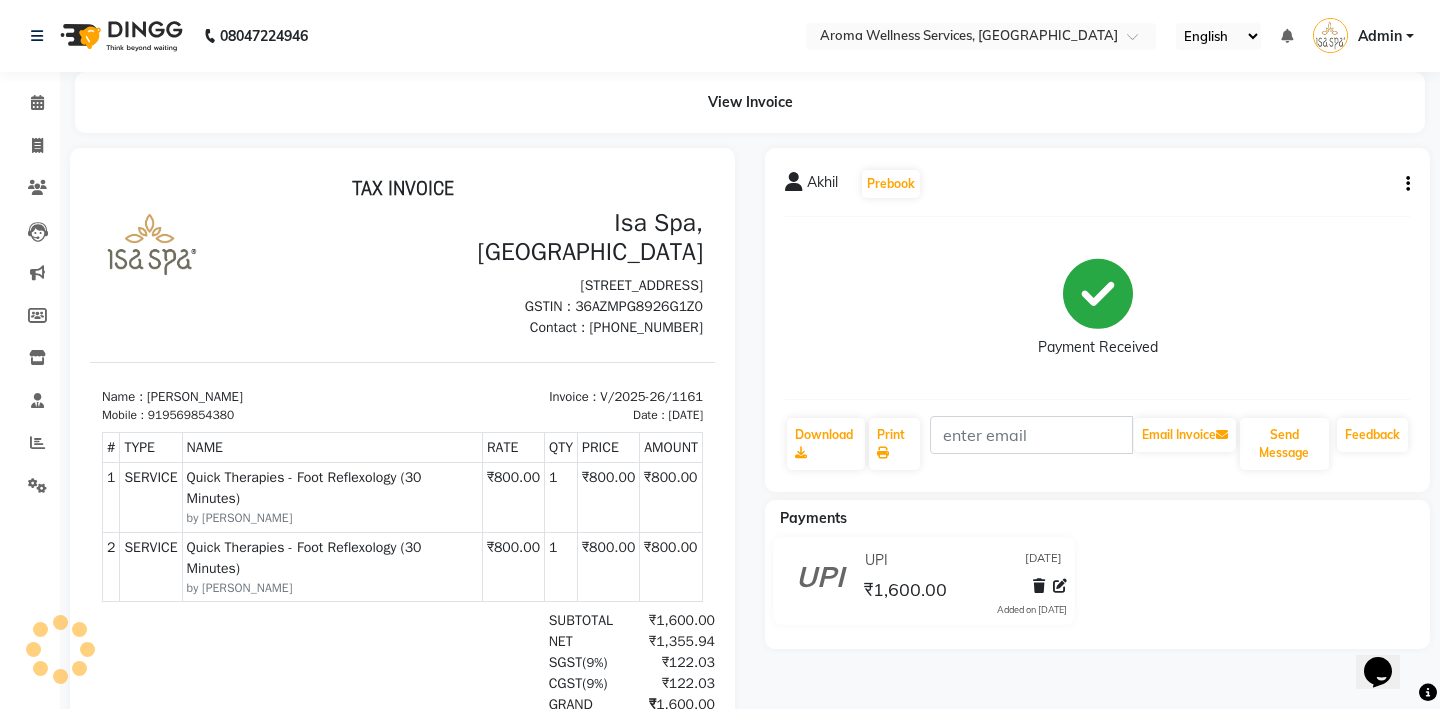 scroll, scrollTop: 0, scrollLeft: 0, axis: both 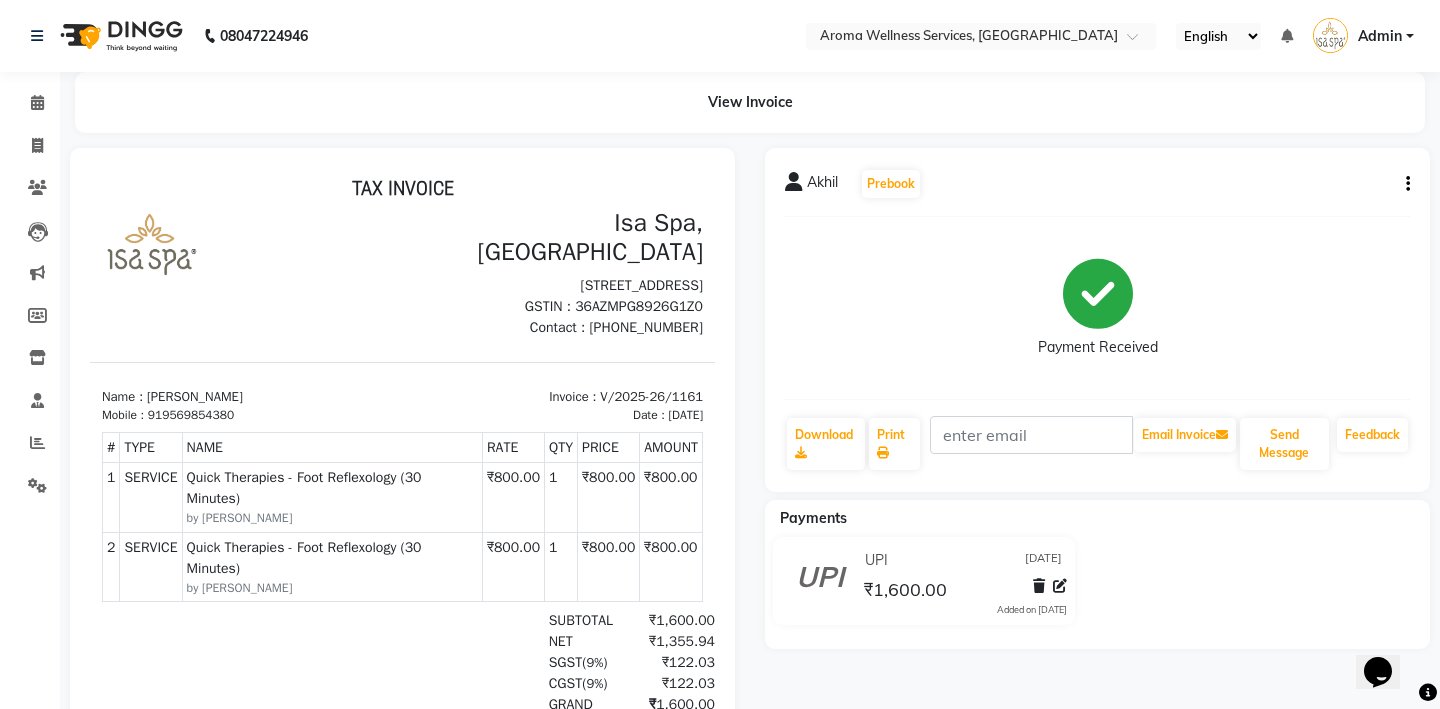 click 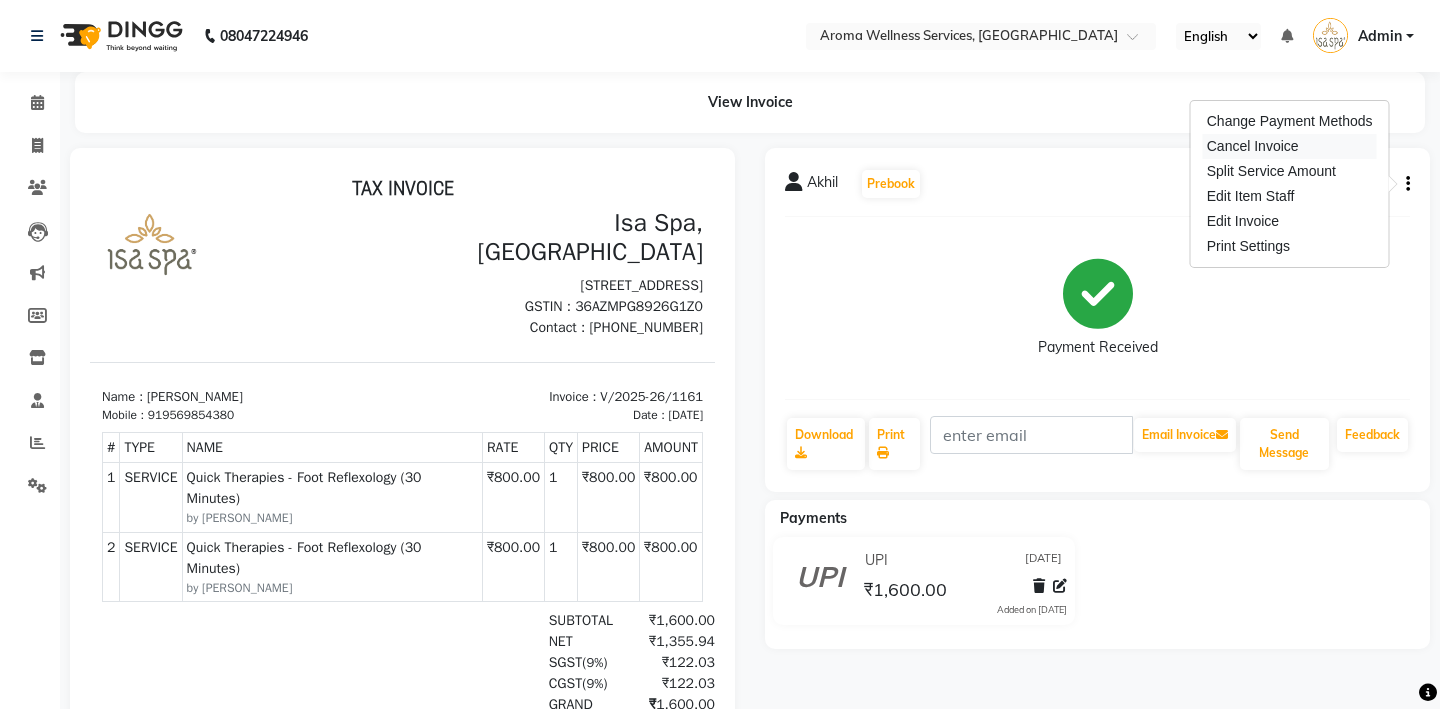 click on "Cancel Invoice" at bounding box center (1290, 146) 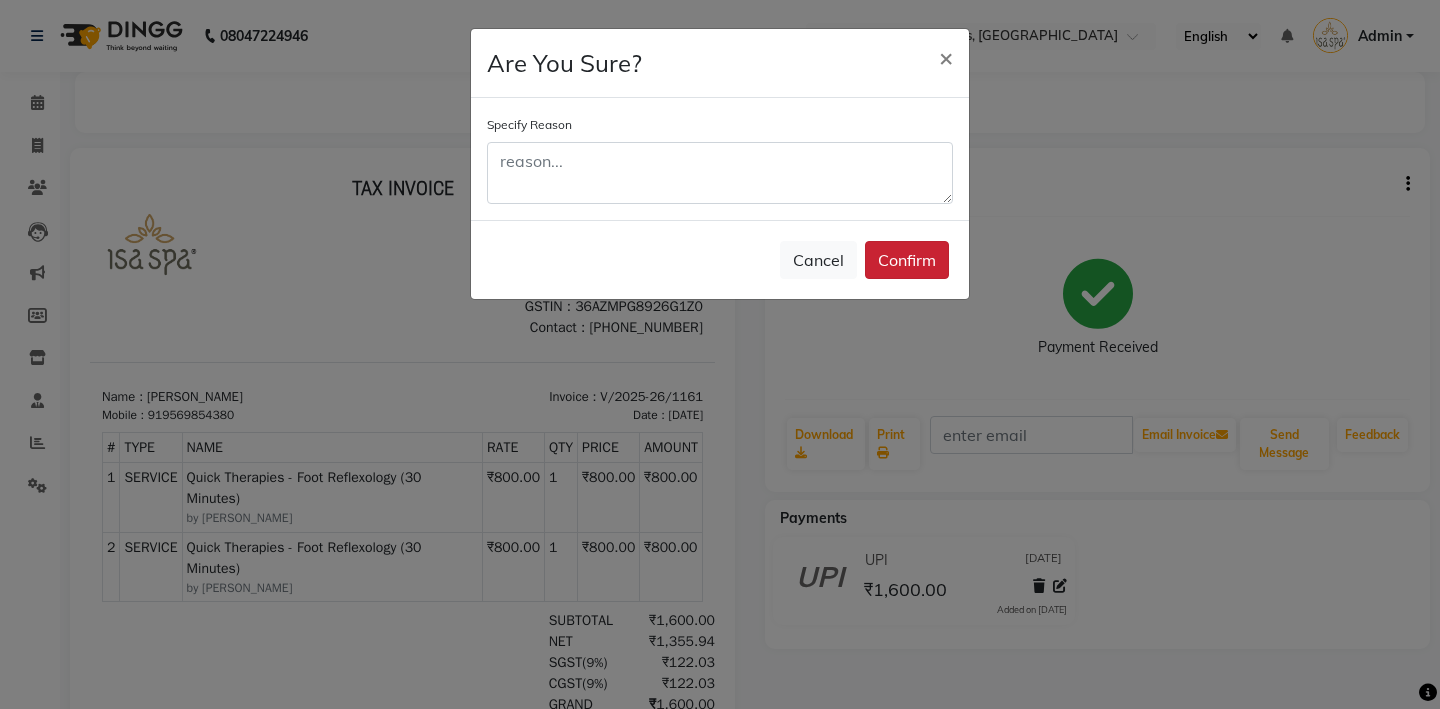 click on "Confirm" 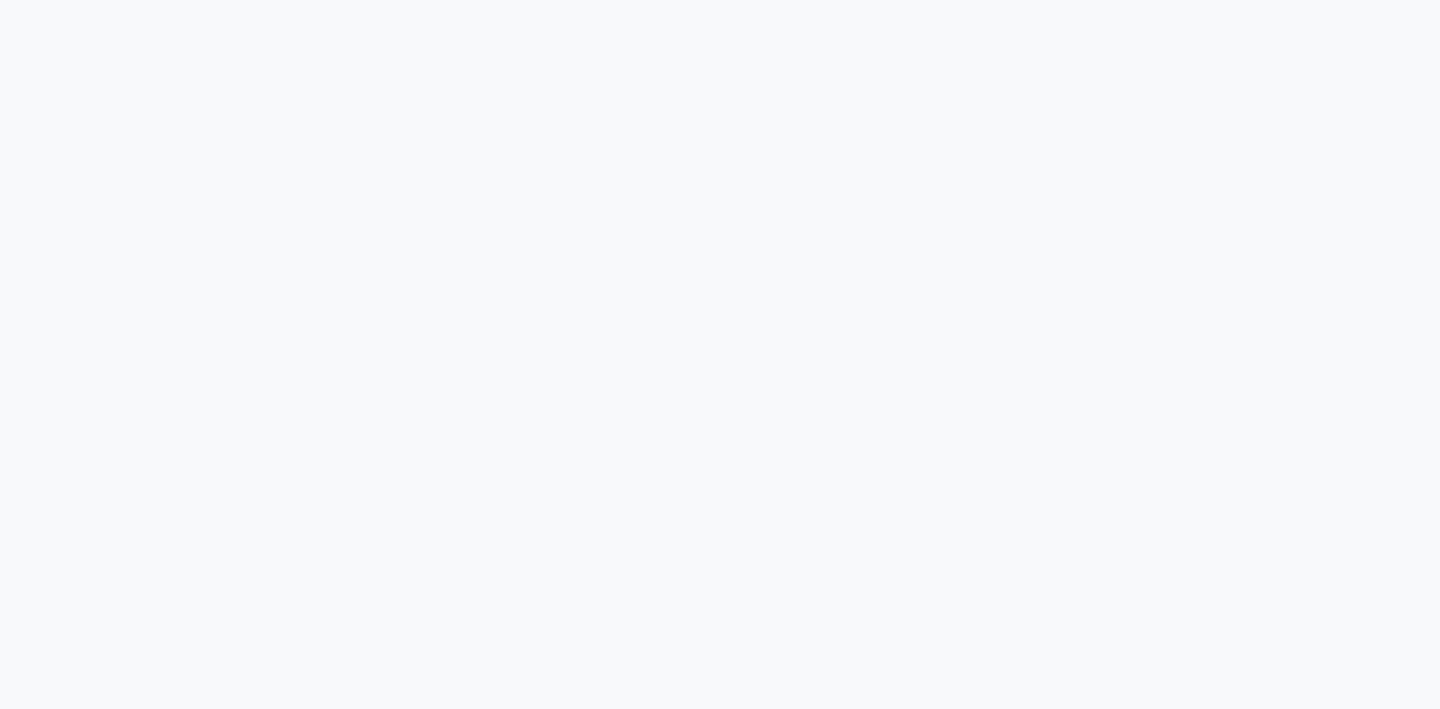scroll, scrollTop: 0, scrollLeft: 0, axis: both 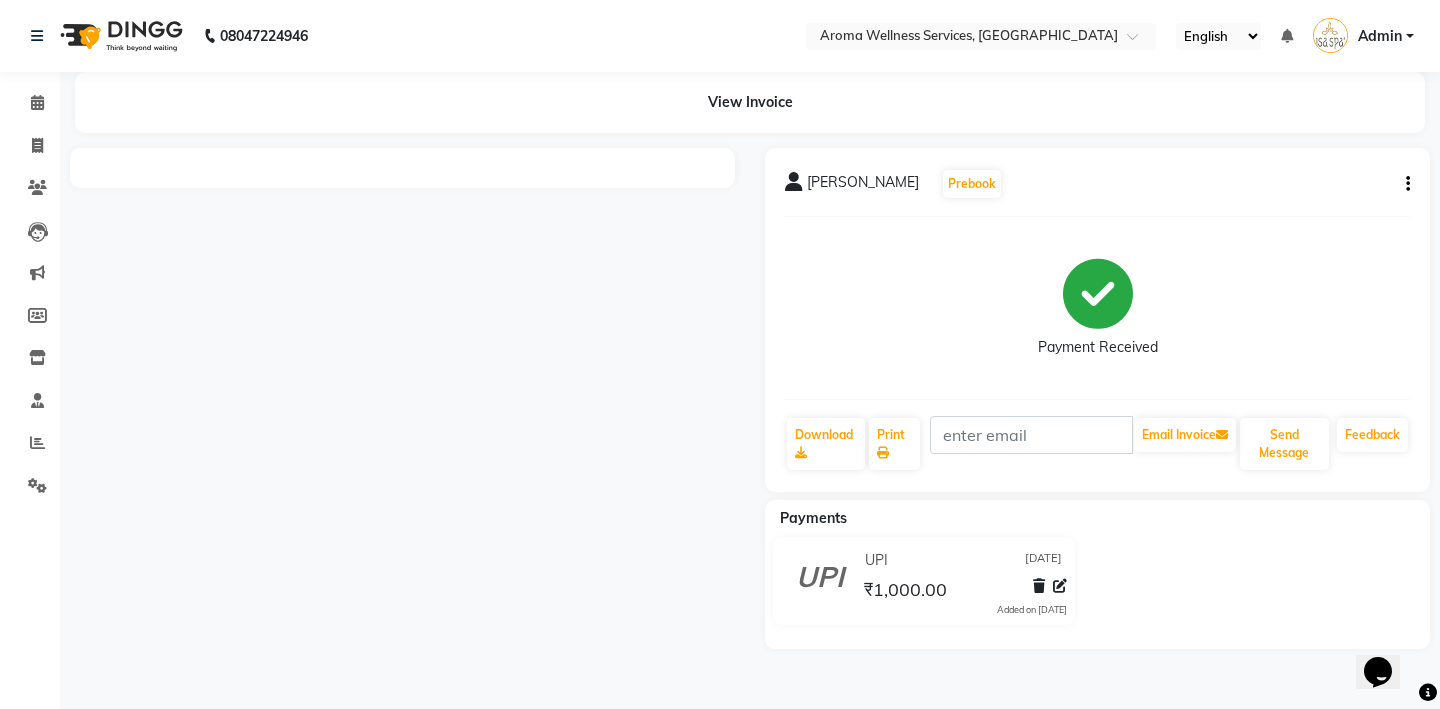 click 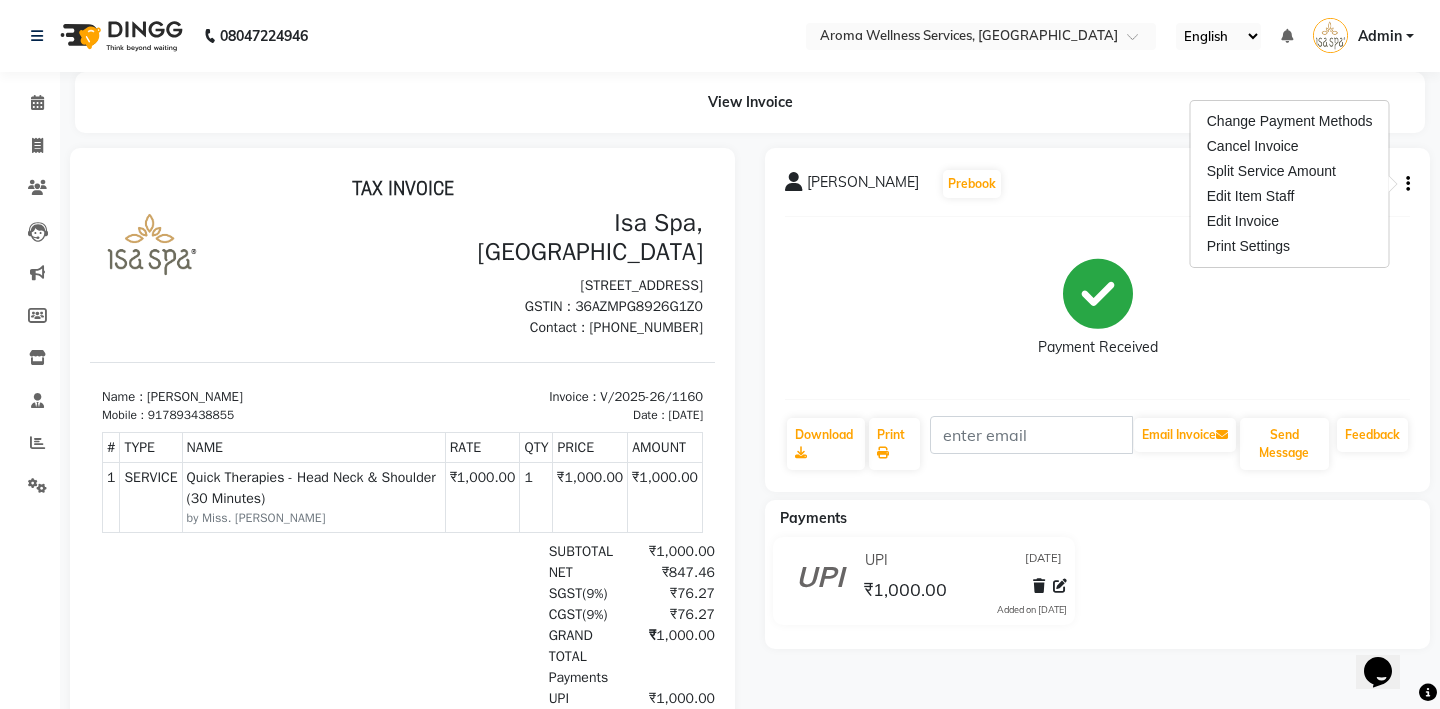 scroll, scrollTop: 0, scrollLeft: 0, axis: both 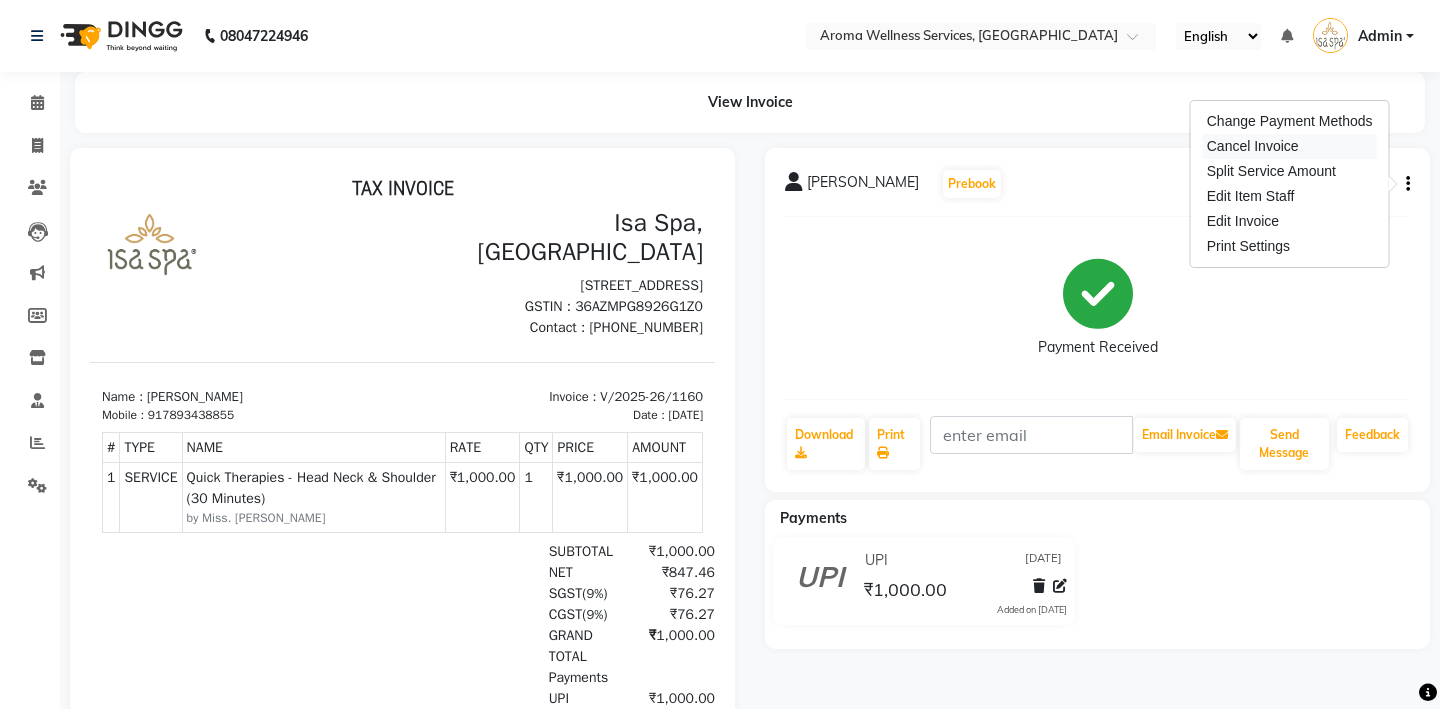 click on "Cancel Invoice" at bounding box center [1290, 146] 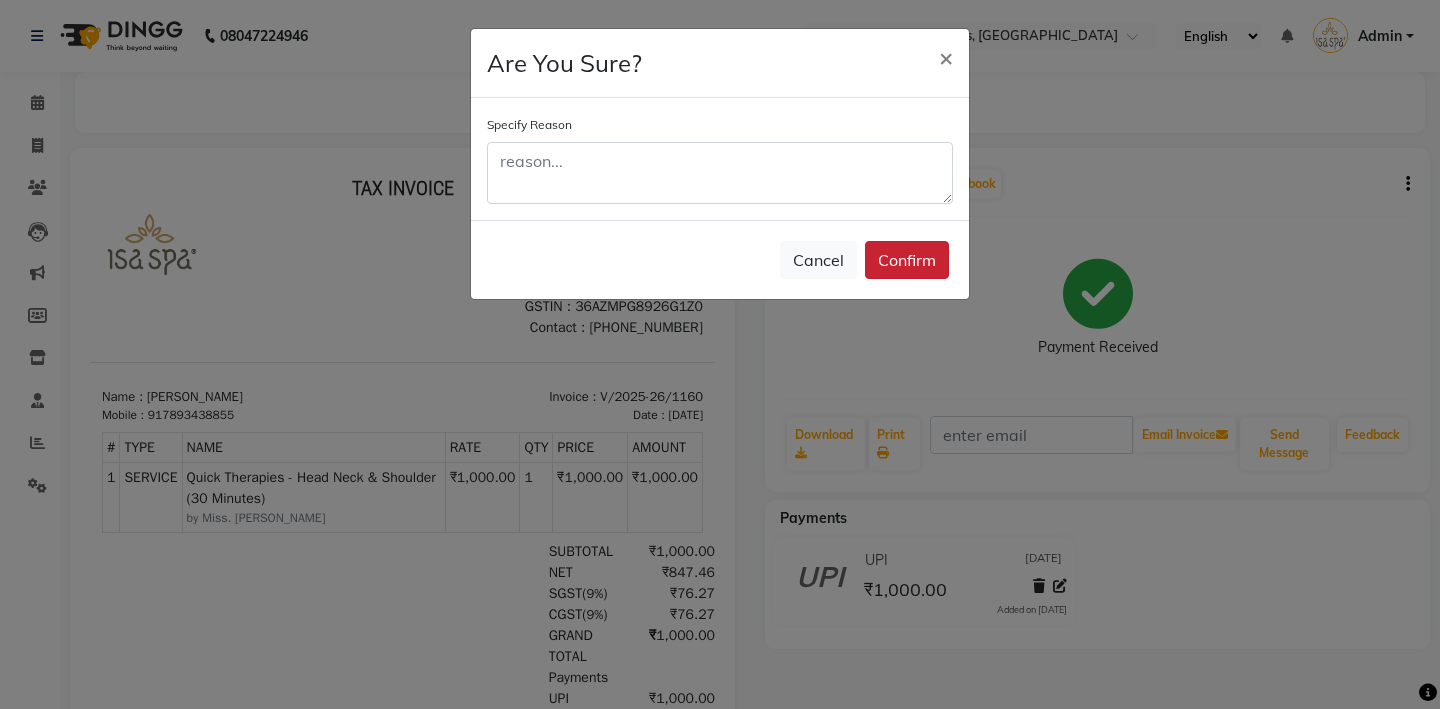 click on "Confirm" 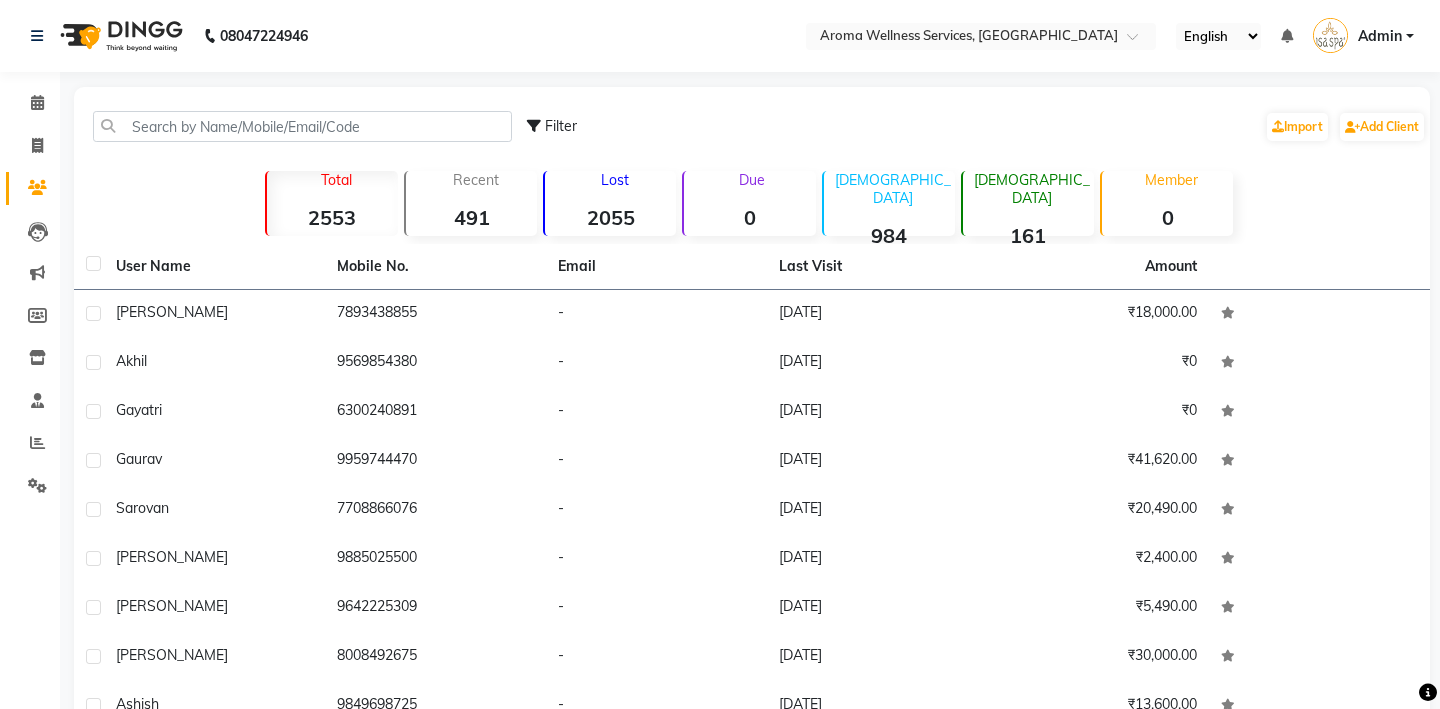 scroll, scrollTop: 0, scrollLeft: 0, axis: both 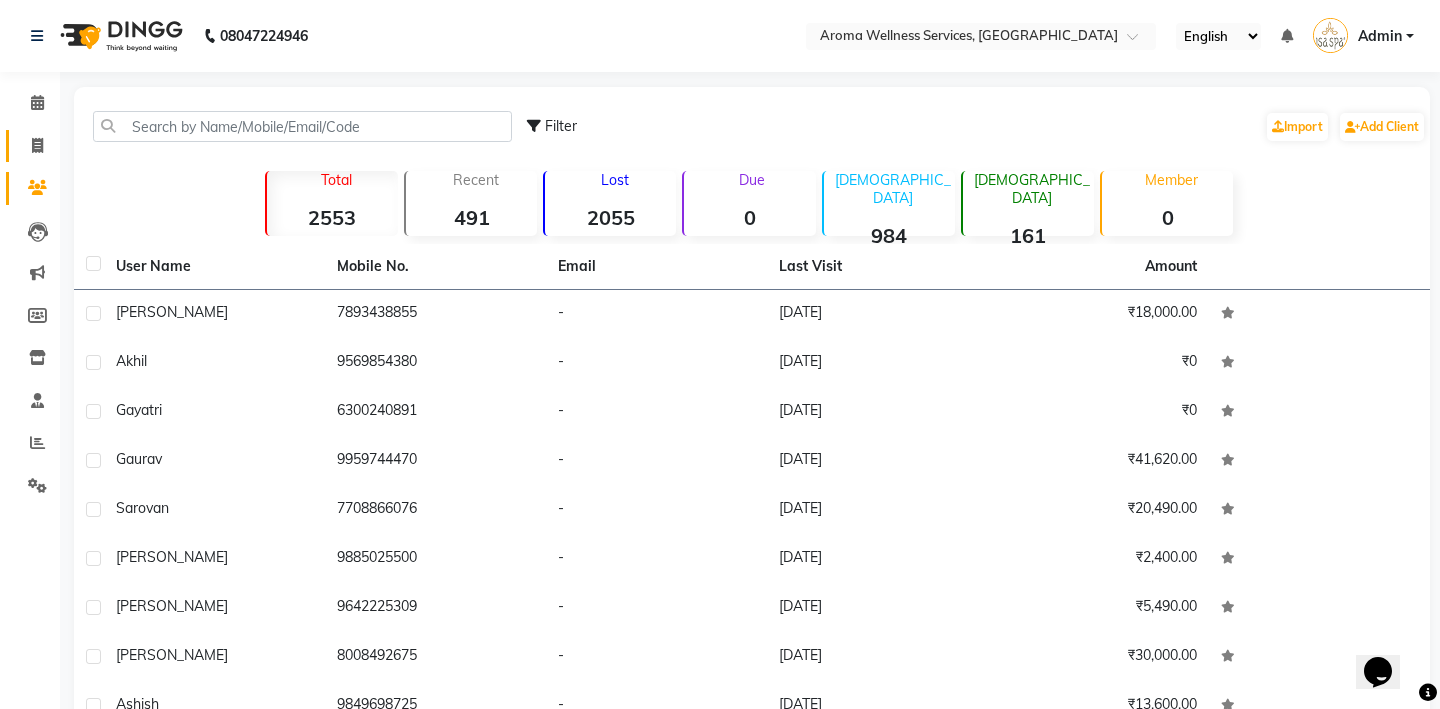 click 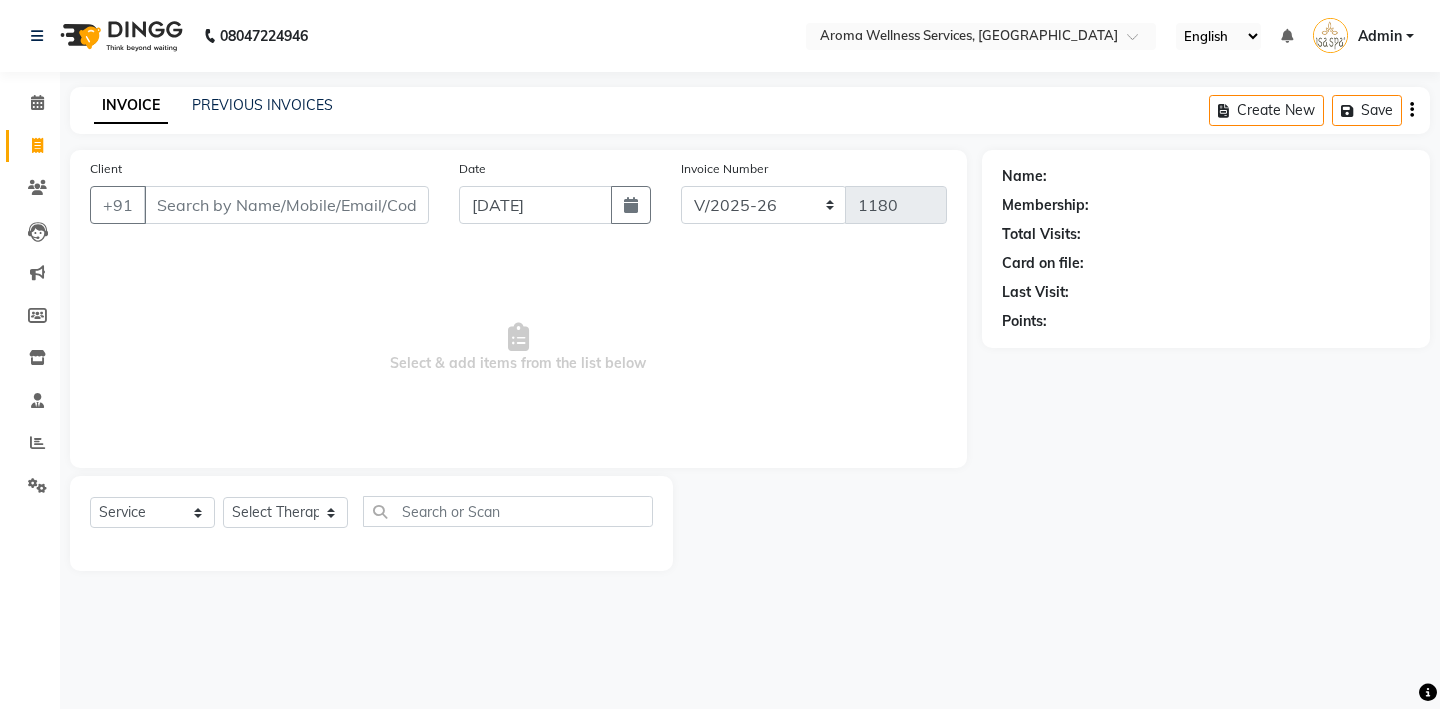 click on "Client" at bounding box center (286, 205) 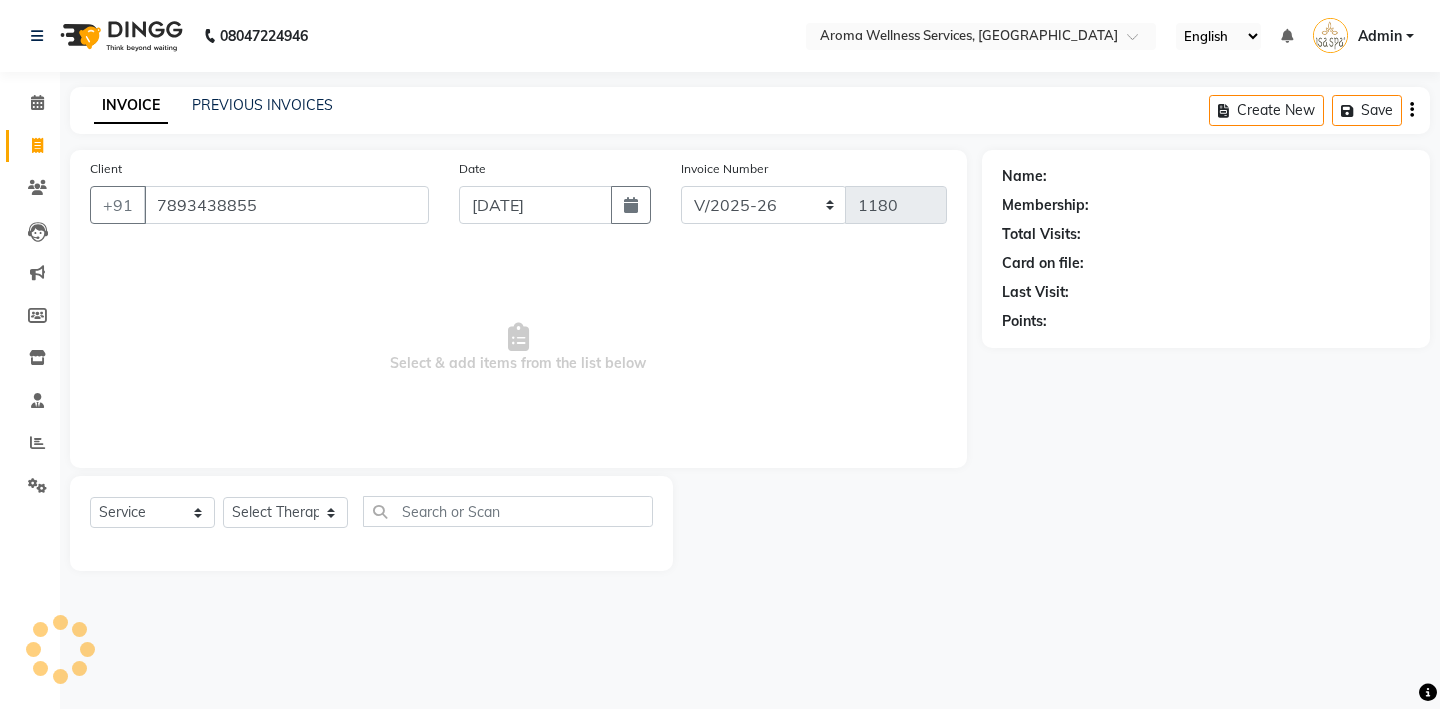 type on "7893438855" 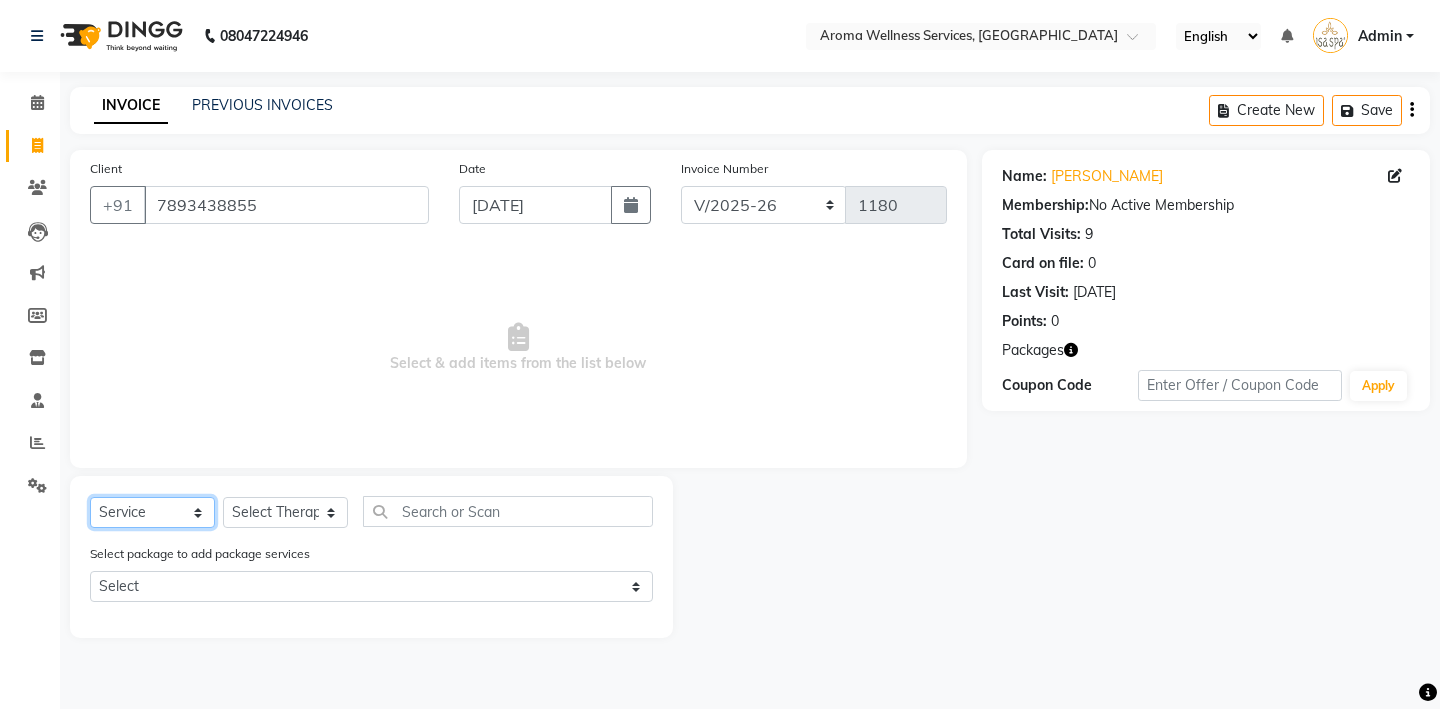 click on "Select  Service  Product  Membership  Package Voucher Prepaid Gift Card" 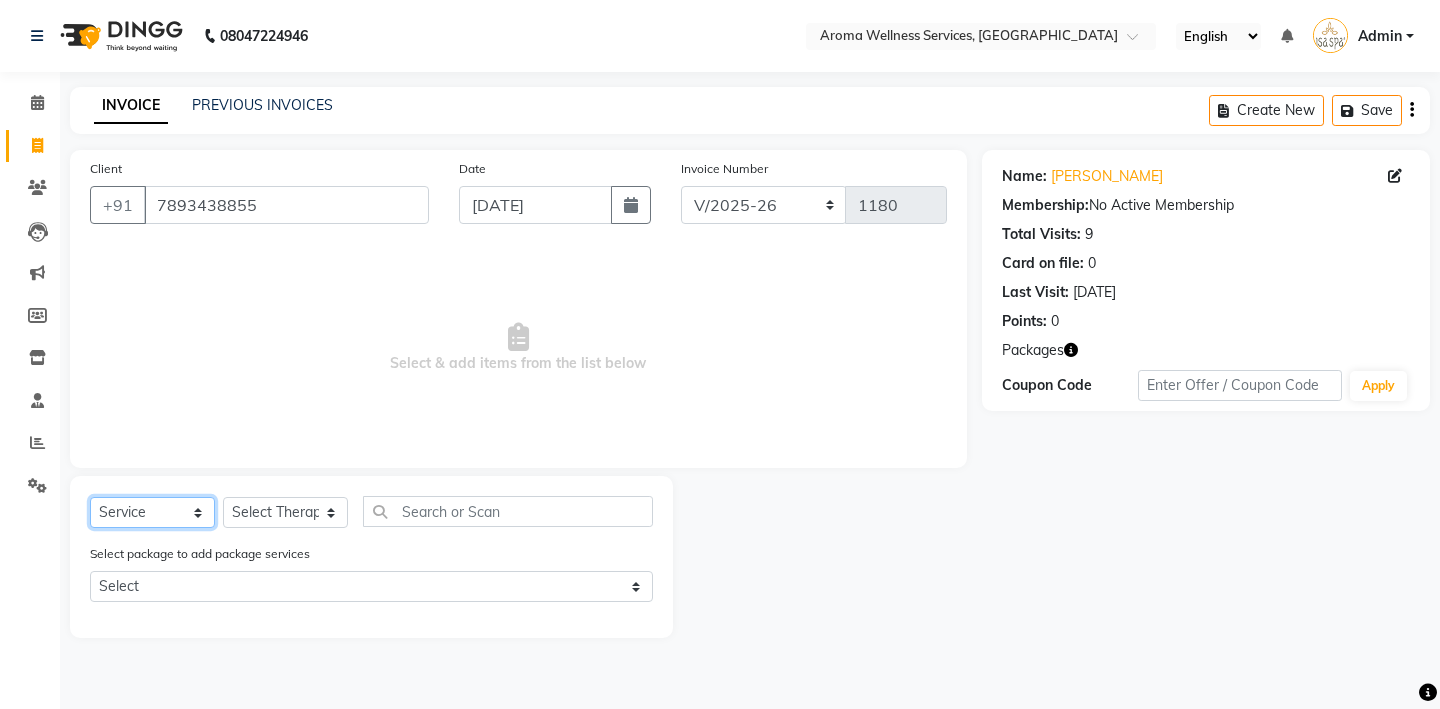 select on "package" 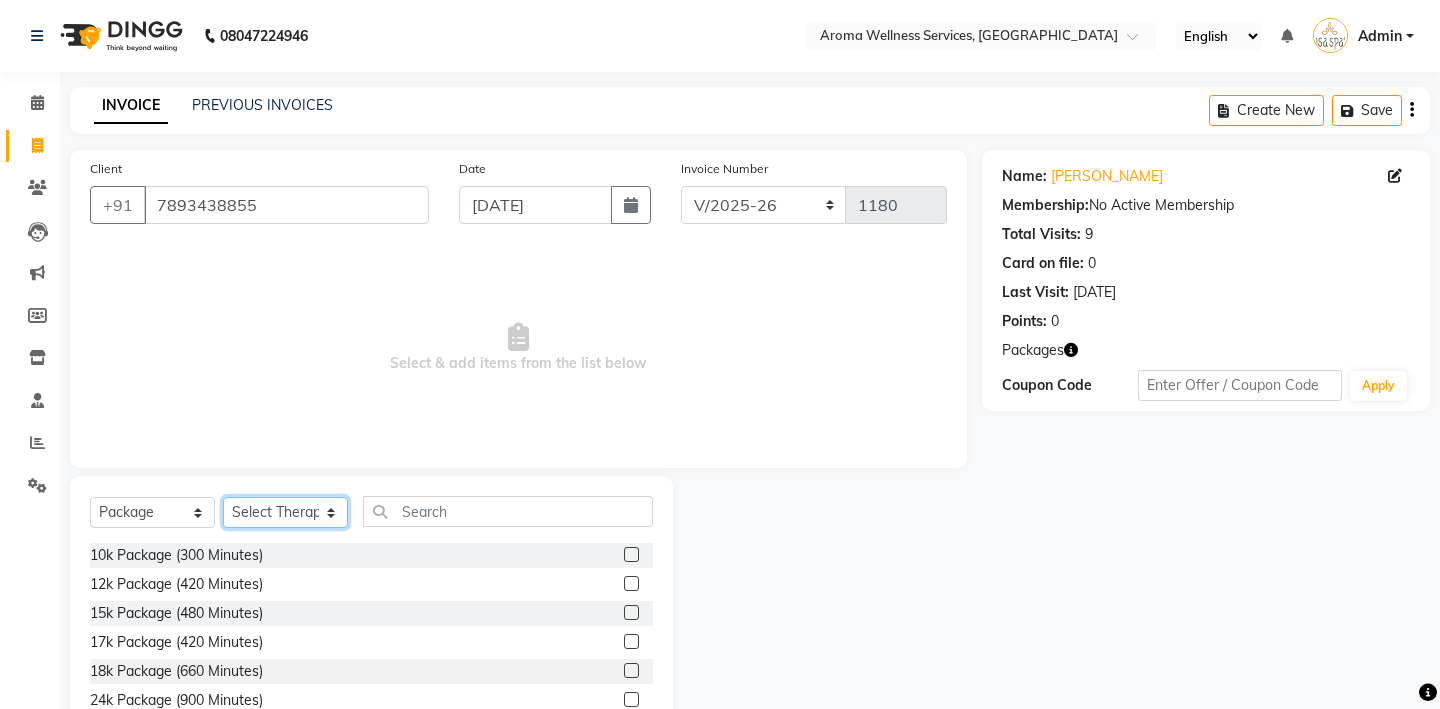 click on "Select Therapist Miss. Chong Miss. Duhpuii Miss. Eli Miss. Gladys Miss. Julee Miss. Mercy Miss. Rini Mr. Lelen" 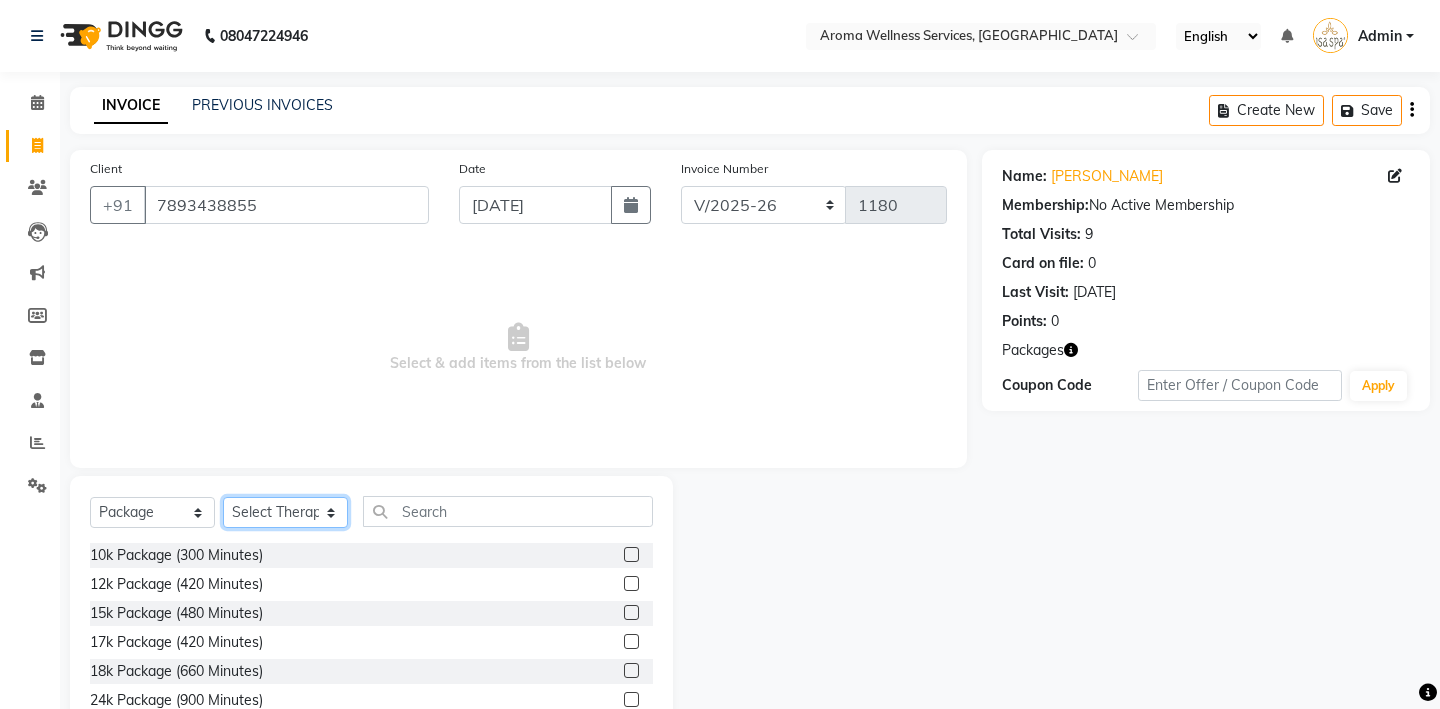 select on "59699" 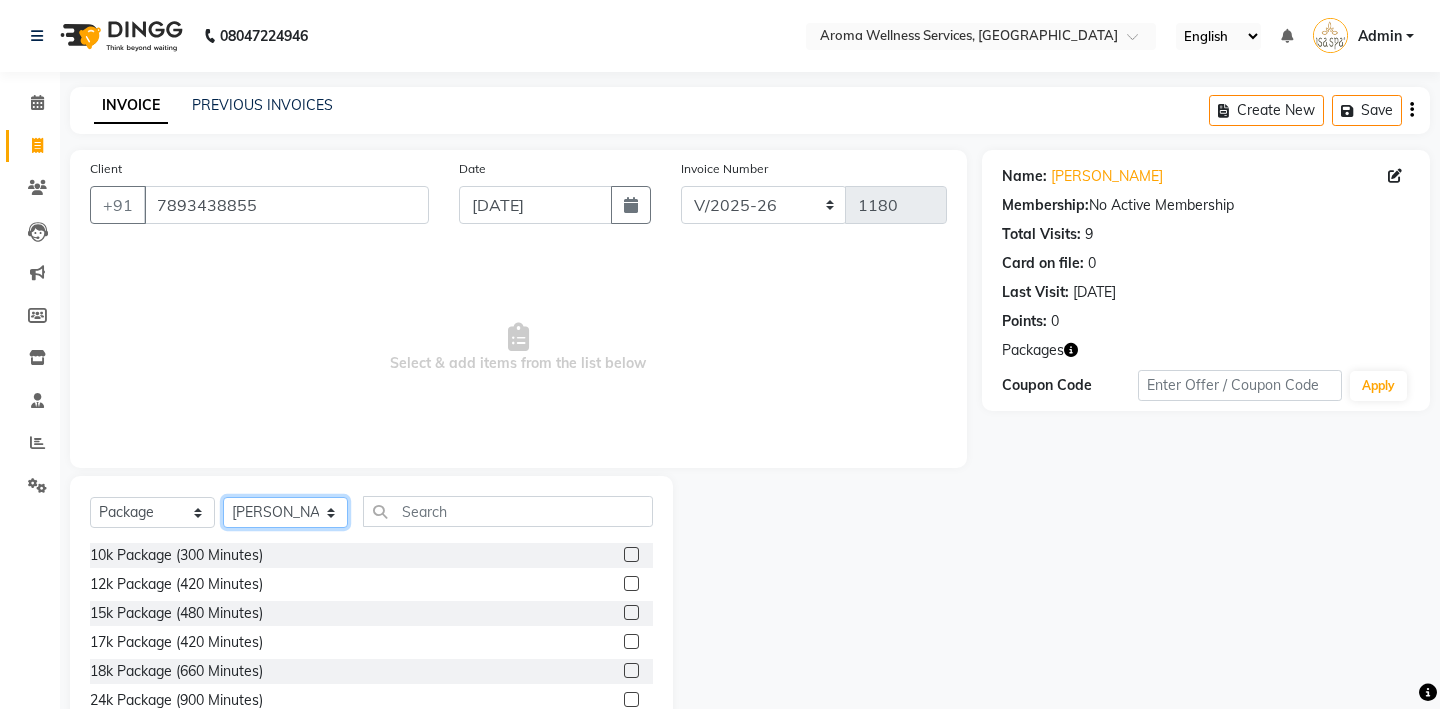 scroll, scrollTop: 119, scrollLeft: 0, axis: vertical 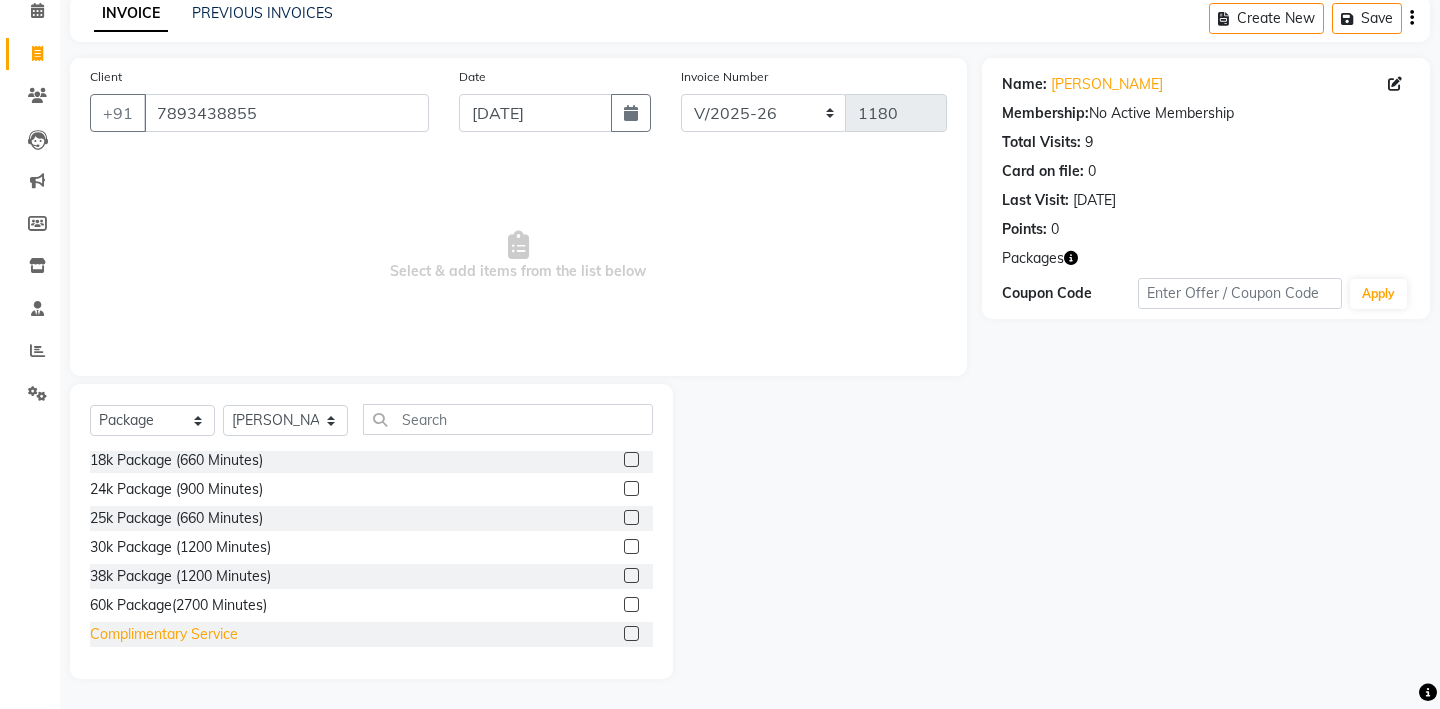 click on "Complimentary Service" 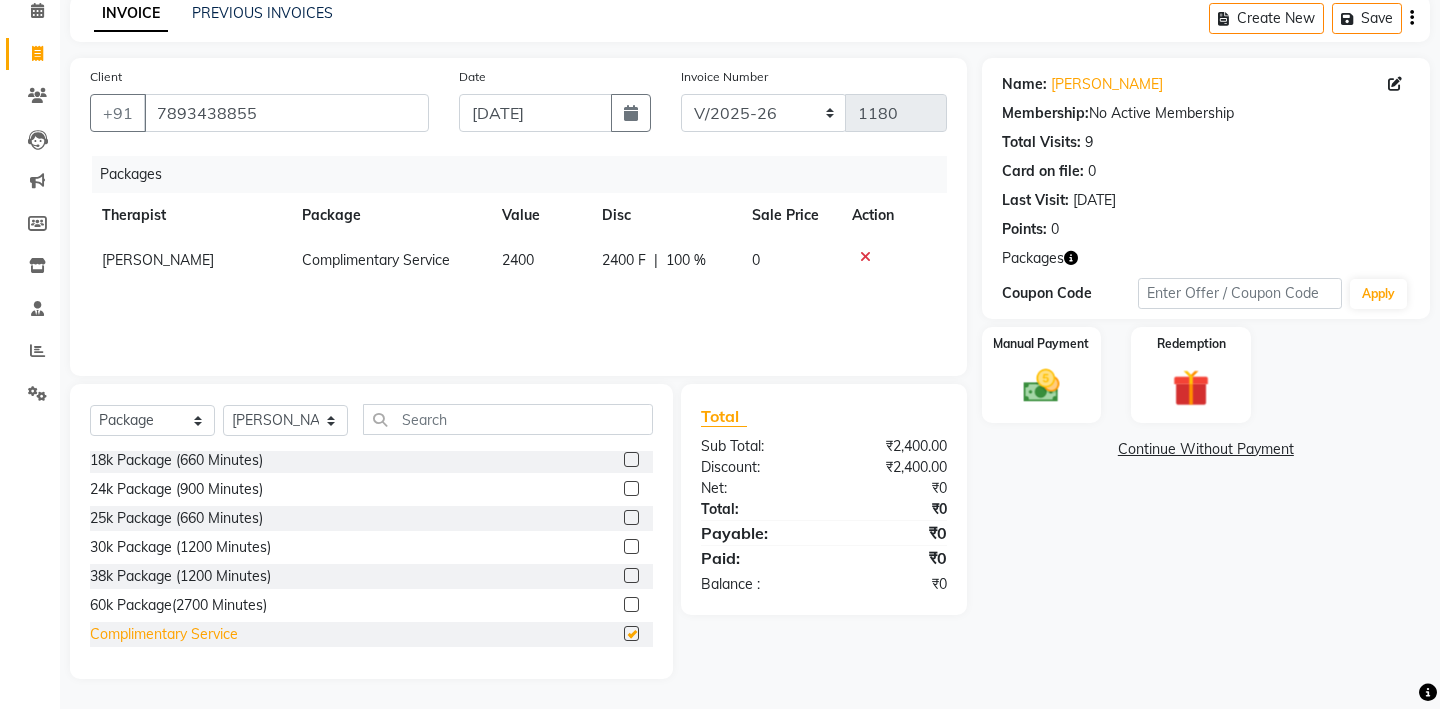 checkbox on "false" 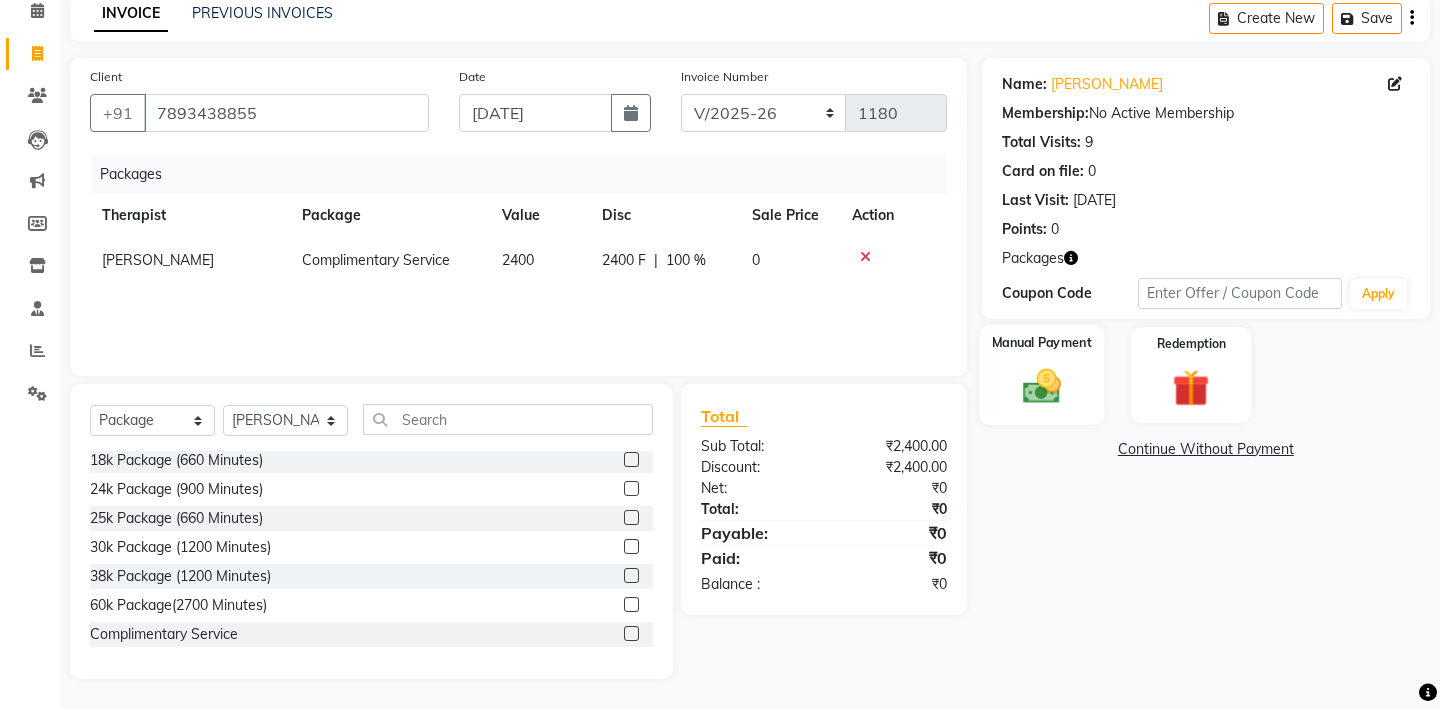 click 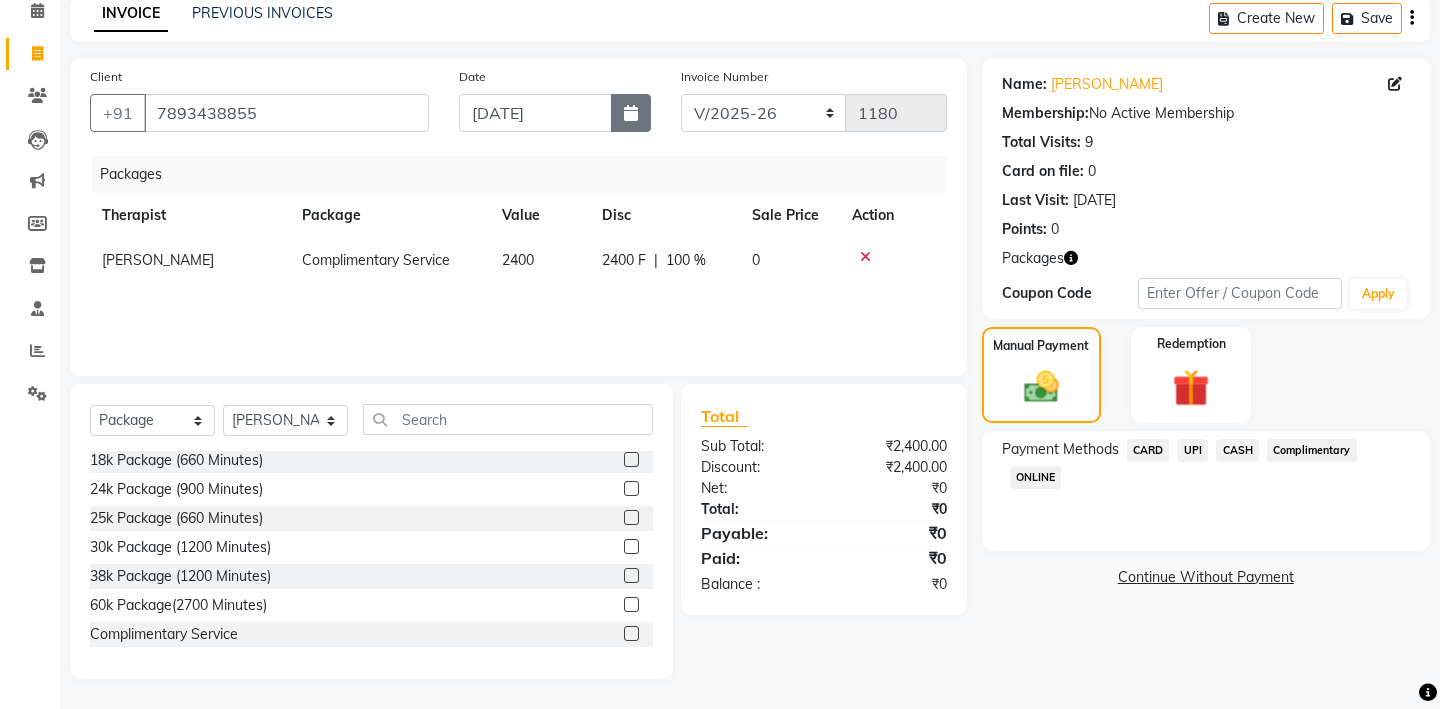 click 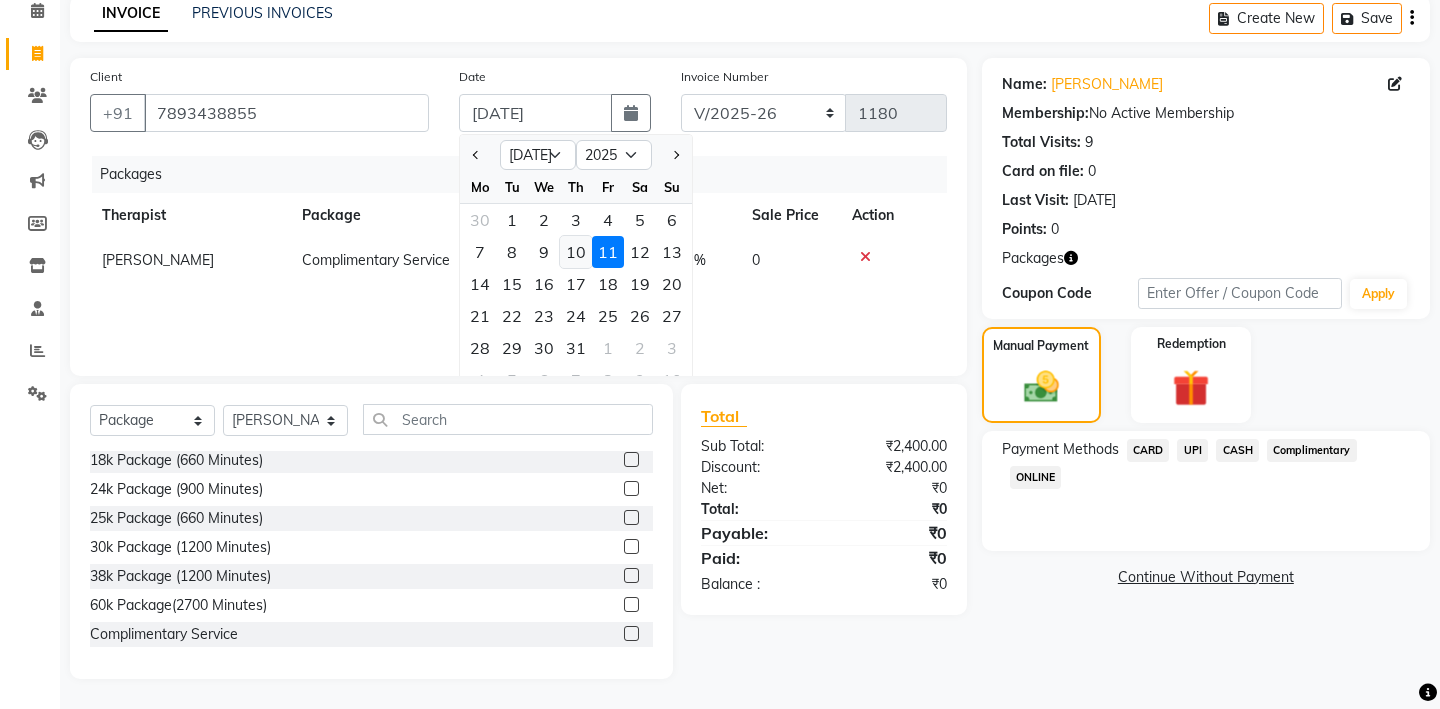 click on "10" 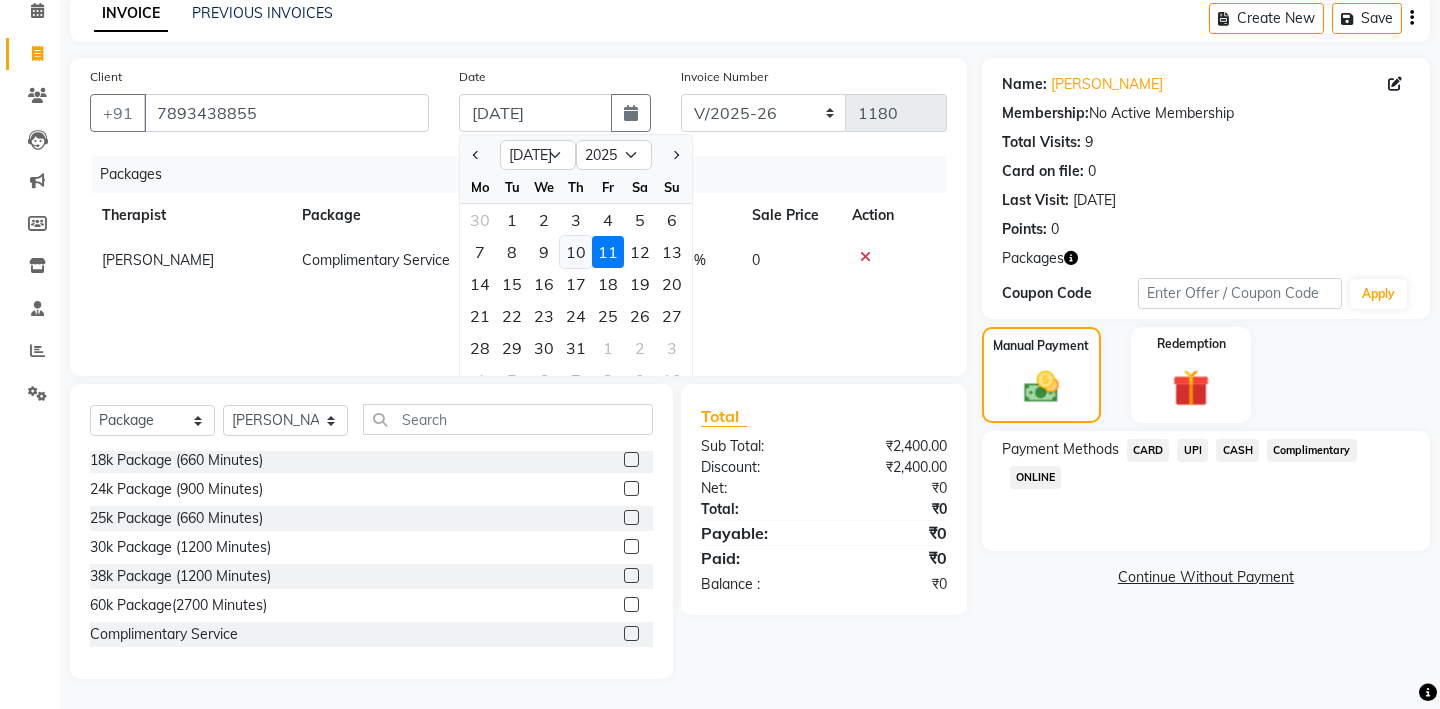 type on "10-07-2025" 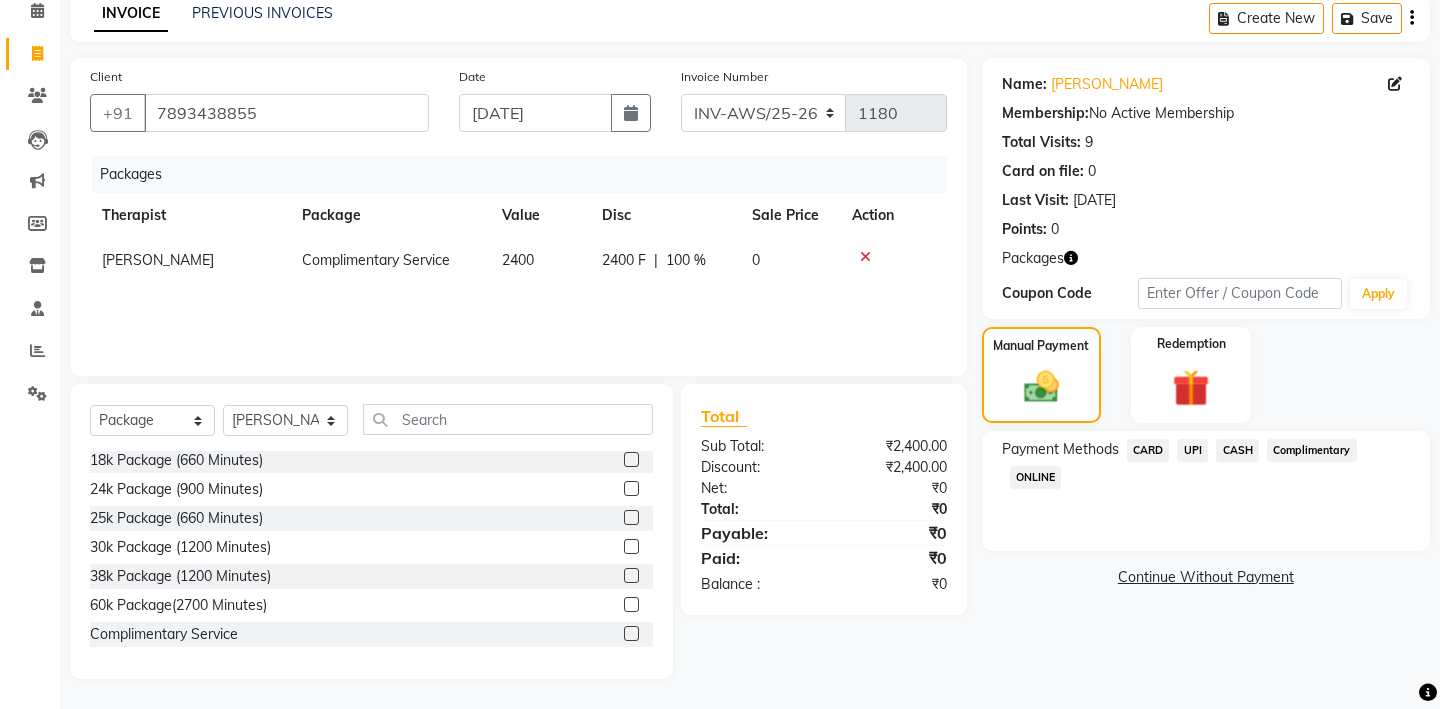 click on "Complimentary" 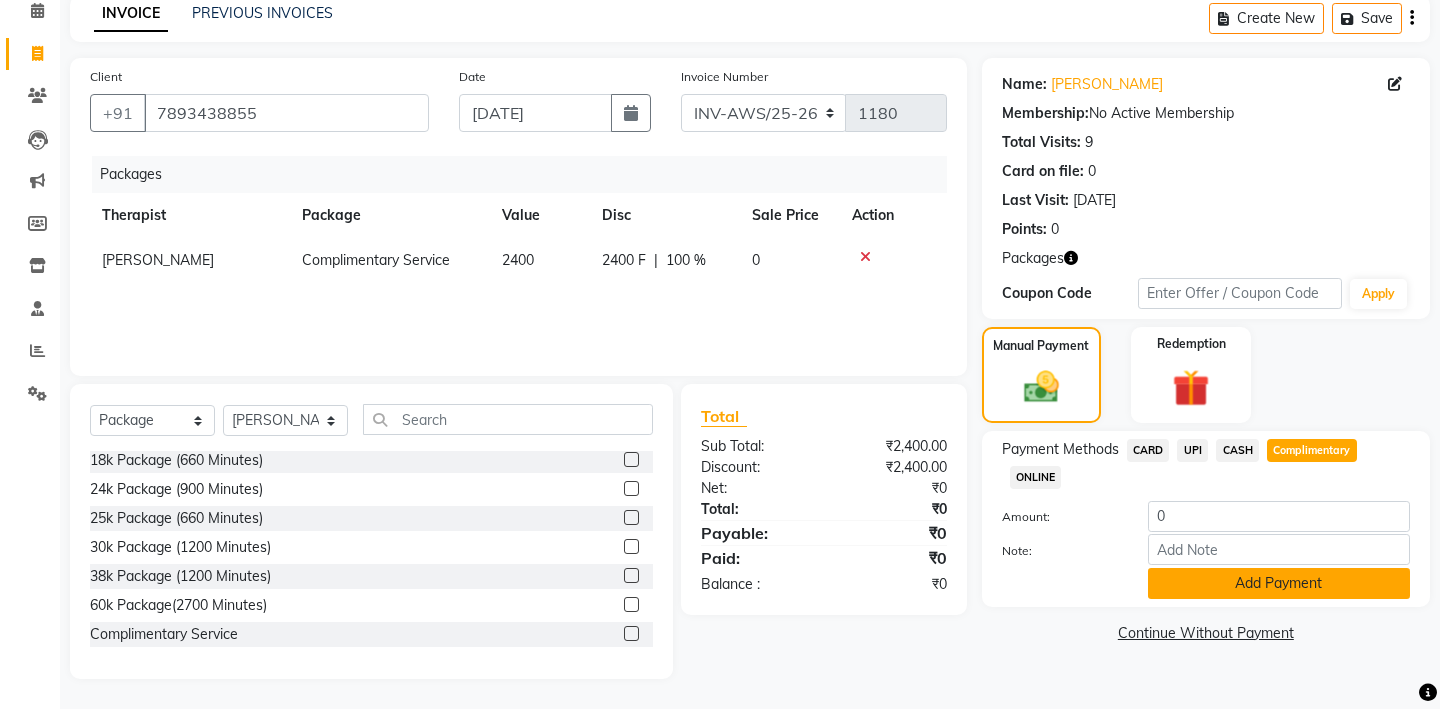 click on "Add Payment" 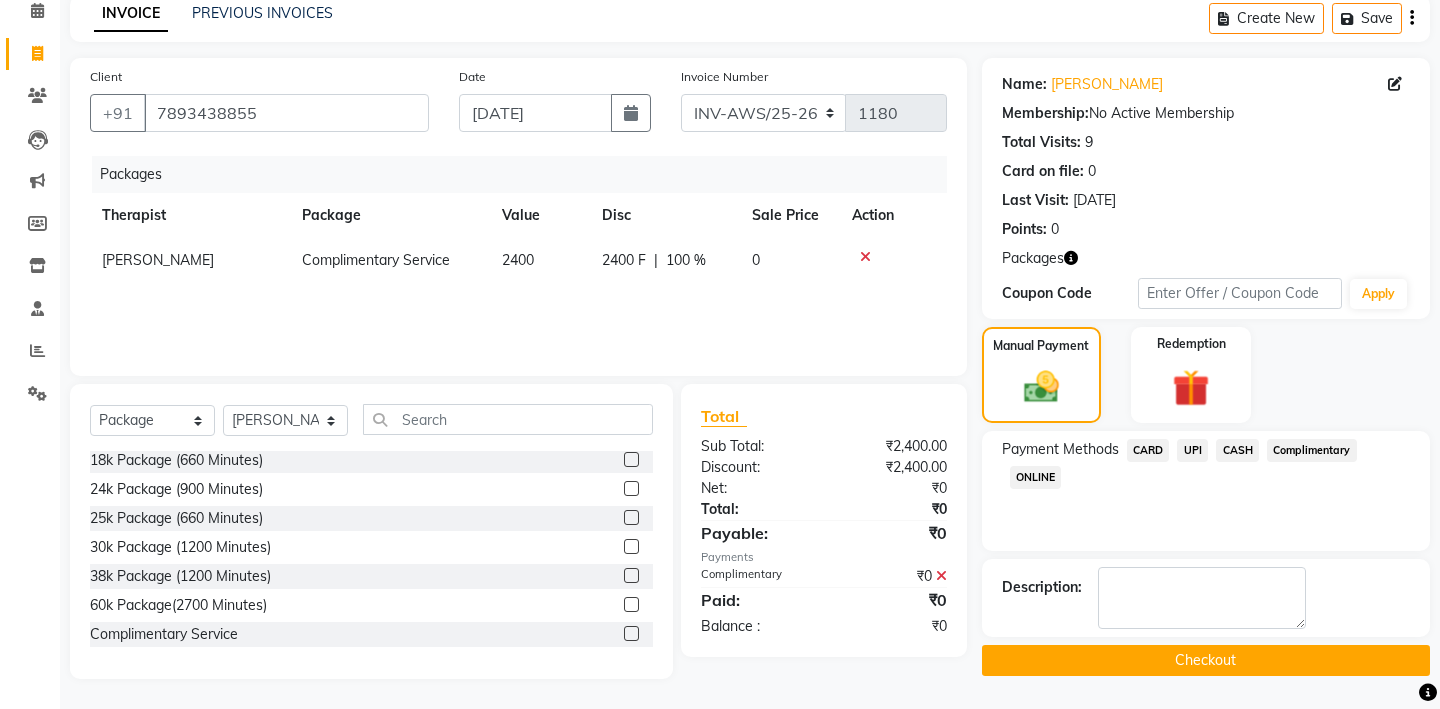 click on "Checkout" 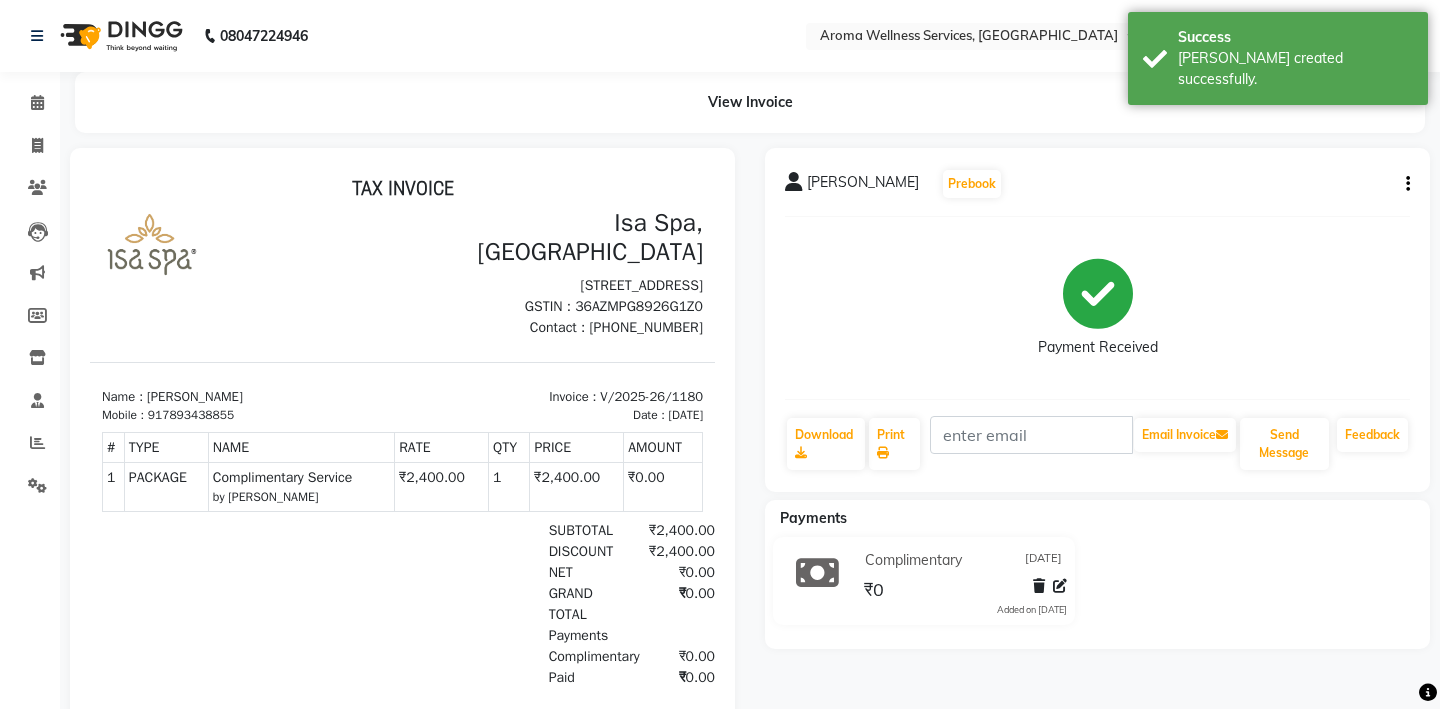 scroll, scrollTop: 0, scrollLeft: 0, axis: both 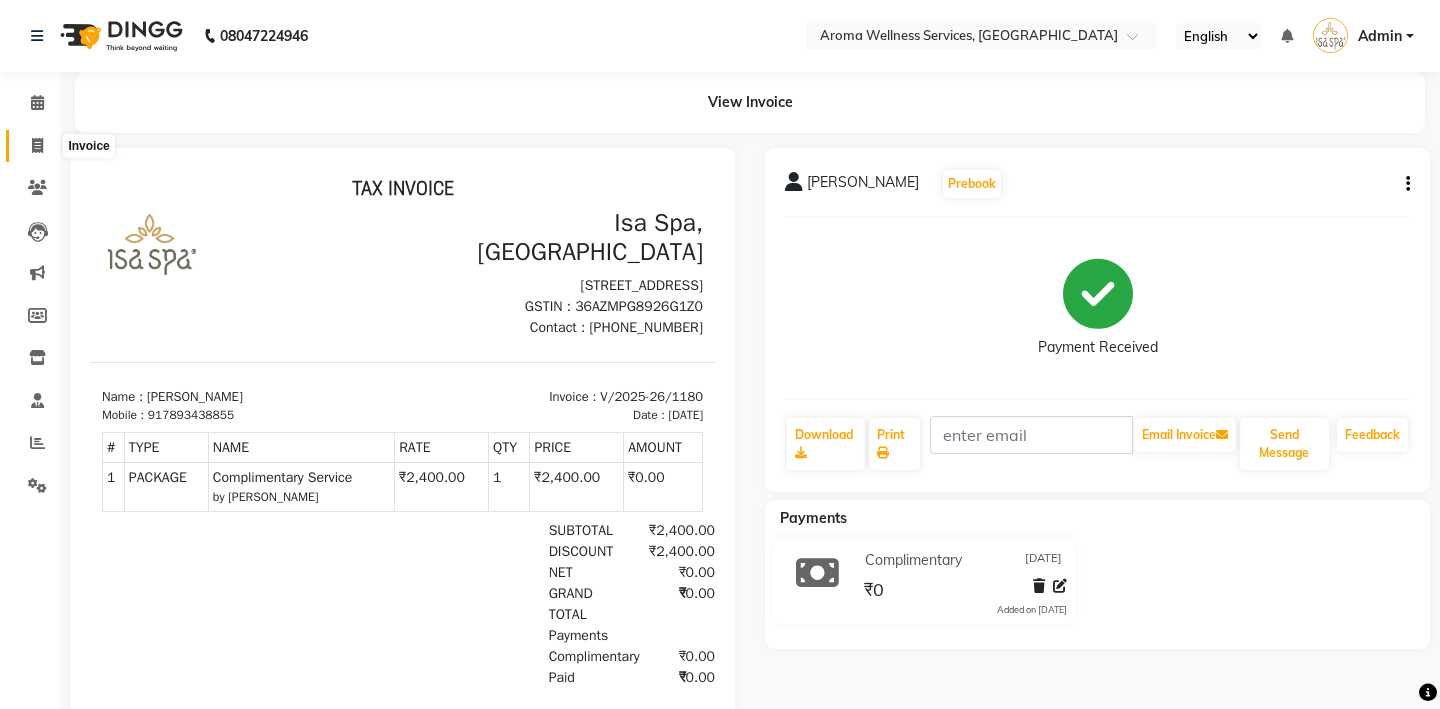 click 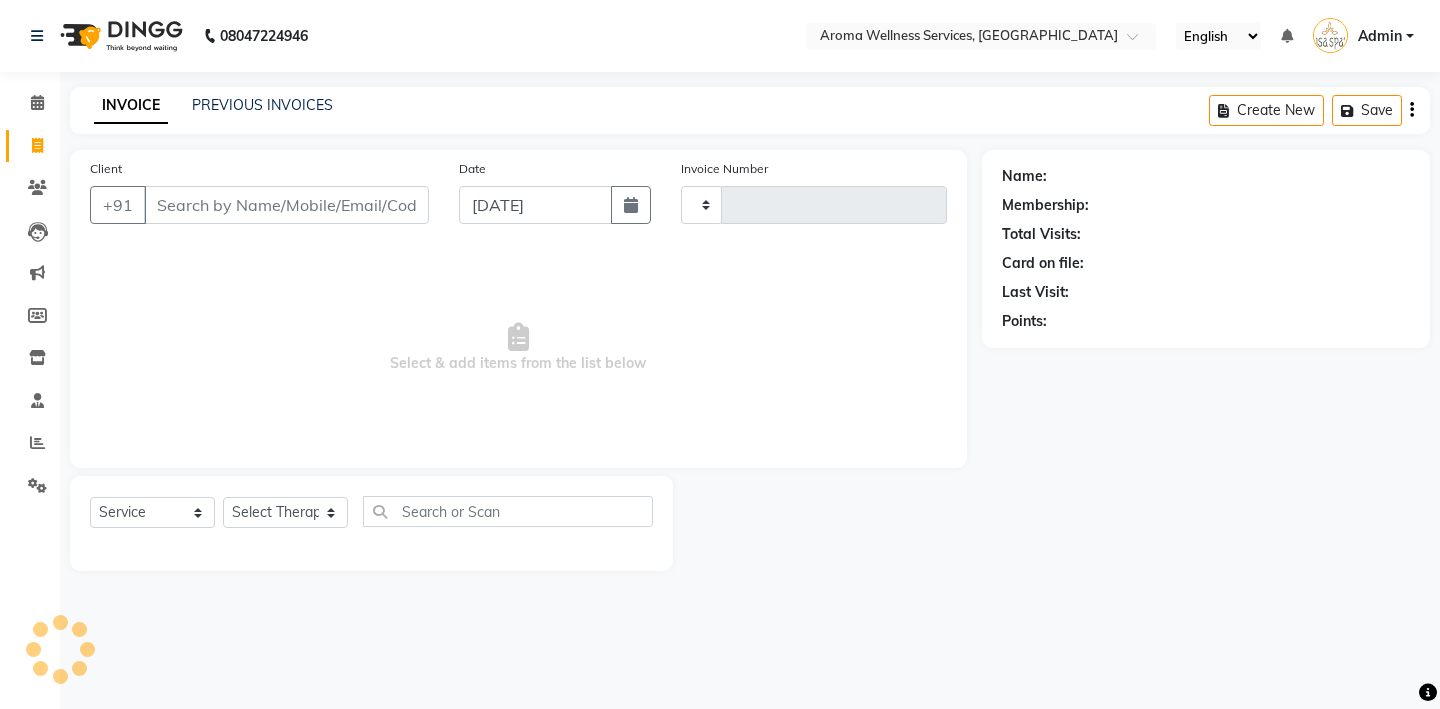 type on "1181" 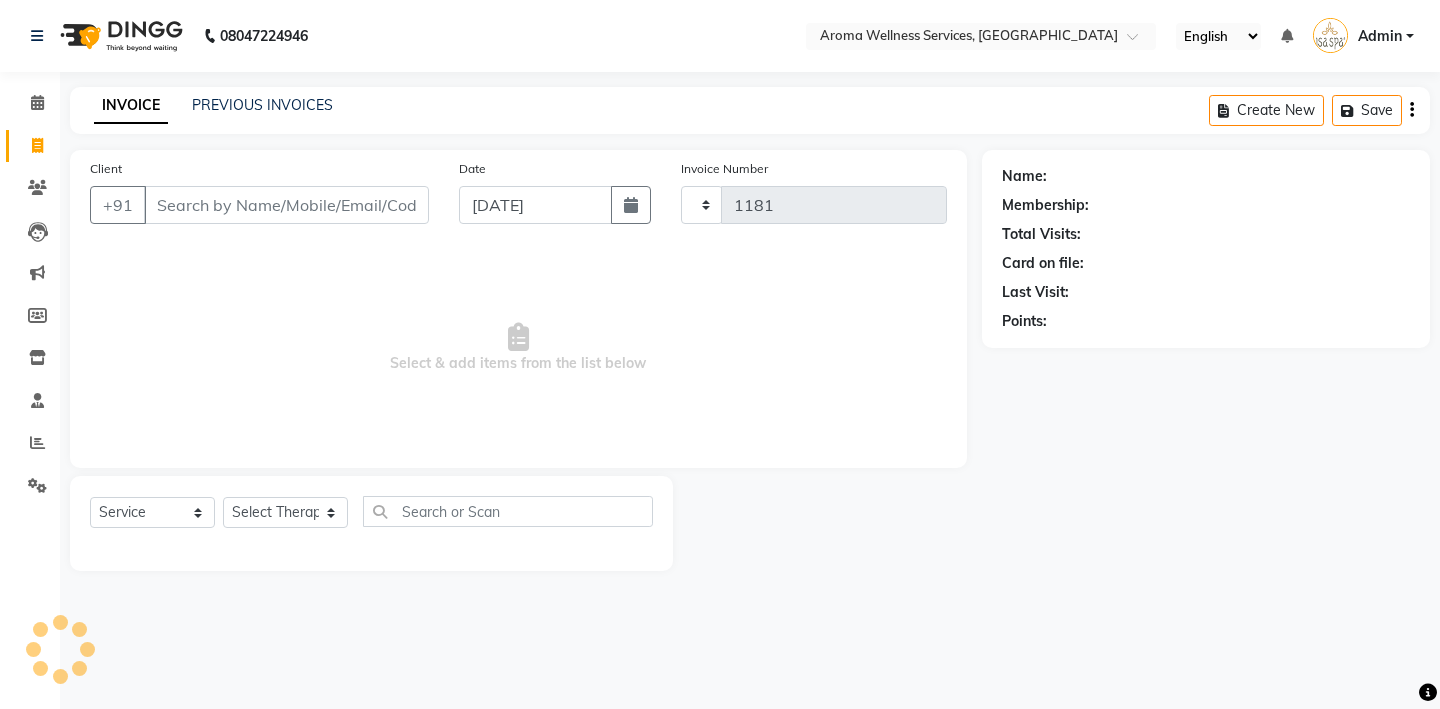 select on "6573" 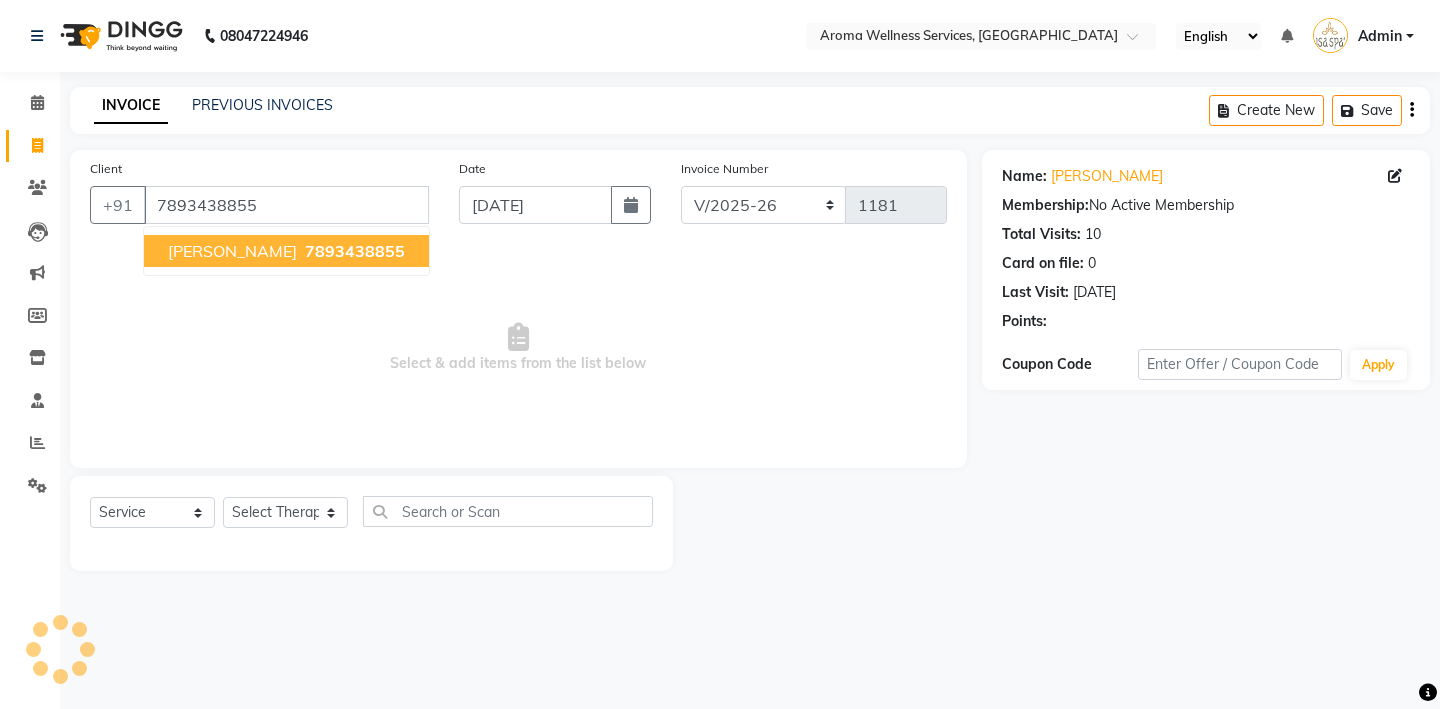 click on "7893438855" at bounding box center [353, 251] 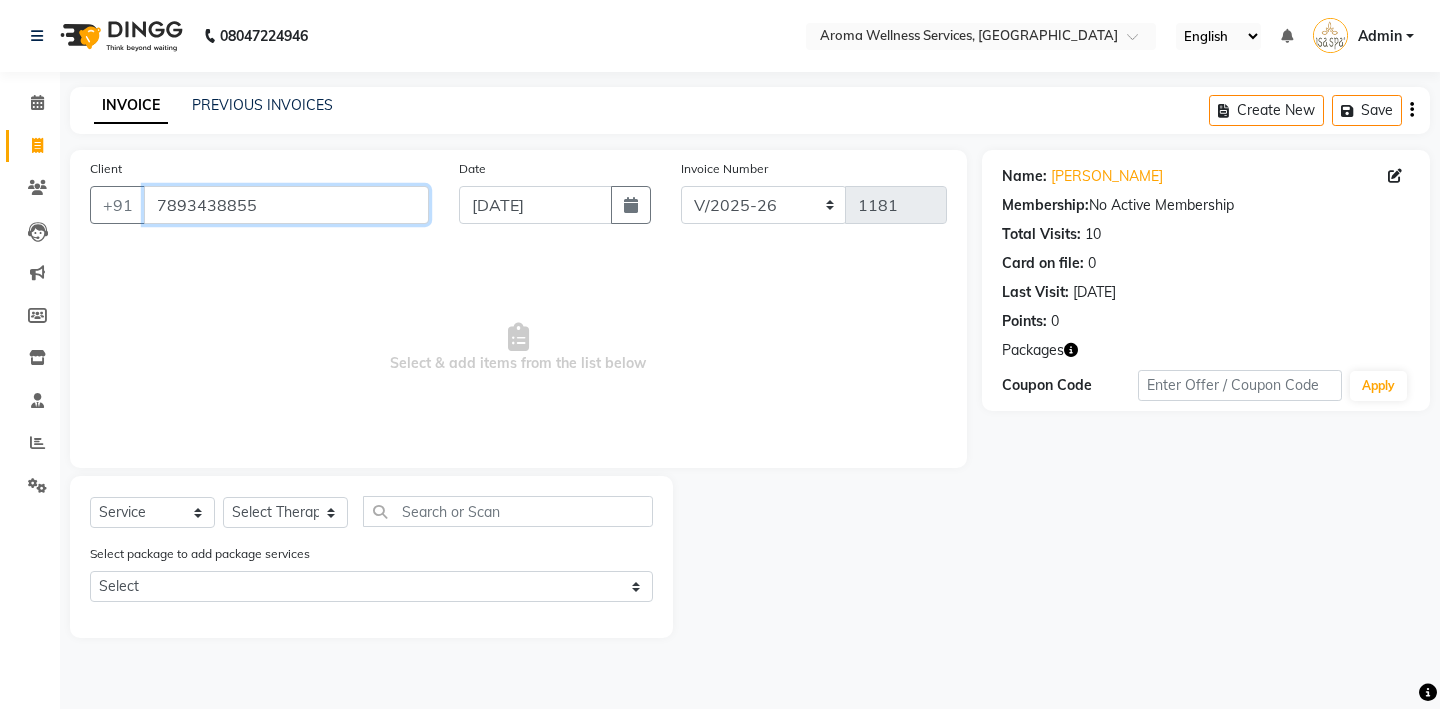 click on "7893438855" at bounding box center (286, 205) 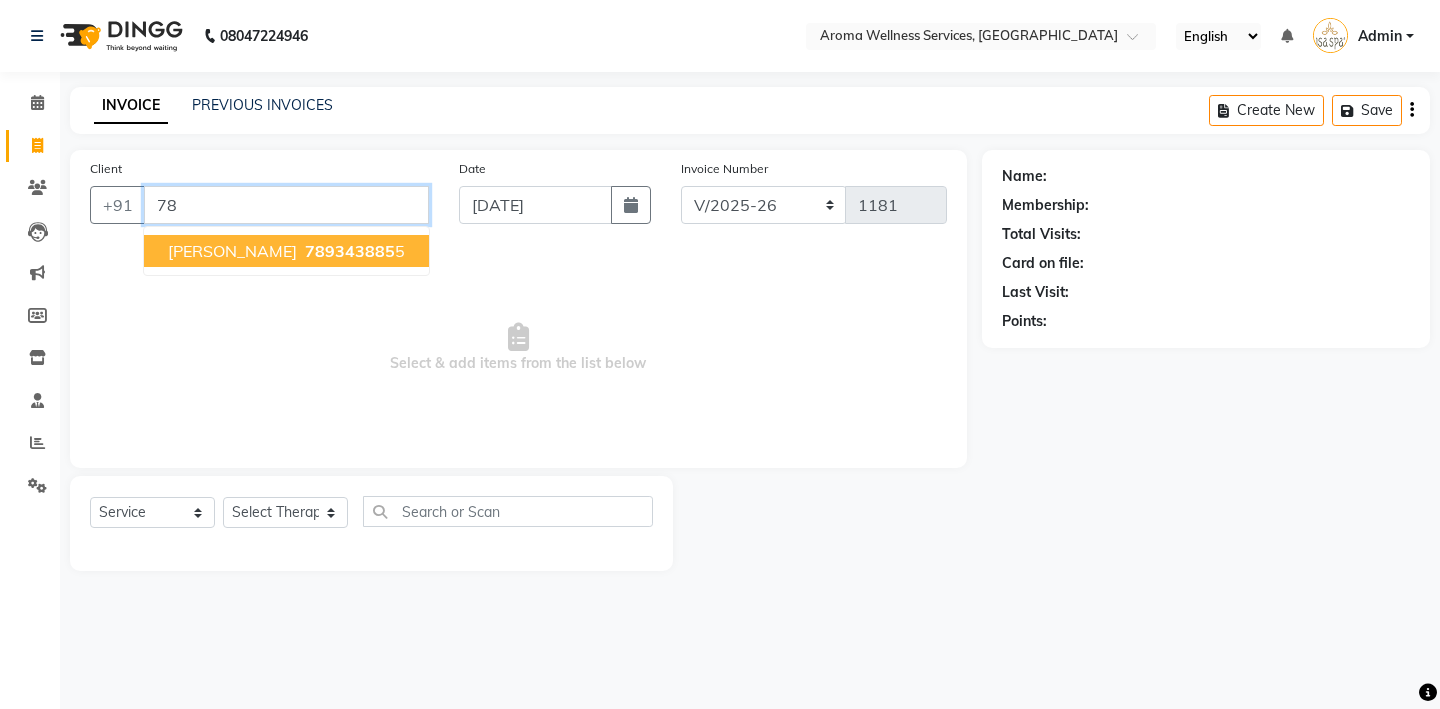 type on "7" 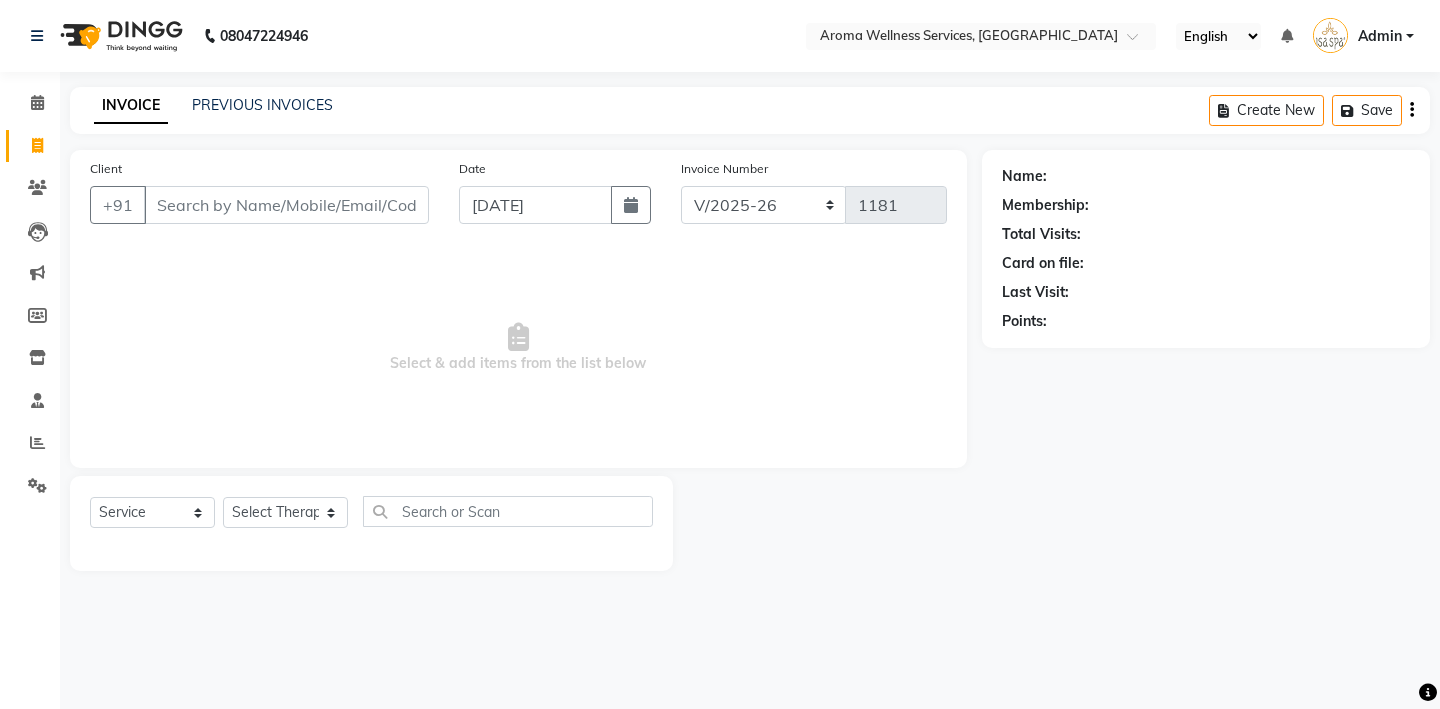 click on "Select & add items from the list below" at bounding box center (518, 348) 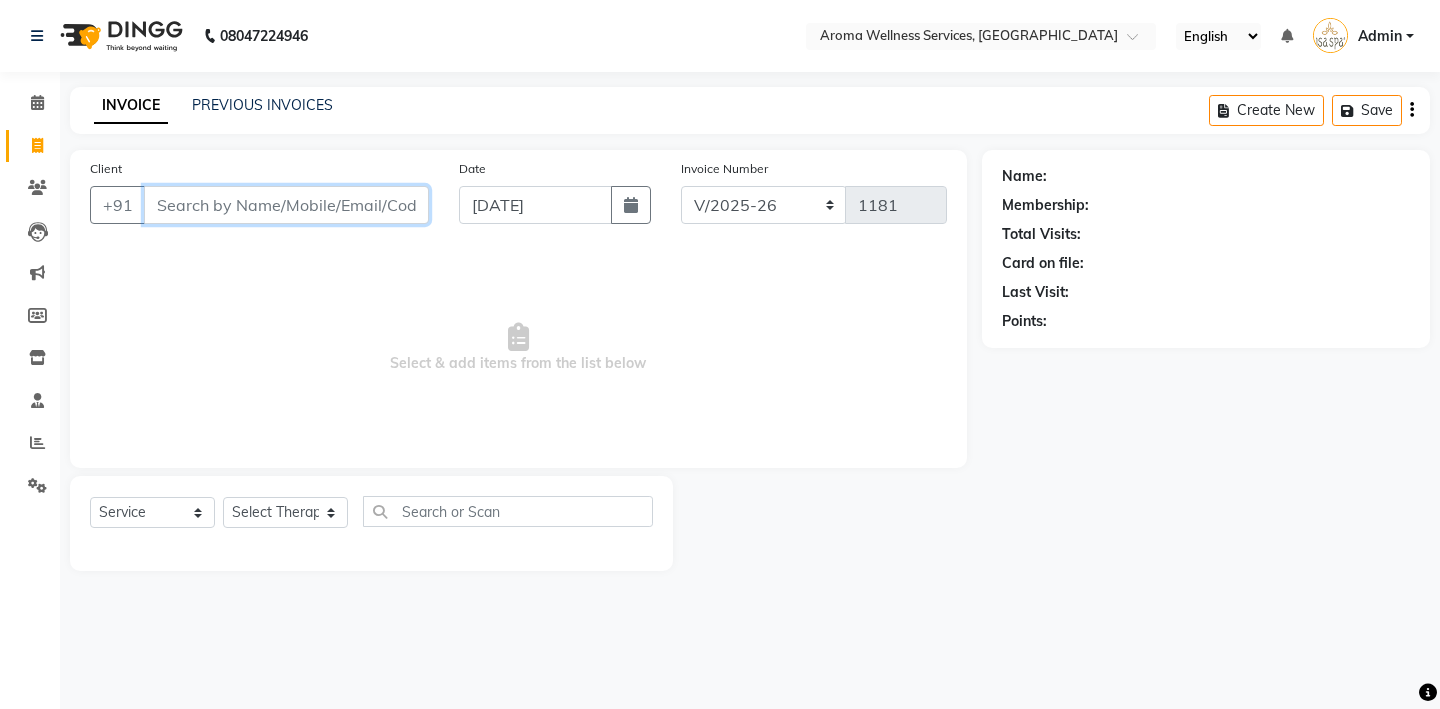 click on "Client" at bounding box center (286, 205) 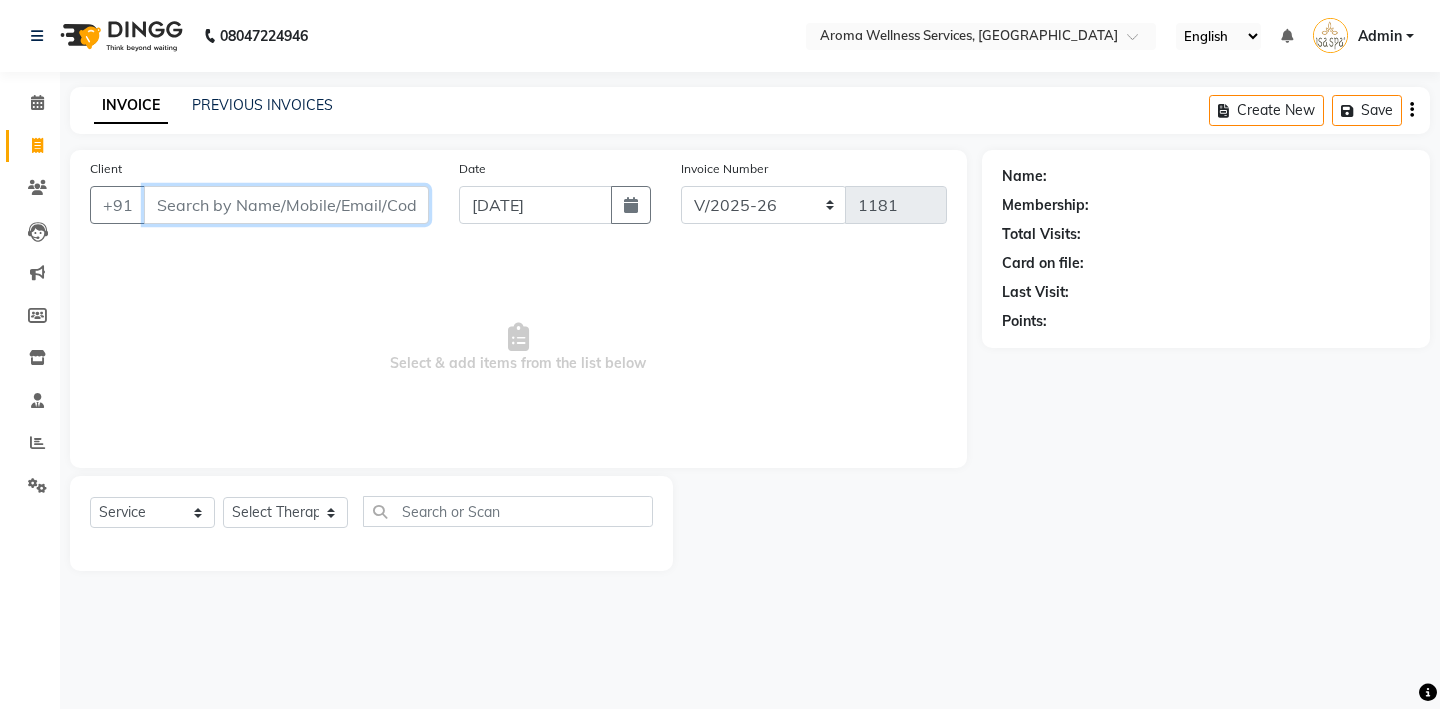 paste on "7893438855" 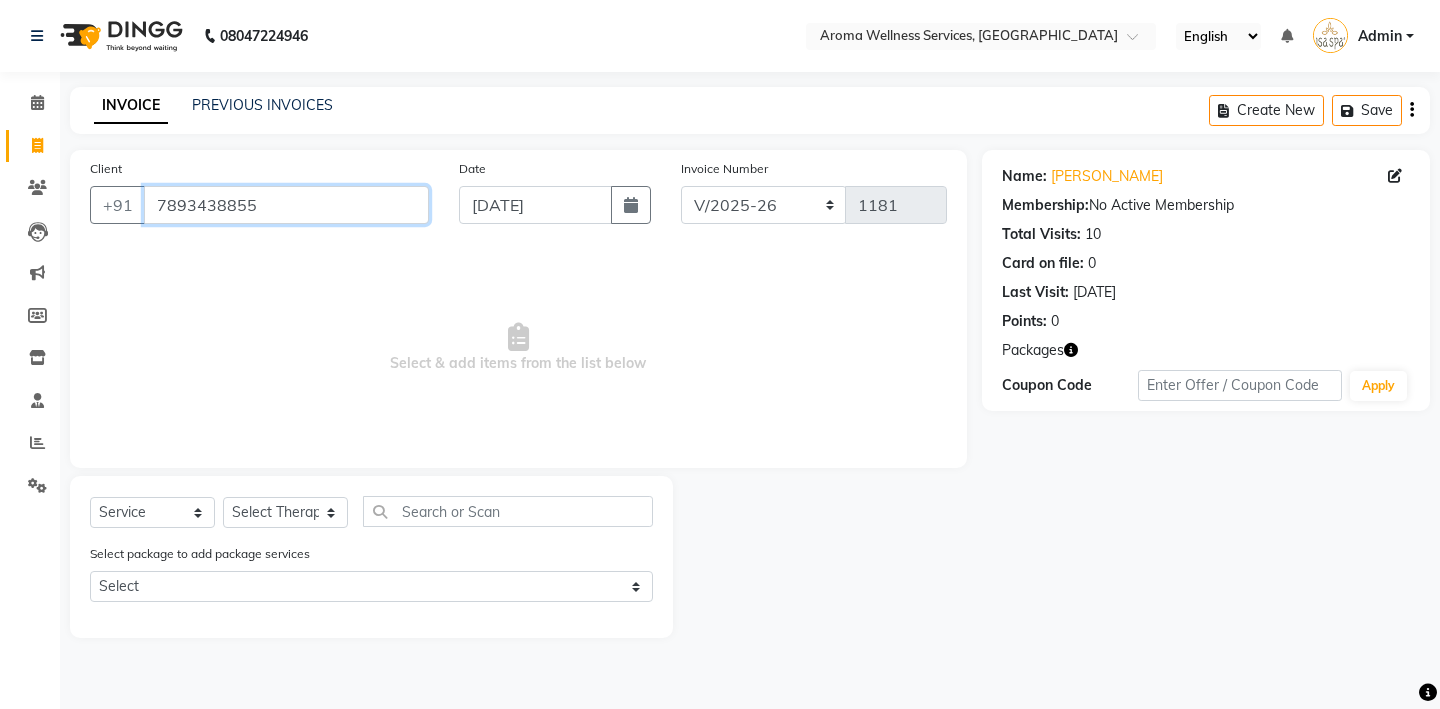 click on "7893438855" at bounding box center [286, 205] 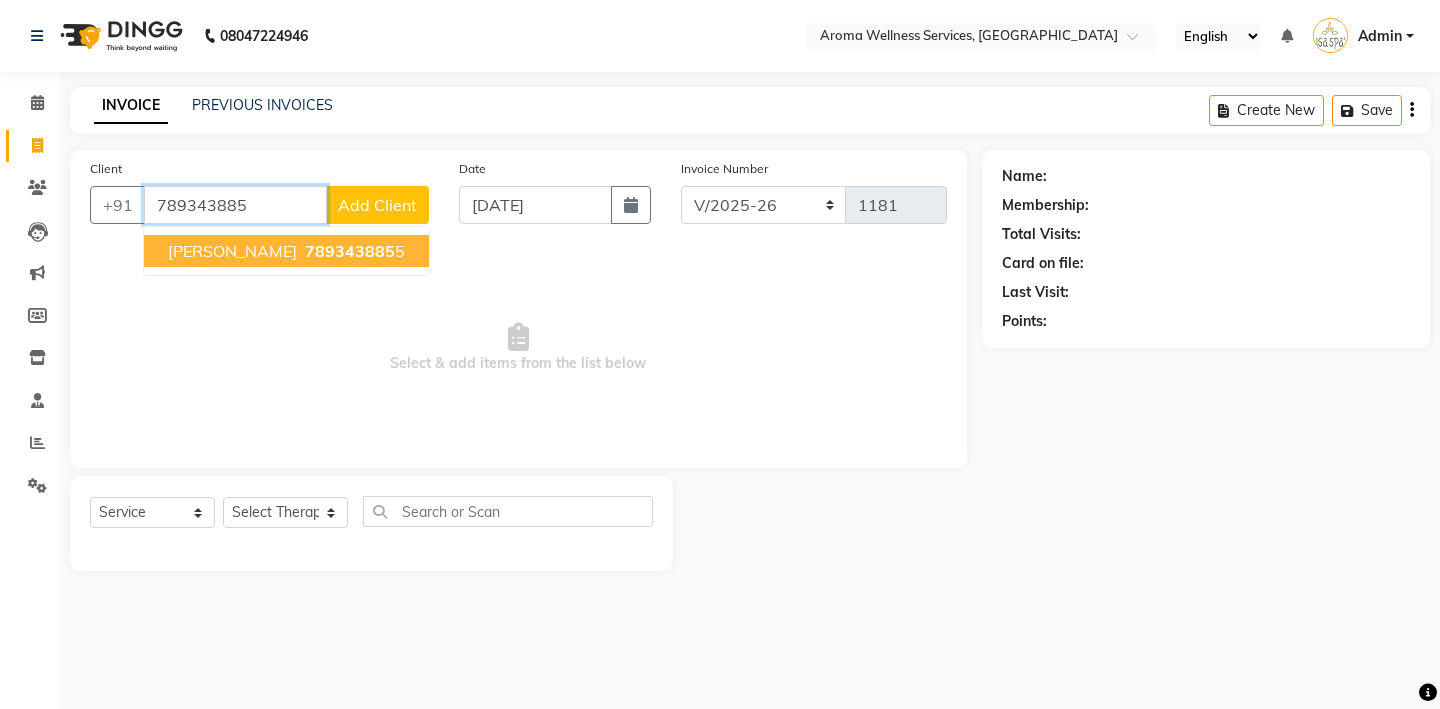 click on "789343885" at bounding box center (235, 205) 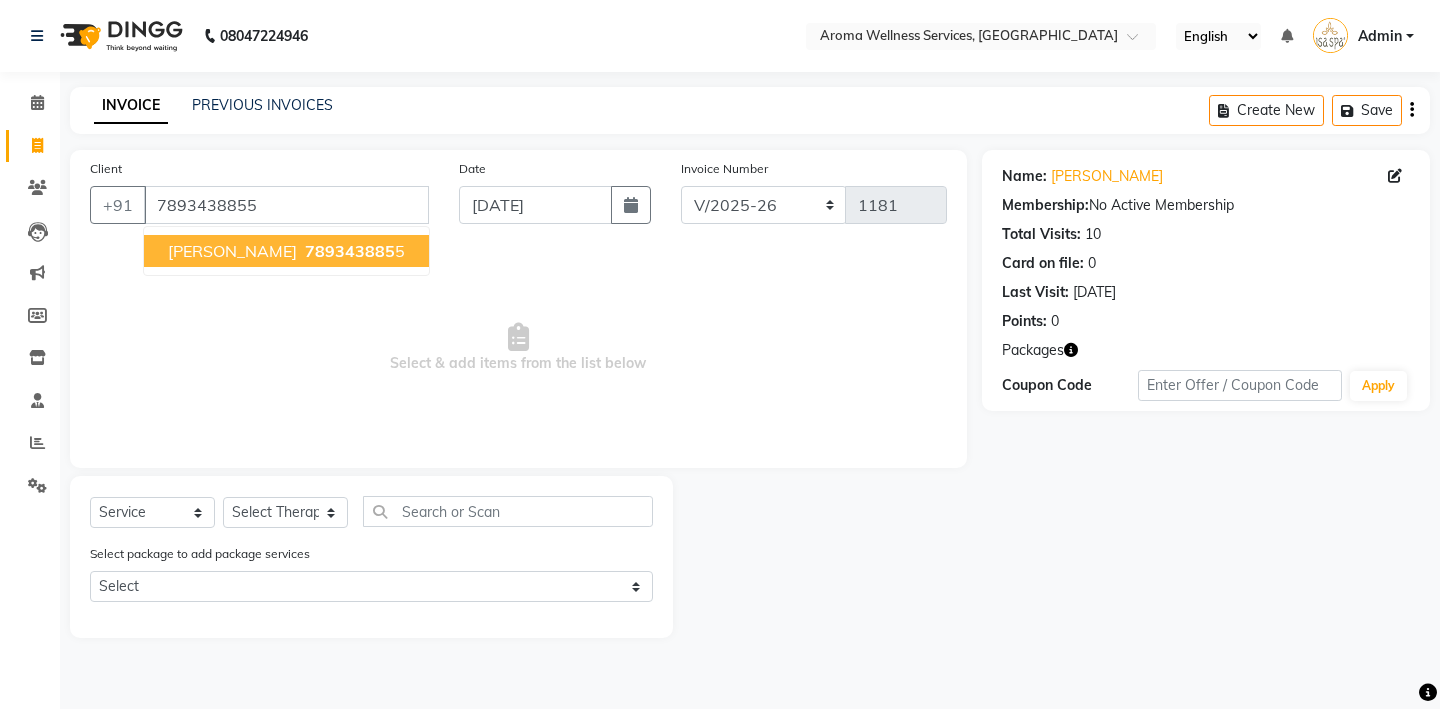 click on "Select & add items from the list below" at bounding box center (518, 348) 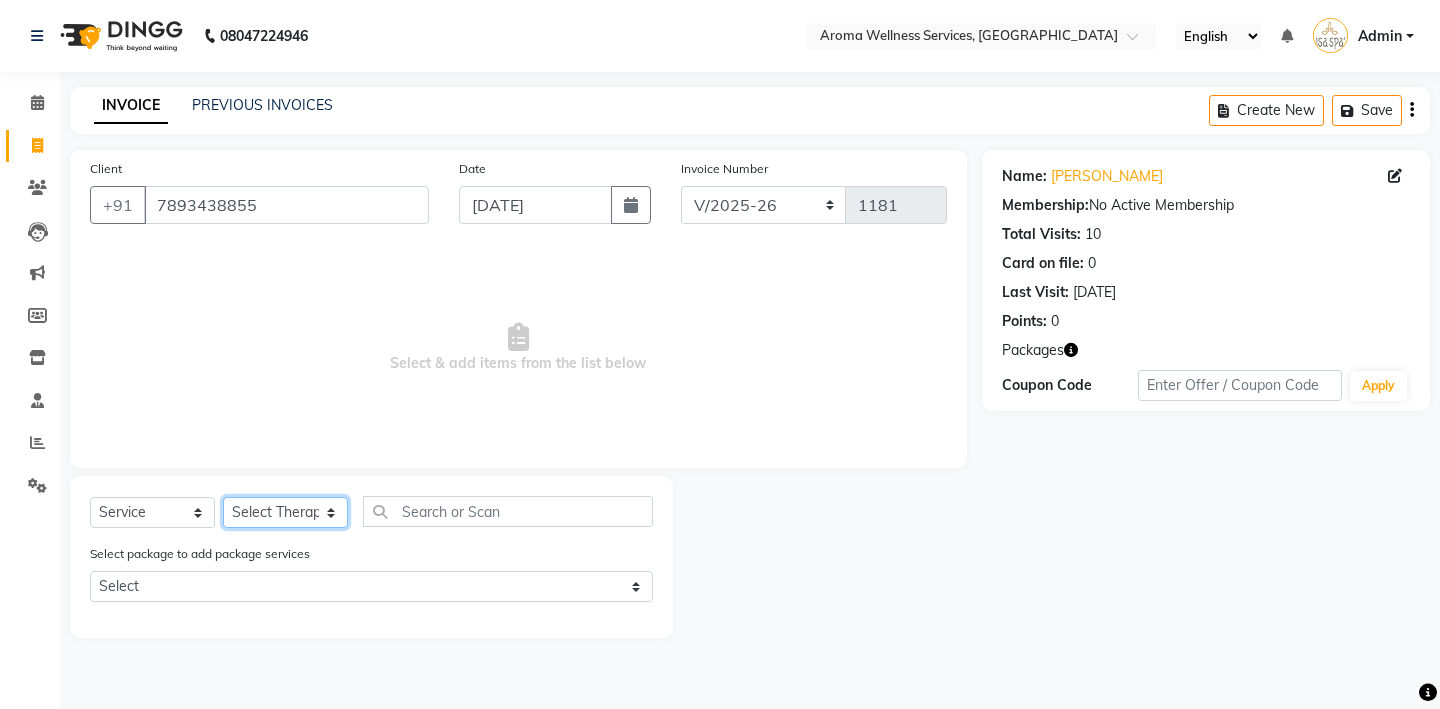 click on "Select Therapist Miss. Chong Miss. Duhpuii Miss. Eli Miss. Gladys Miss. Julee Miss. Mercy Miss. Rini Mr. Lelen" 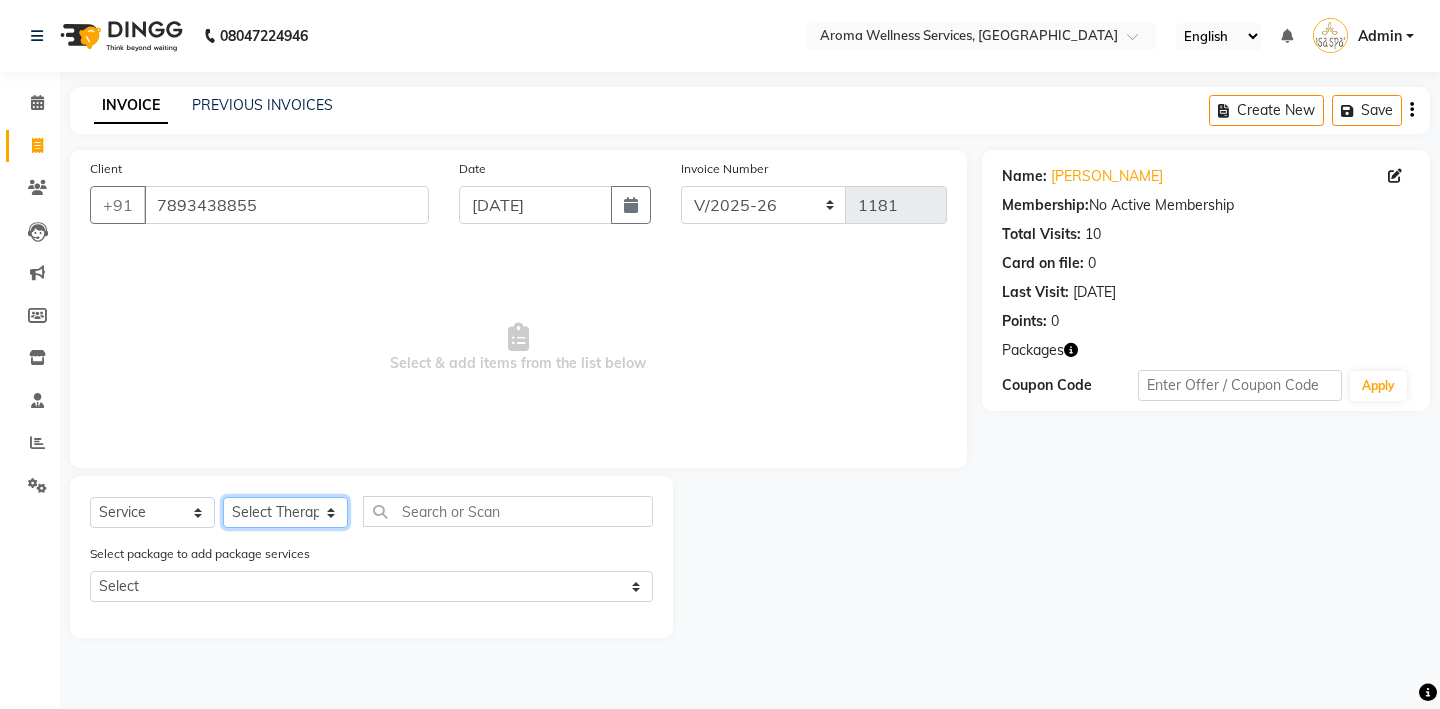 select on "50768" 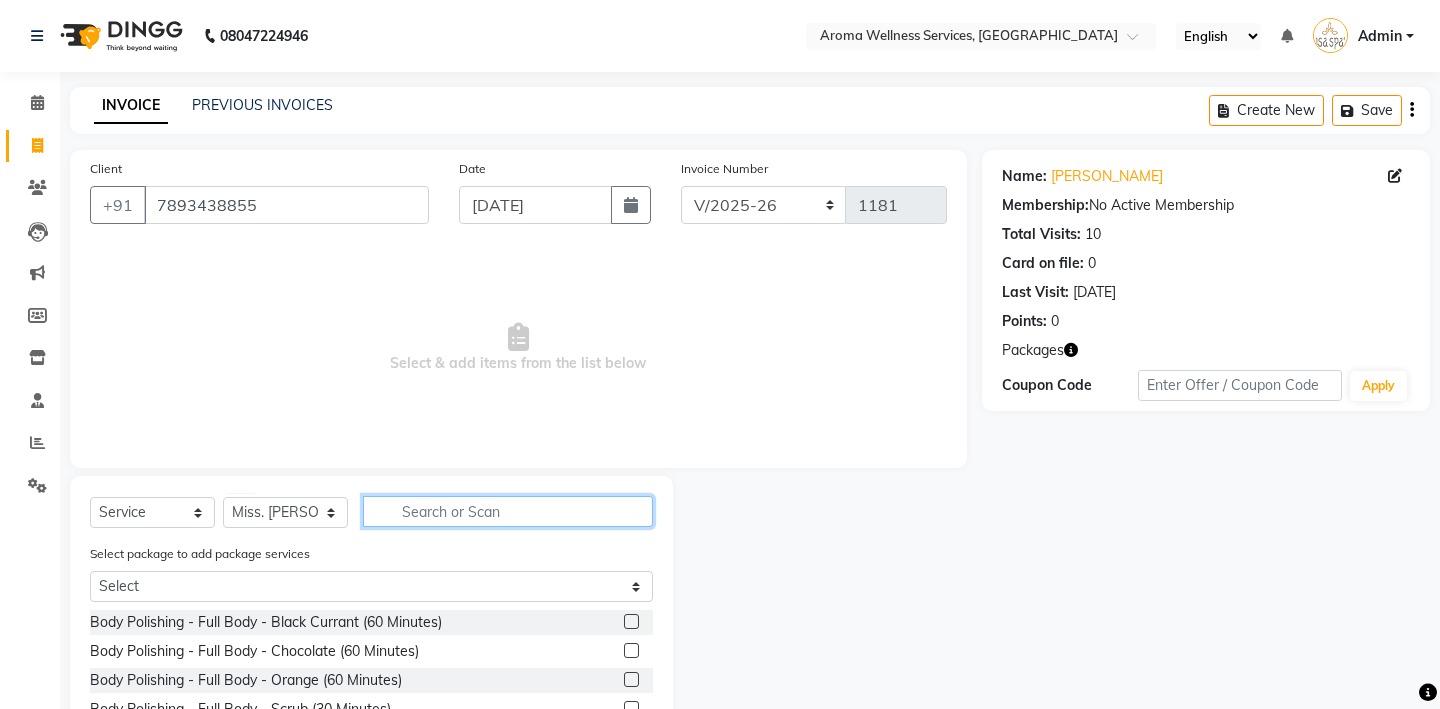 click 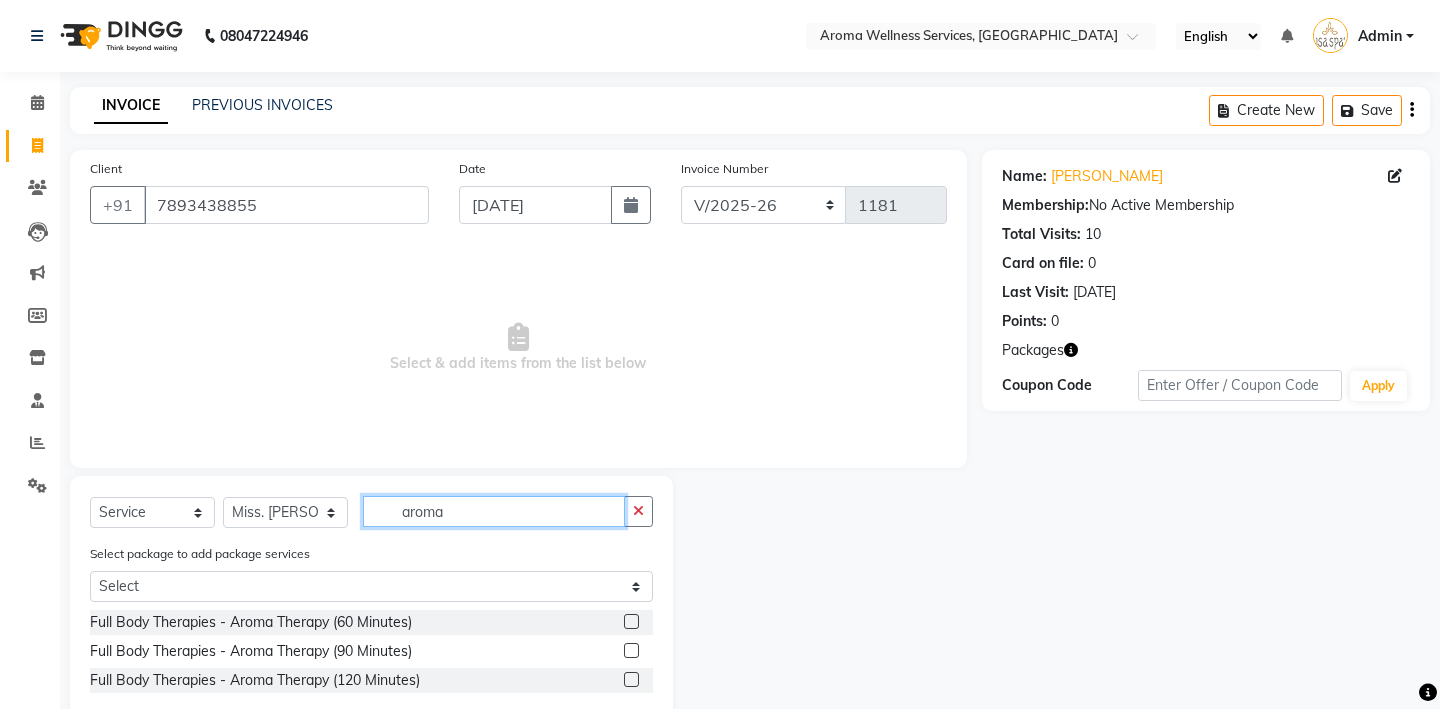 type on "aroma" 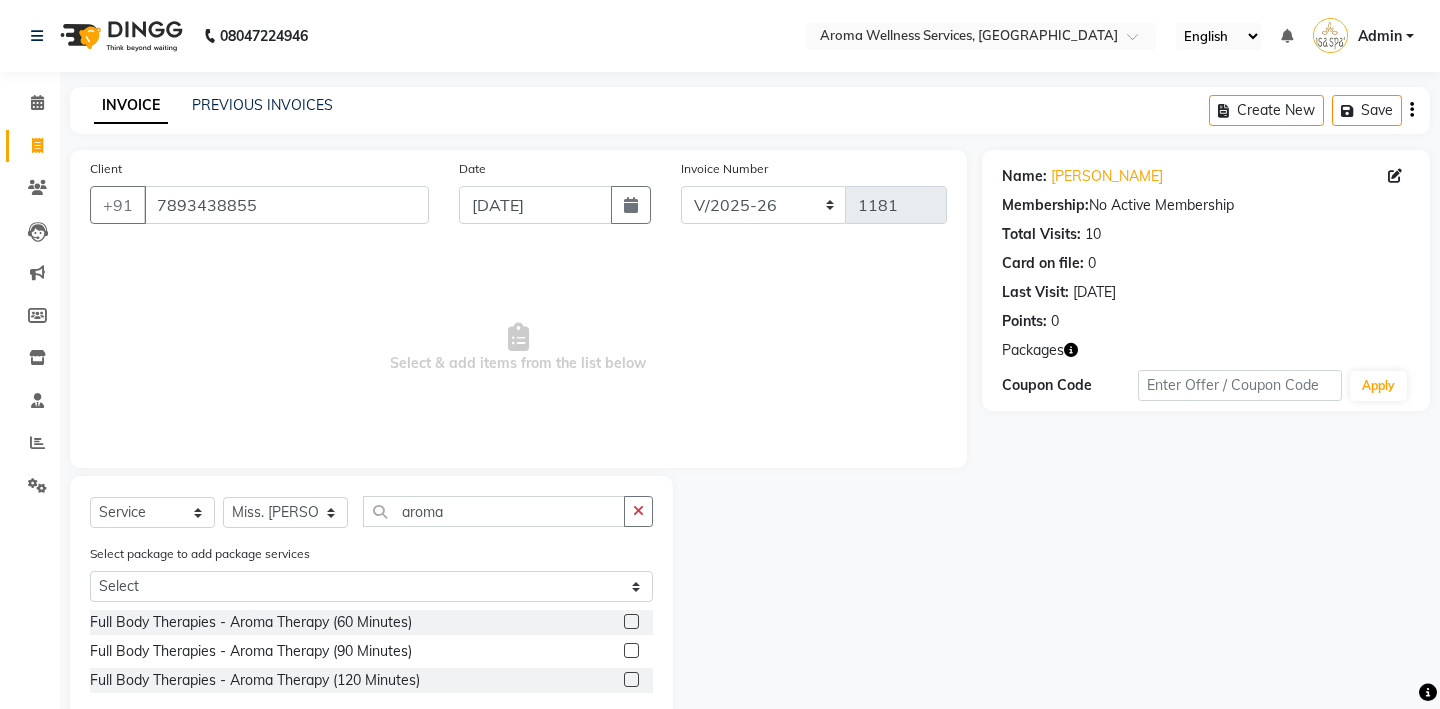 click 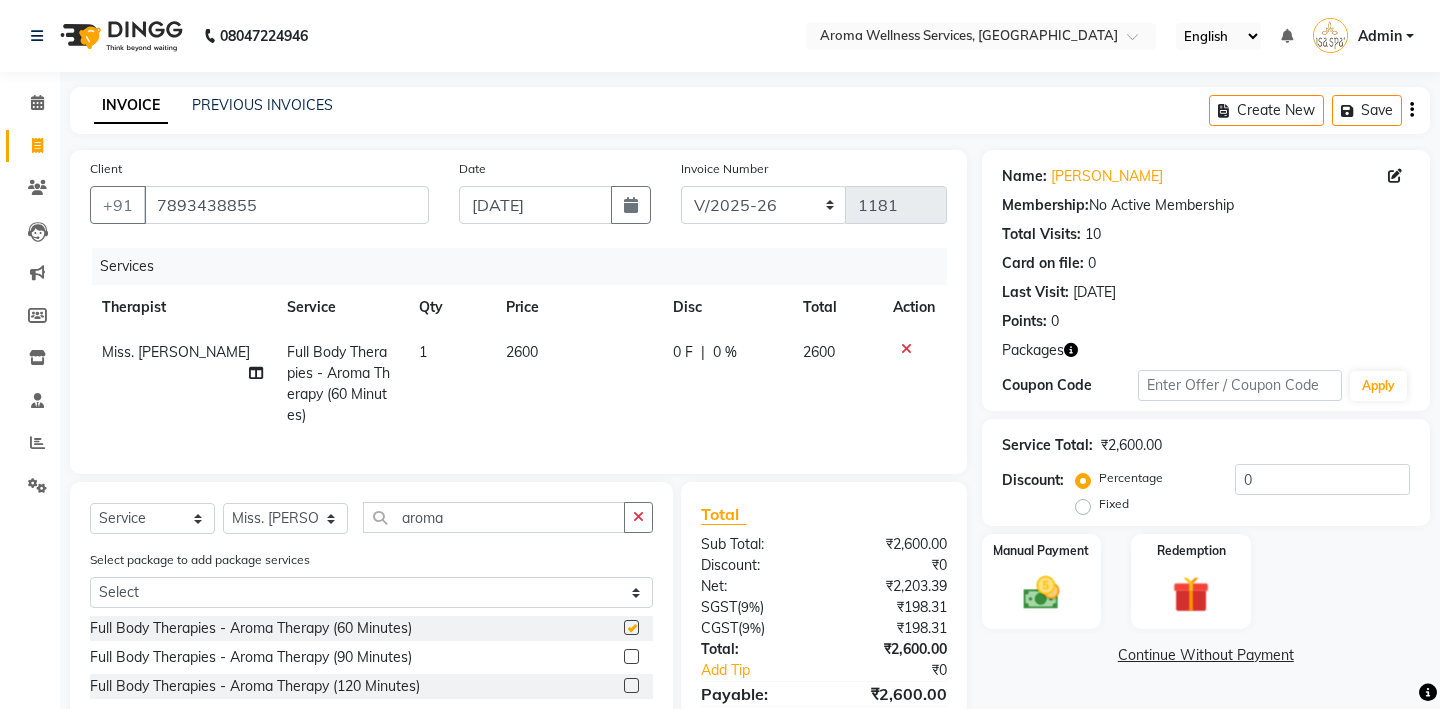 checkbox on "false" 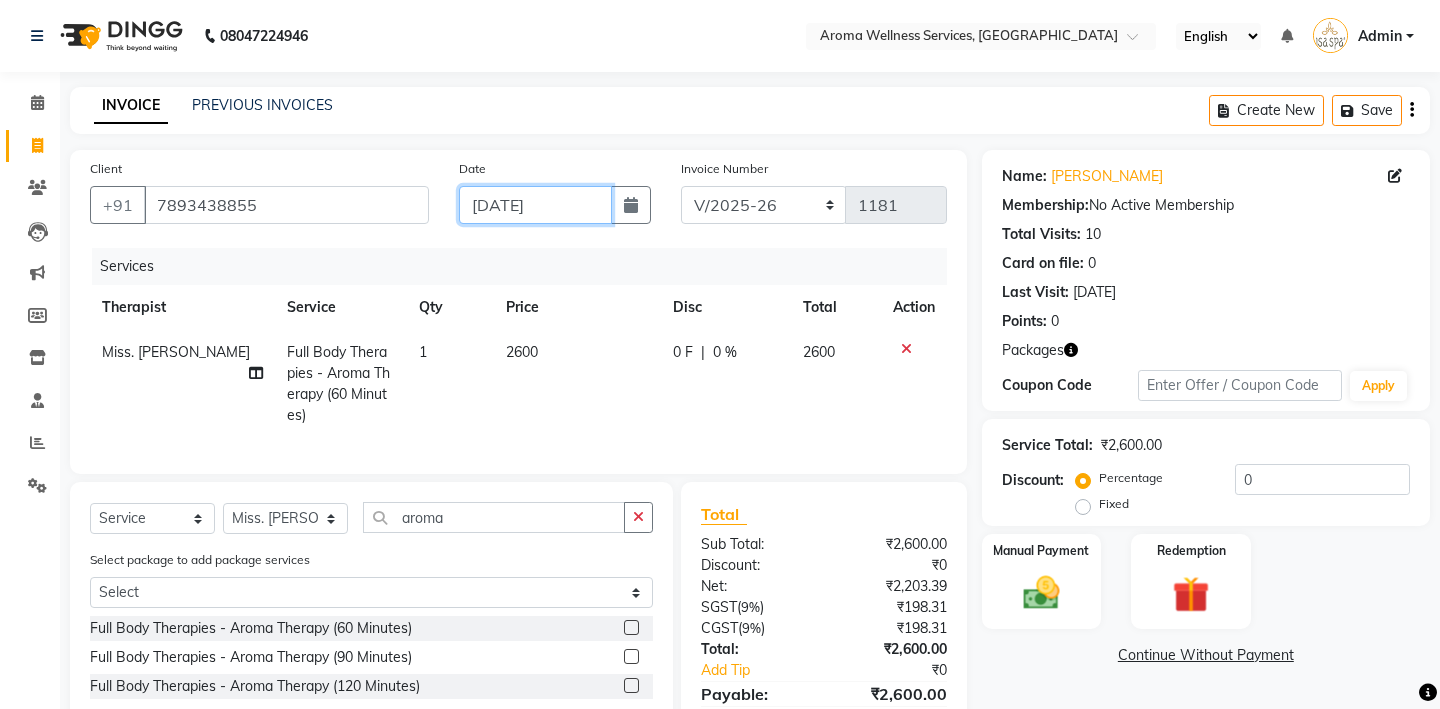 click on "[DATE]" 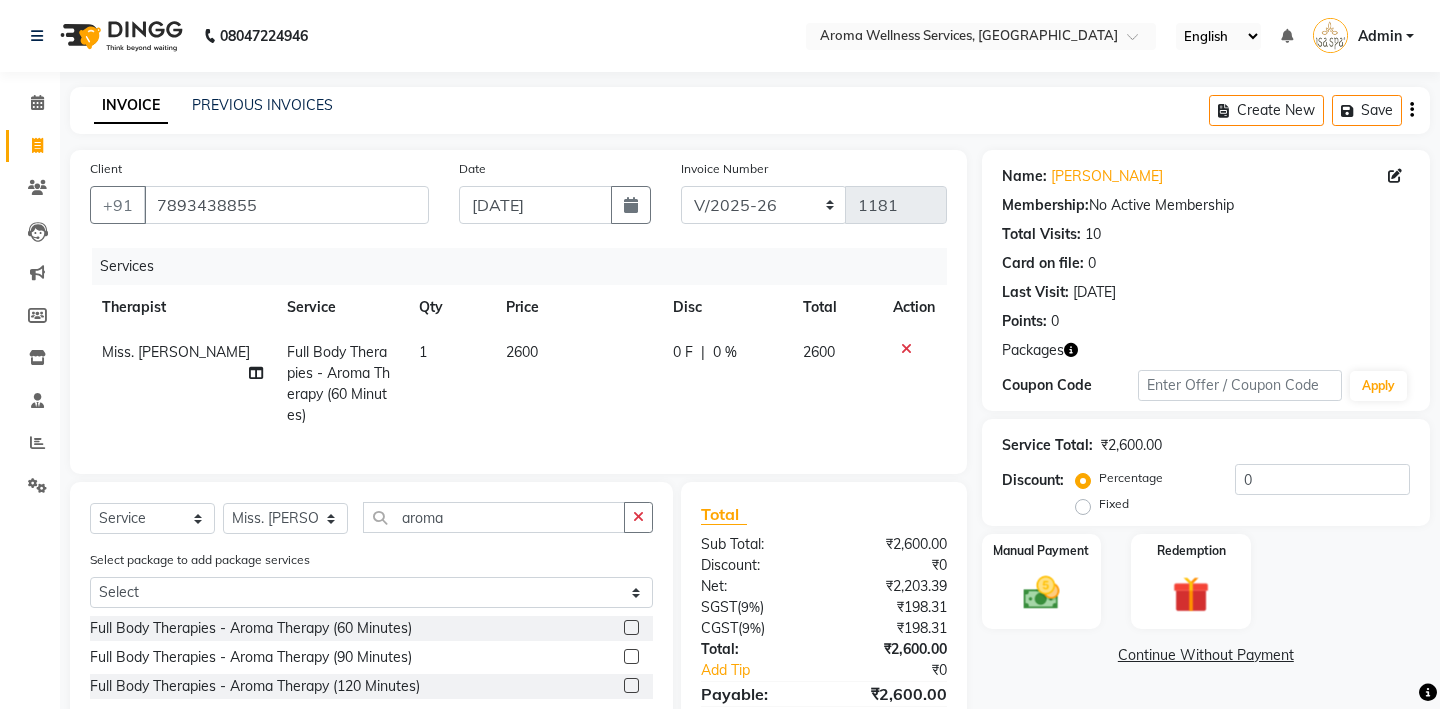 select on "7" 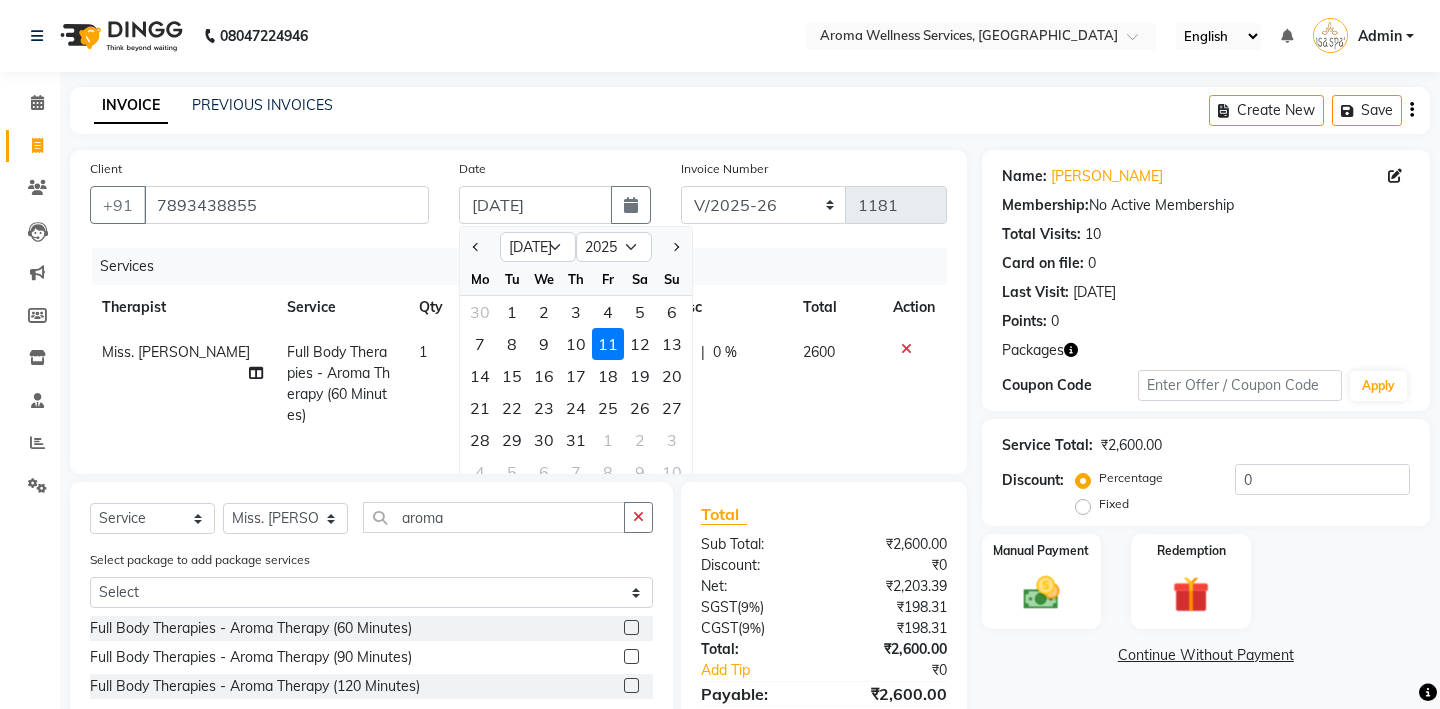 click on "Date 11-07-2025 Jan Feb Mar Apr May Jun Jul Aug Sep Oct Nov Dec 2015 2016 2017 2018 2019 2020 2021 2022 2023 2024 2025 2026 2027 2028 2029 2030 2031 2032 2033 2034 2035 Mo Tu We Th Fr Sa Su 30 1 2 3 4 5 6 7 8 9 10 11 12 13 14 15 16 17 18 19 20 21 22 23 24 25 26 27 28 29 30 31 1 2 3 4 5 6 7 8 9 10" 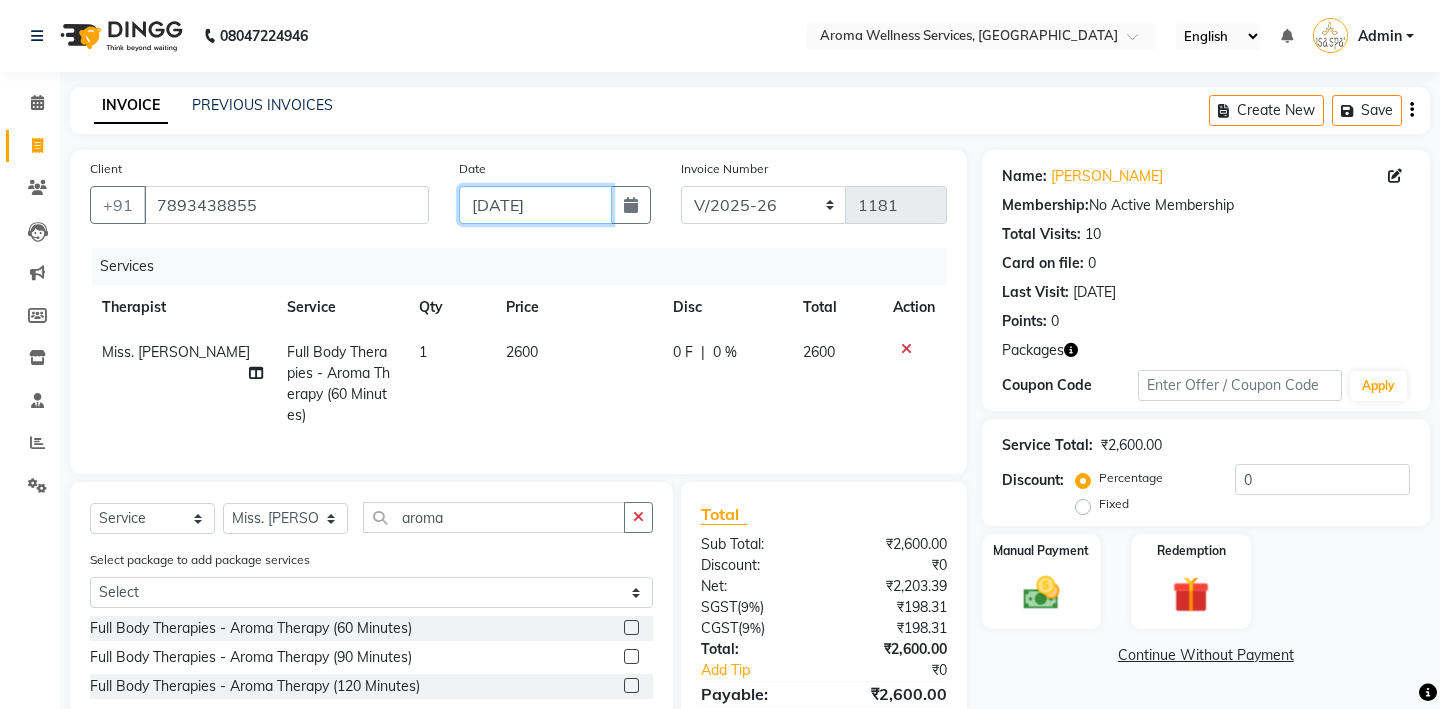 click on "[DATE]" 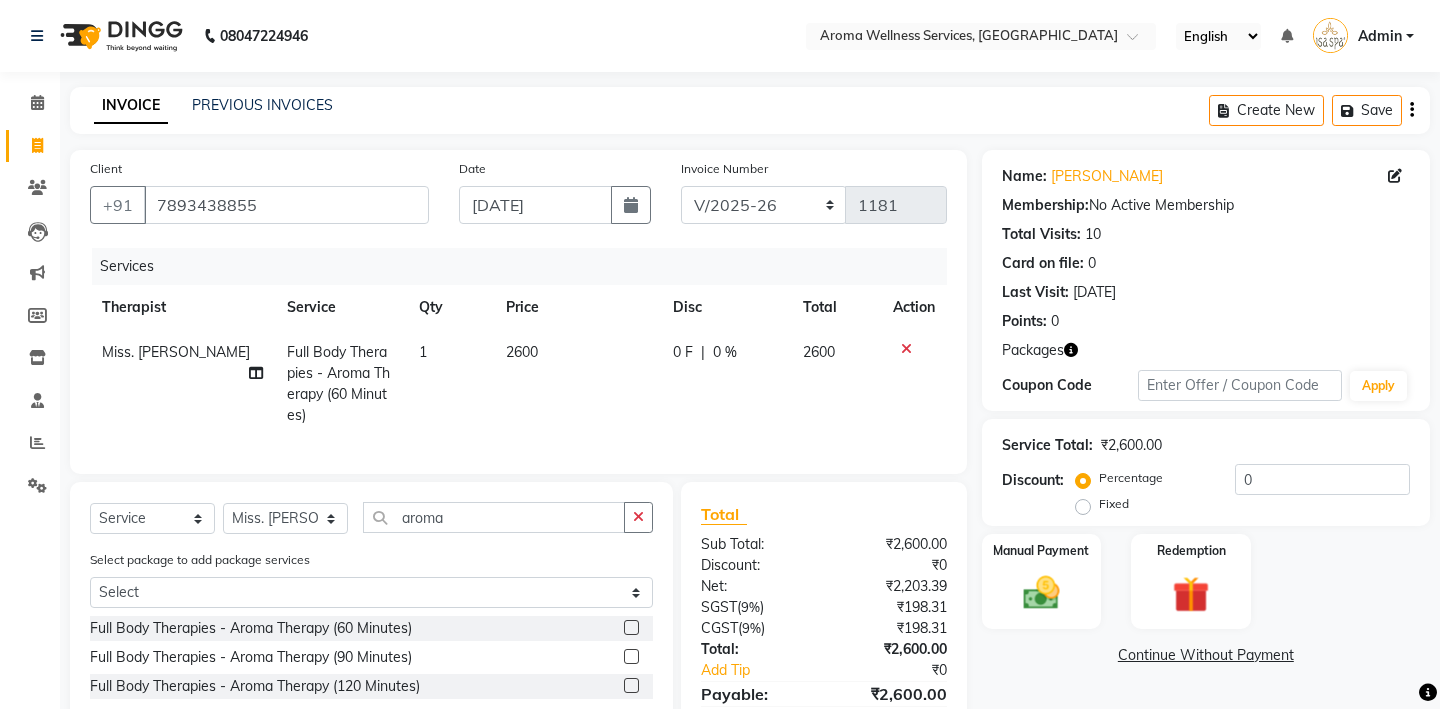 select on "7" 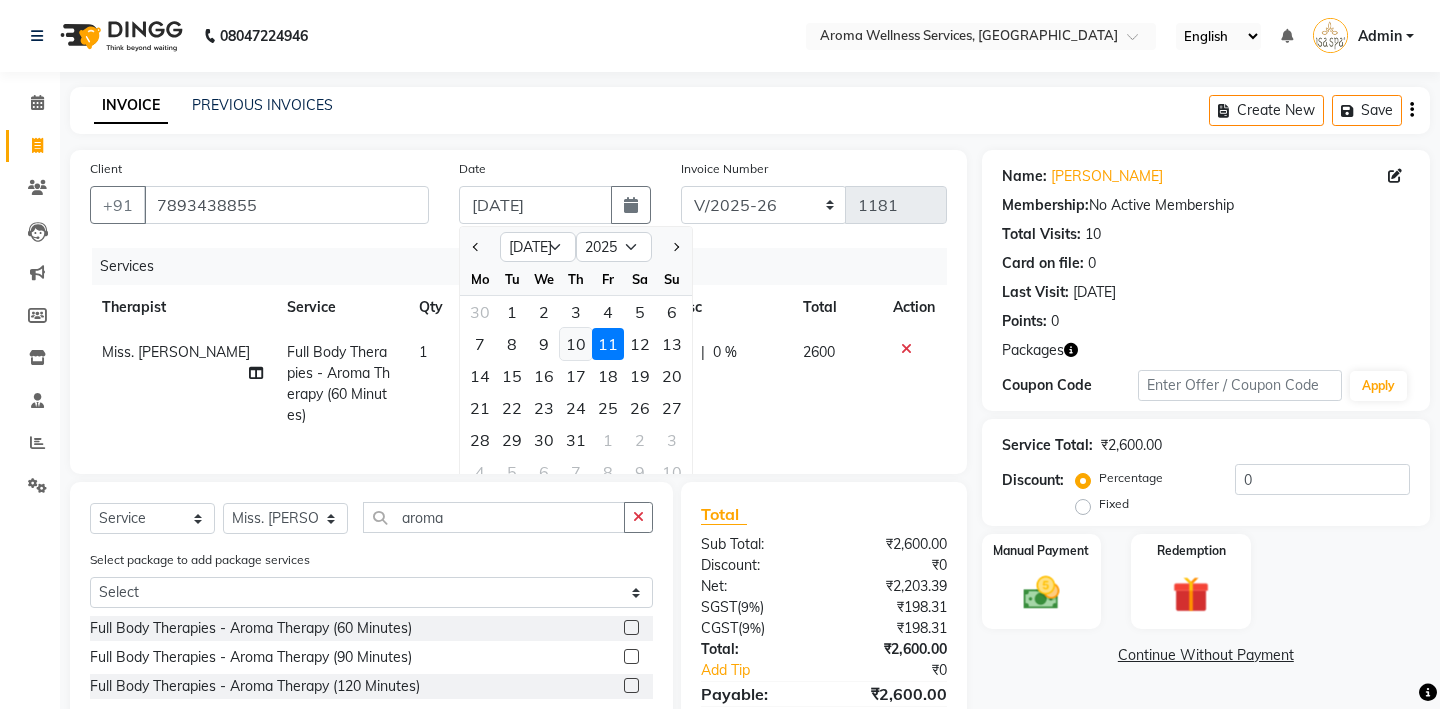click on "10" 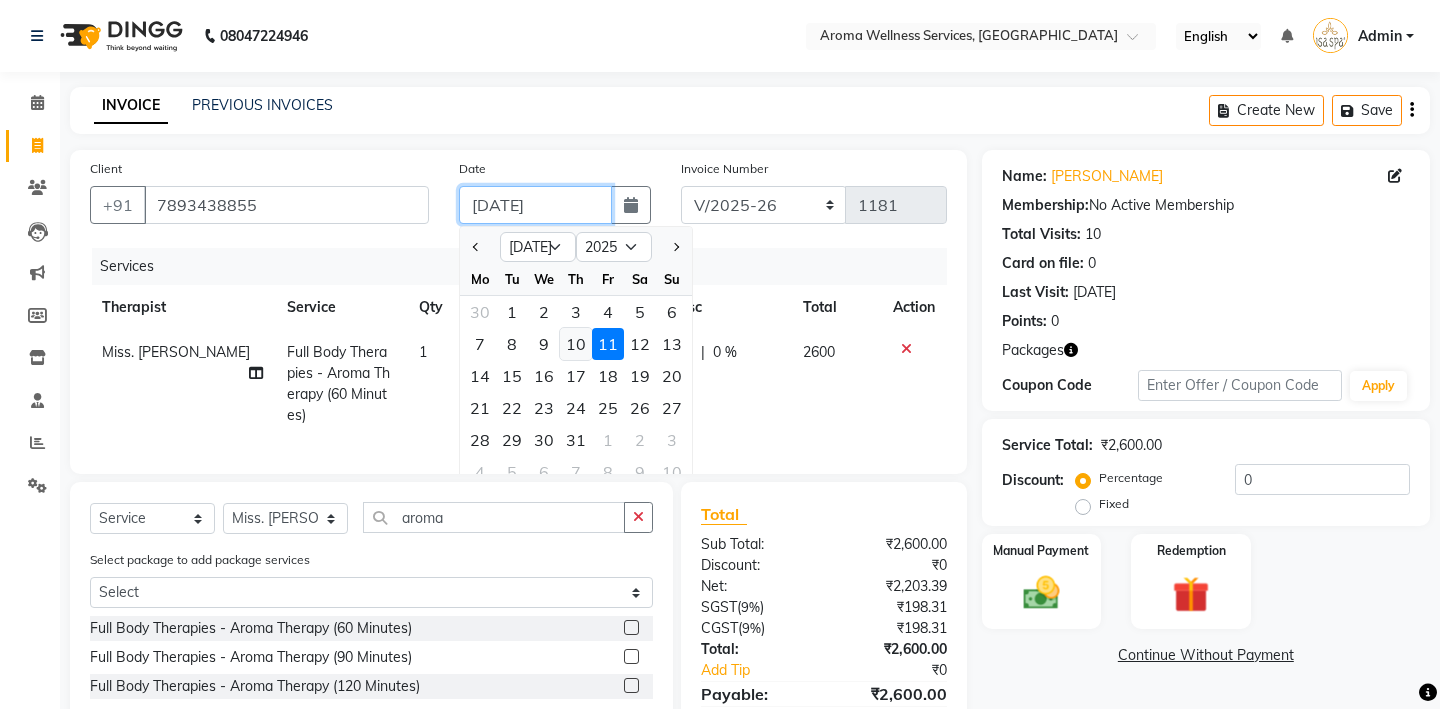 type on "10-07-2025" 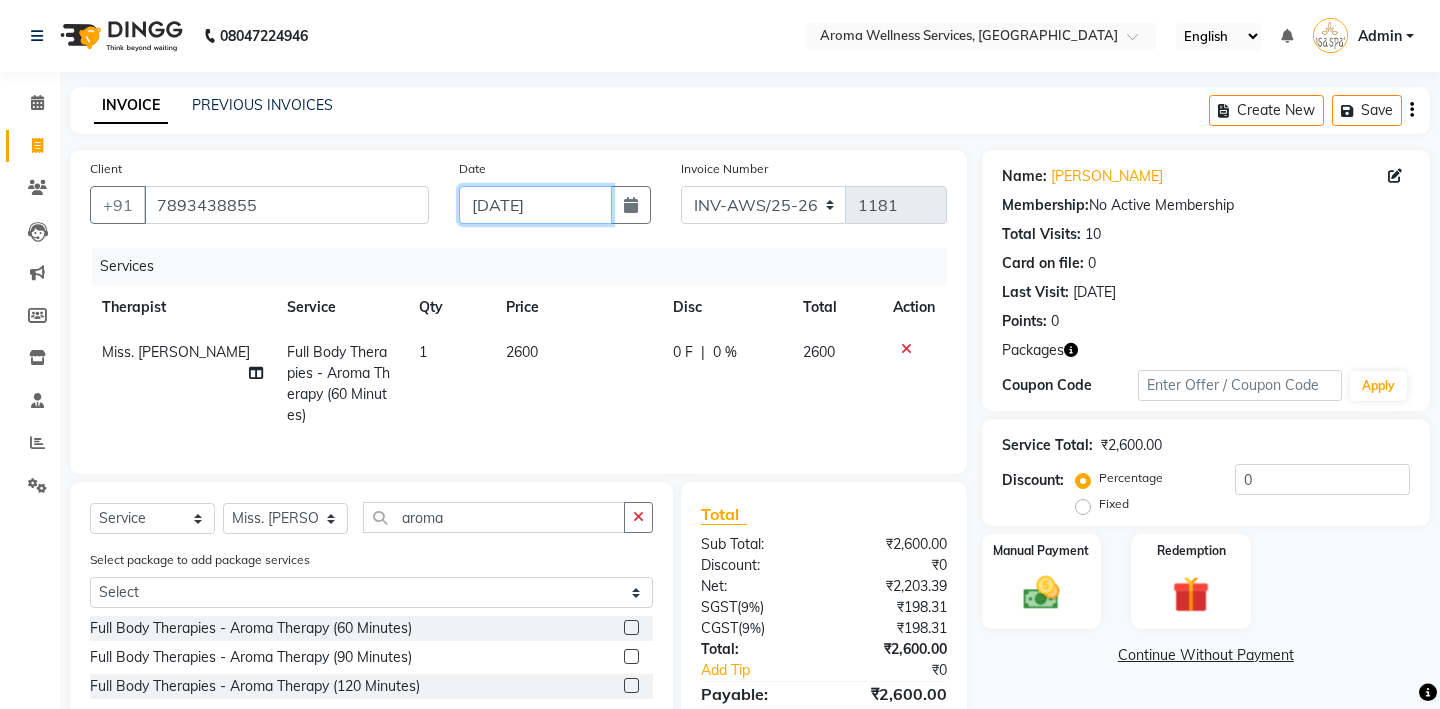 click on "10-07-2025" 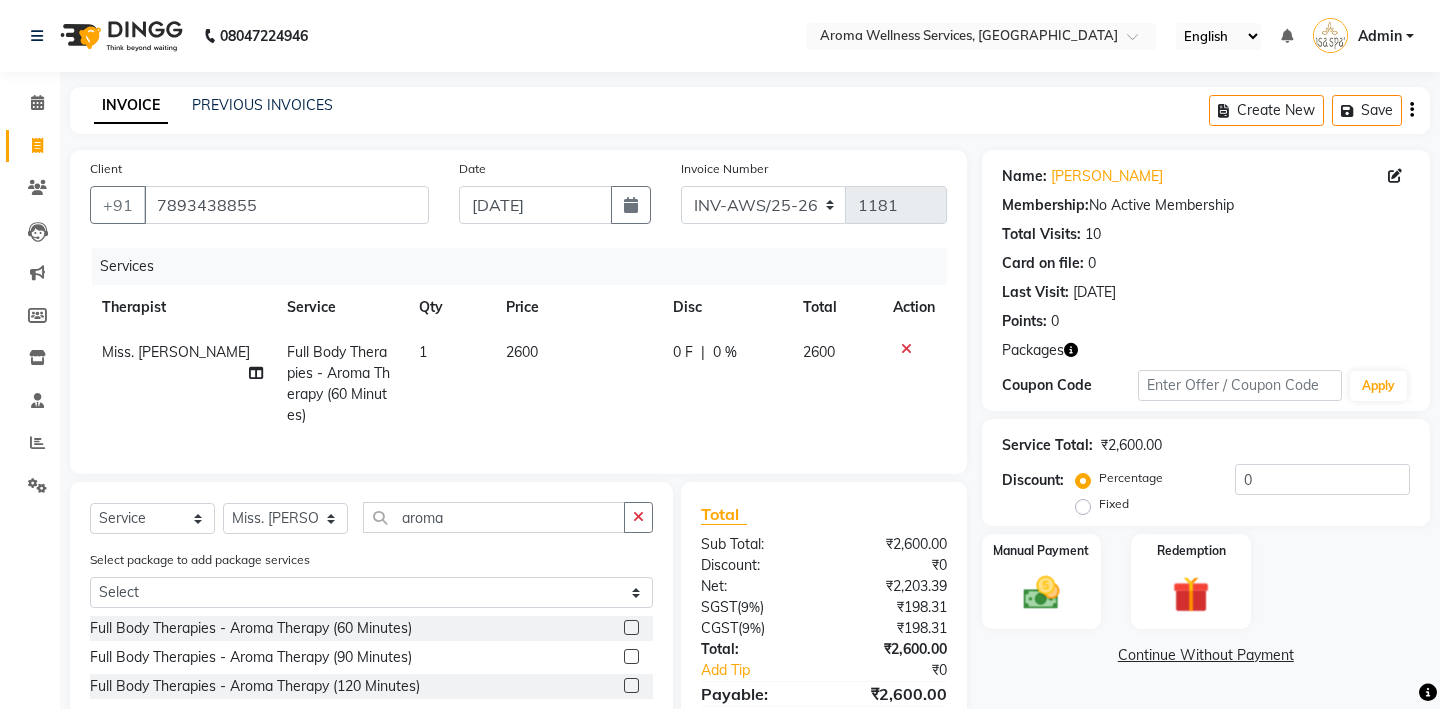 select on "7" 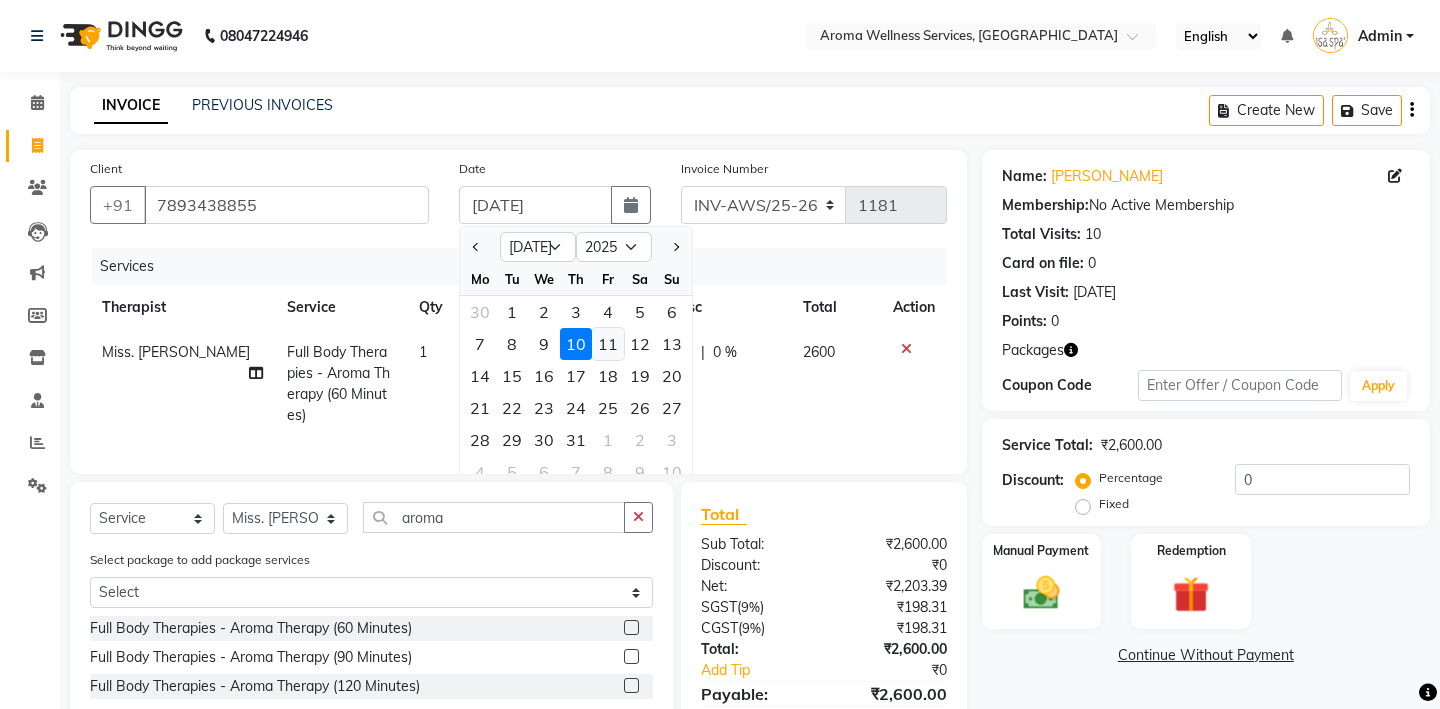 click on "11" 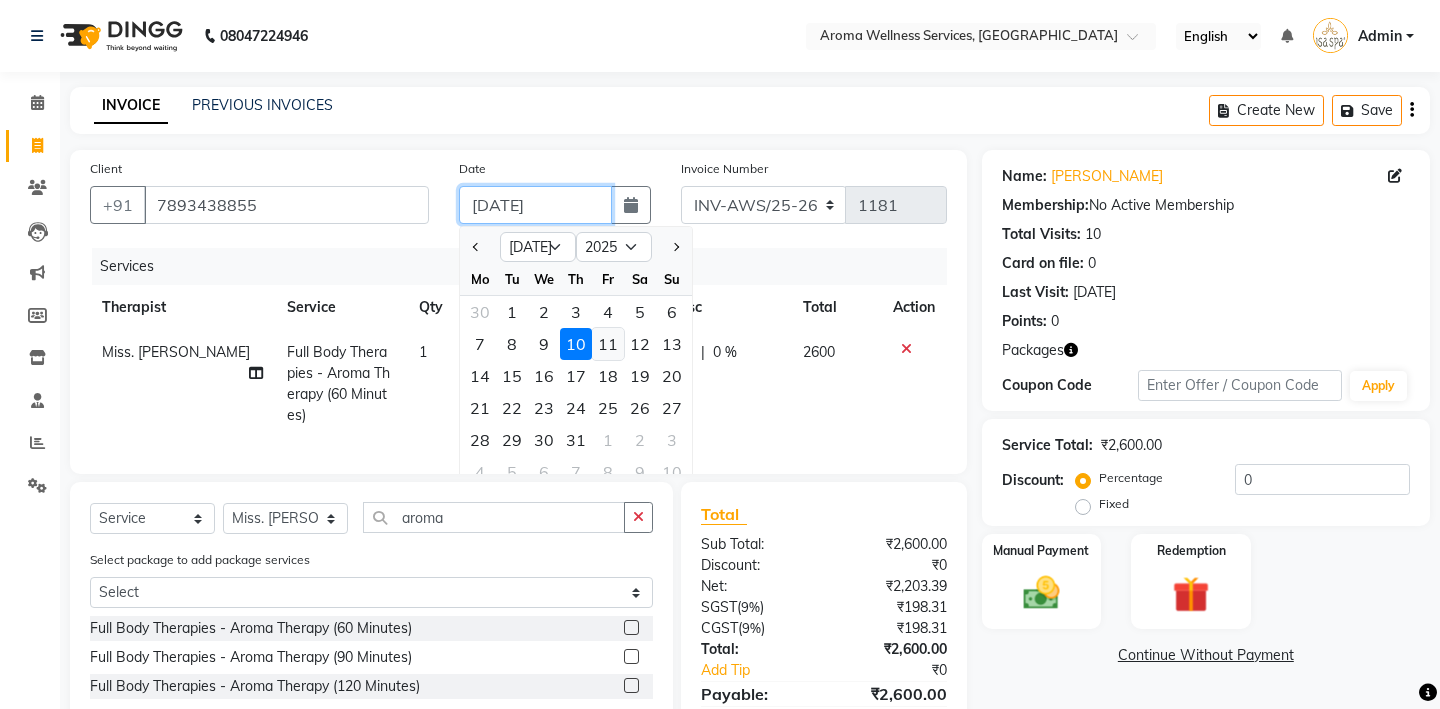 type on "[DATE]" 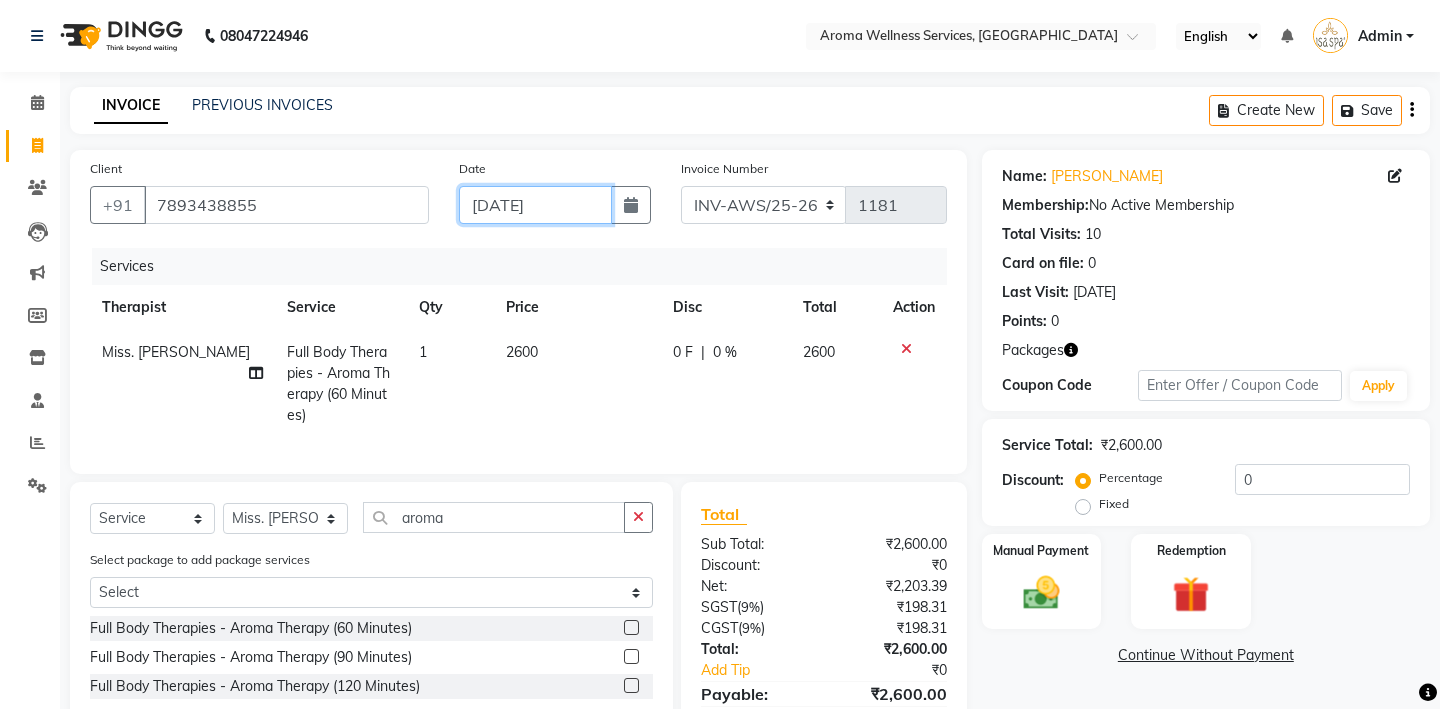 click on "[DATE]" 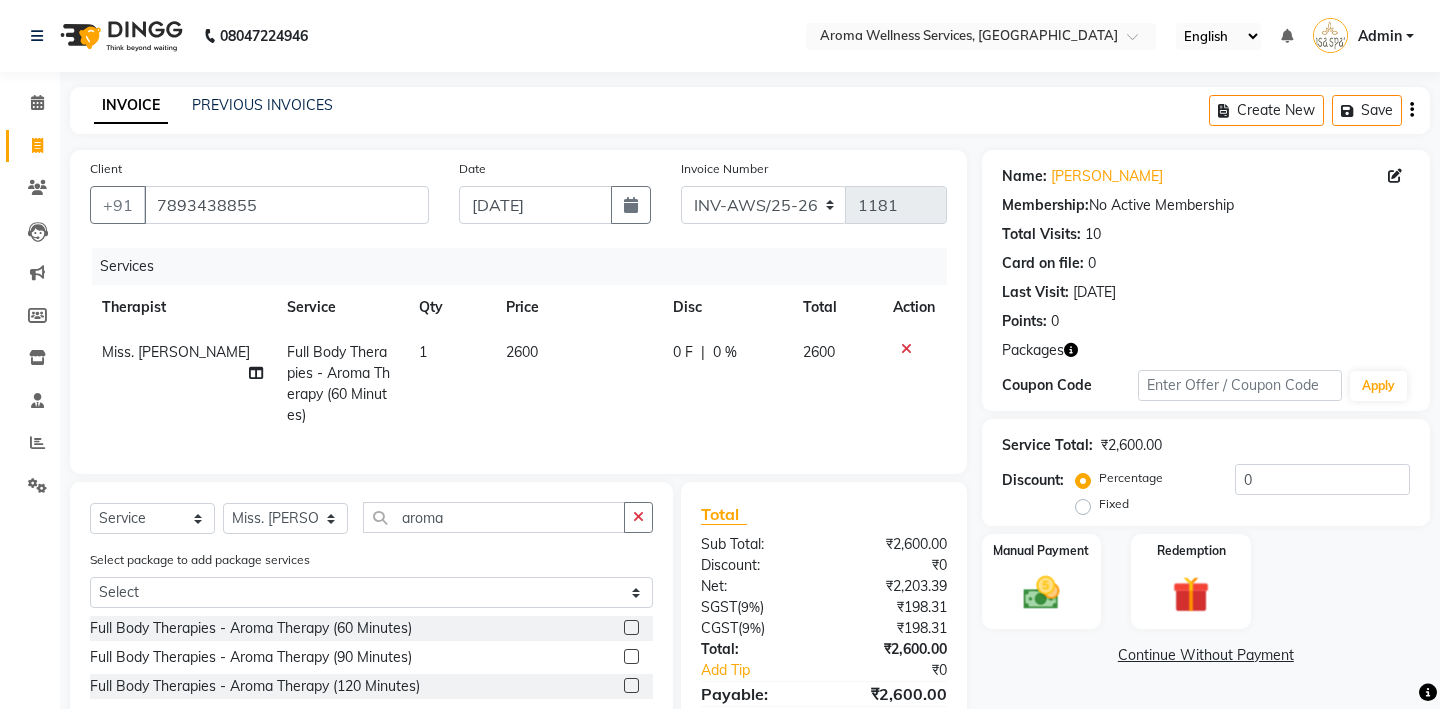 select on "7" 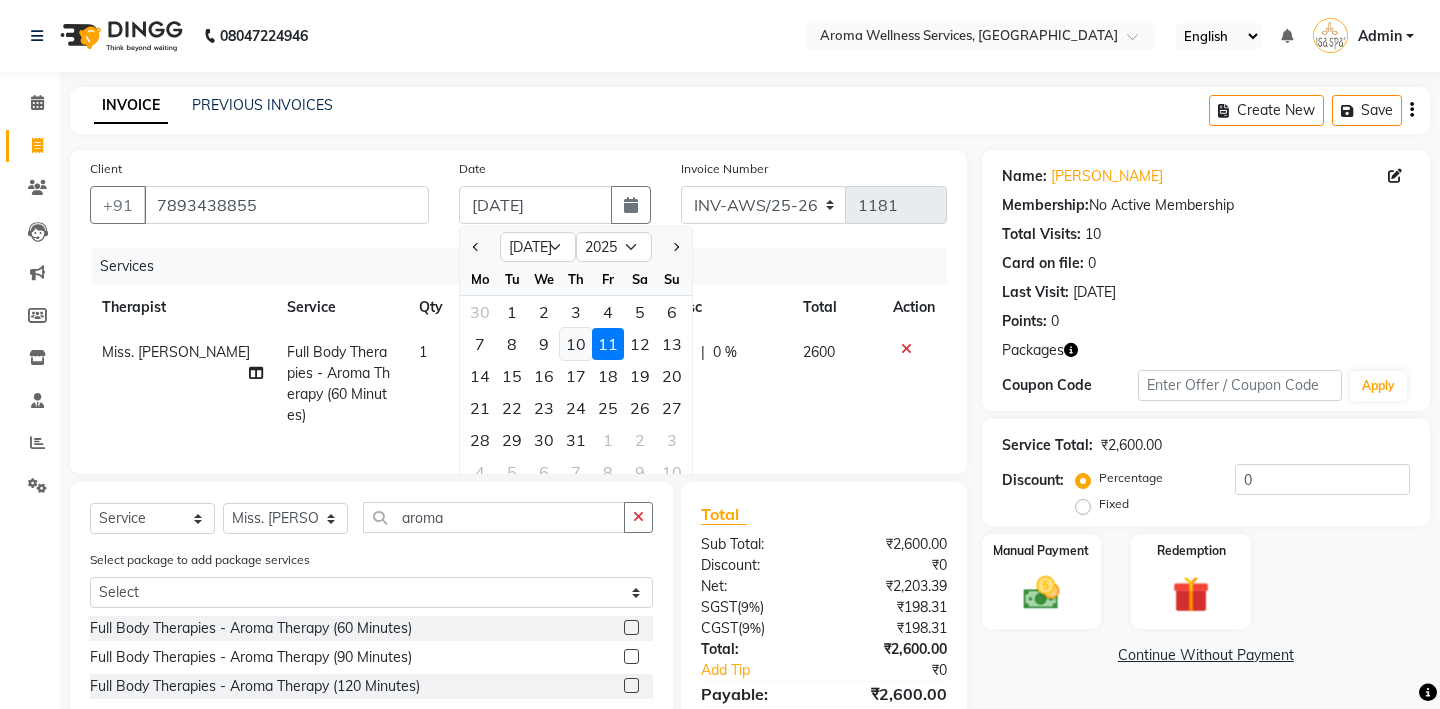 click on "10" 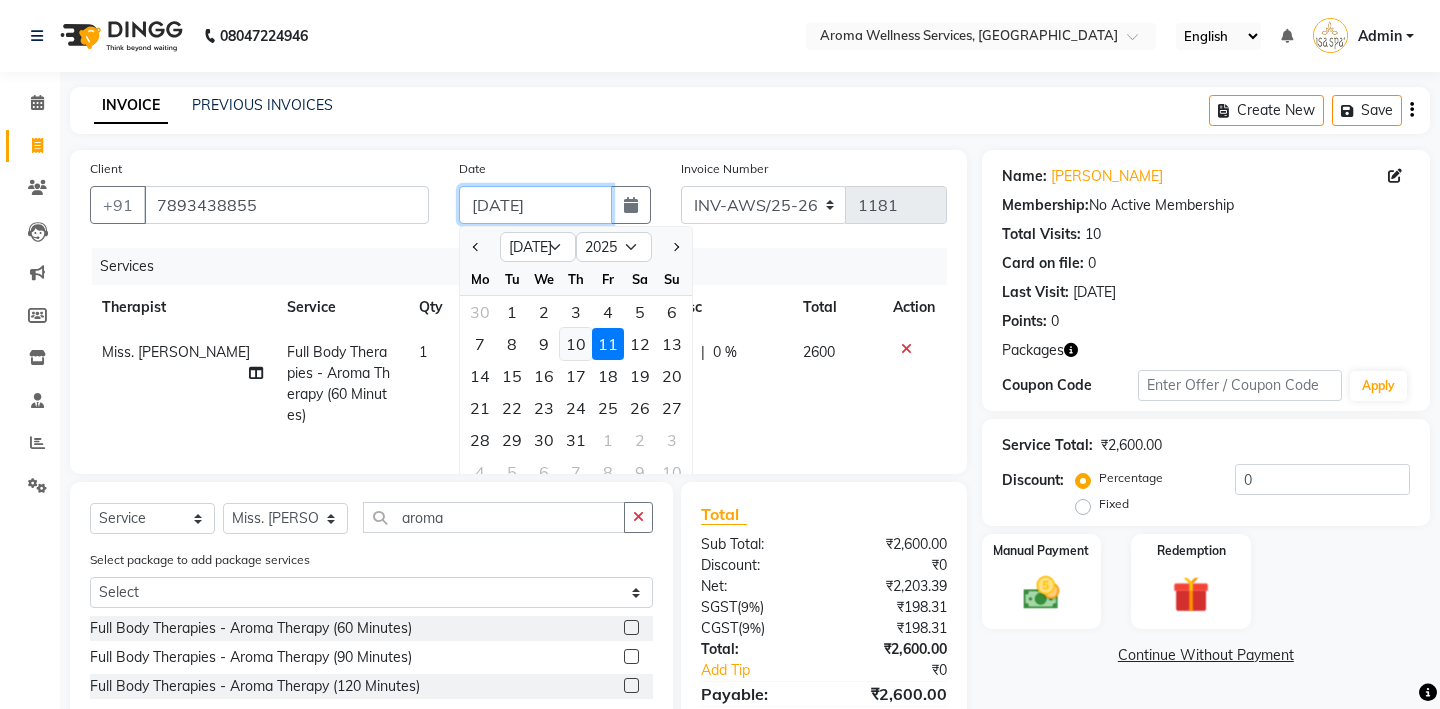 type on "10-07-2025" 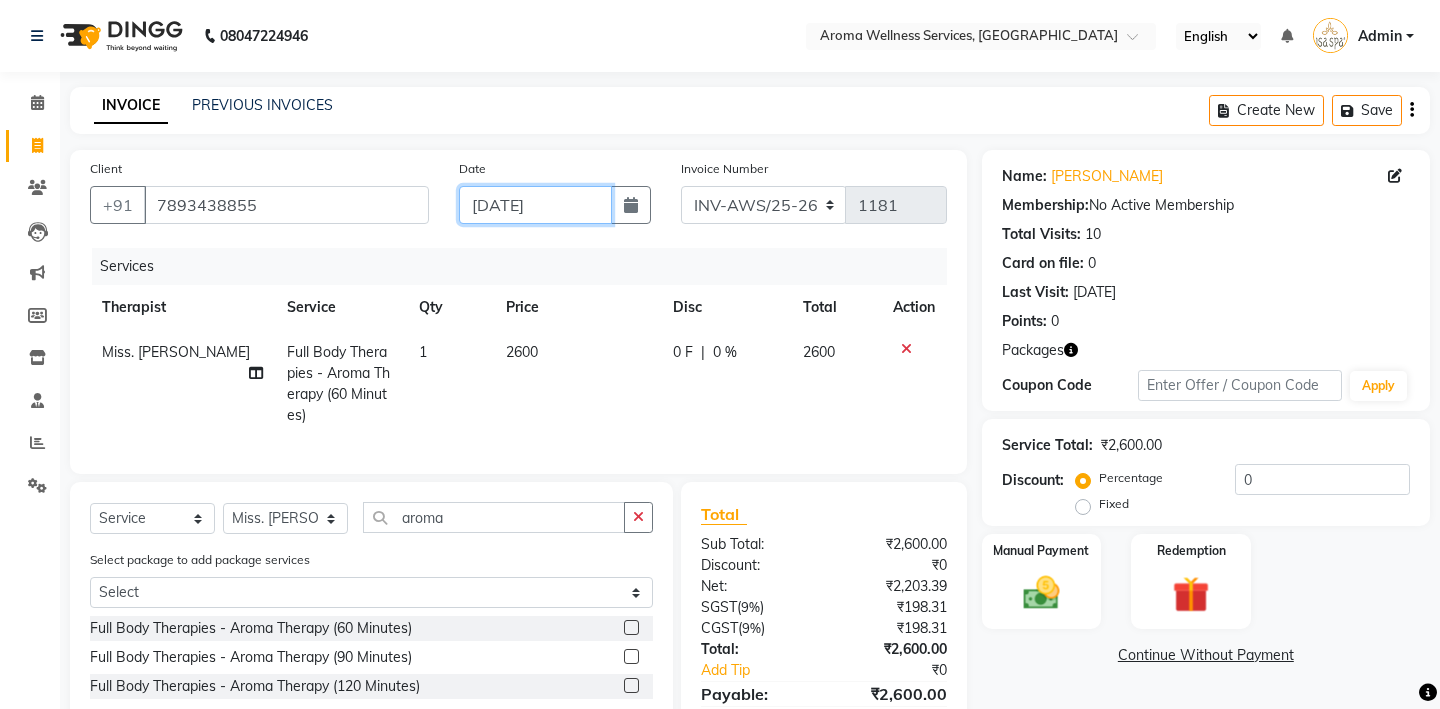 scroll, scrollTop: 91, scrollLeft: 0, axis: vertical 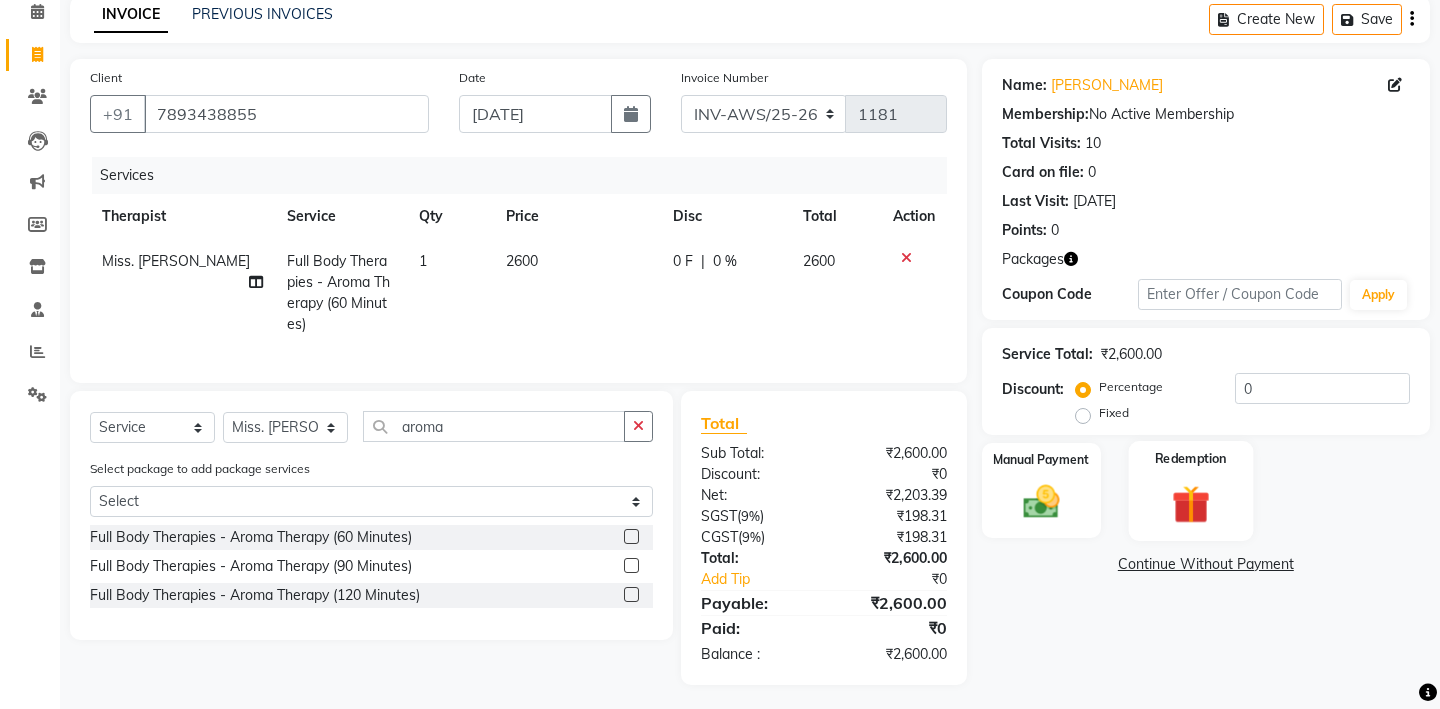 click on "Redemption" 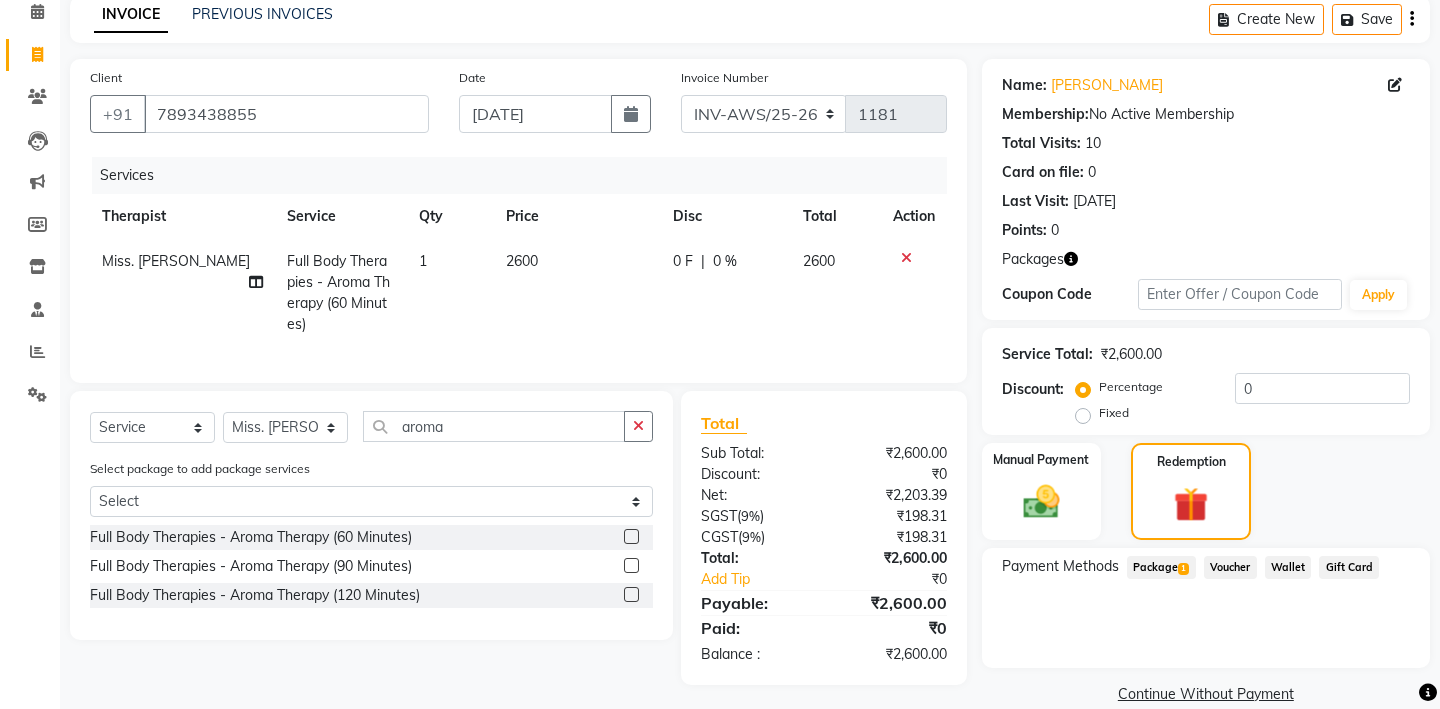 click on "Package  1" 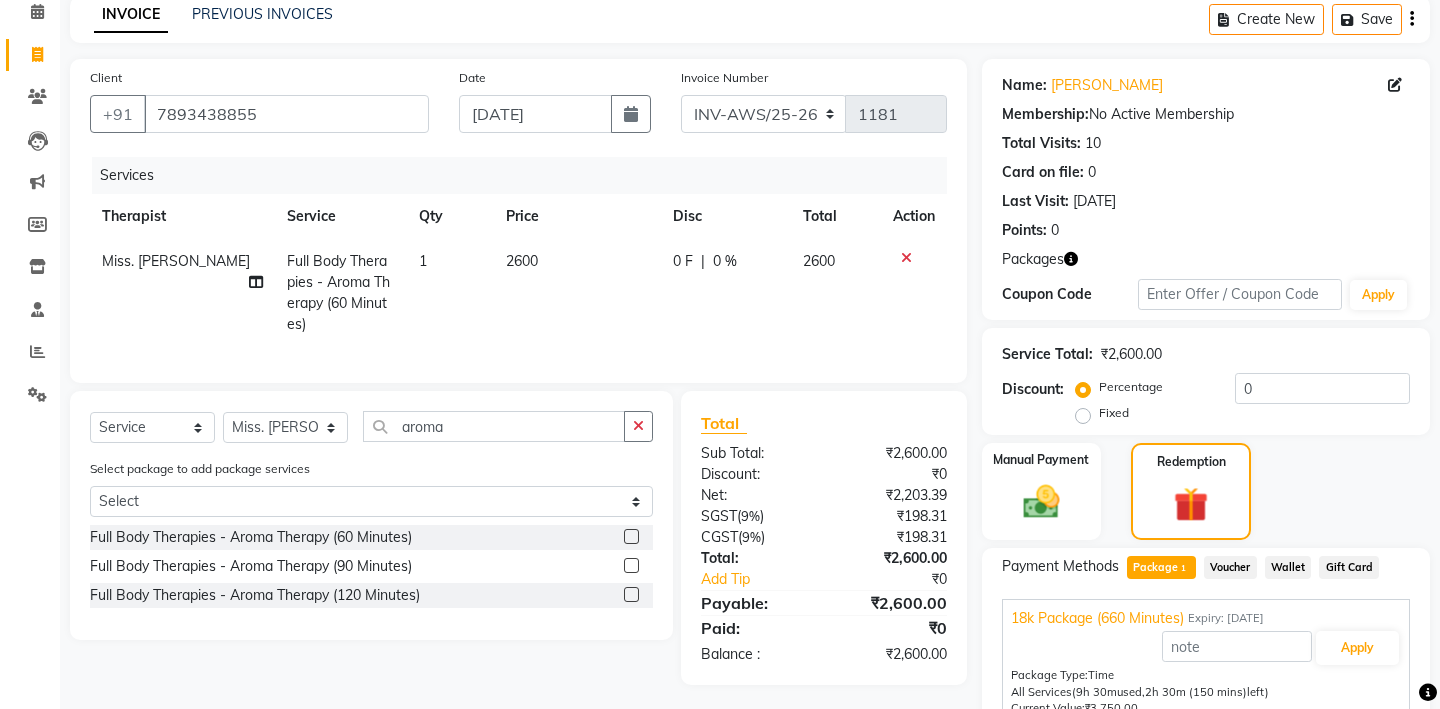 scroll, scrollTop: 165, scrollLeft: 0, axis: vertical 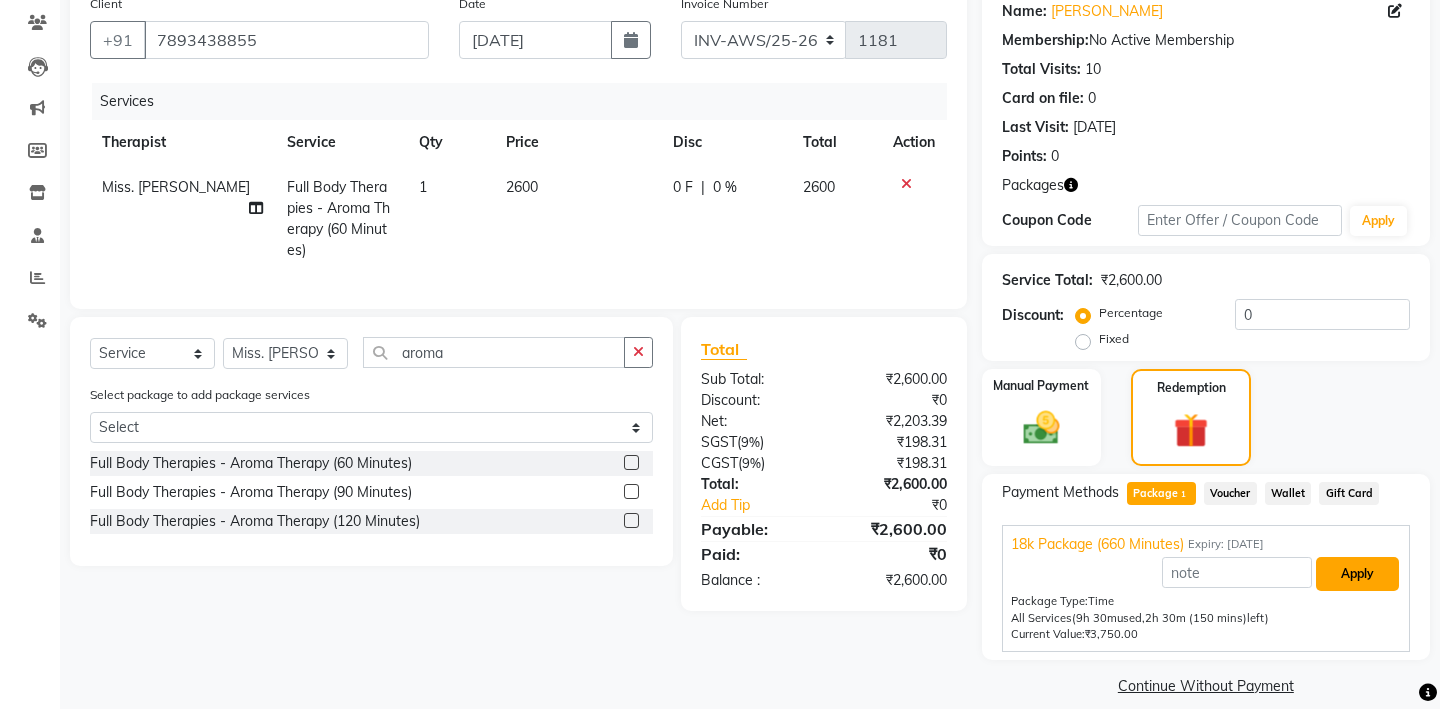 click on "Apply" at bounding box center [1357, 574] 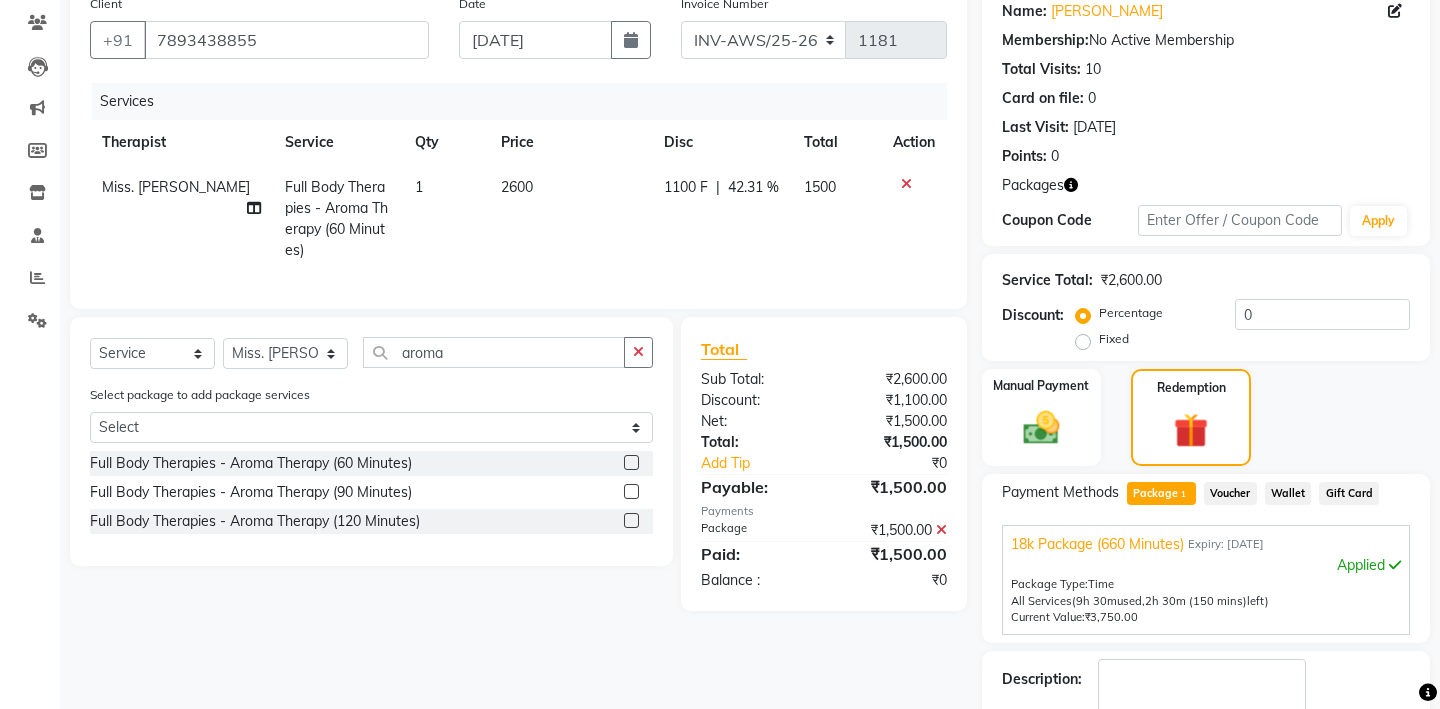 scroll, scrollTop: 232, scrollLeft: 0, axis: vertical 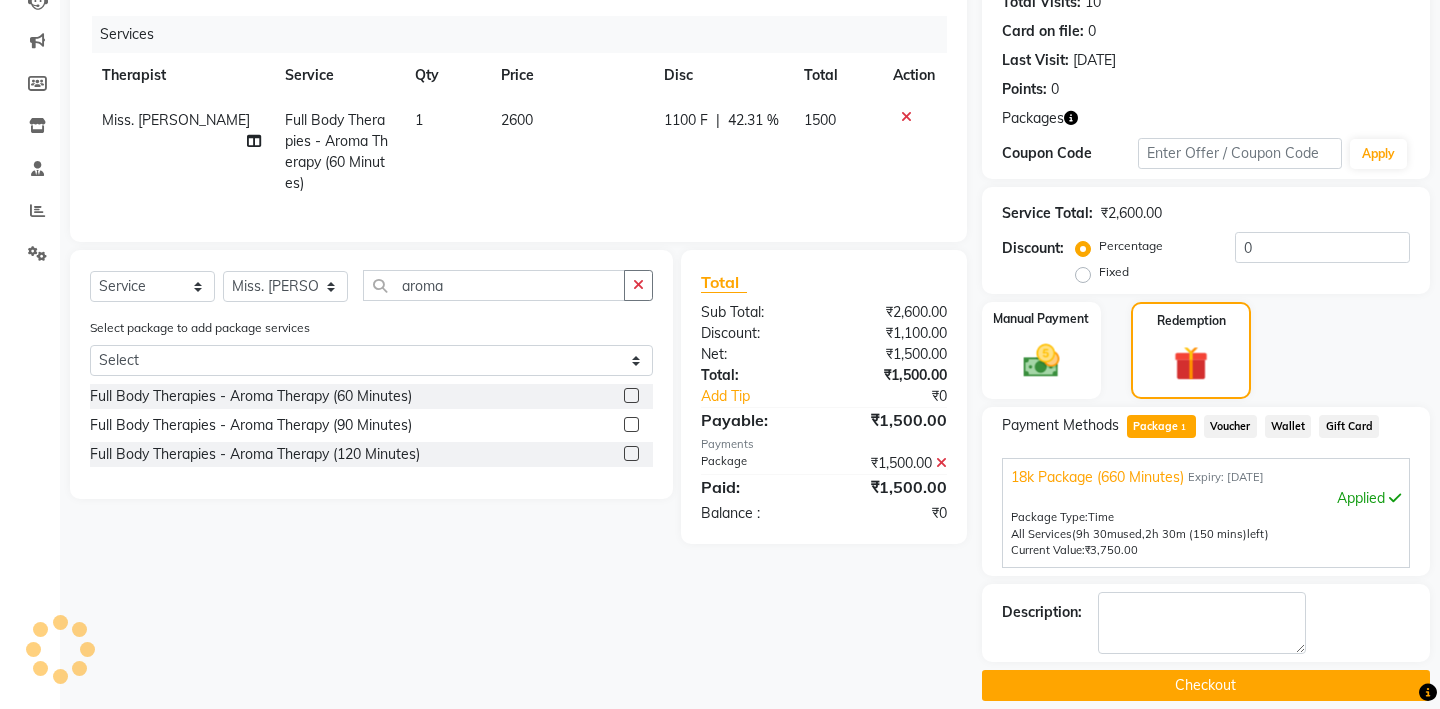 click on "Checkout" 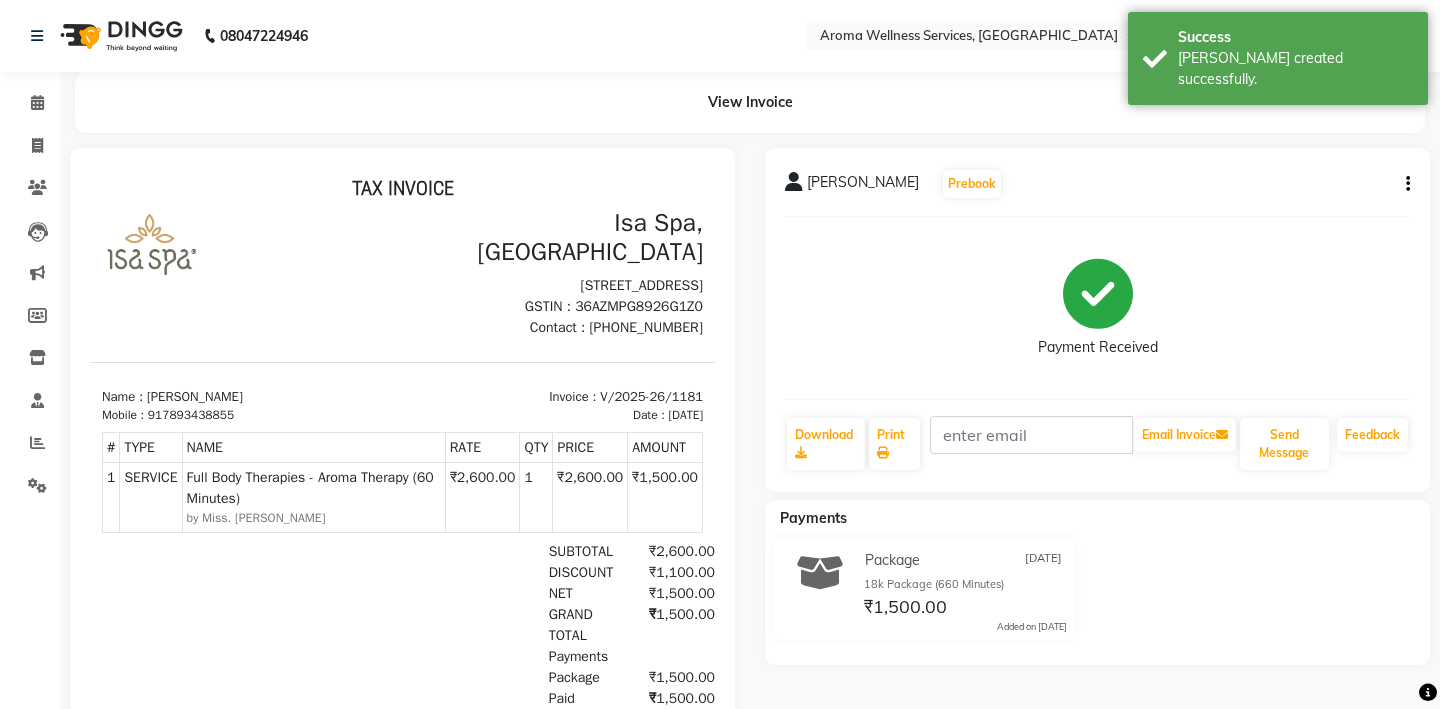 scroll, scrollTop: 0, scrollLeft: 0, axis: both 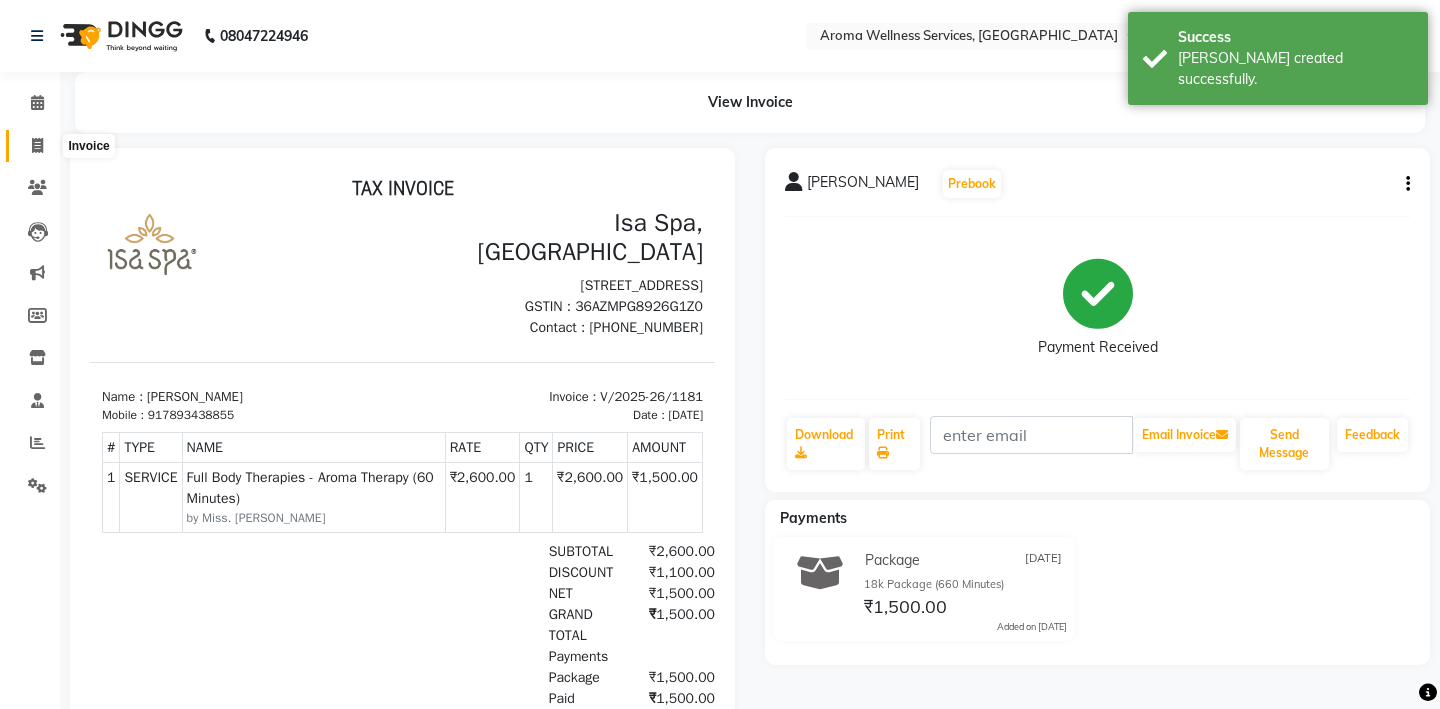 click 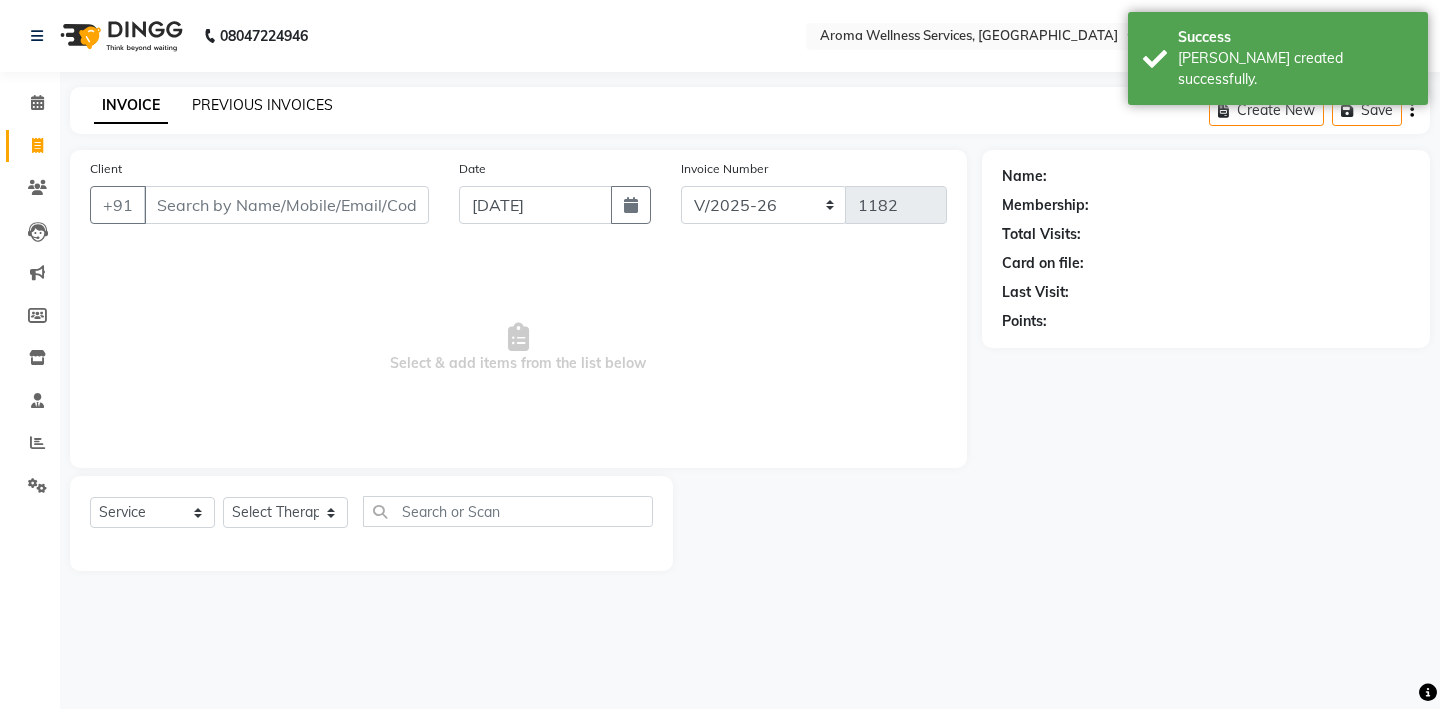 click on "PREVIOUS INVOICES" 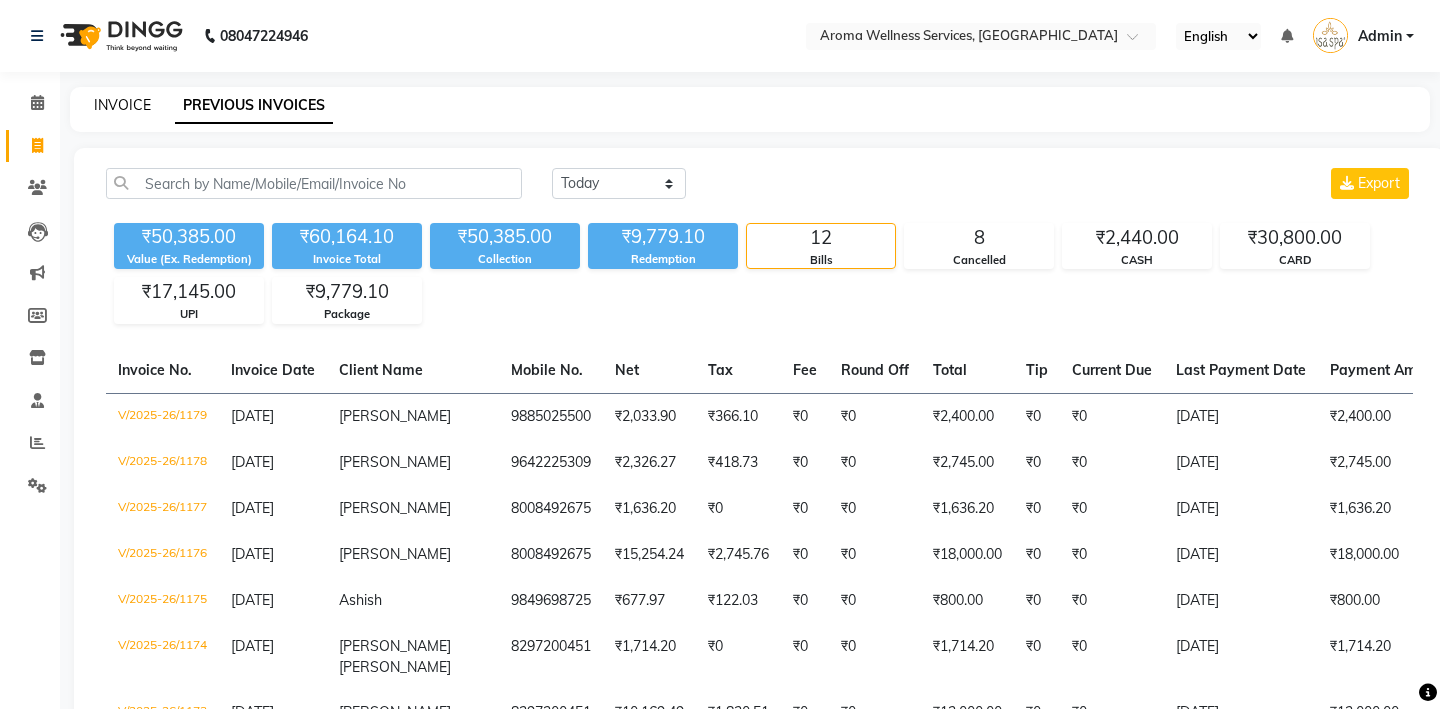 click on "INVOICE" 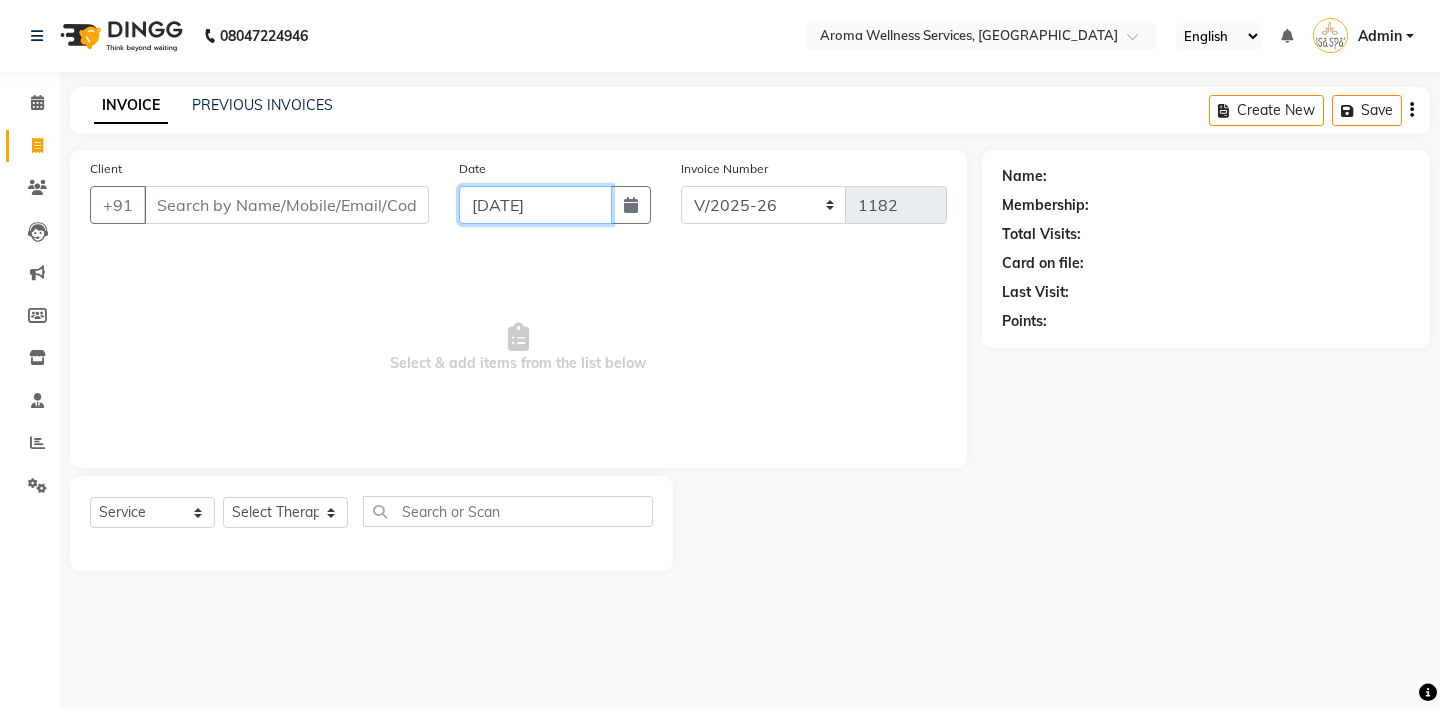 click on "[DATE]" 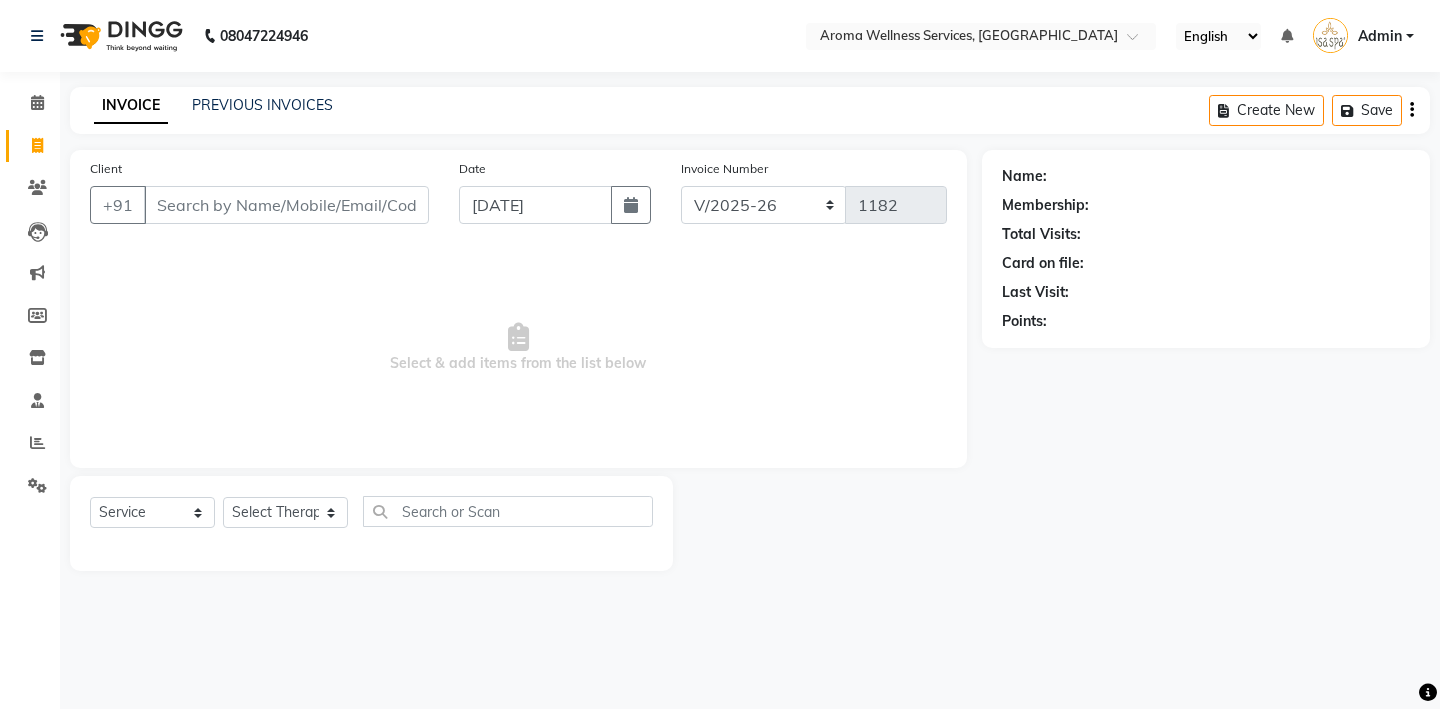 select on "7" 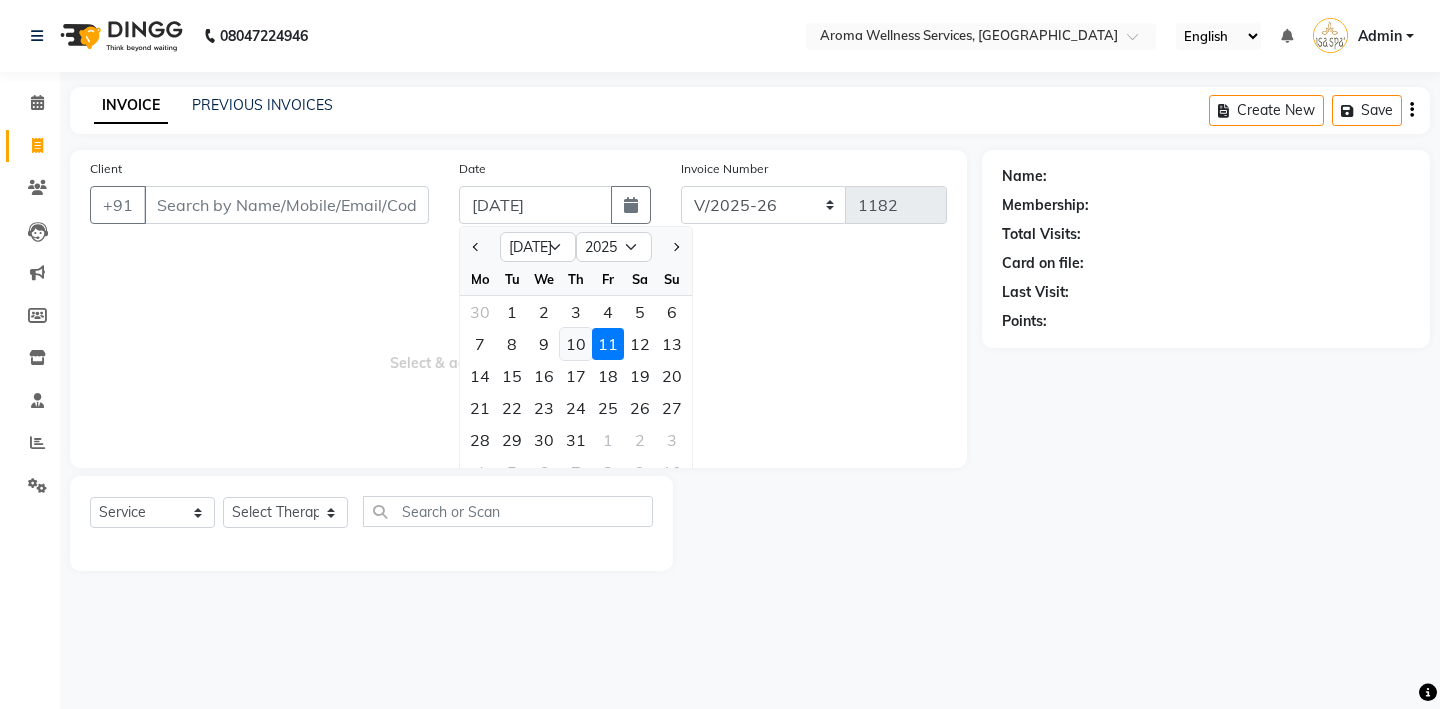 click on "10" 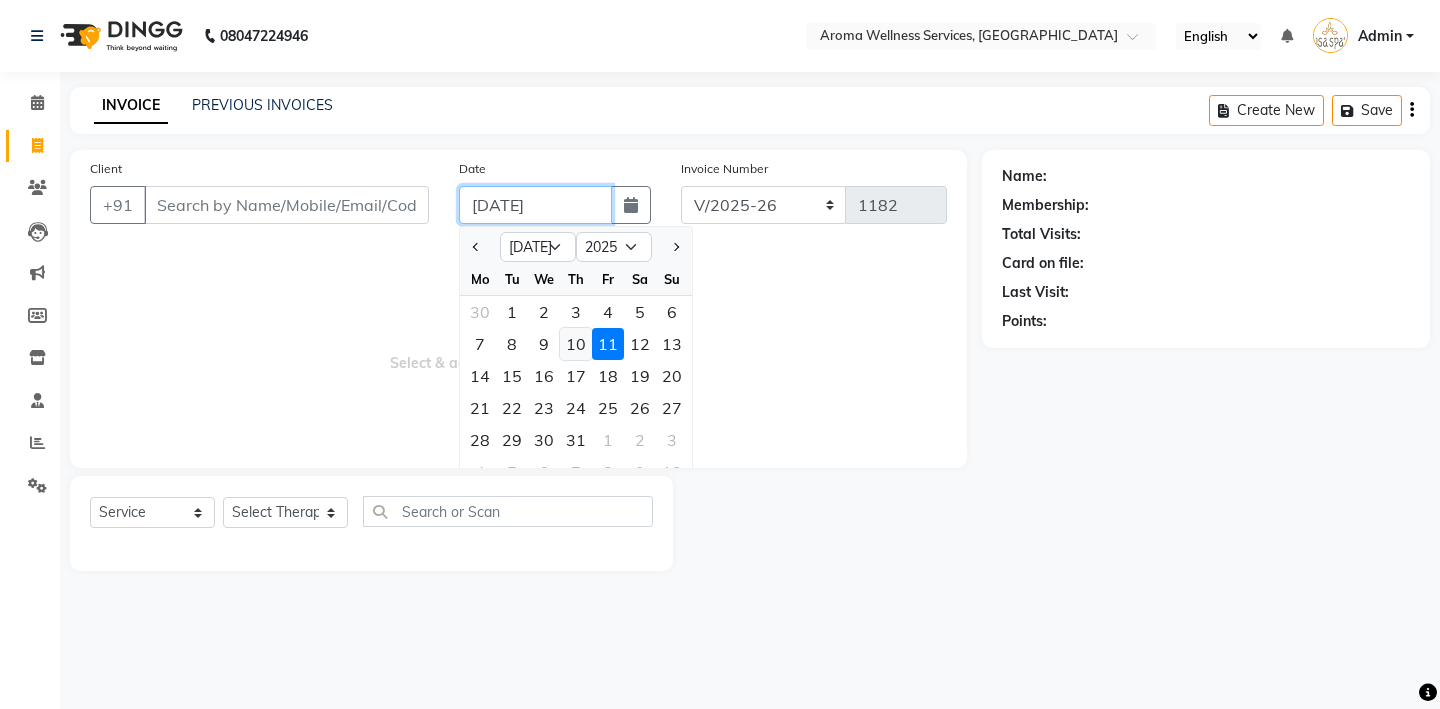 type on "10-07-2025" 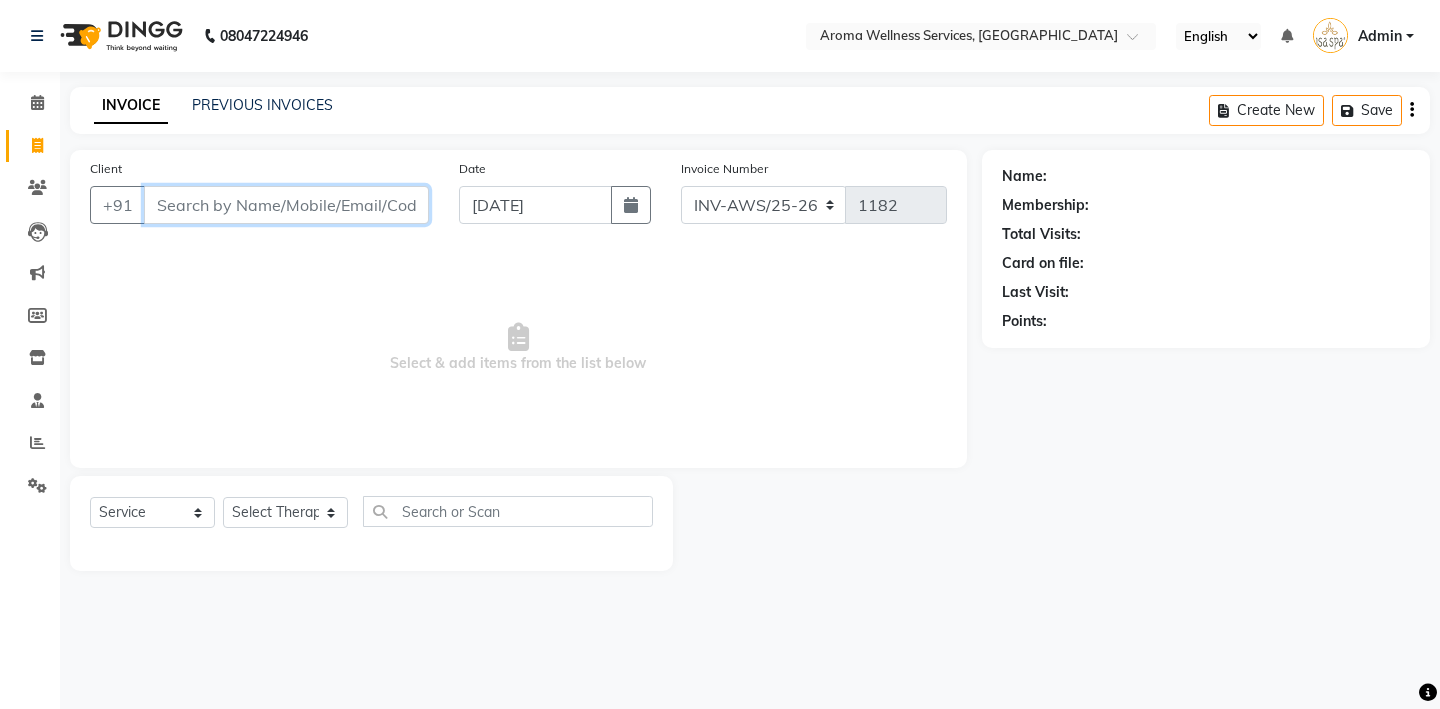 click on "Client" at bounding box center (286, 205) 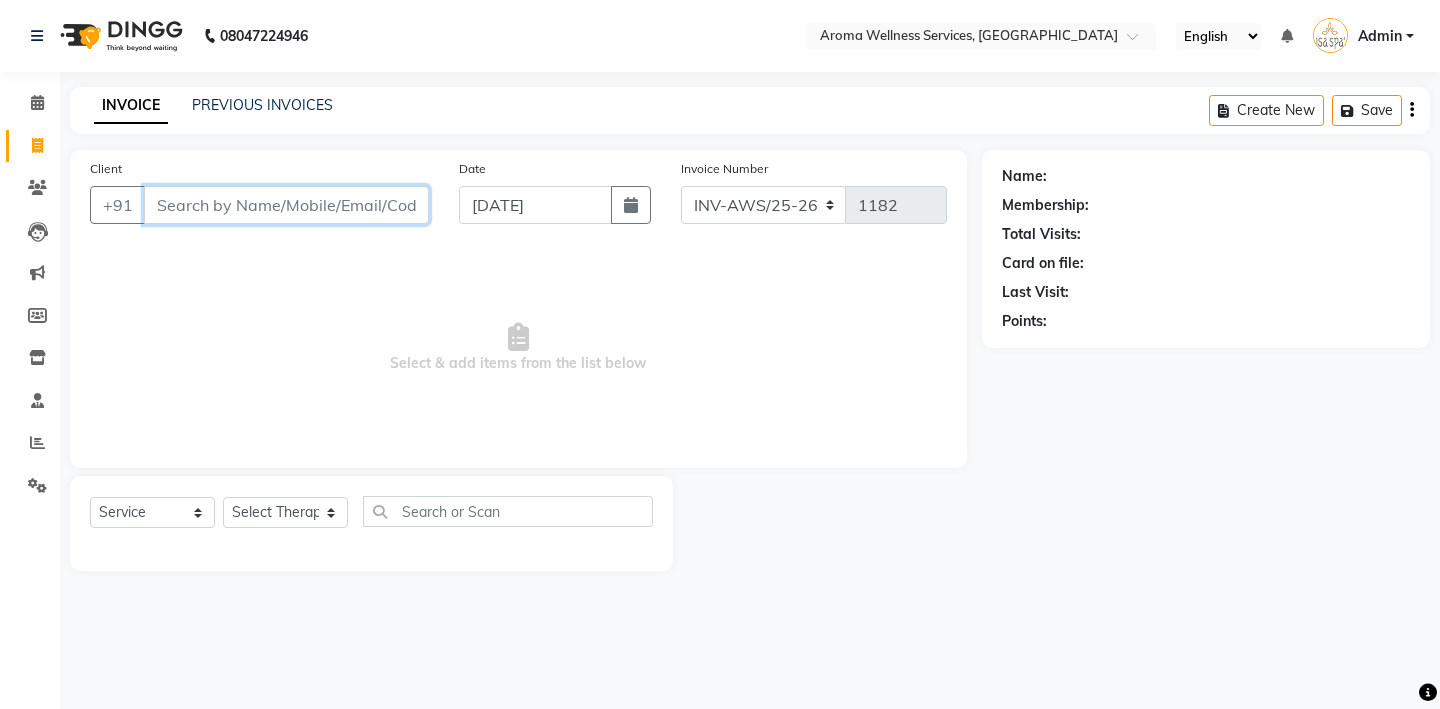 paste on "7893438855" 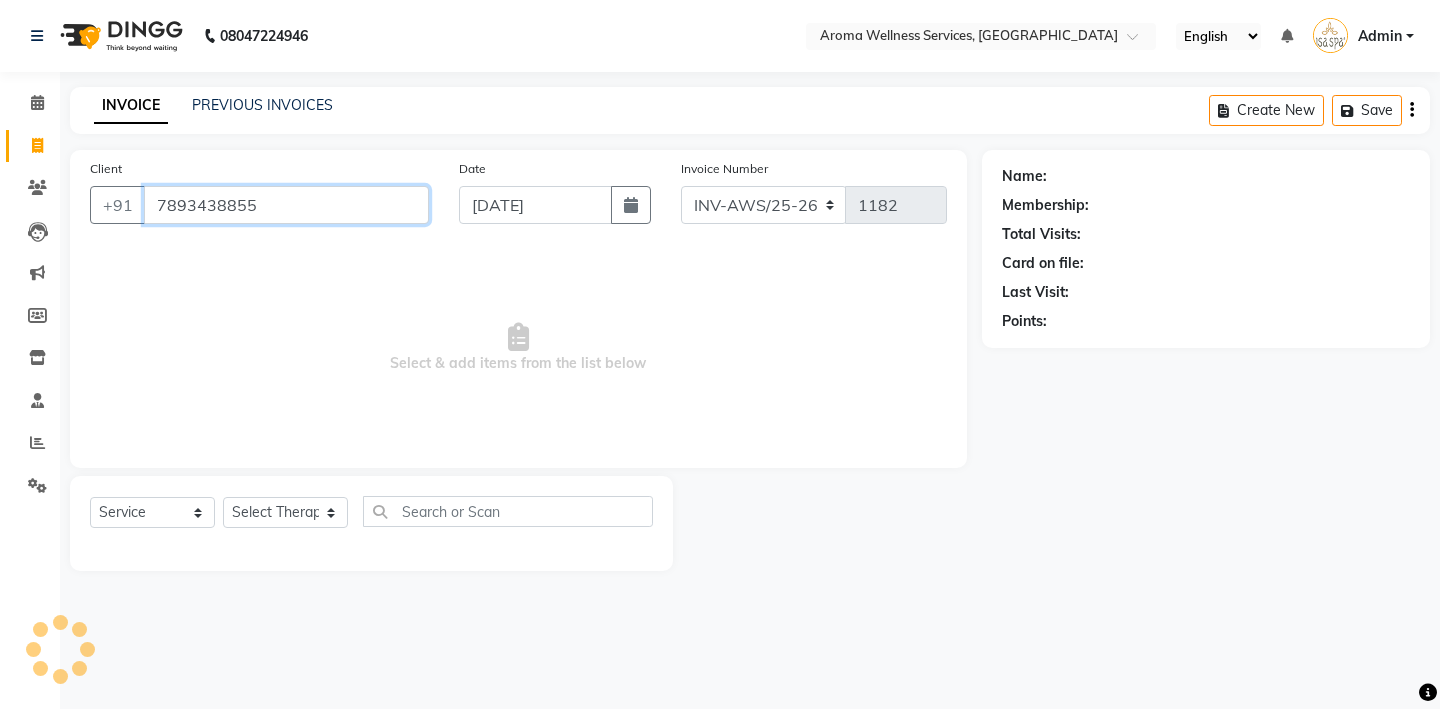 type on "7893438855" 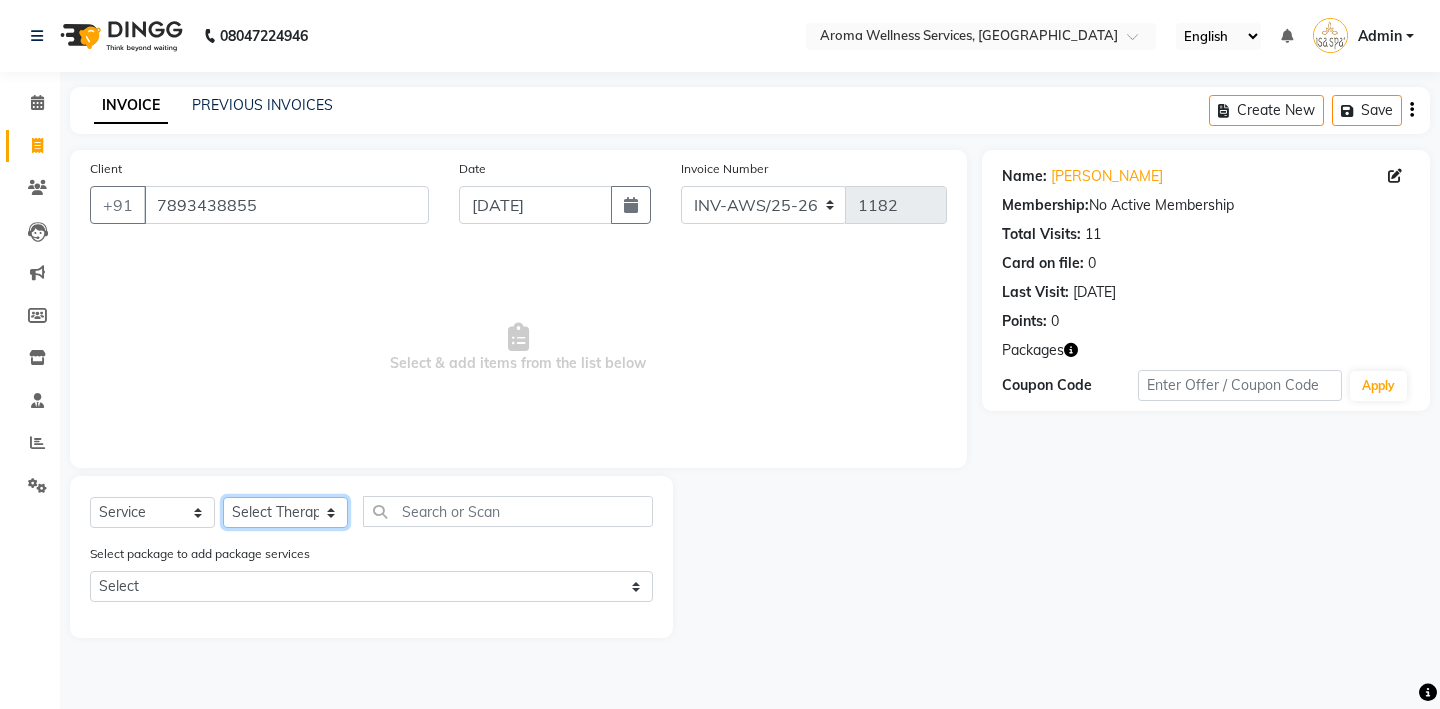 click on "Select Therapist Miss. Chong Miss. Duhpuii Miss. Eli Miss. Gladys Miss. Julee Miss. Mercy Miss. Rini Mr. Lelen" 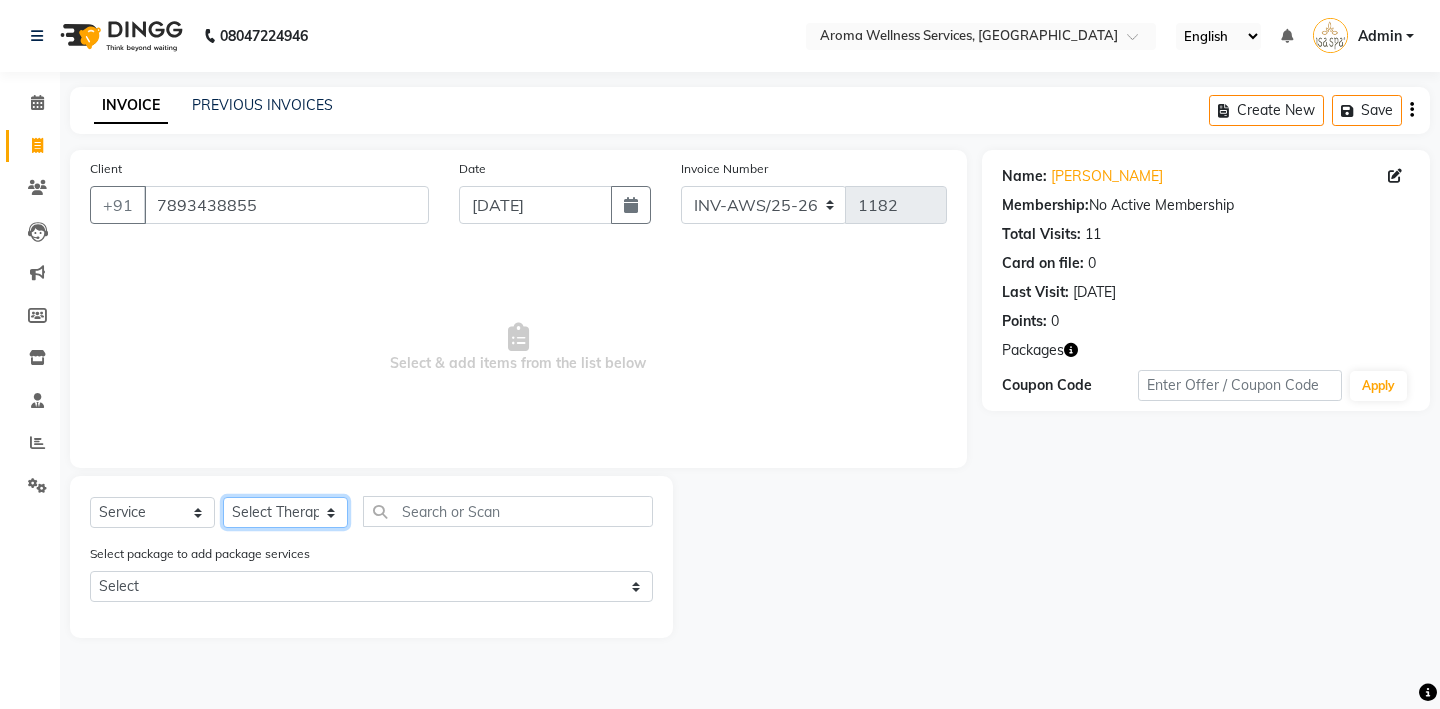 select on "50768" 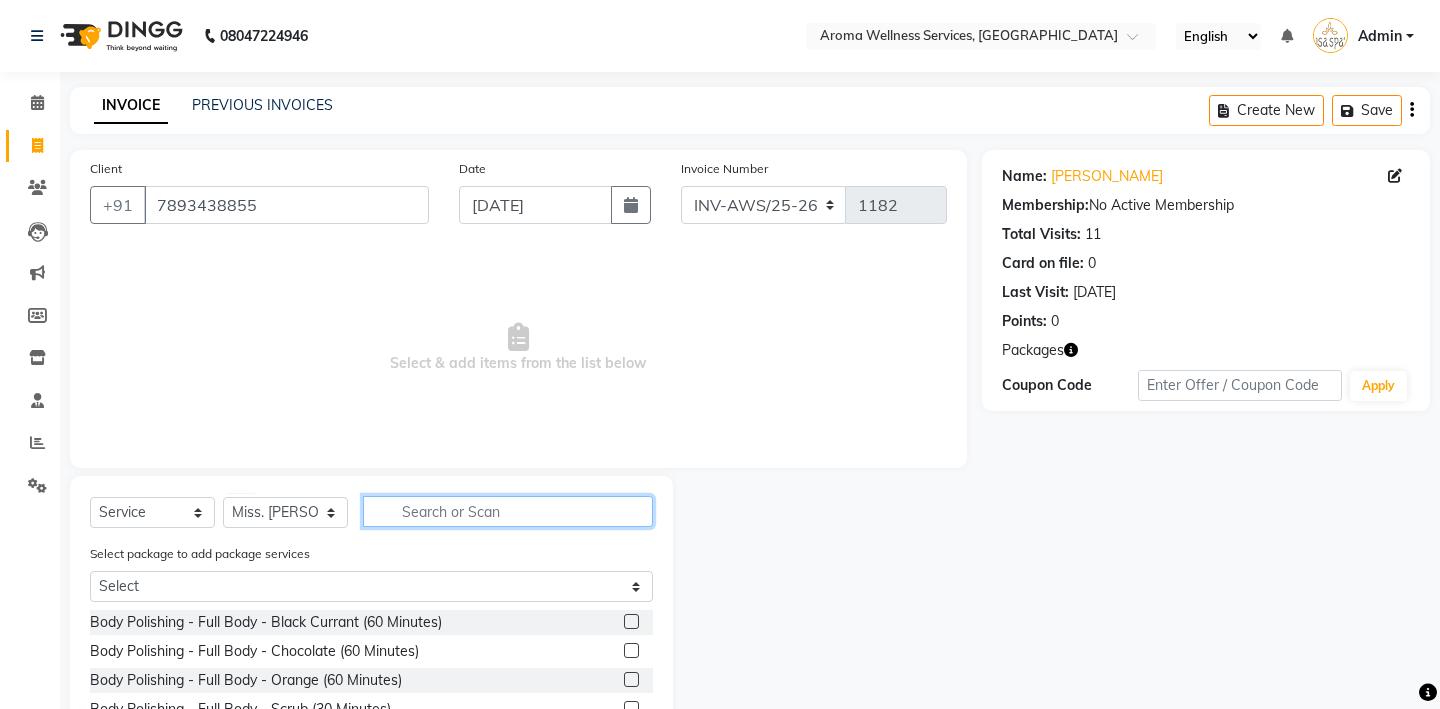 click 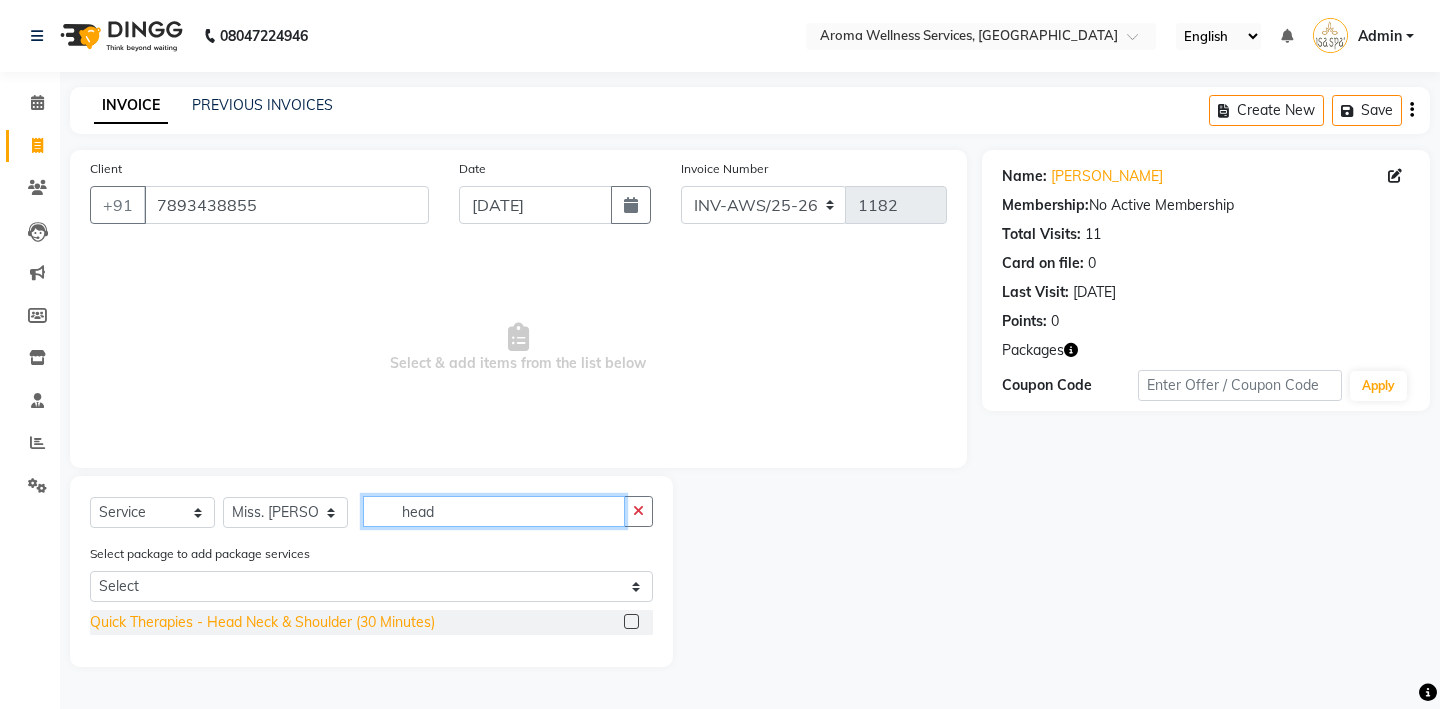 type on "head" 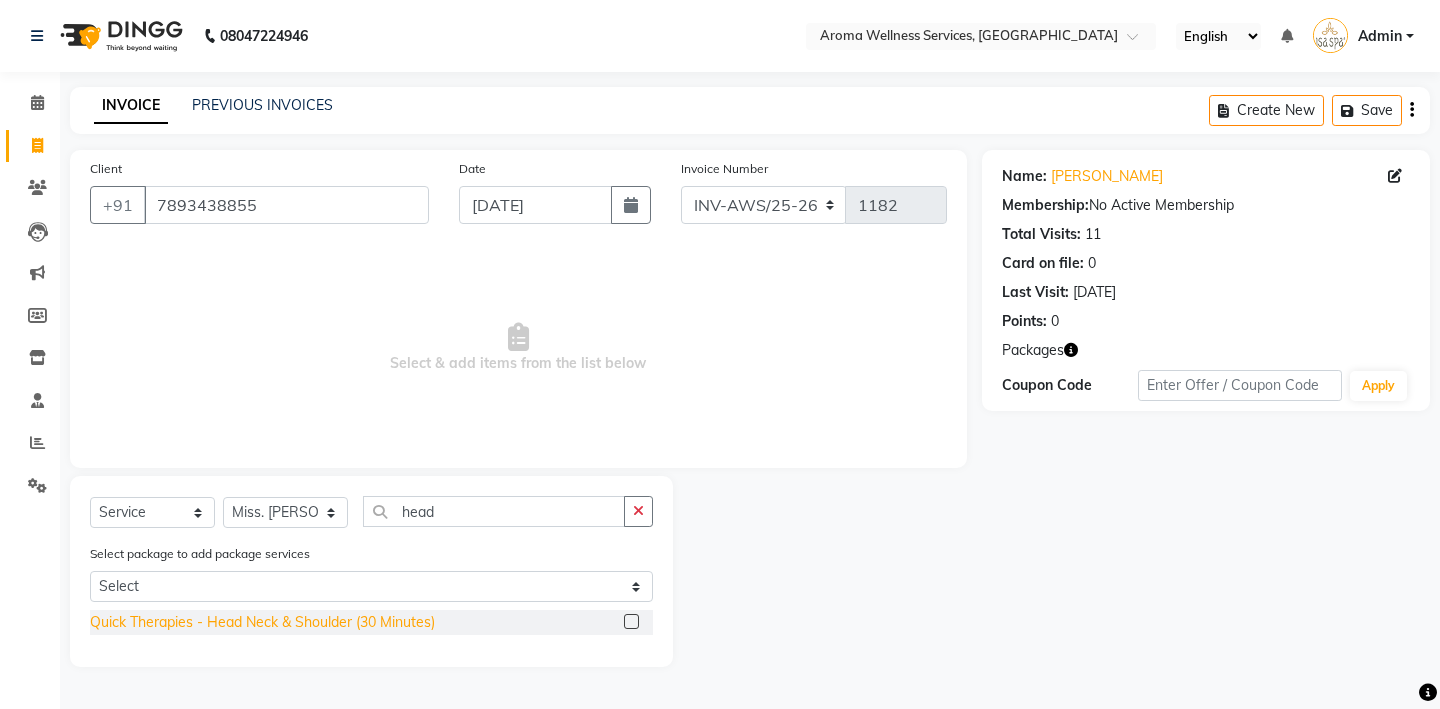 click on "Quick Therapies - Head Neck & Shoulder (30 Minutes)" 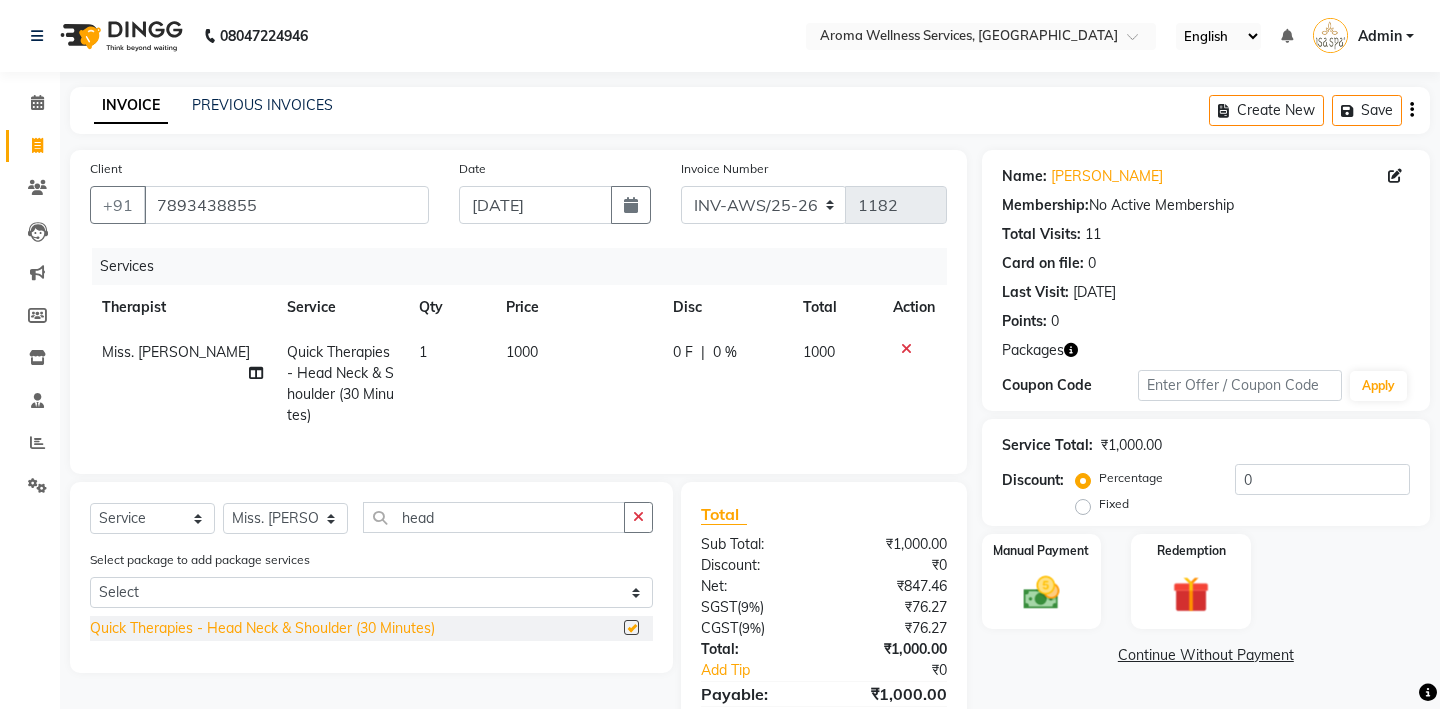 checkbox on "false" 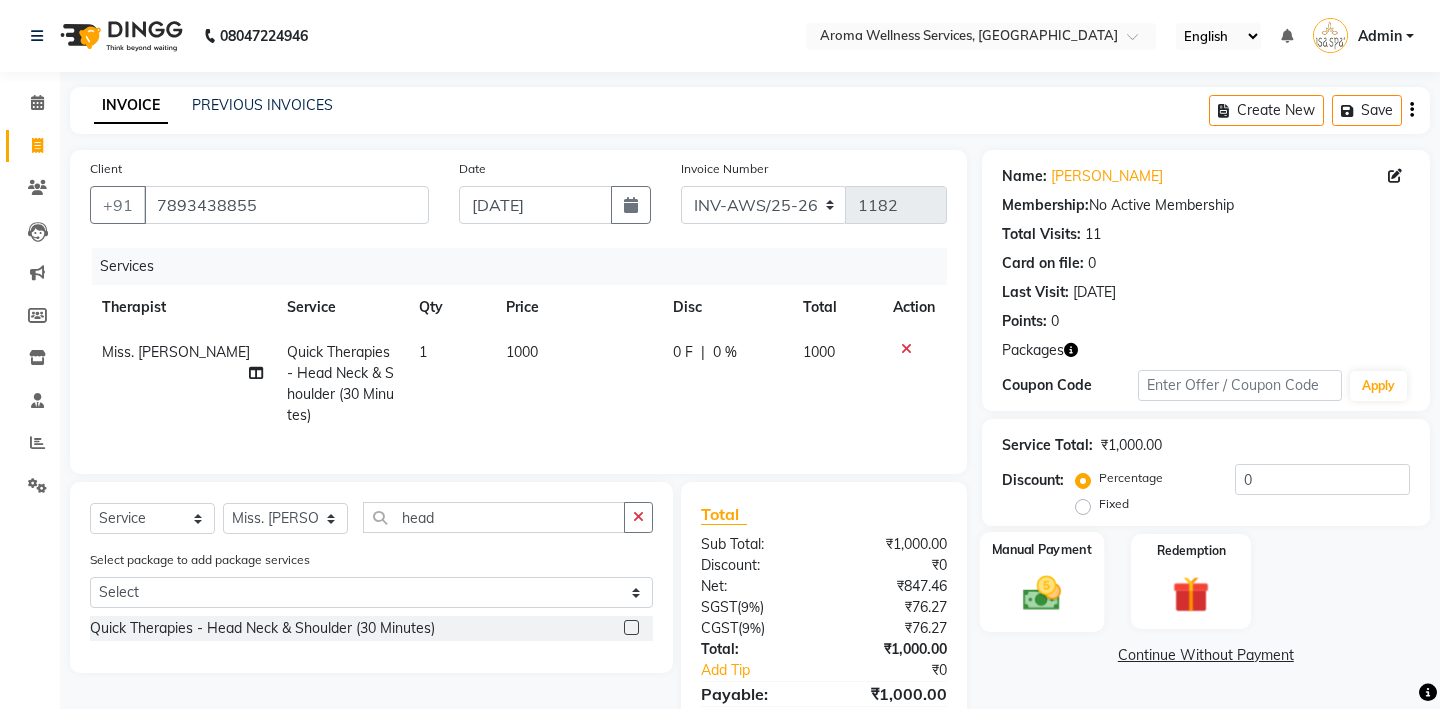 click 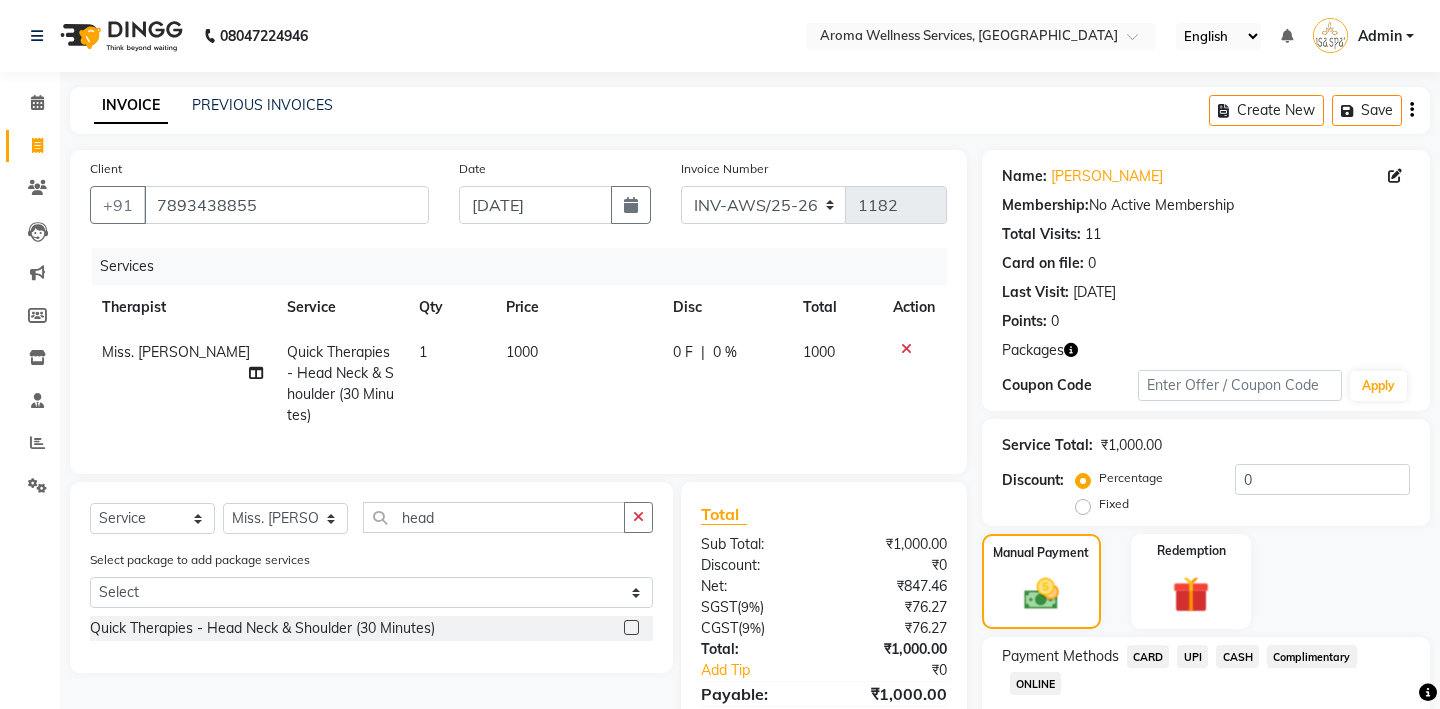 click on "UPI" 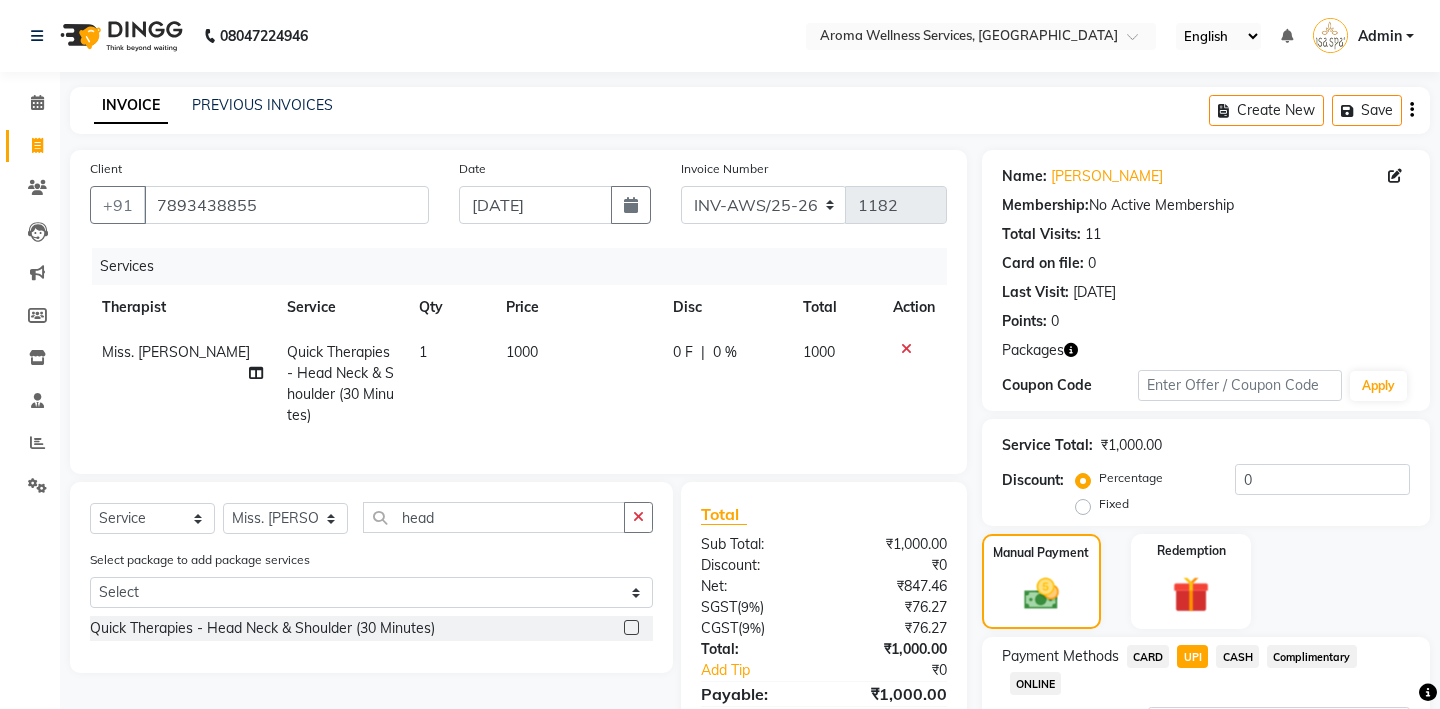 scroll, scrollTop: 152, scrollLeft: 0, axis: vertical 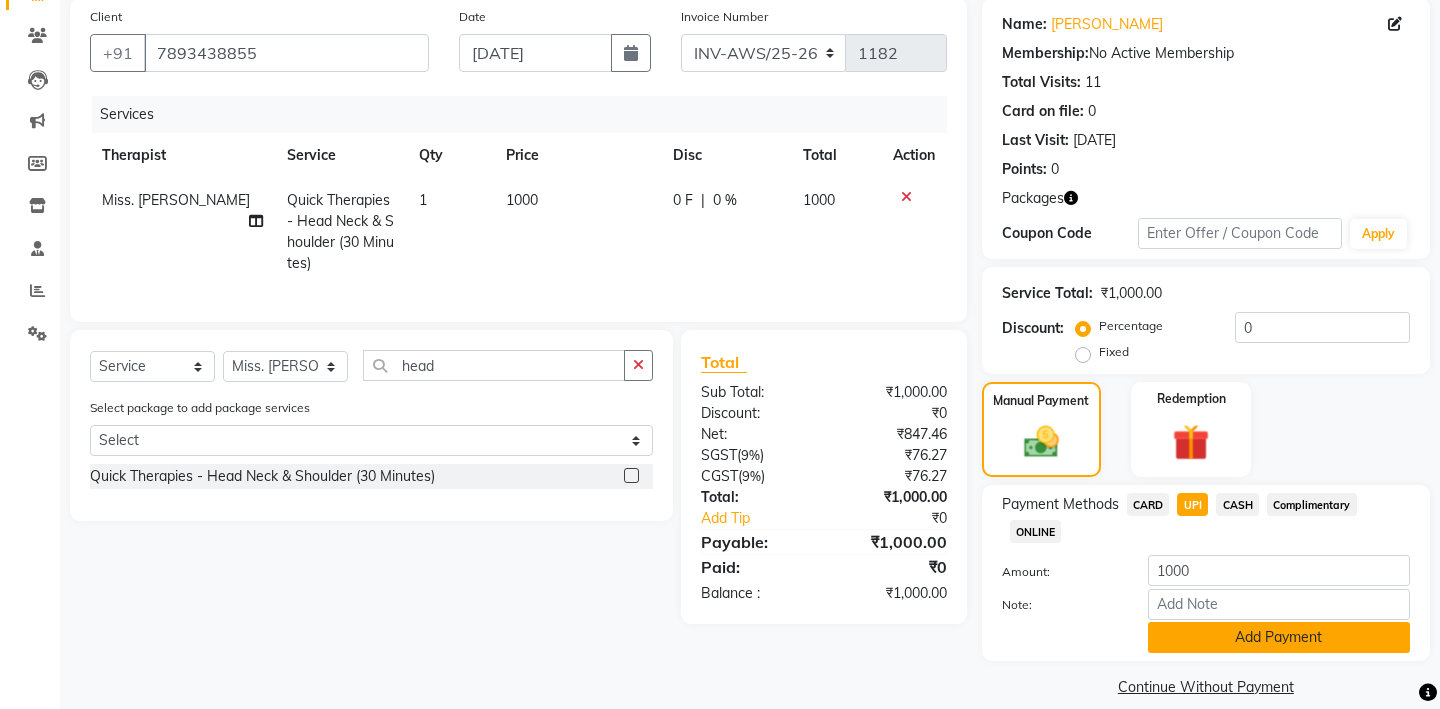 click on "Add Payment" 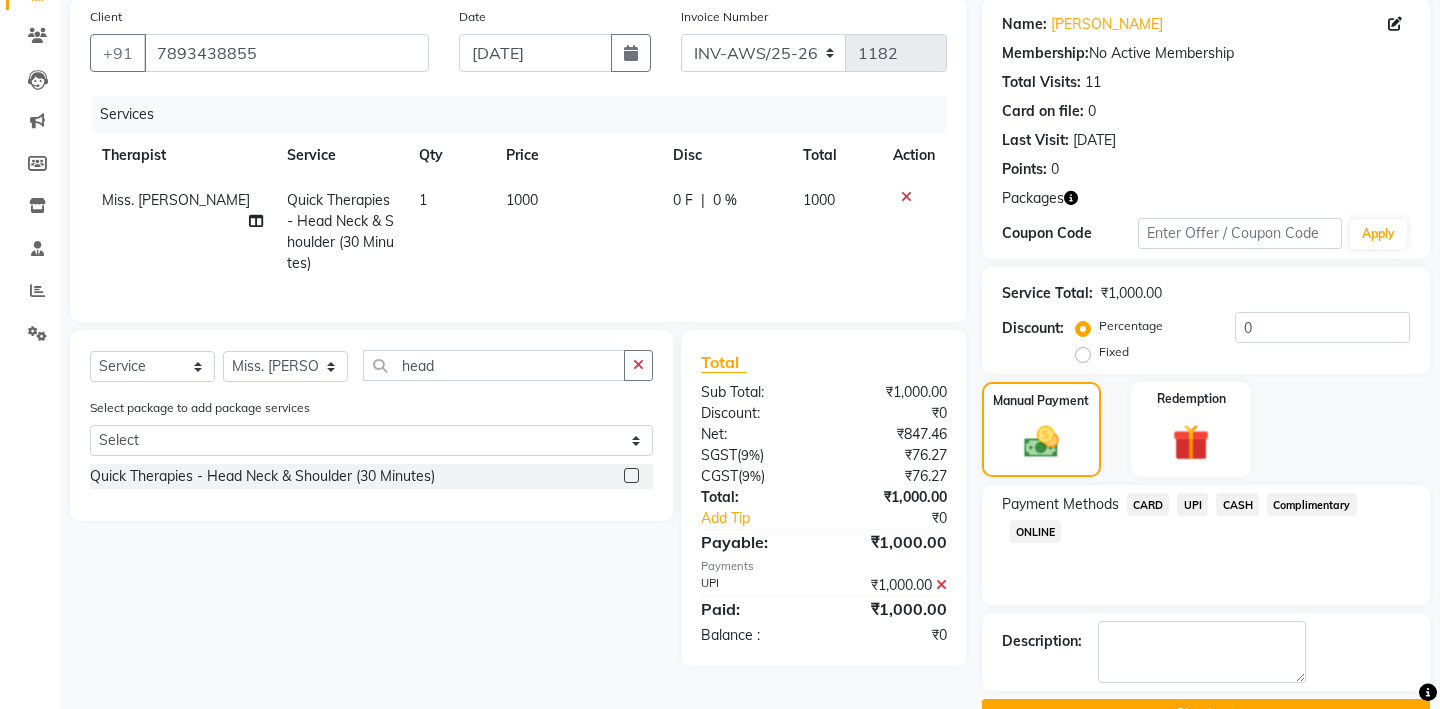 click on "Checkout" 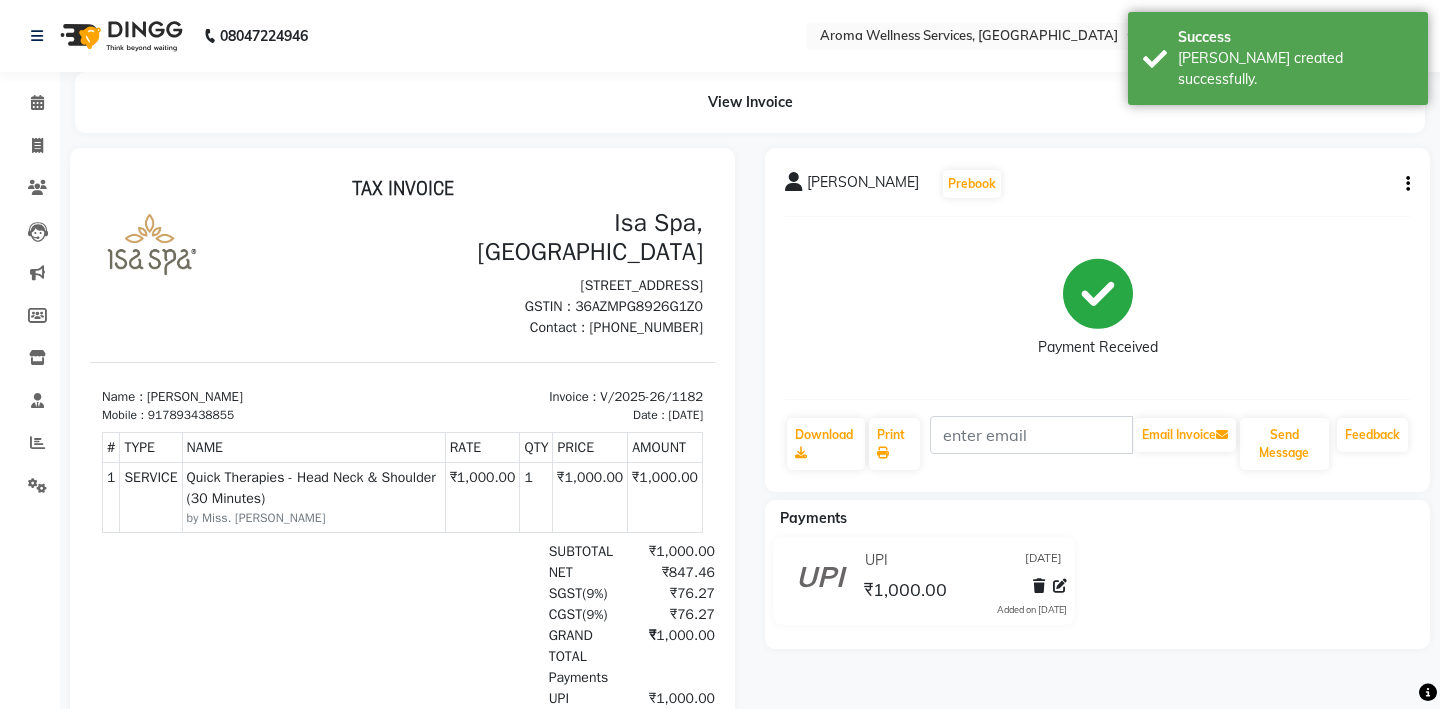 scroll, scrollTop: 0, scrollLeft: 0, axis: both 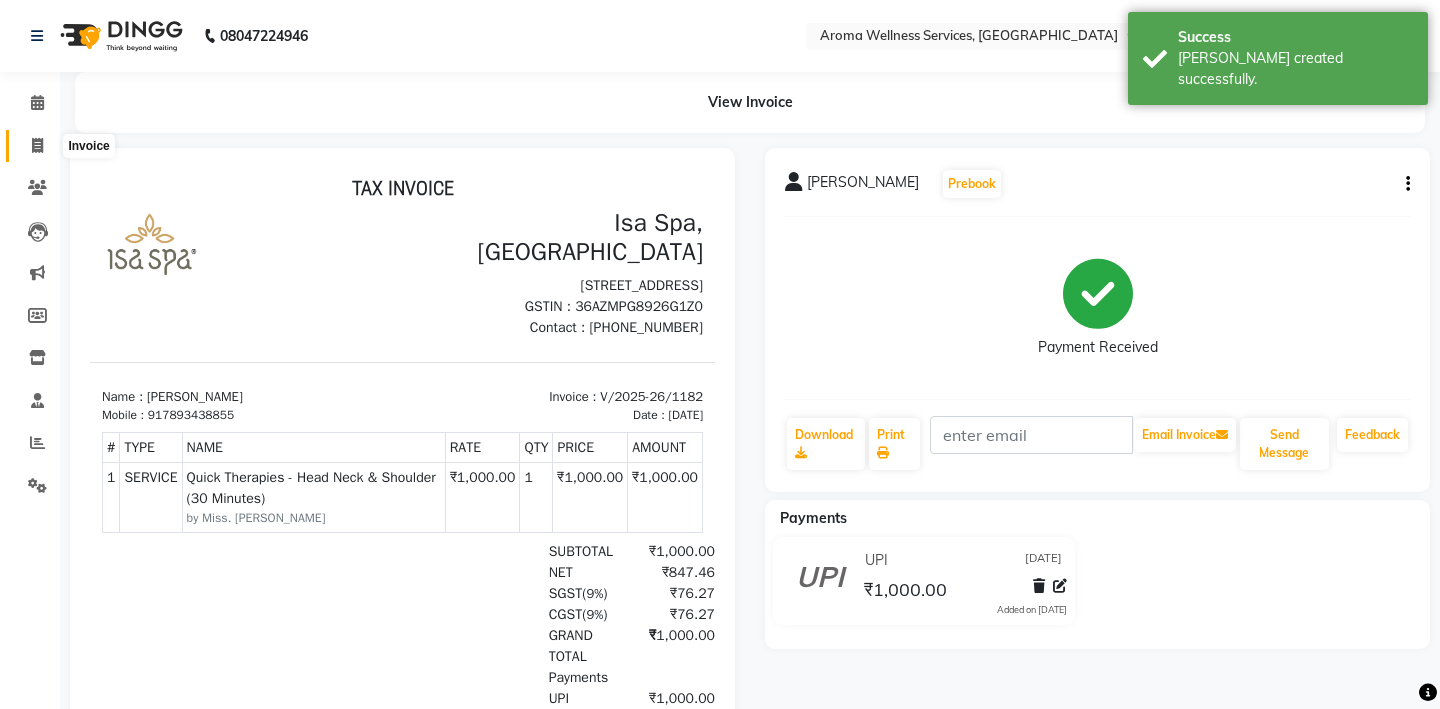 click 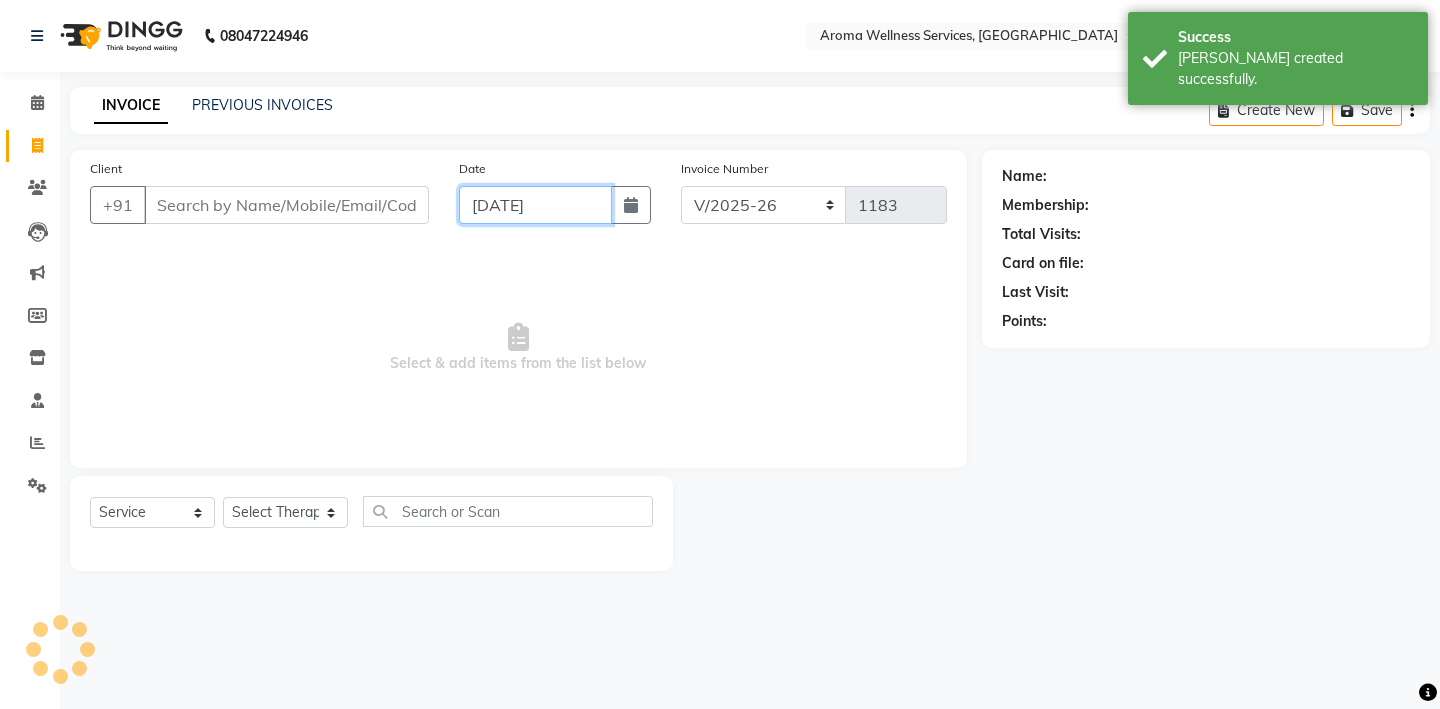 click on "[DATE]" 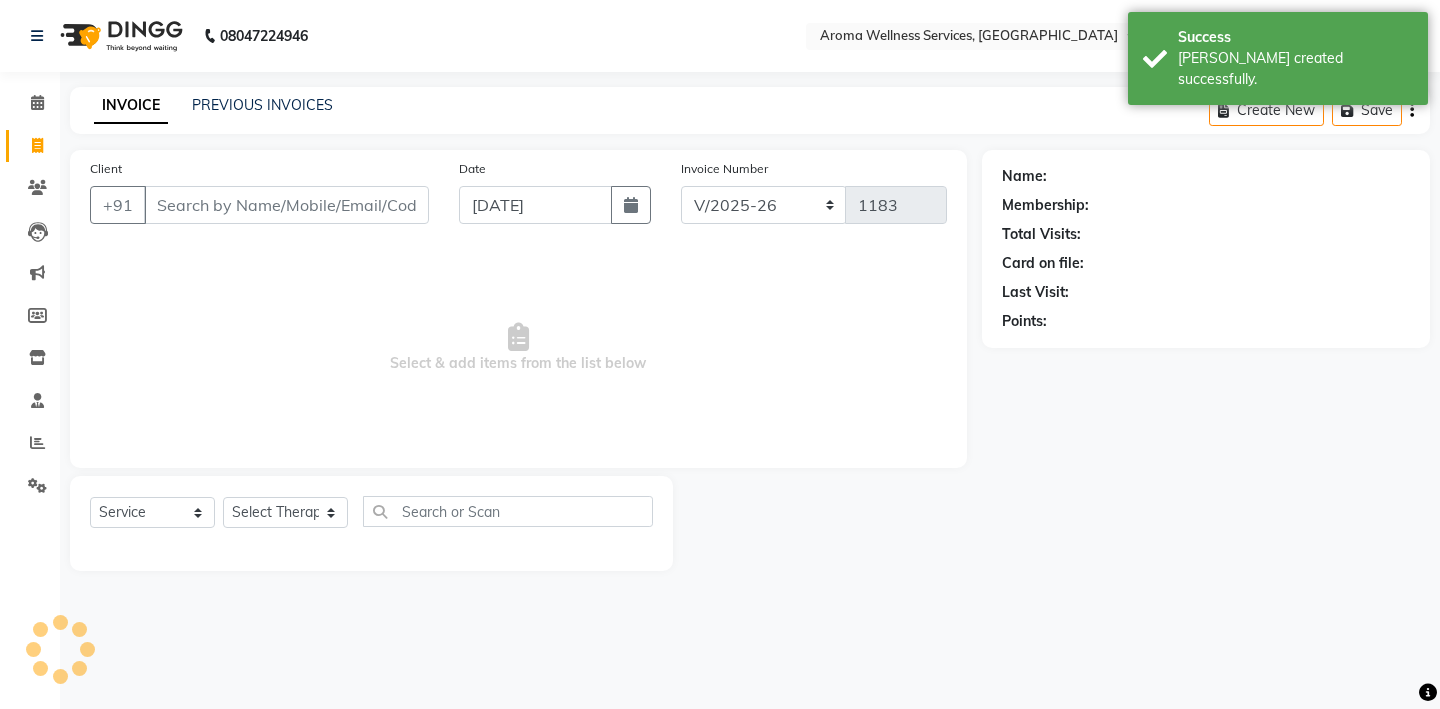 select on "7" 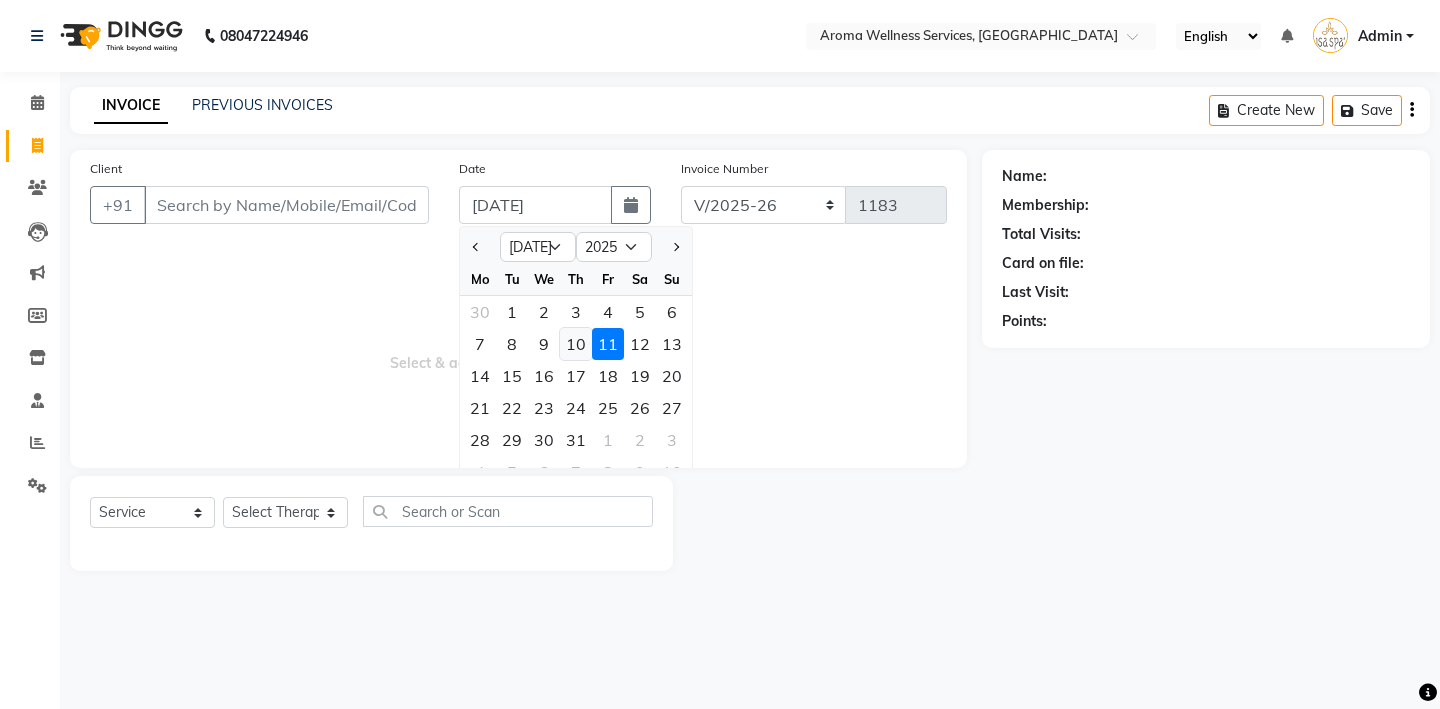 click on "10" 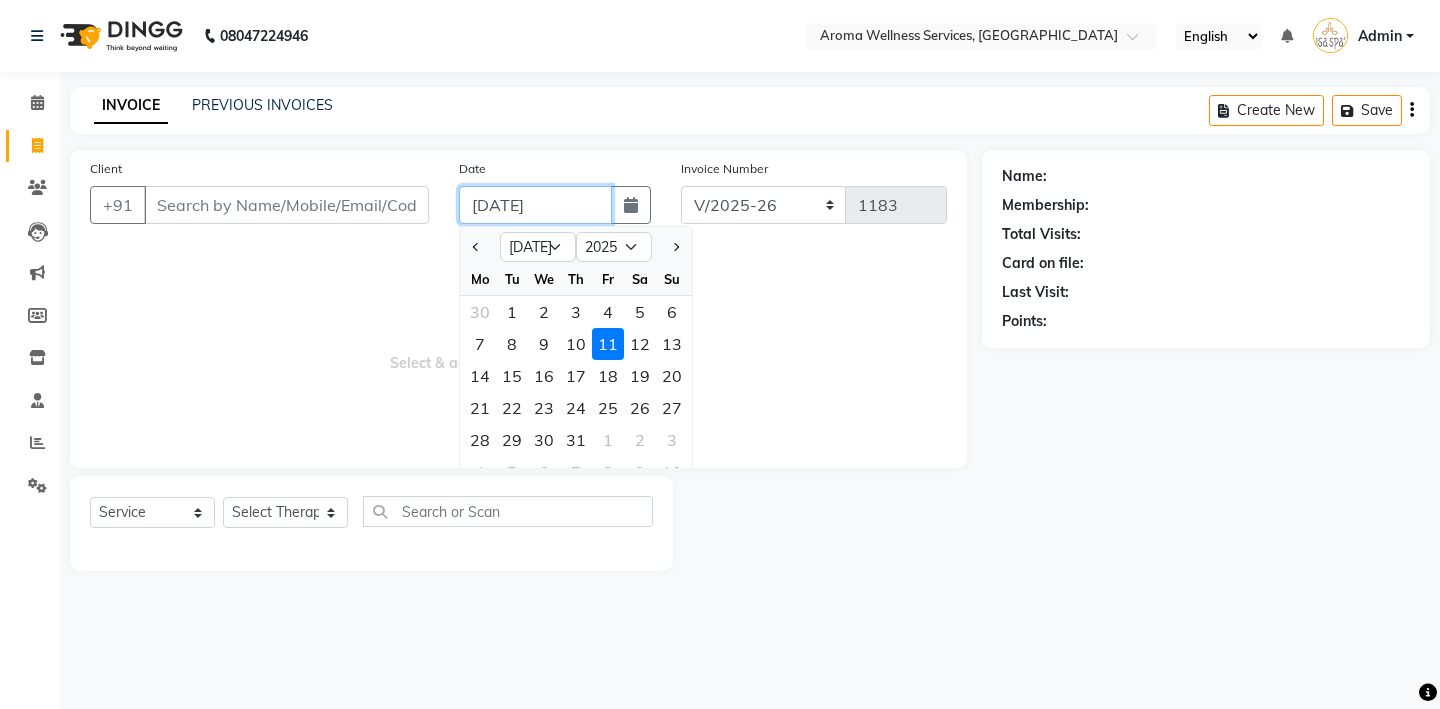 type on "10-07-2025" 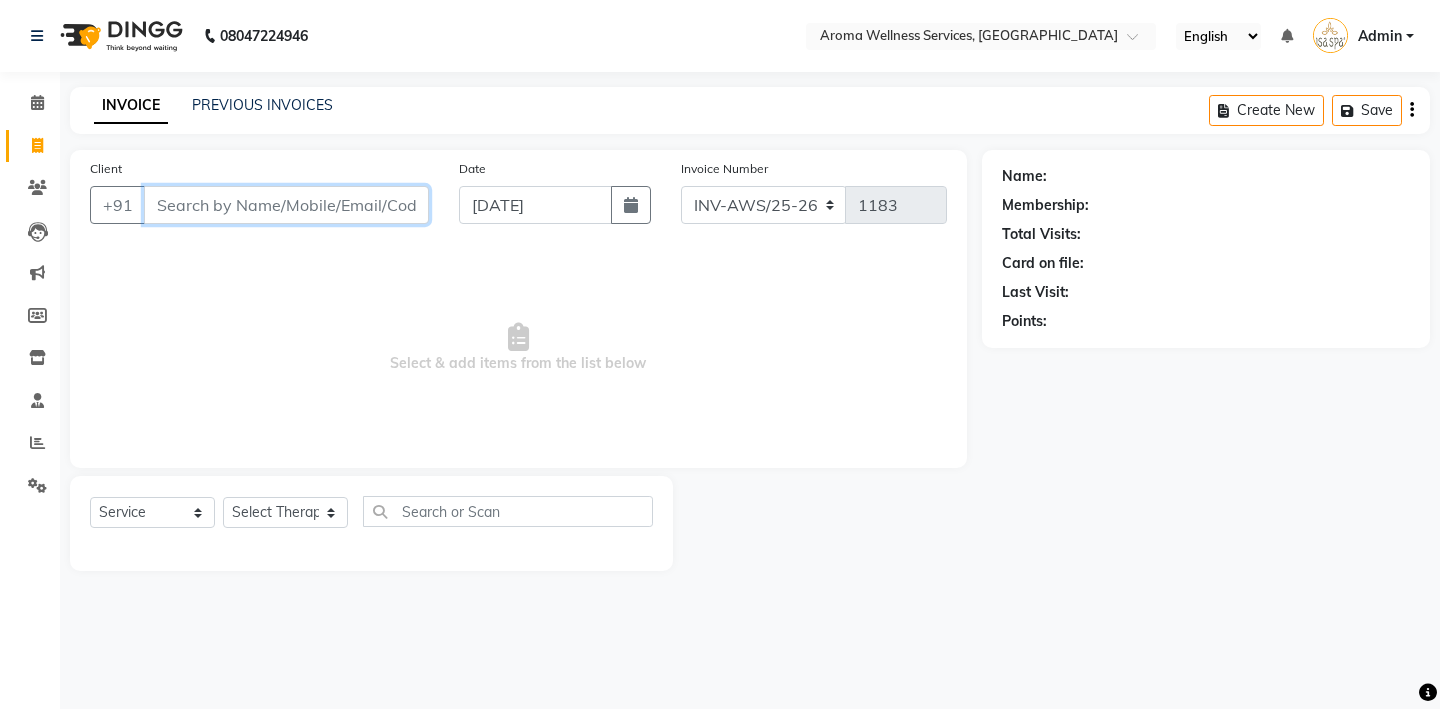 click on "Client" at bounding box center [286, 205] 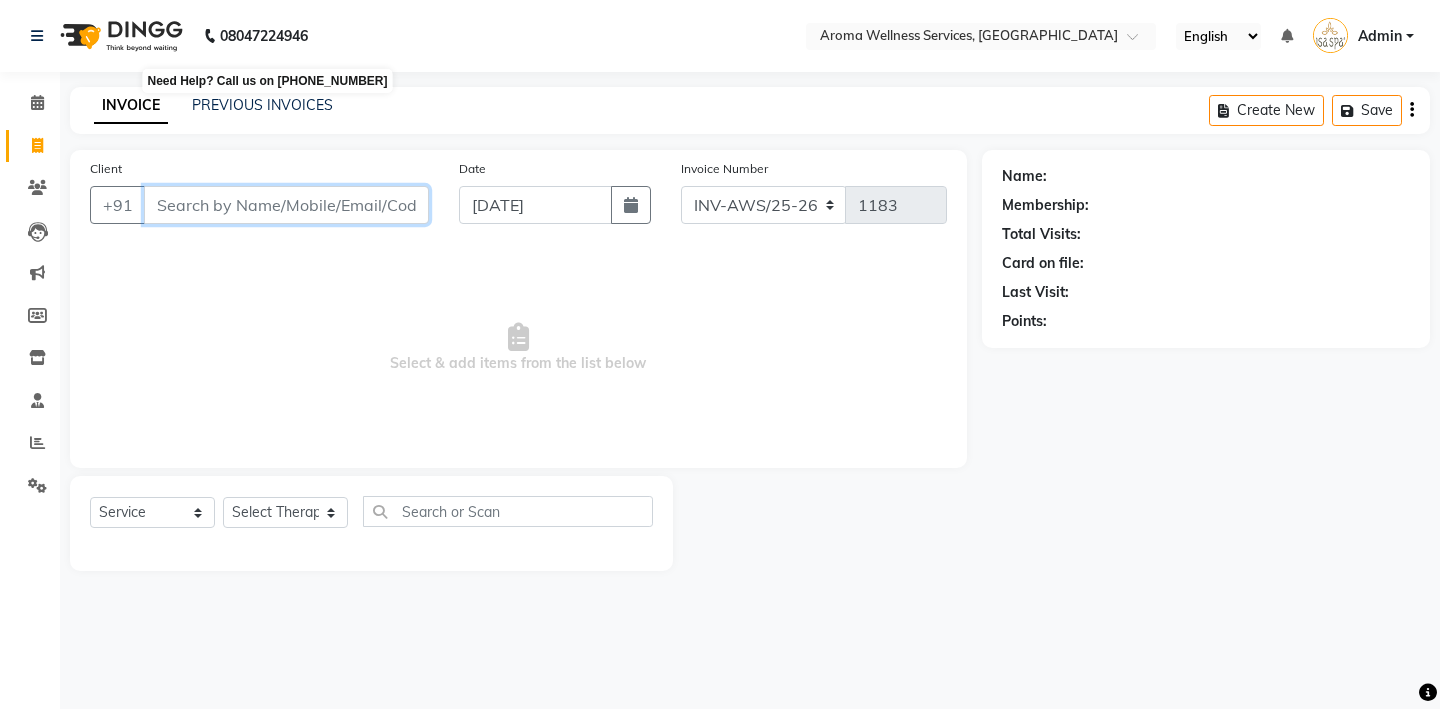 paste on "9569854380" 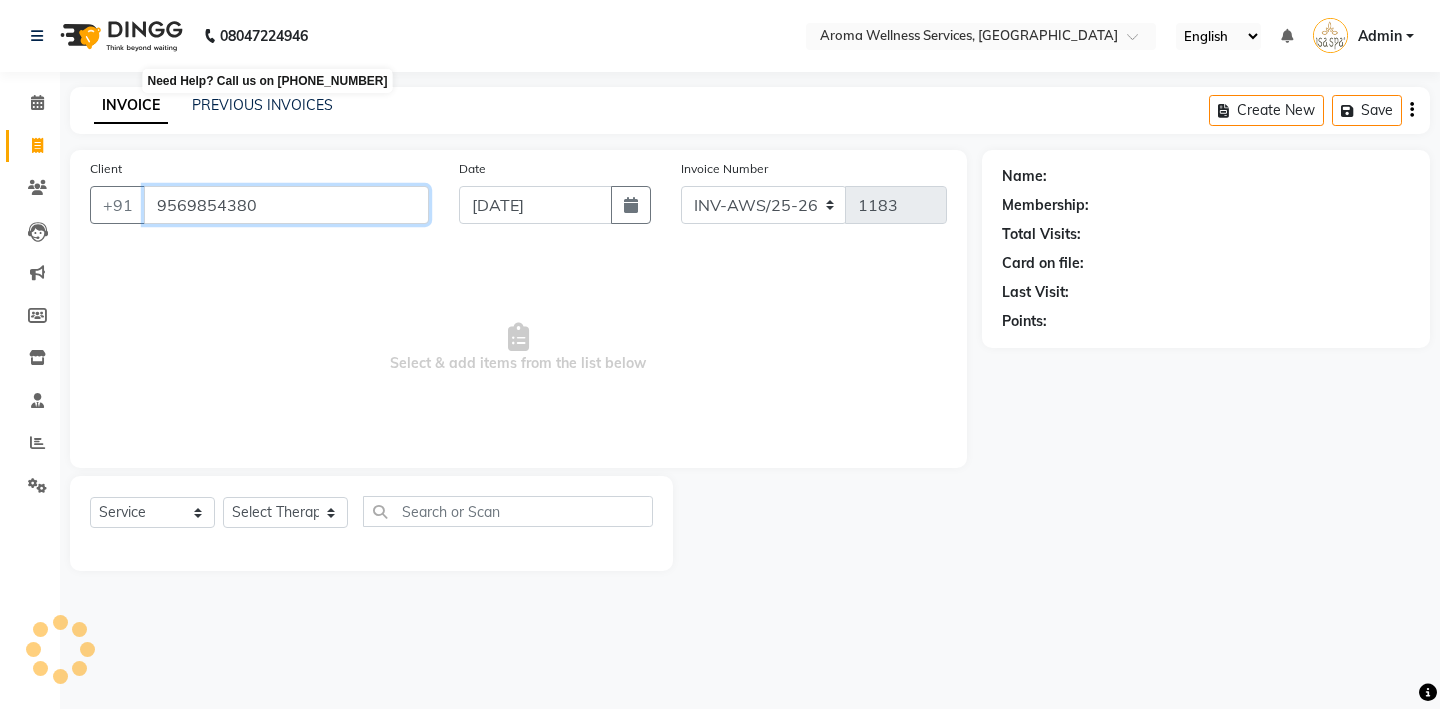type on "9569854380" 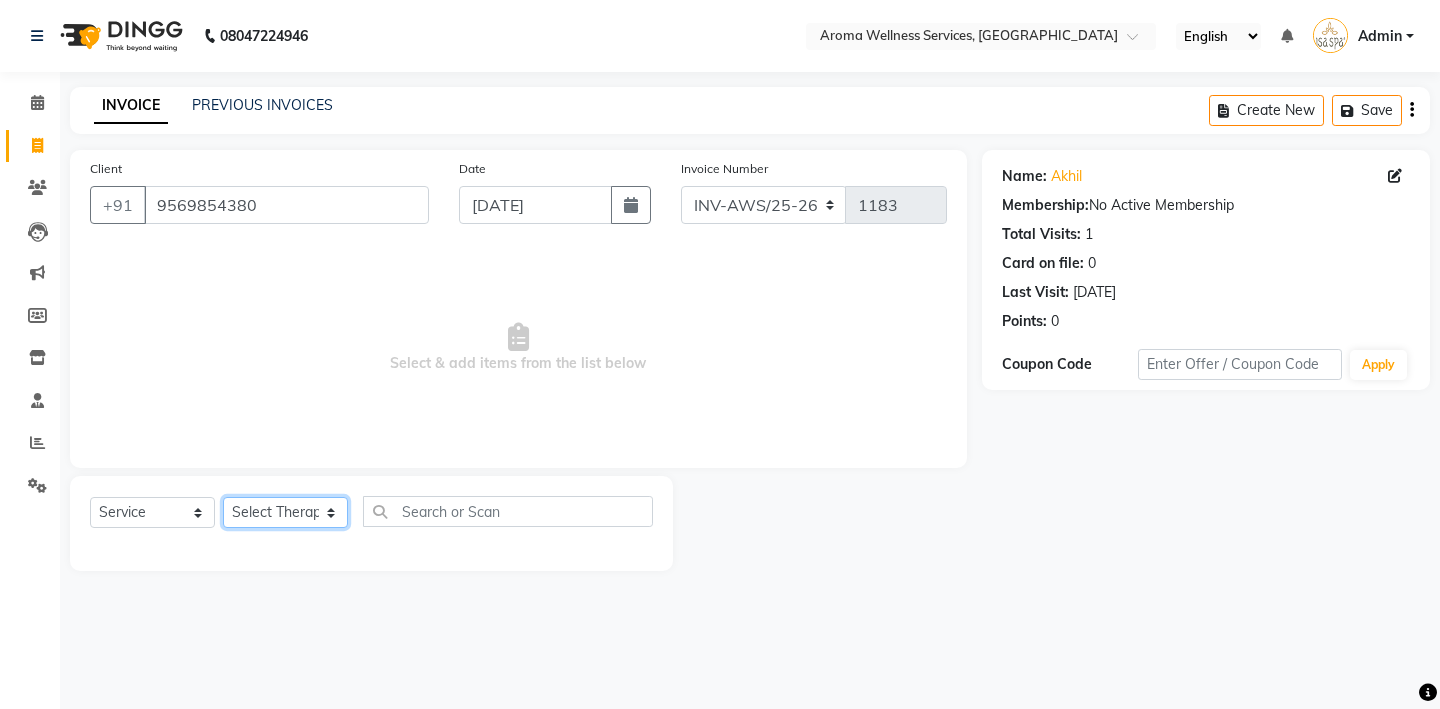click on "Select Therapist Miss. Chong Miss. Duhpuii Miss. Eli Miss. Gladys Miss. Julee Miss. Mercy Miss. Rini Mr. Lelen" 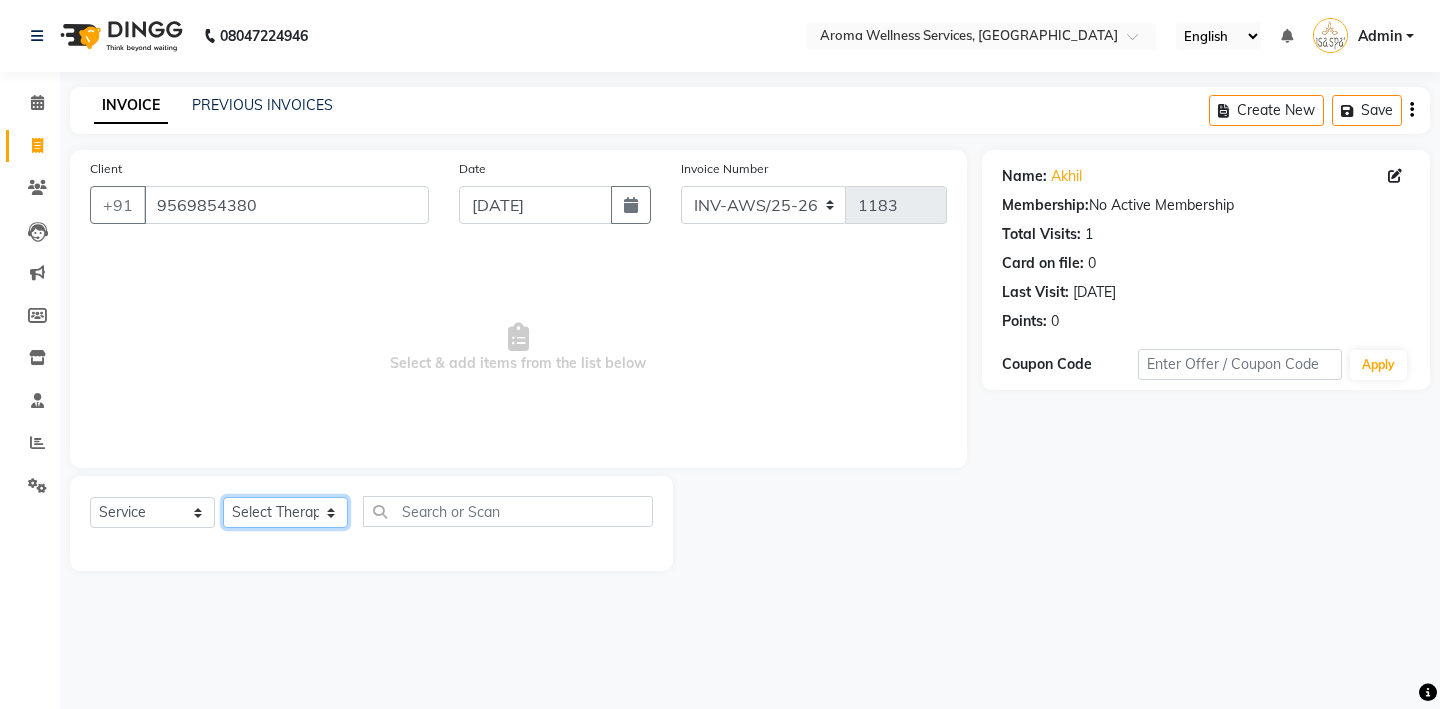 select on "50770" 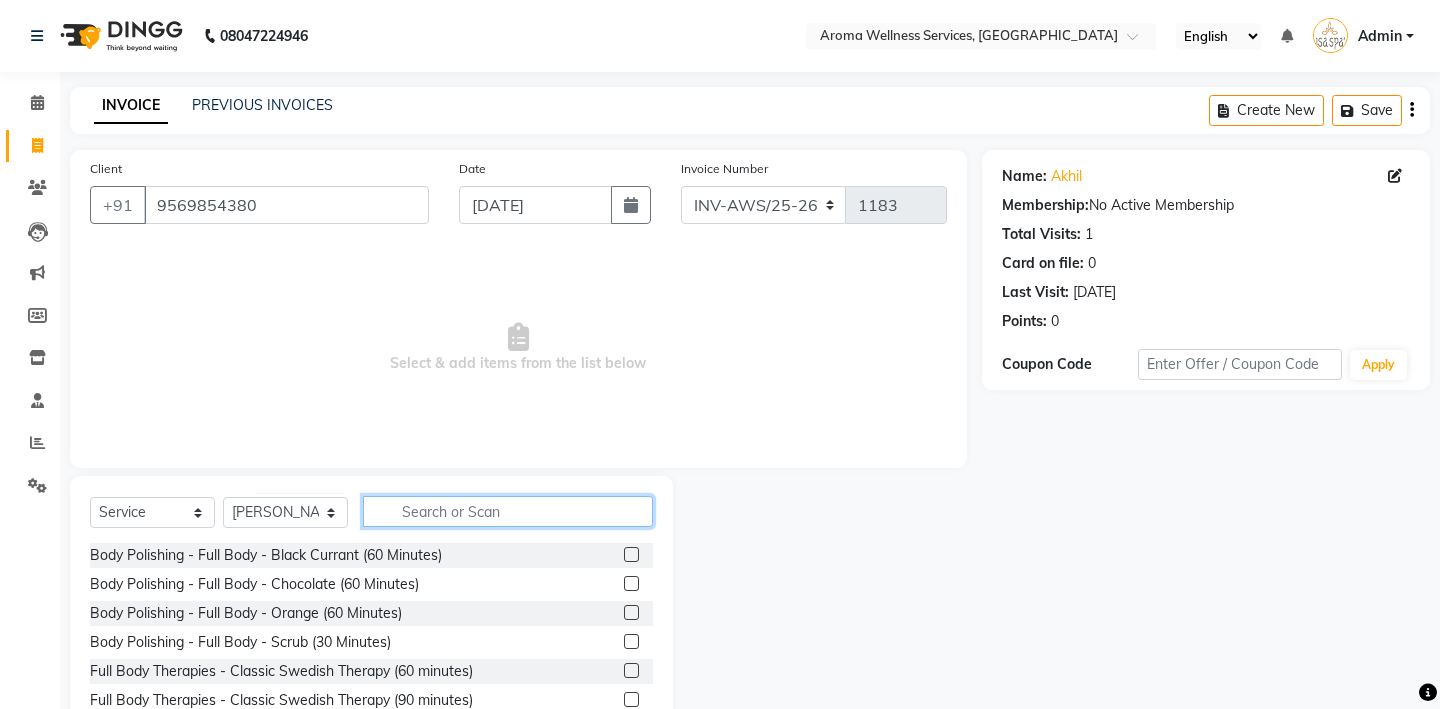 click 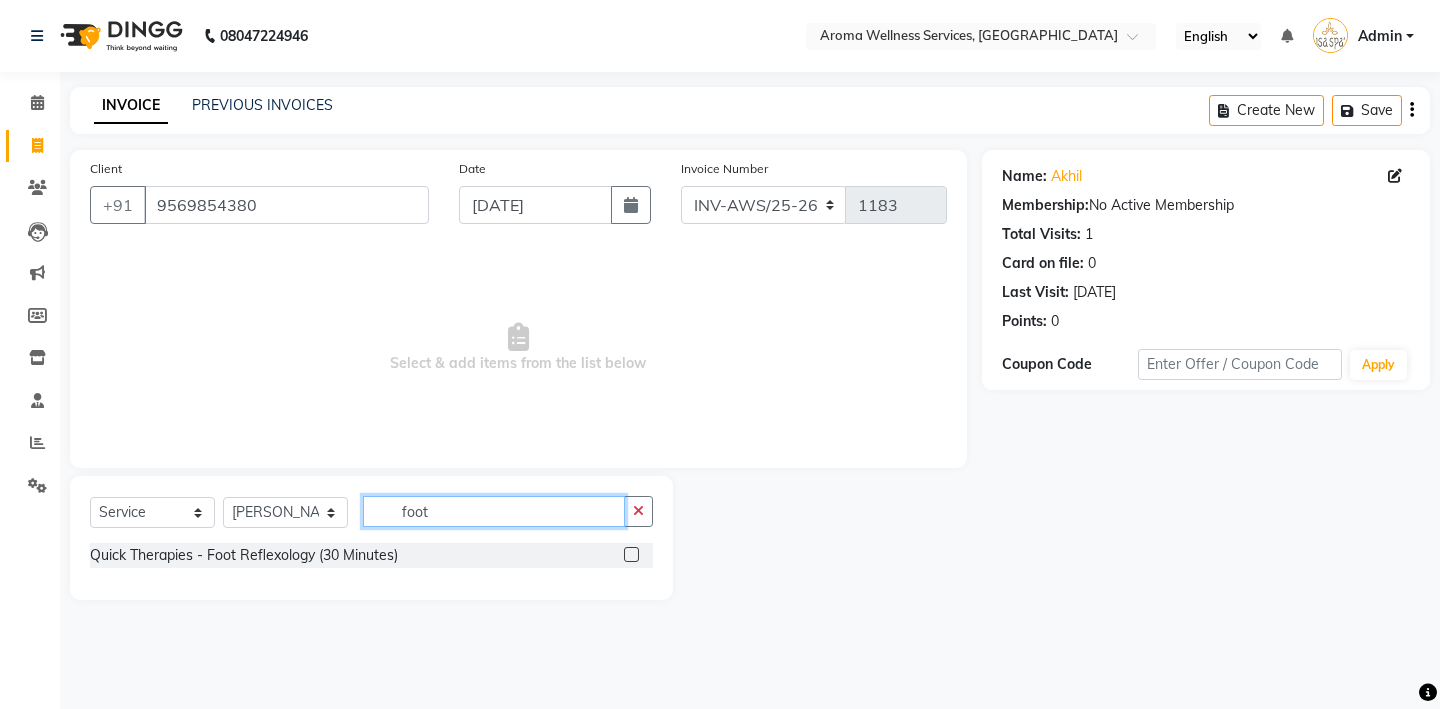 type on "foot" 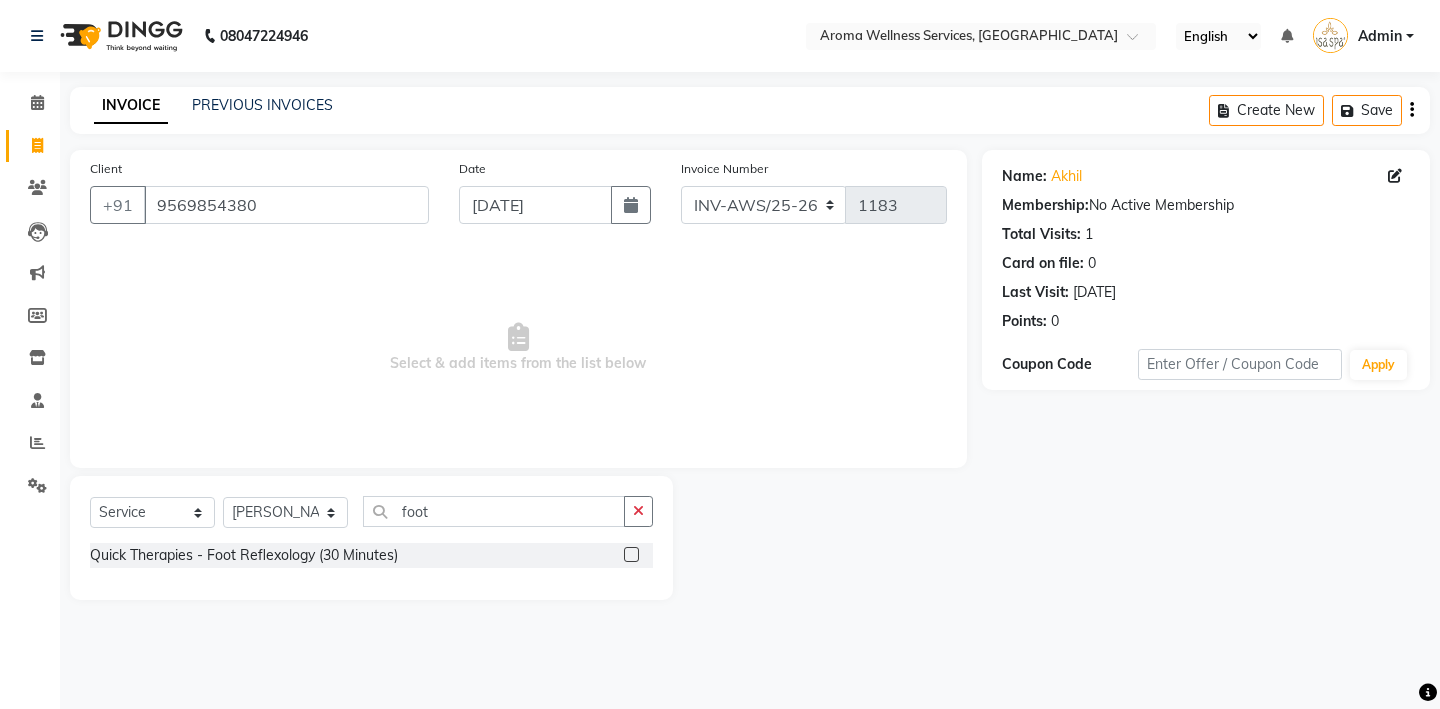 click 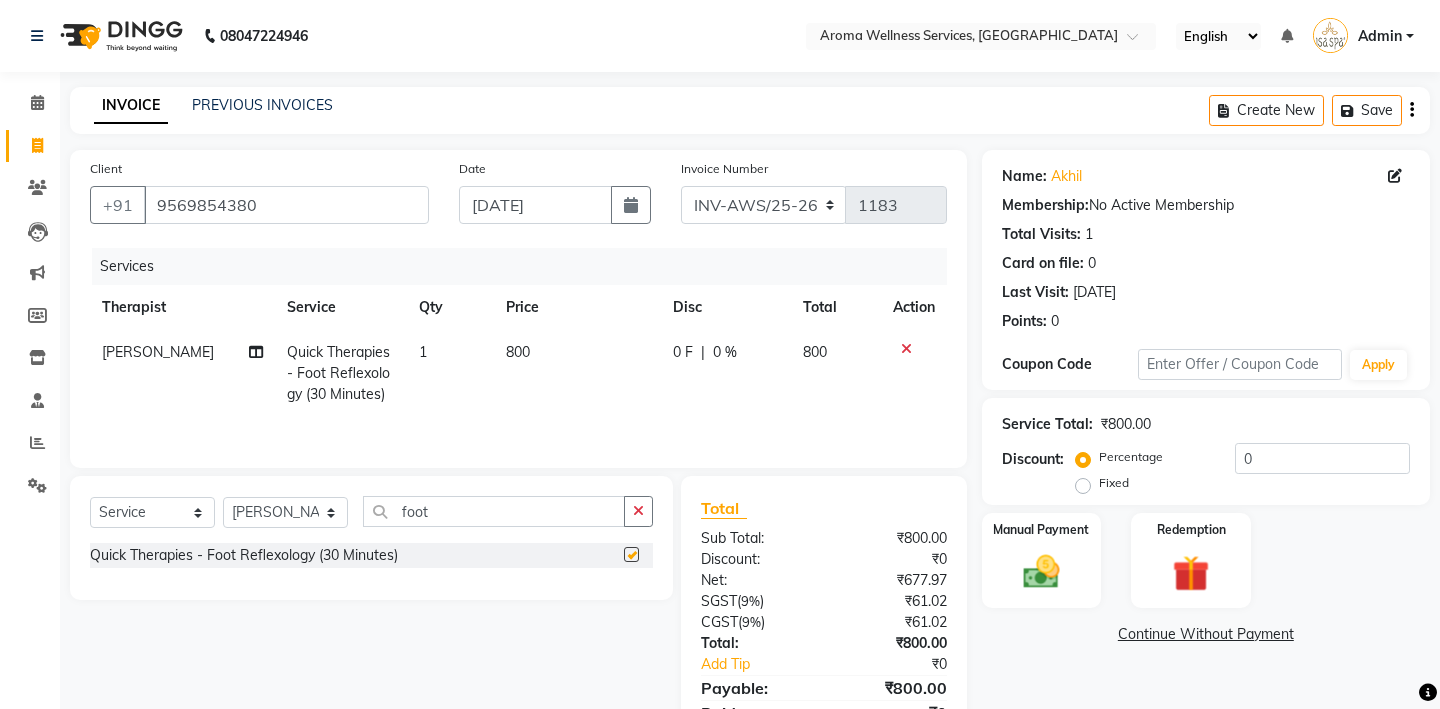checkbox on "false" 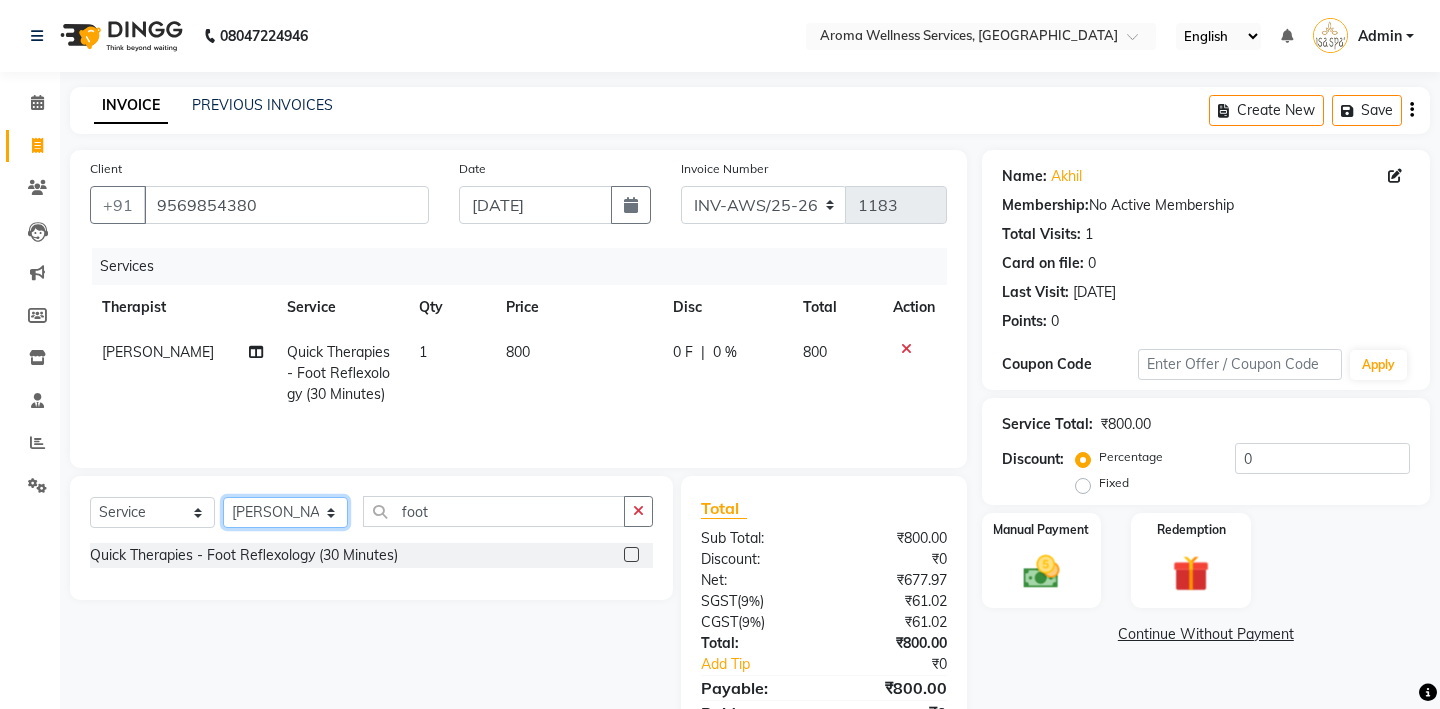 click on "Select Therapist Miss. Chong Miss. Duhpuii Miss. Eli Miss. Gladys Miss. Julee Miss. Mercy Miss. Rini Mr. Lelen" 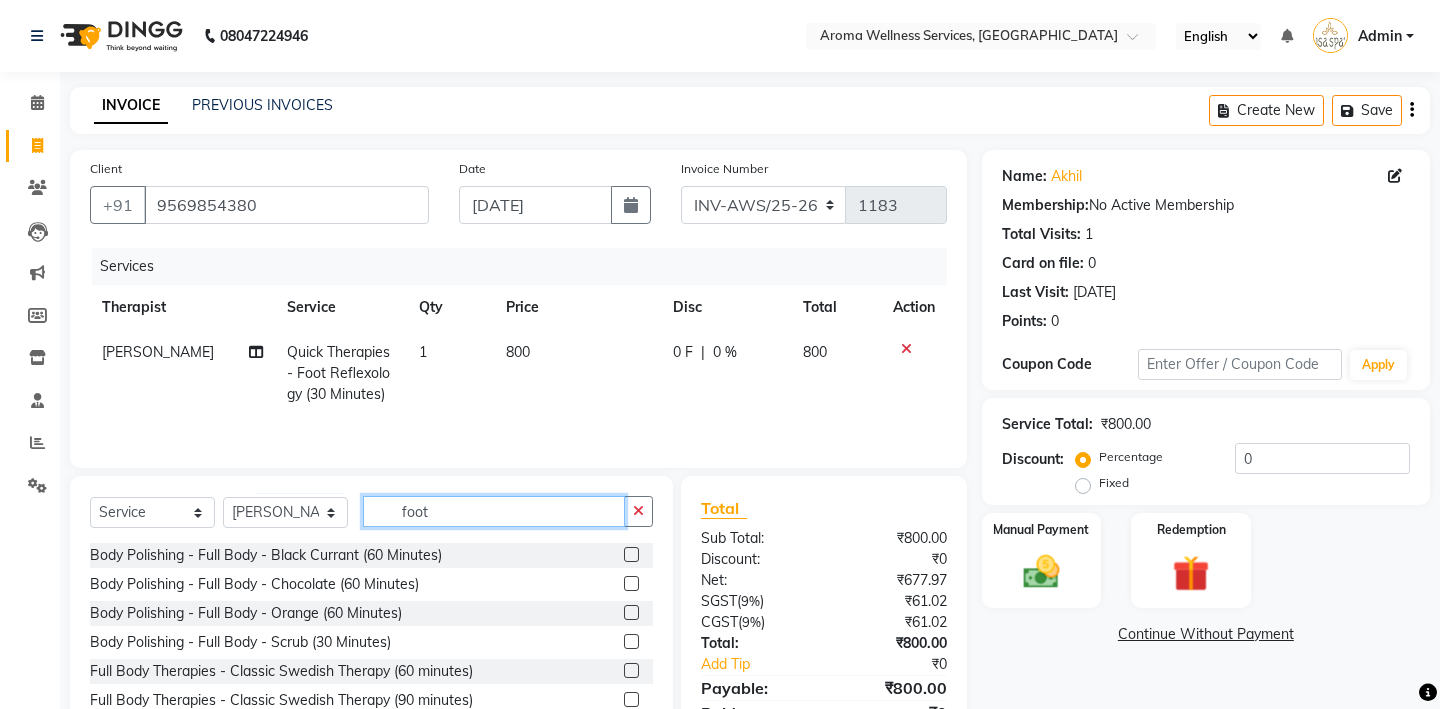 click on "foot" 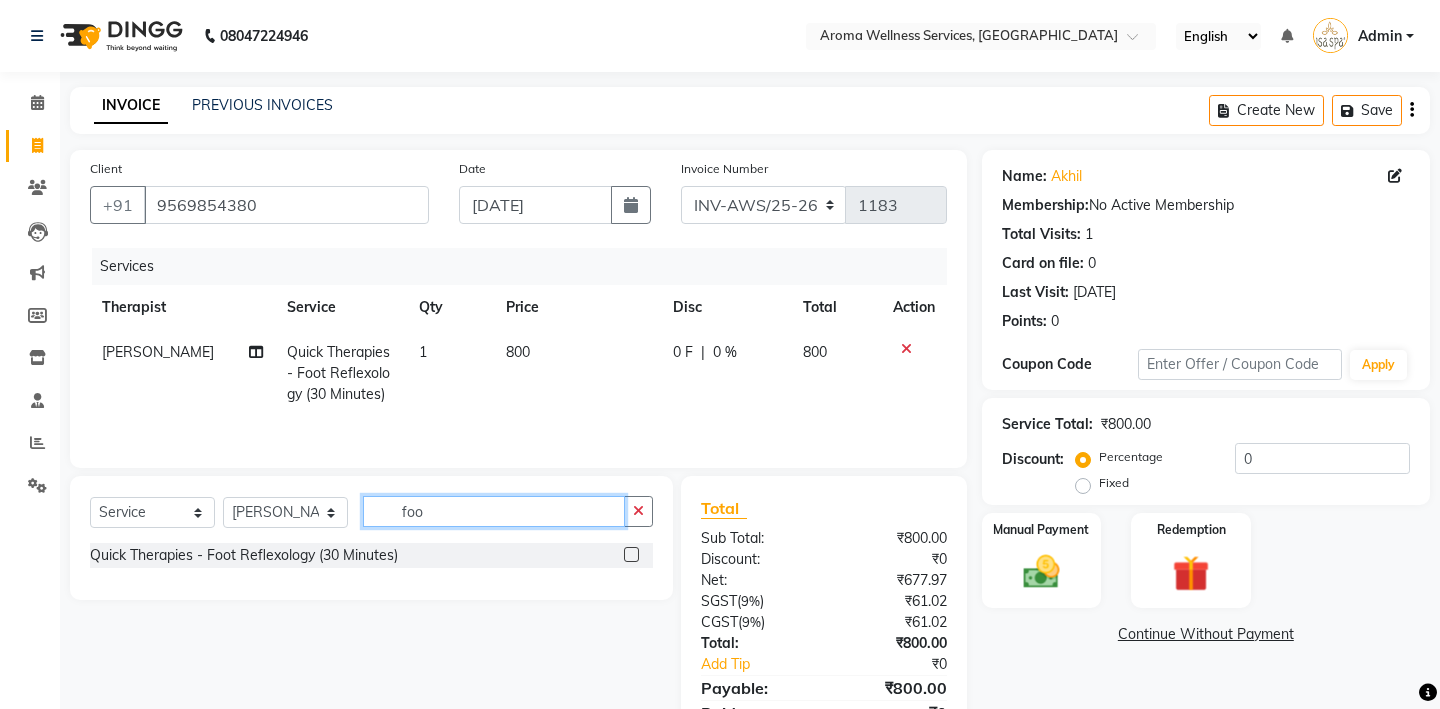 type on "foo" 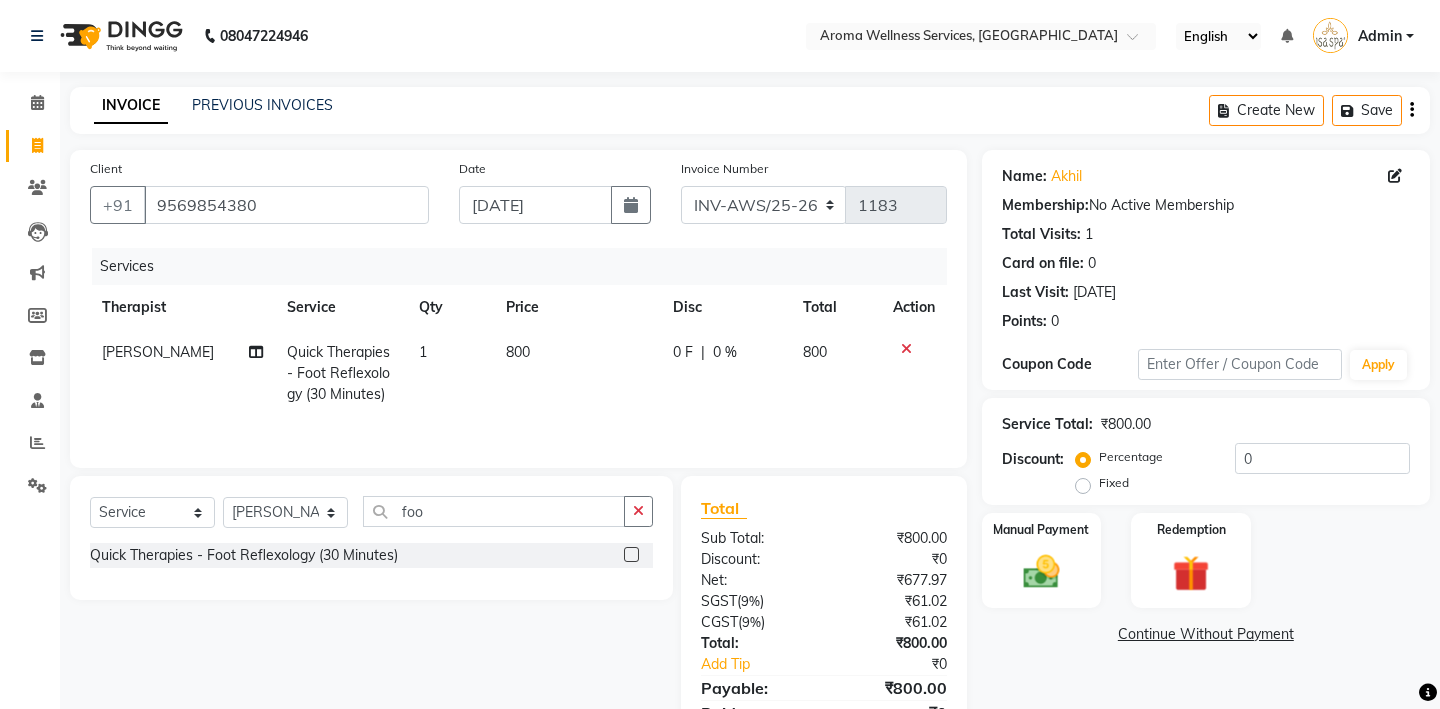 click 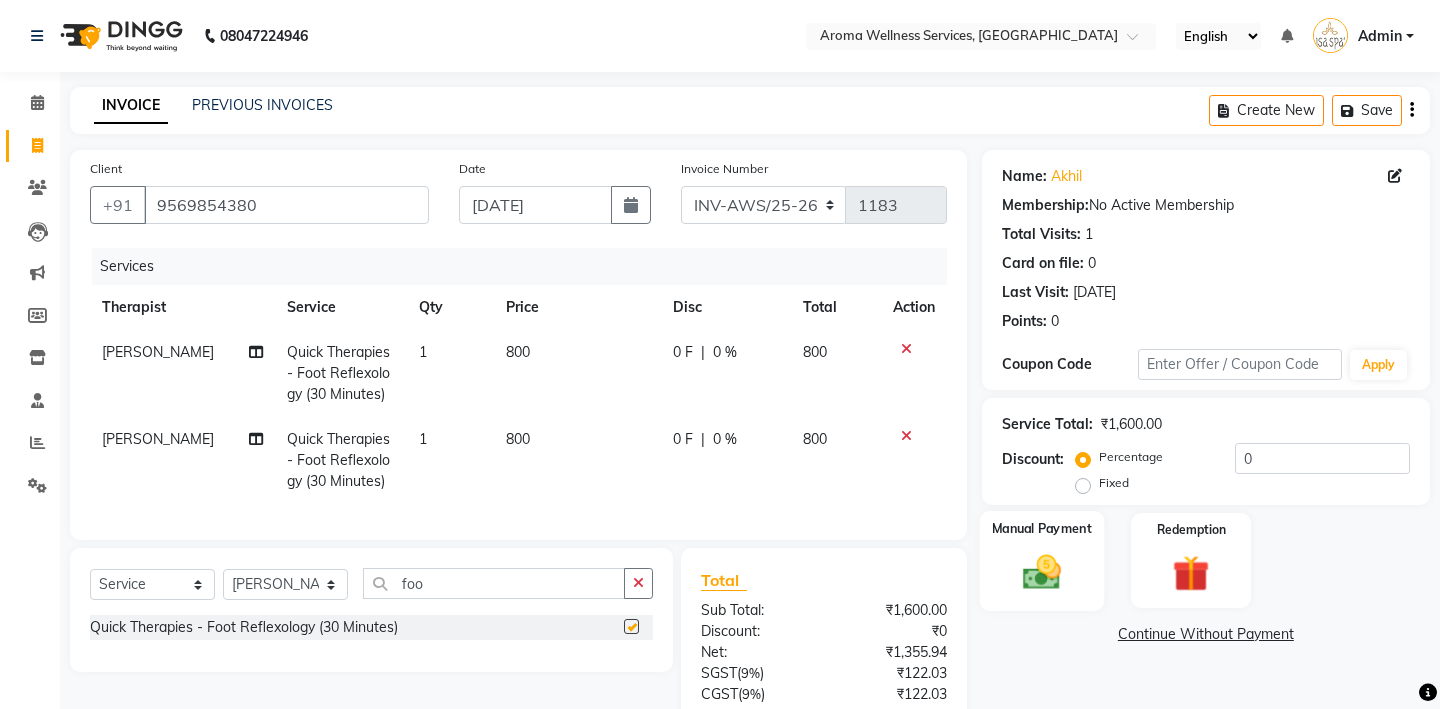 checkbox on "false" 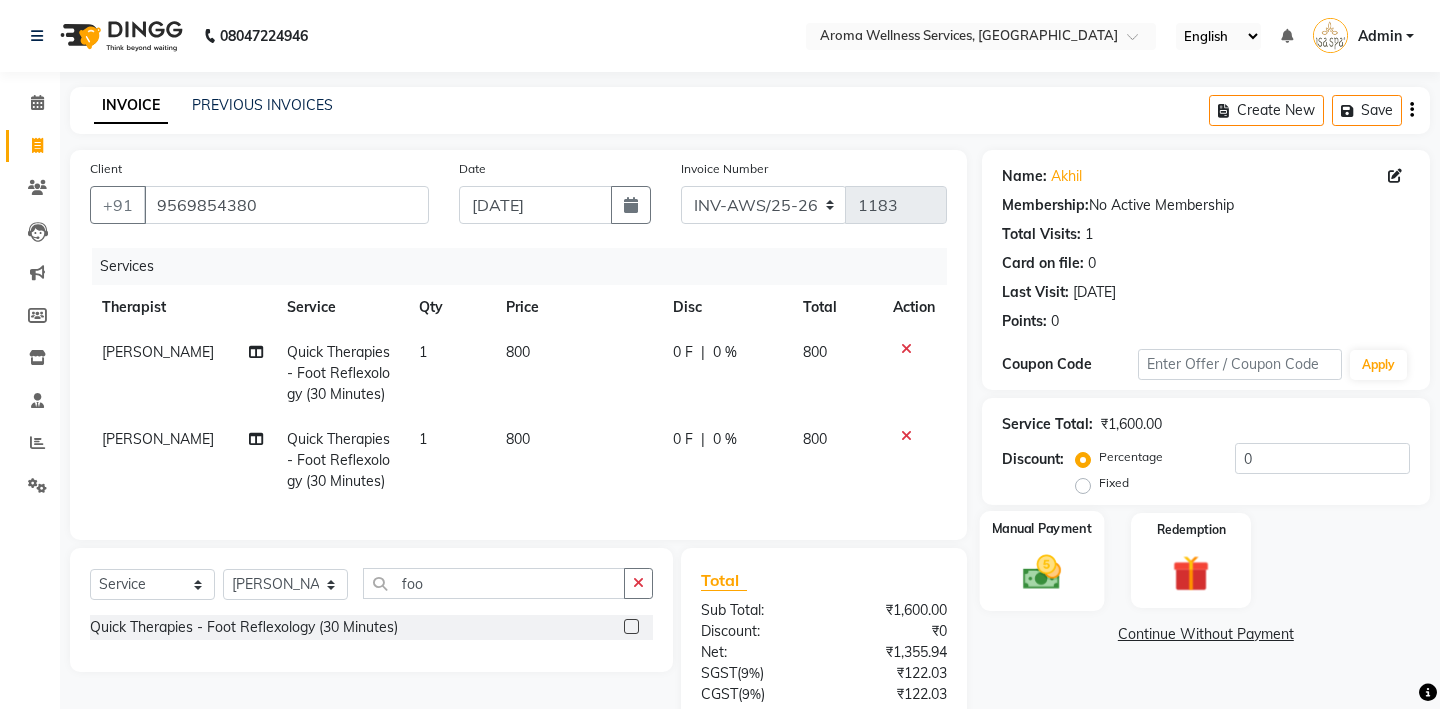 click 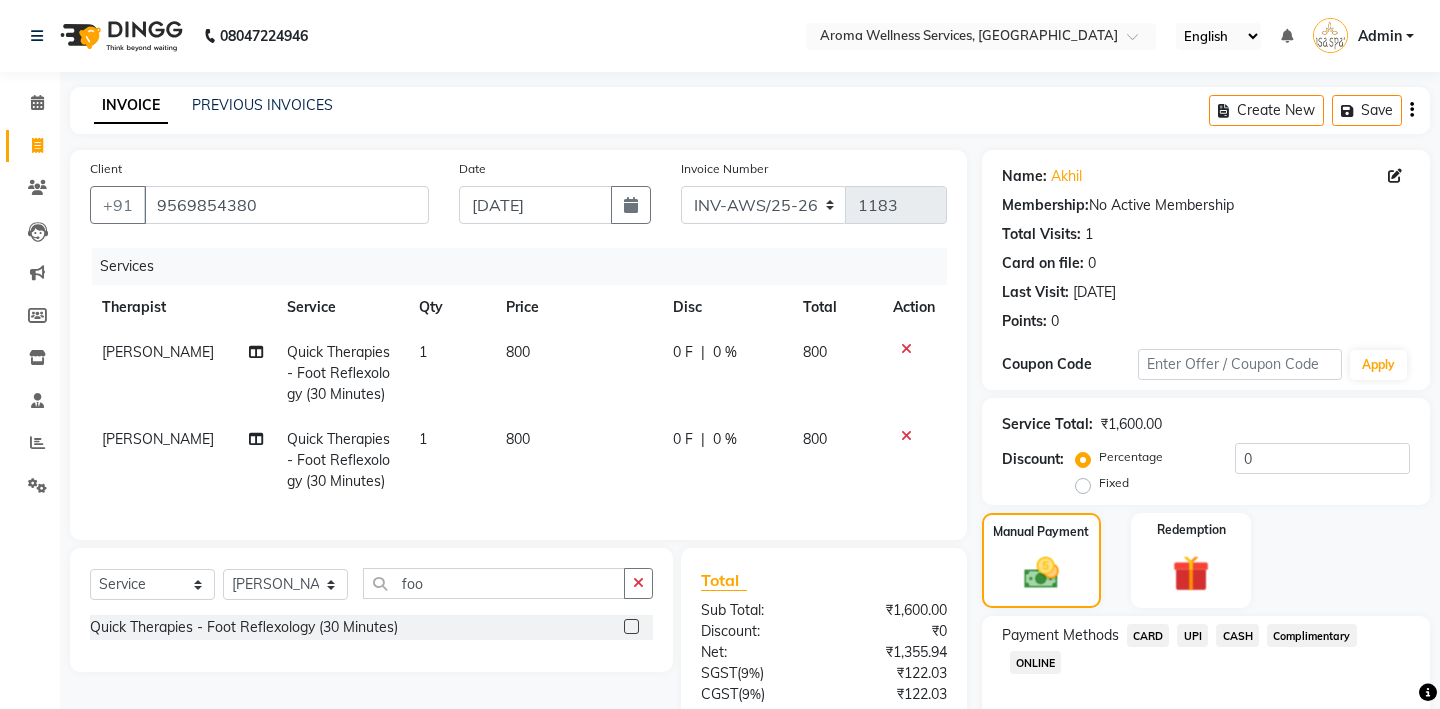 click on "UPI" 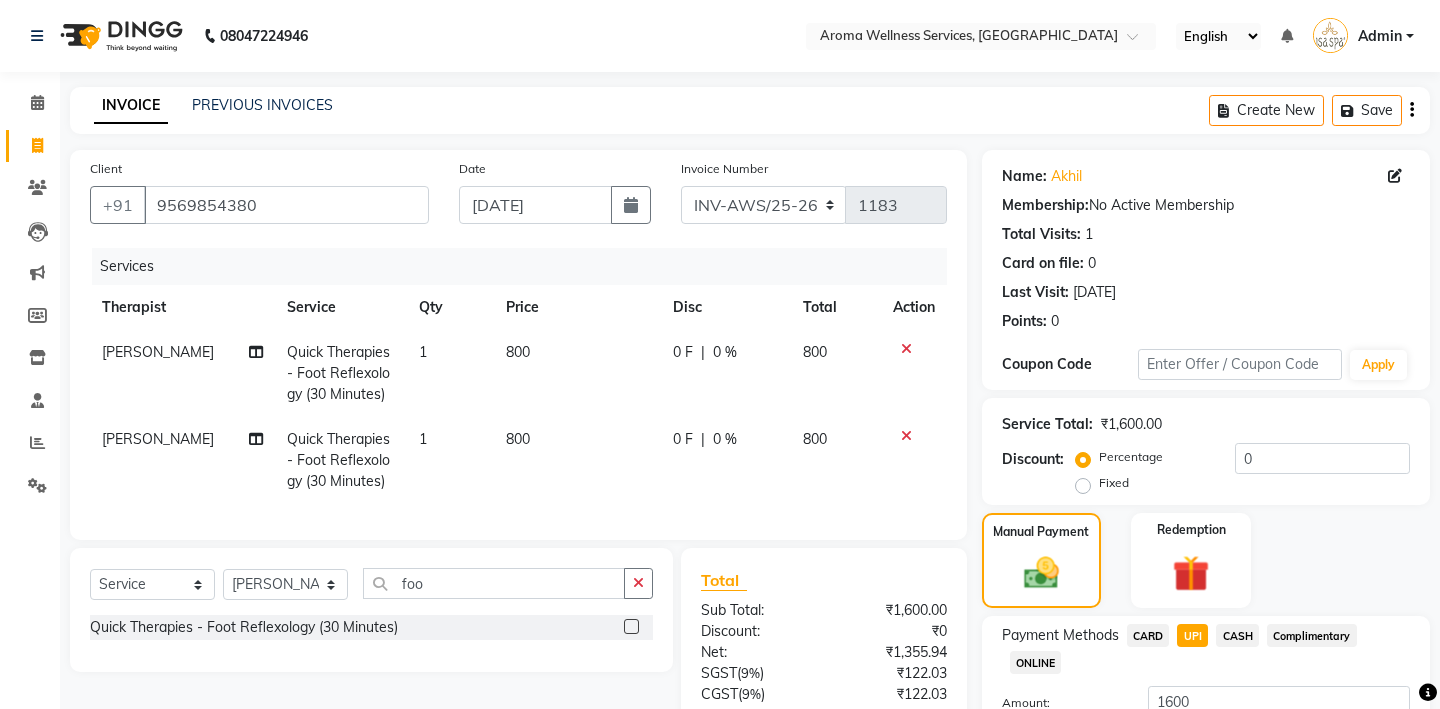 scroll, scrollTop: 163, scrollLeft: 0, axis: vertical 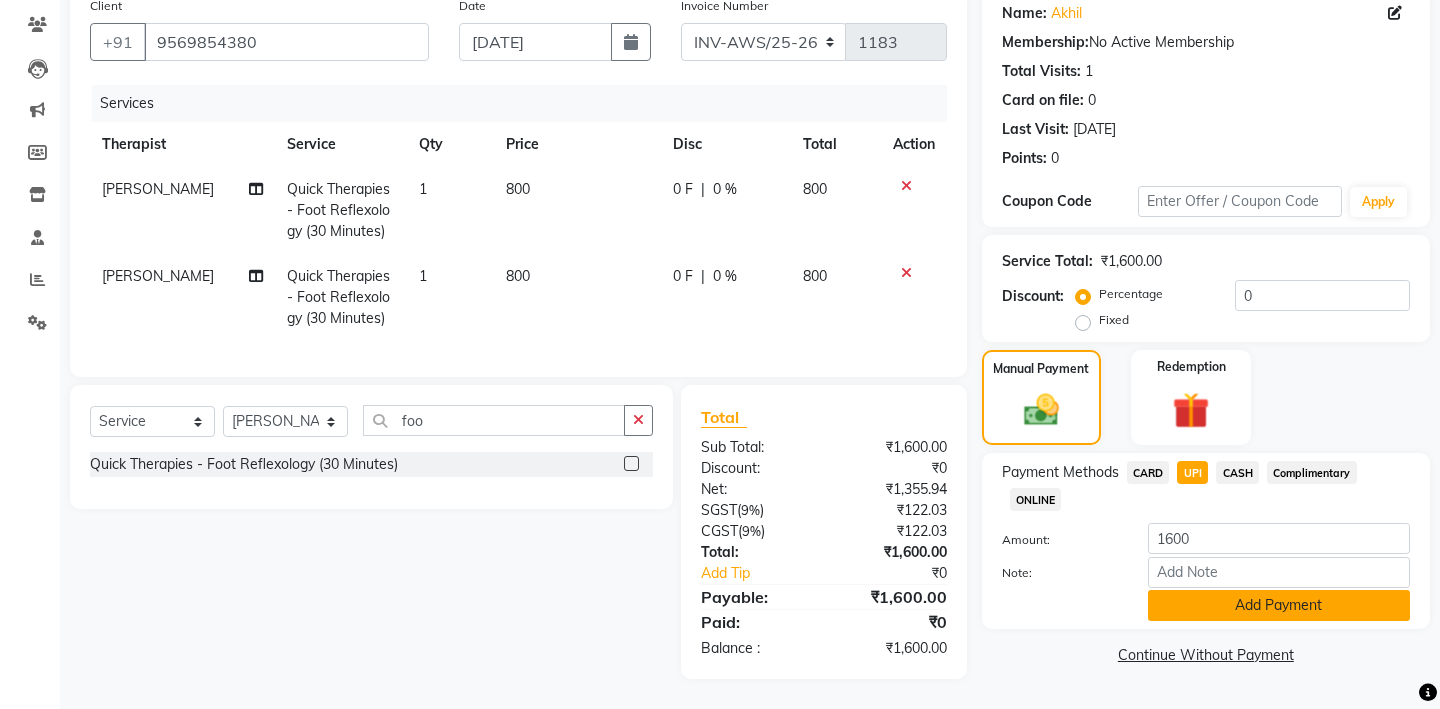 click on "Add Payment" 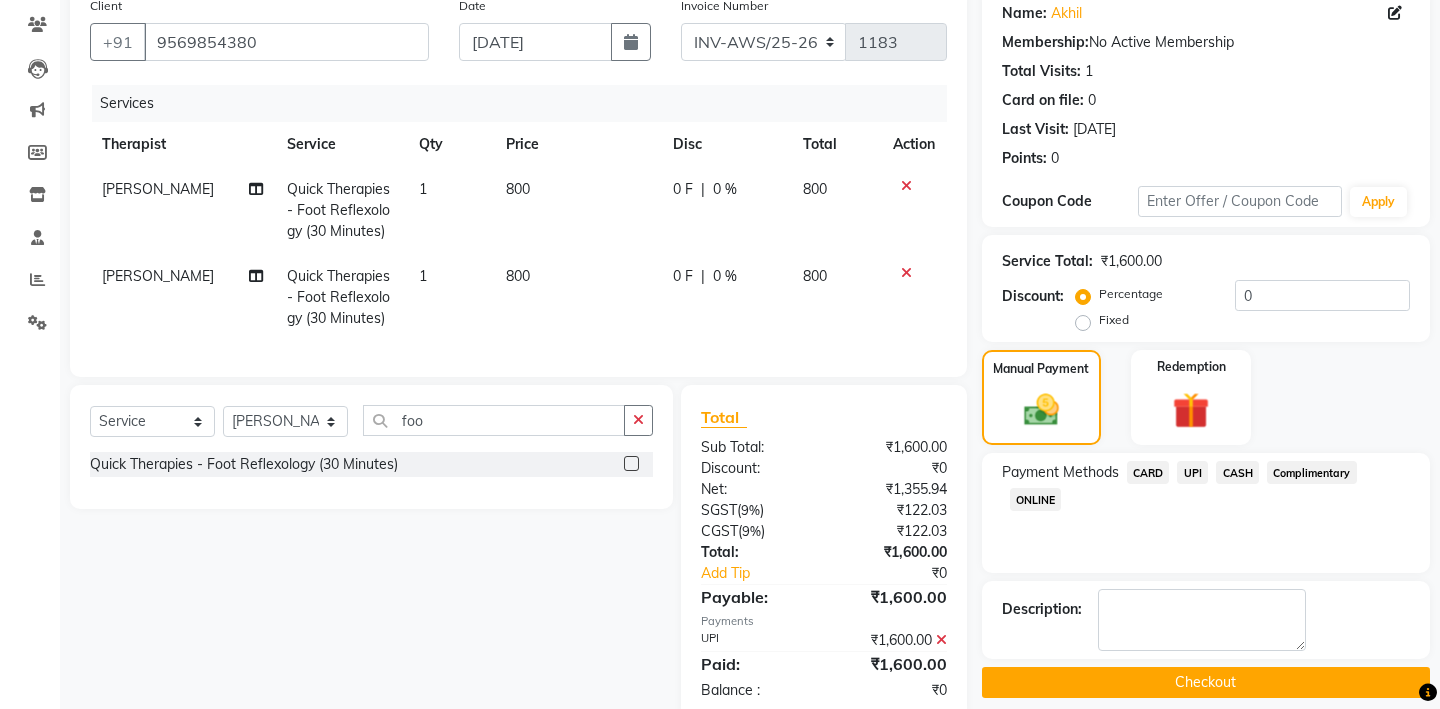 click on "Checkout" 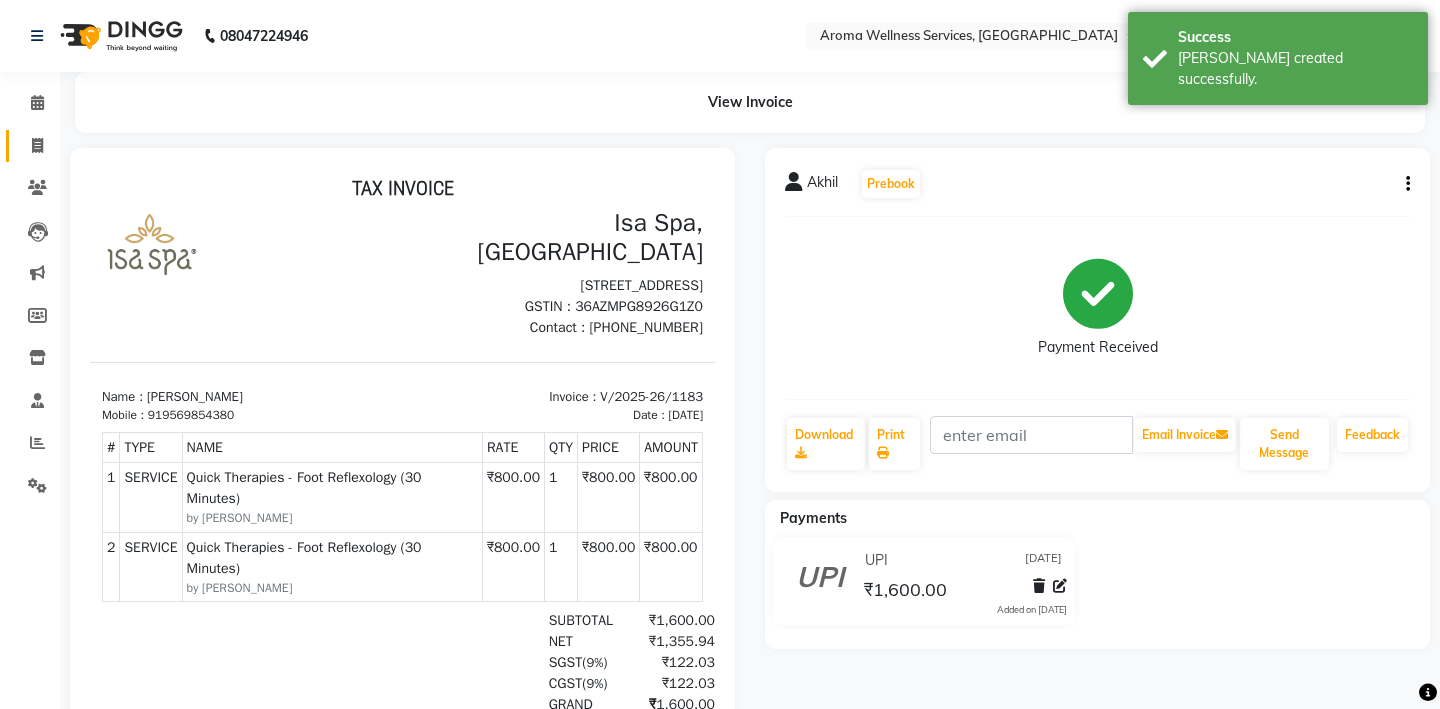 scroll, scrollTop: 0, scrollLeft: 0, axis: both 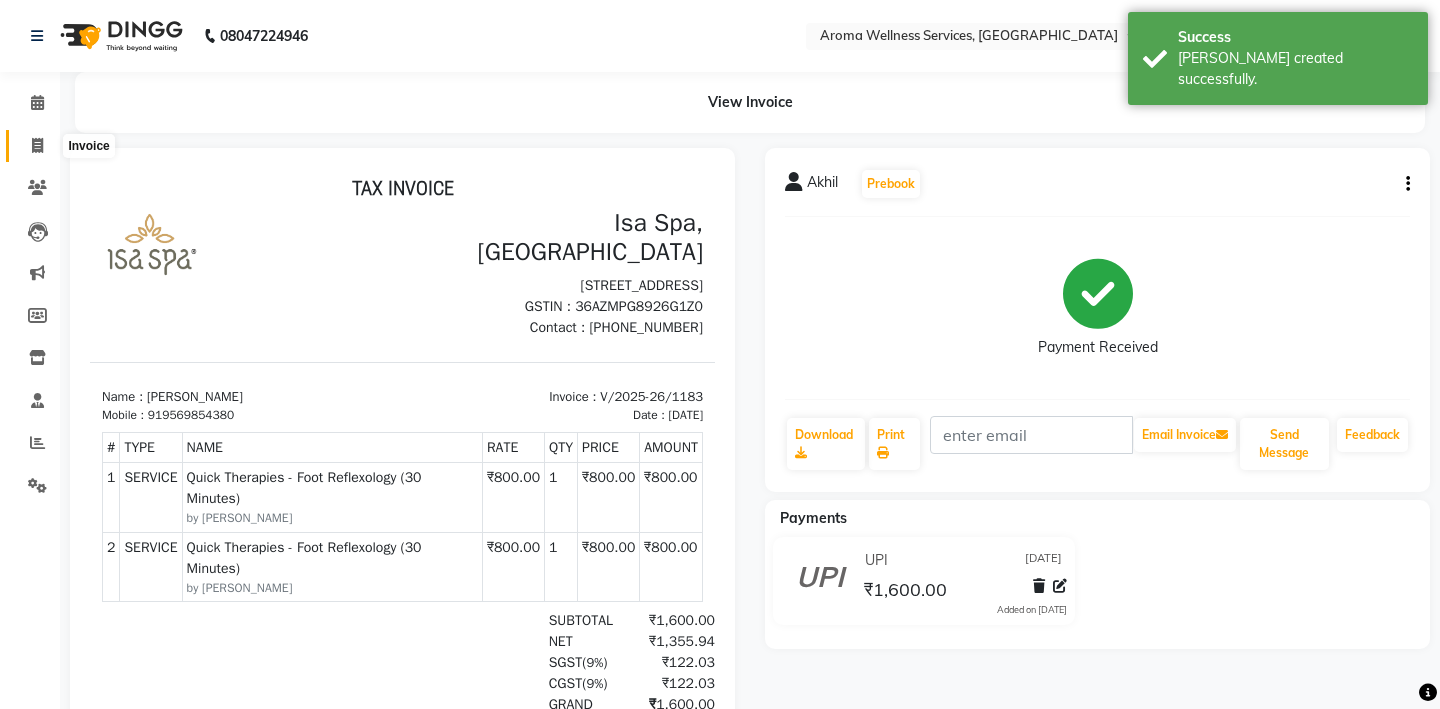 click 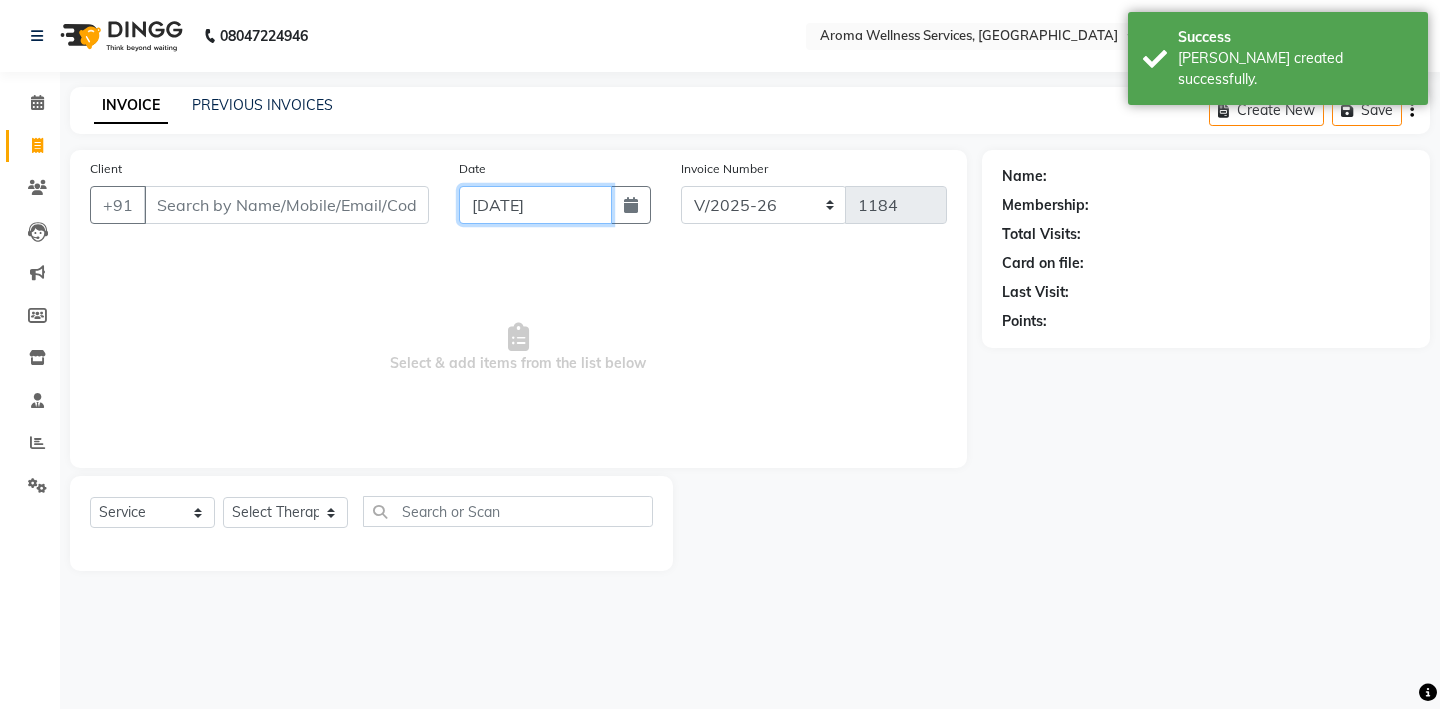 click on "[DATE]" 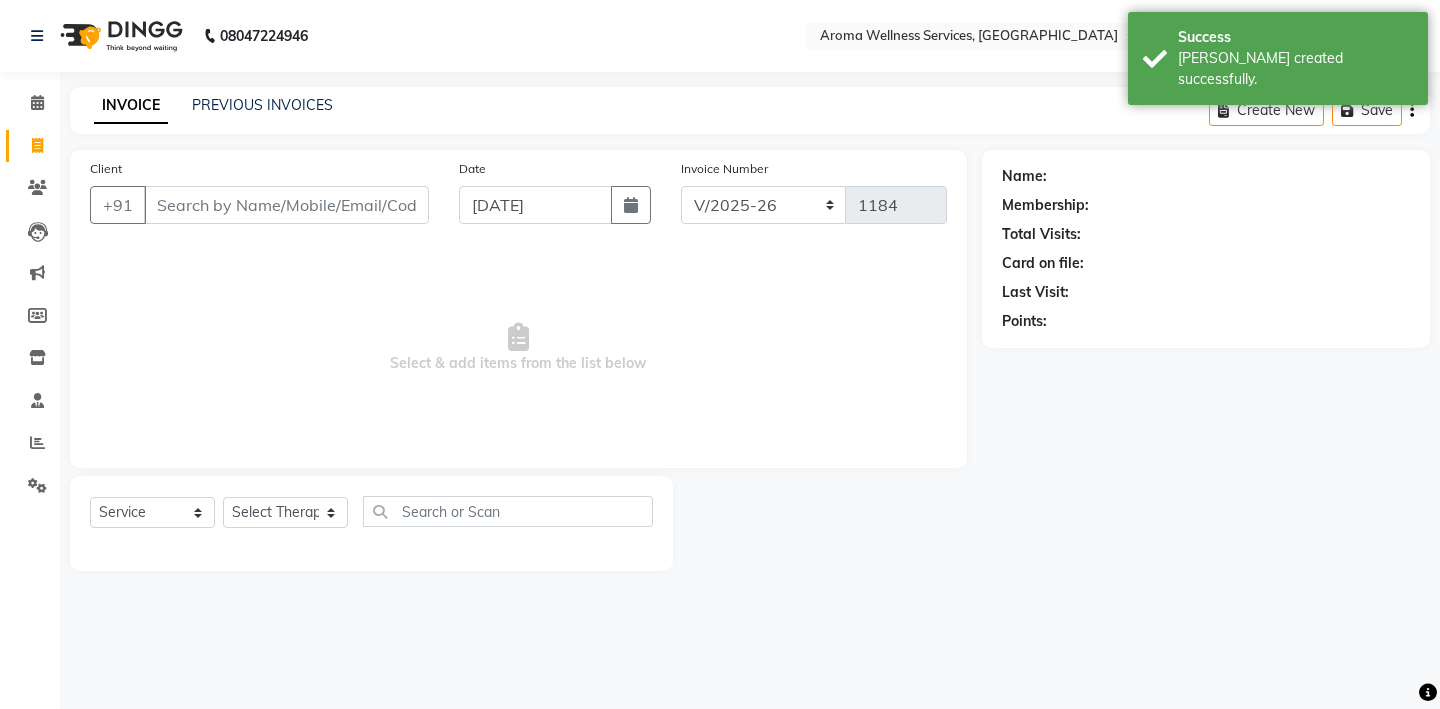 select on "7" 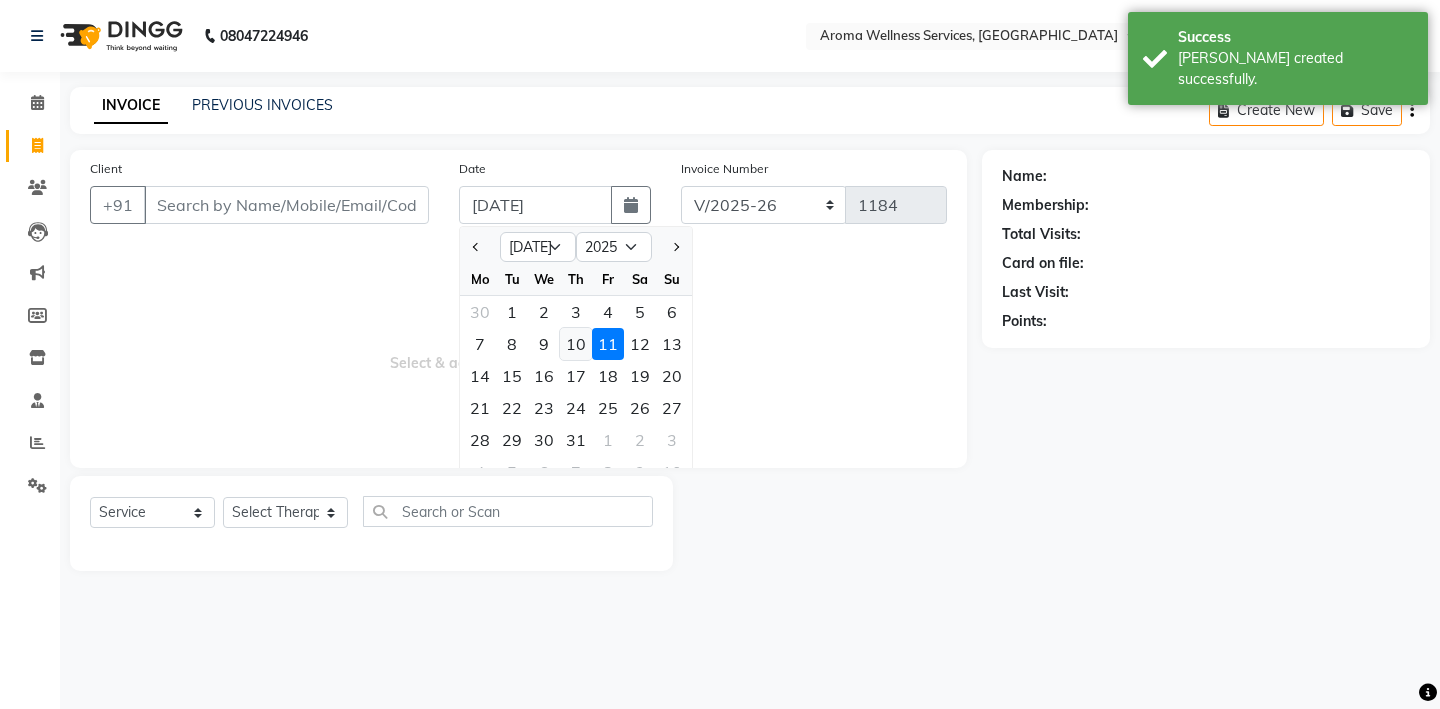 click on "10" 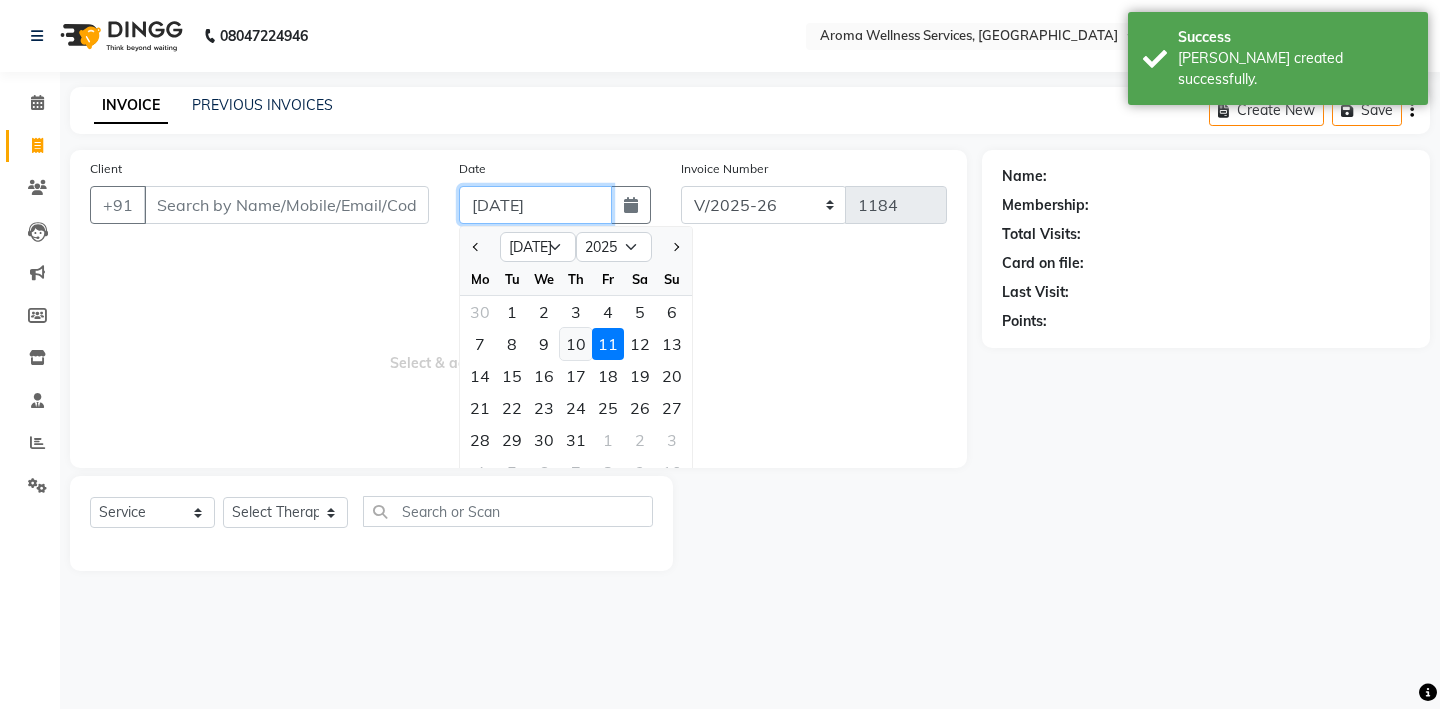 type on "10-07-2025" 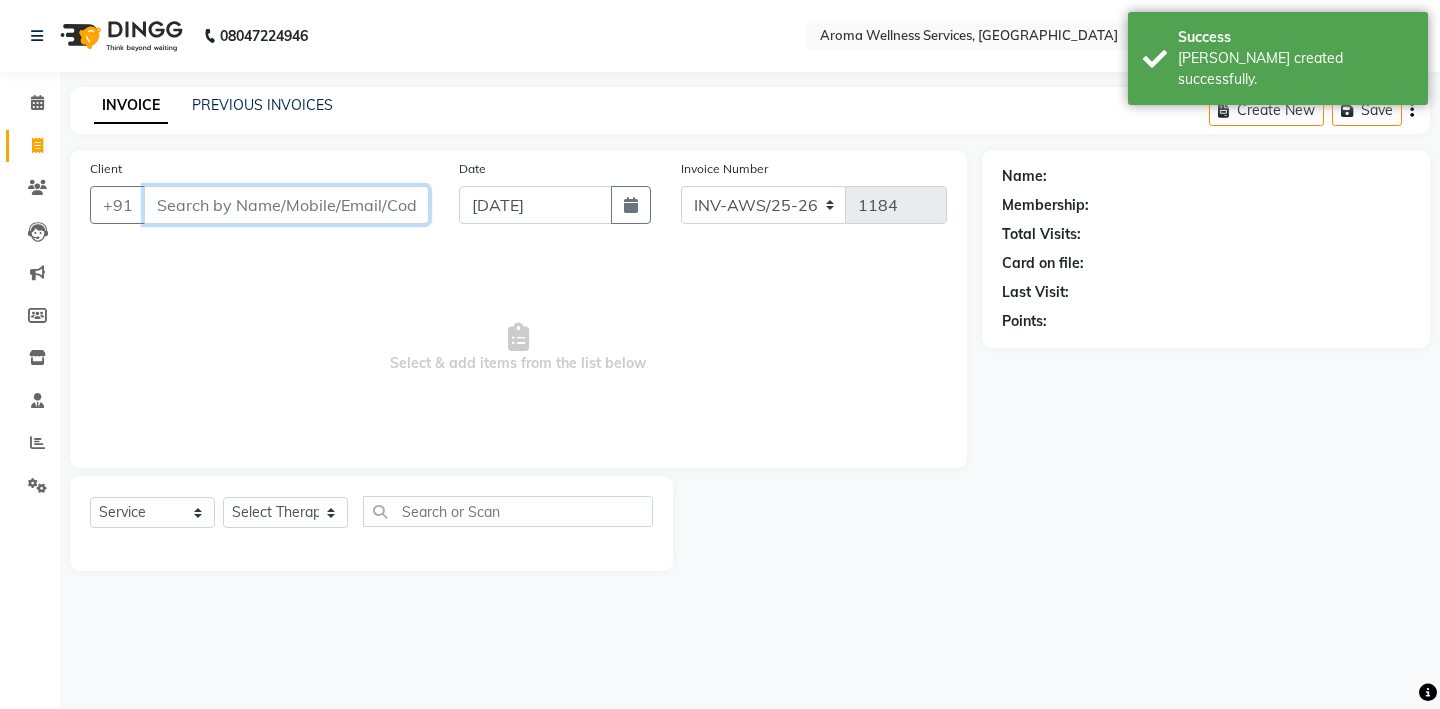 click on "Client" at bounding box center (286, 205) 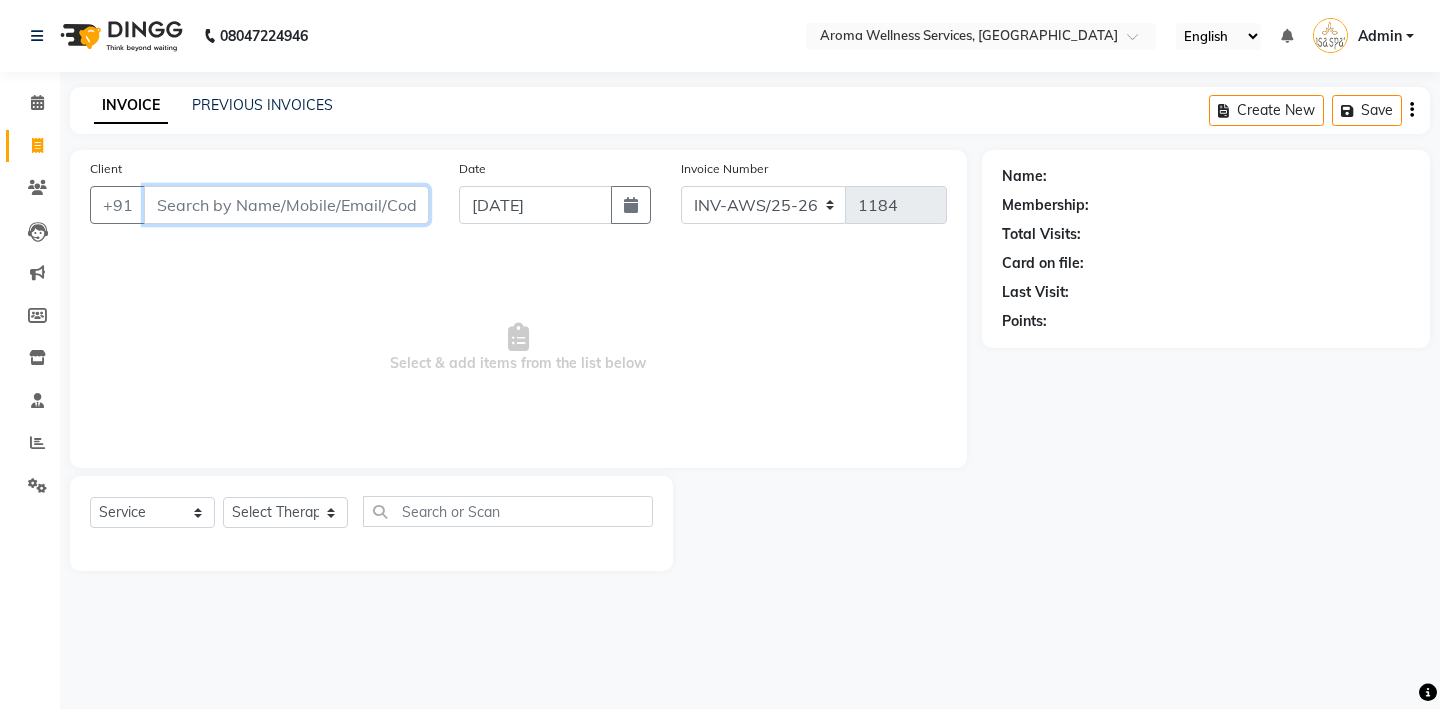 paste on "7095168217" 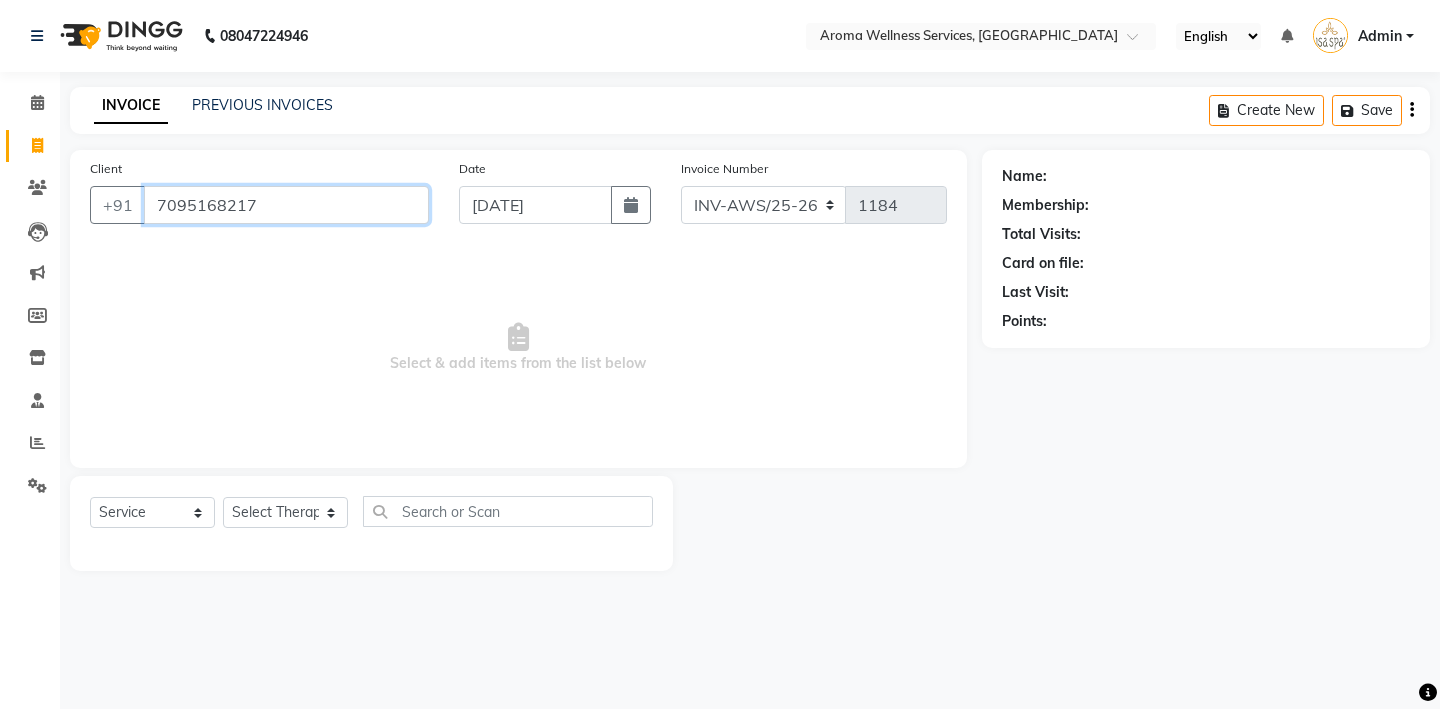 type on "7095168217" 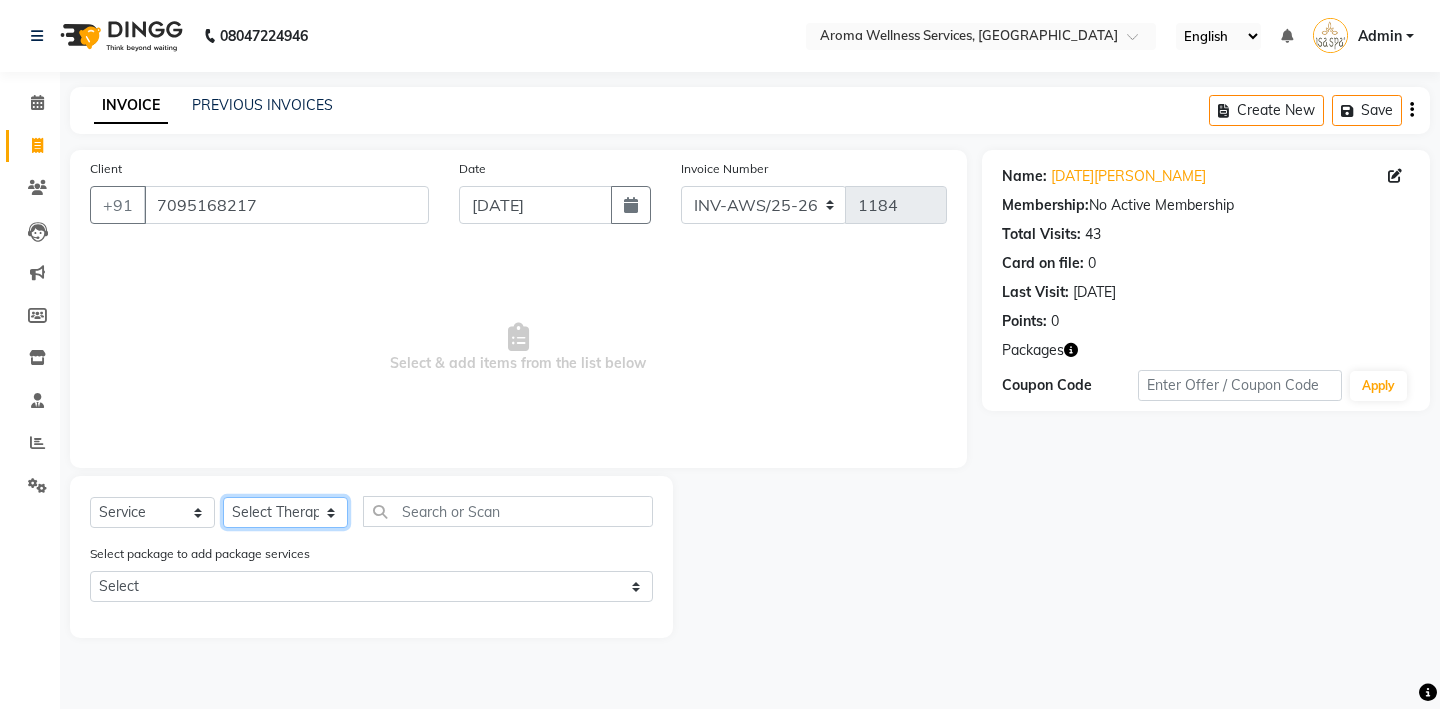 click on "Select Therapist Miss. Chong Miss. Duhpuii Miss. Eli Miss. Gladys Miss. Julee Miss. Mercy Miss. Rini Mr. Lelen" 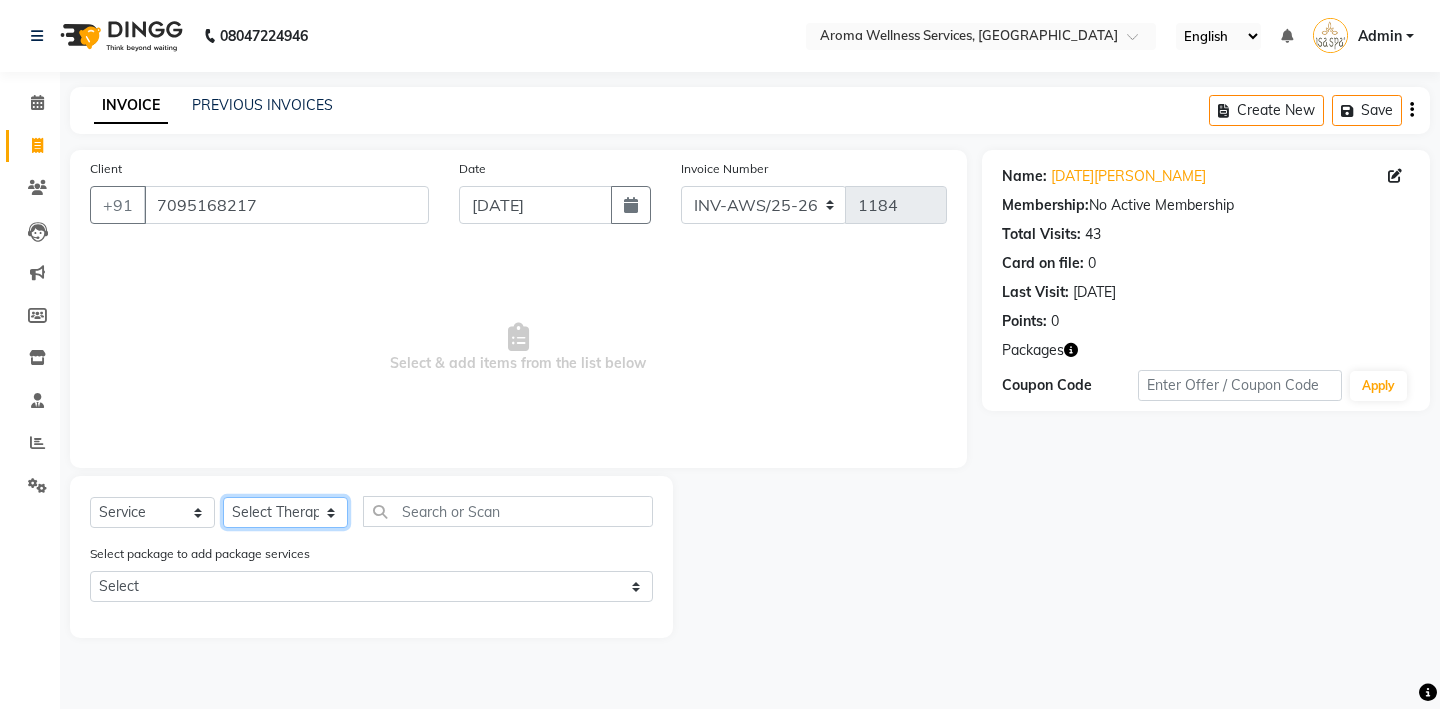 select on "50768" 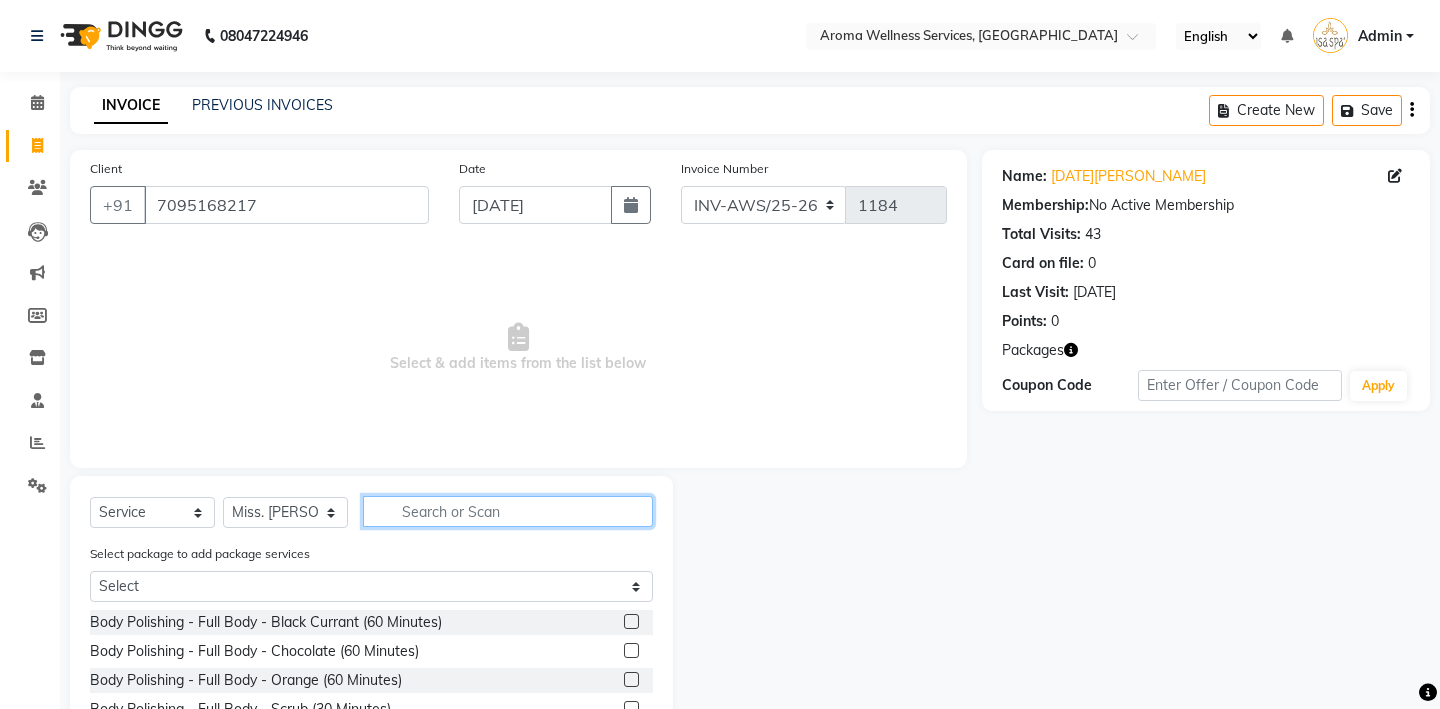 click 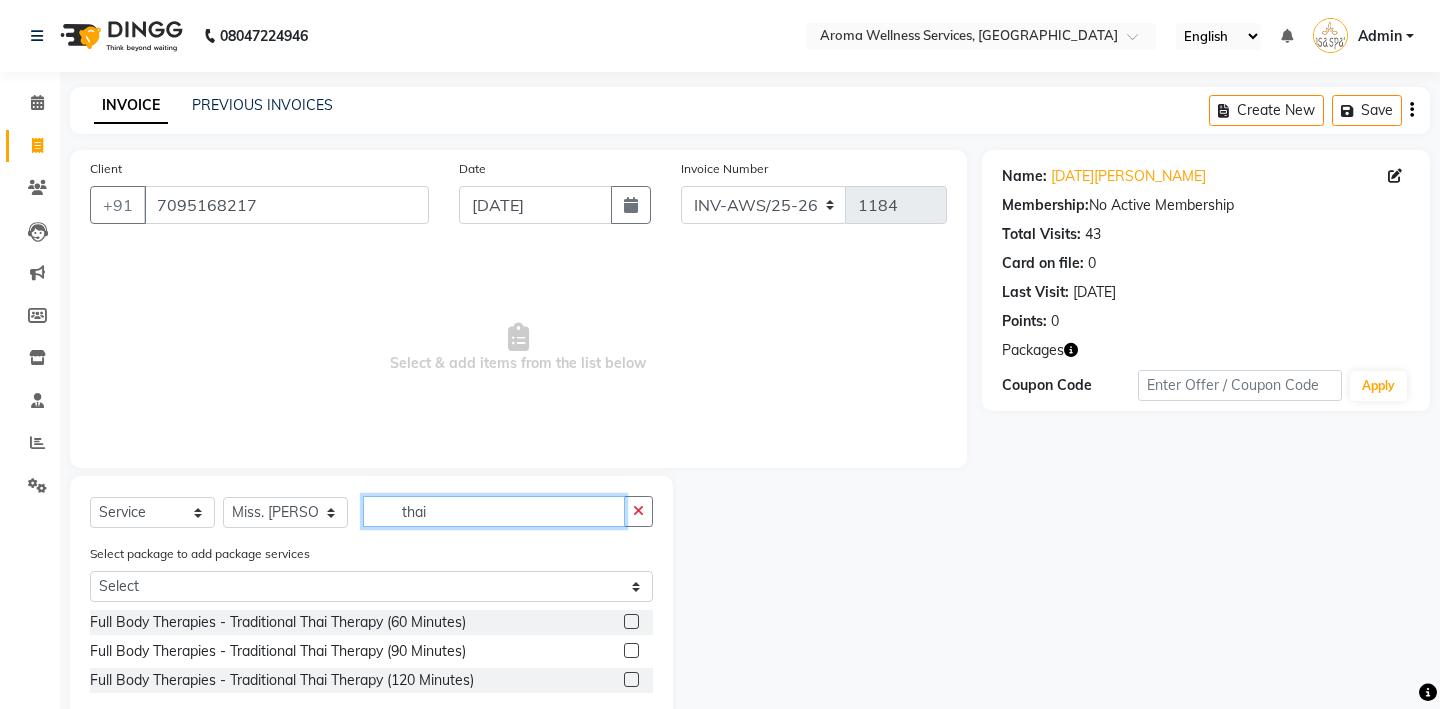 type on "thai" 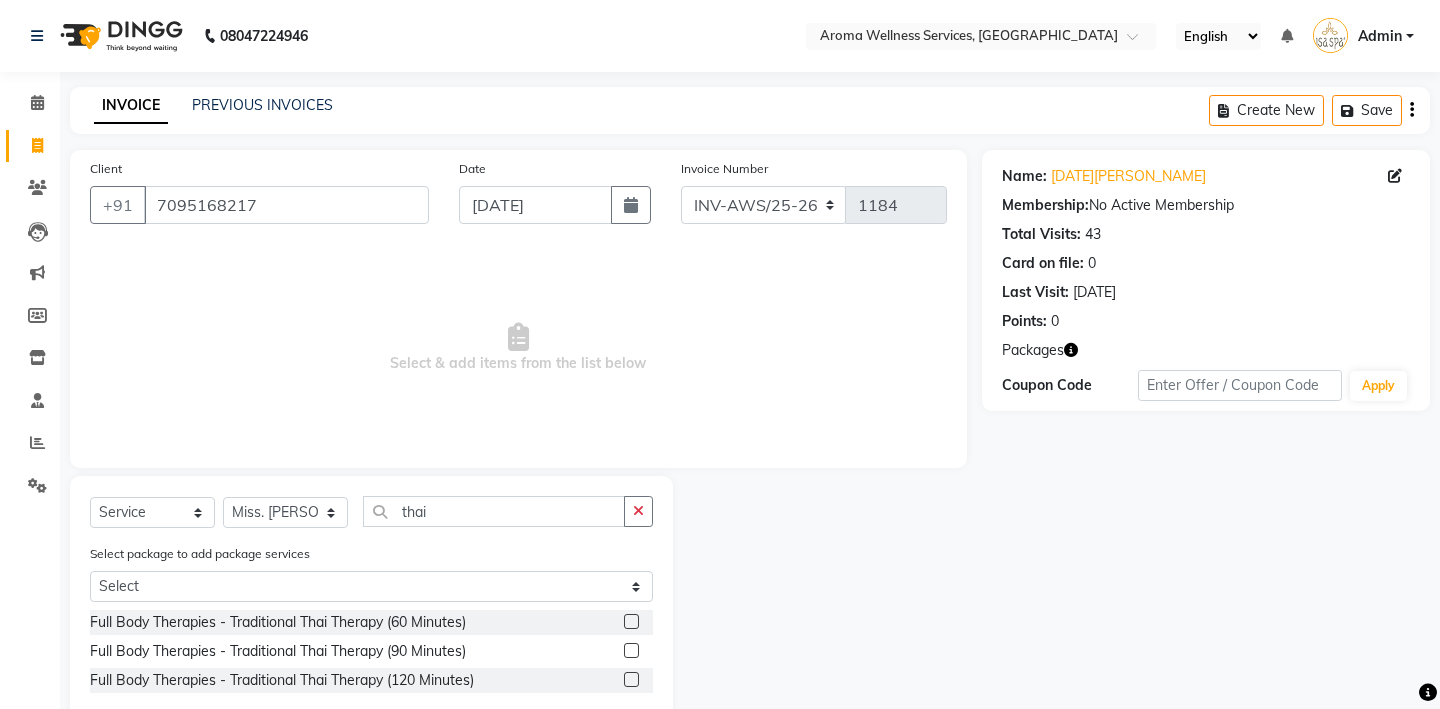 click 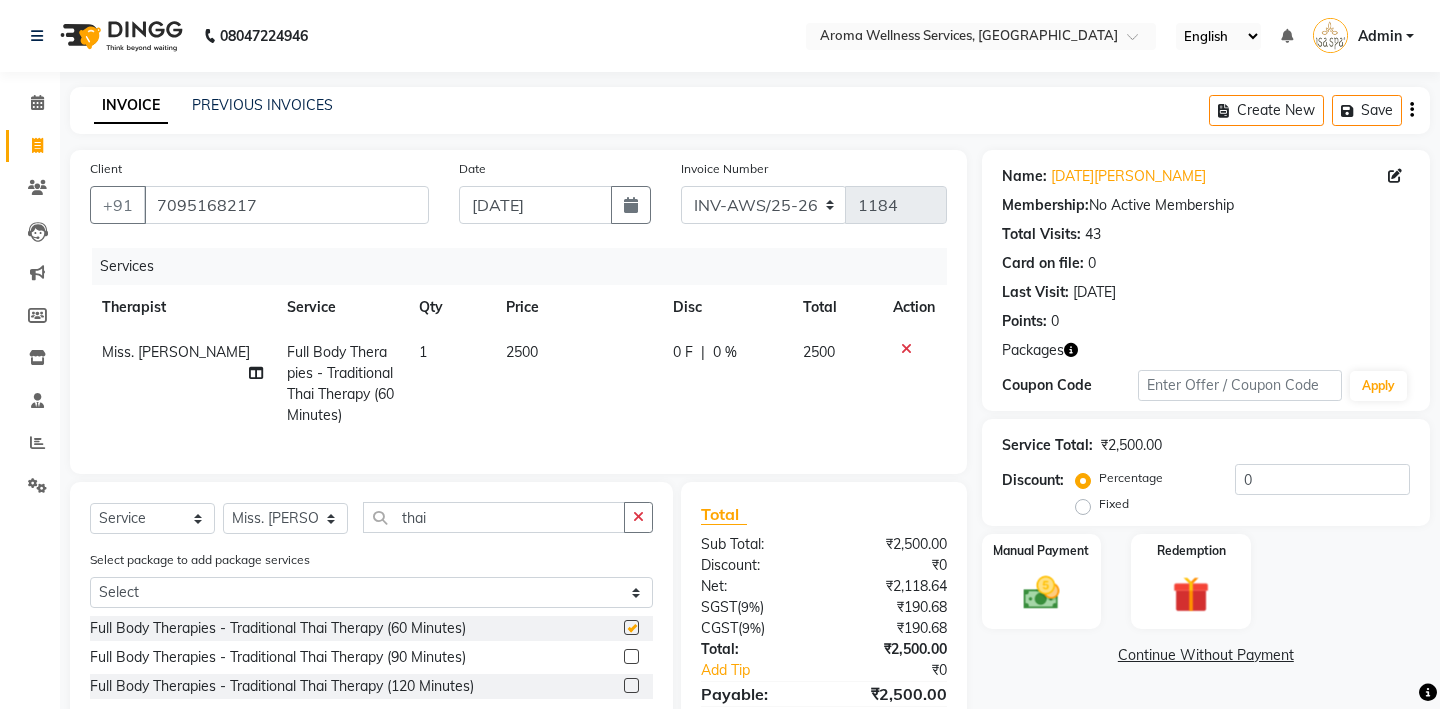 checkbox on "false" 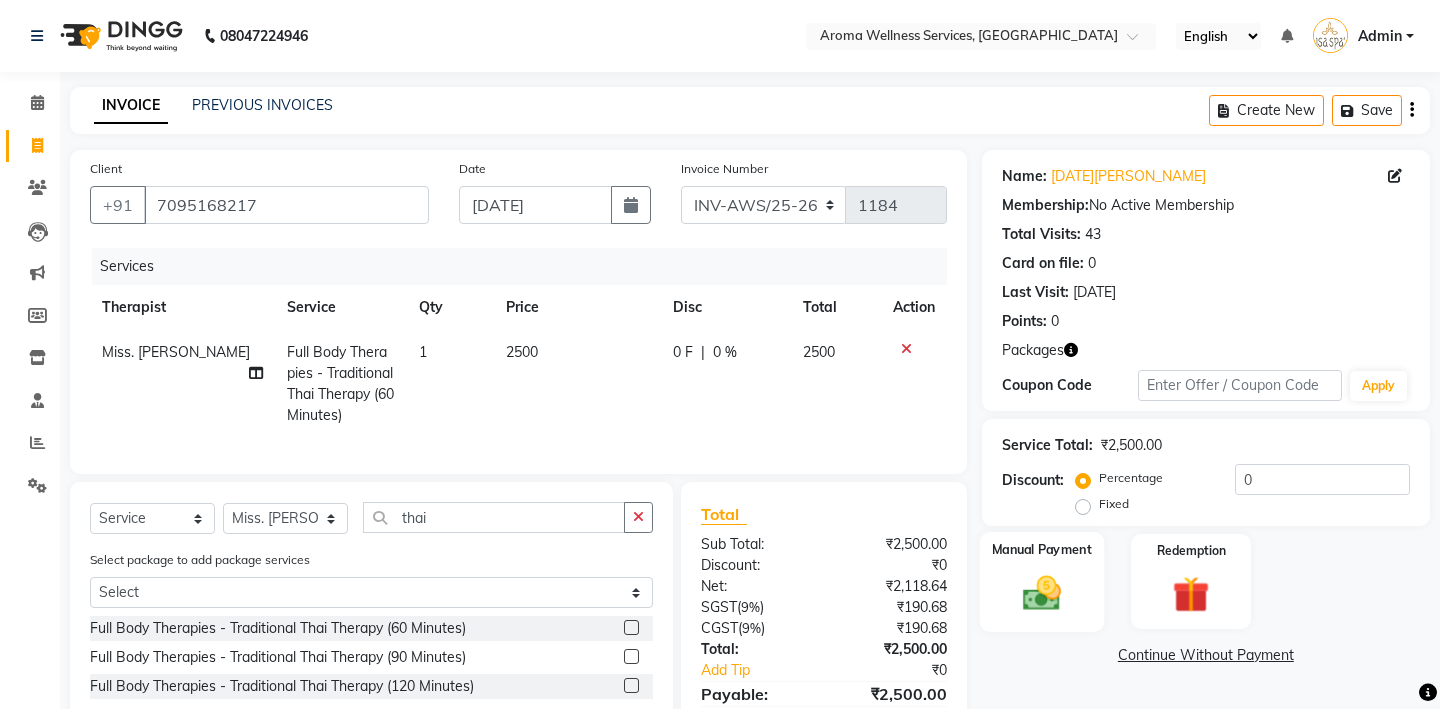 click 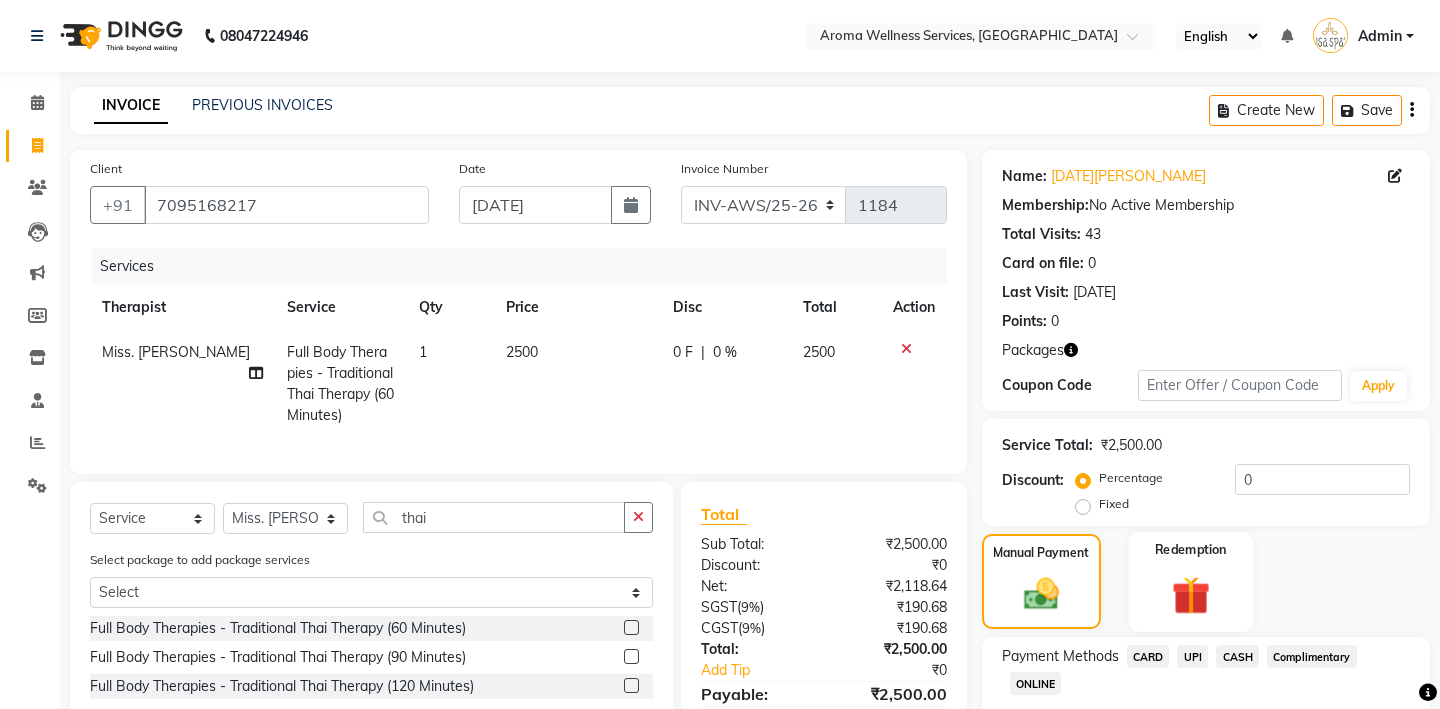 click 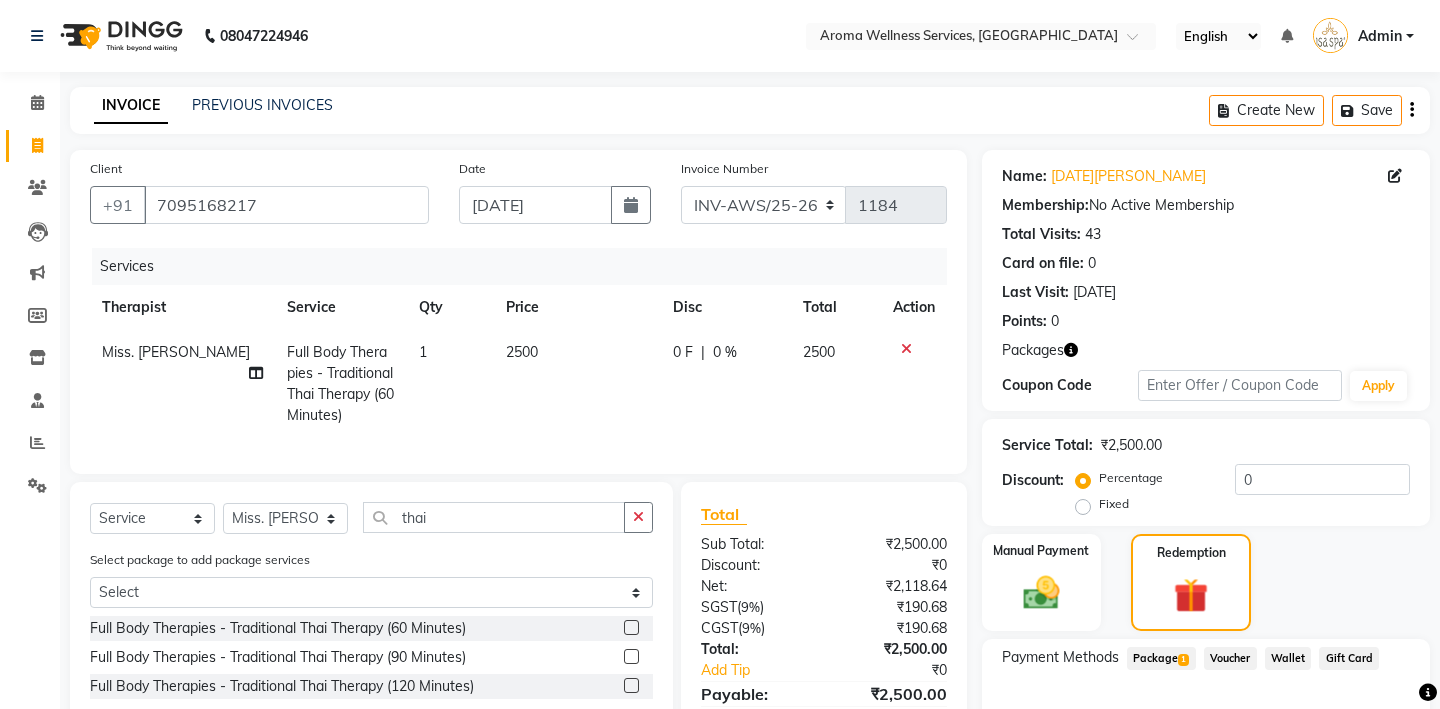 click on "Package  1" 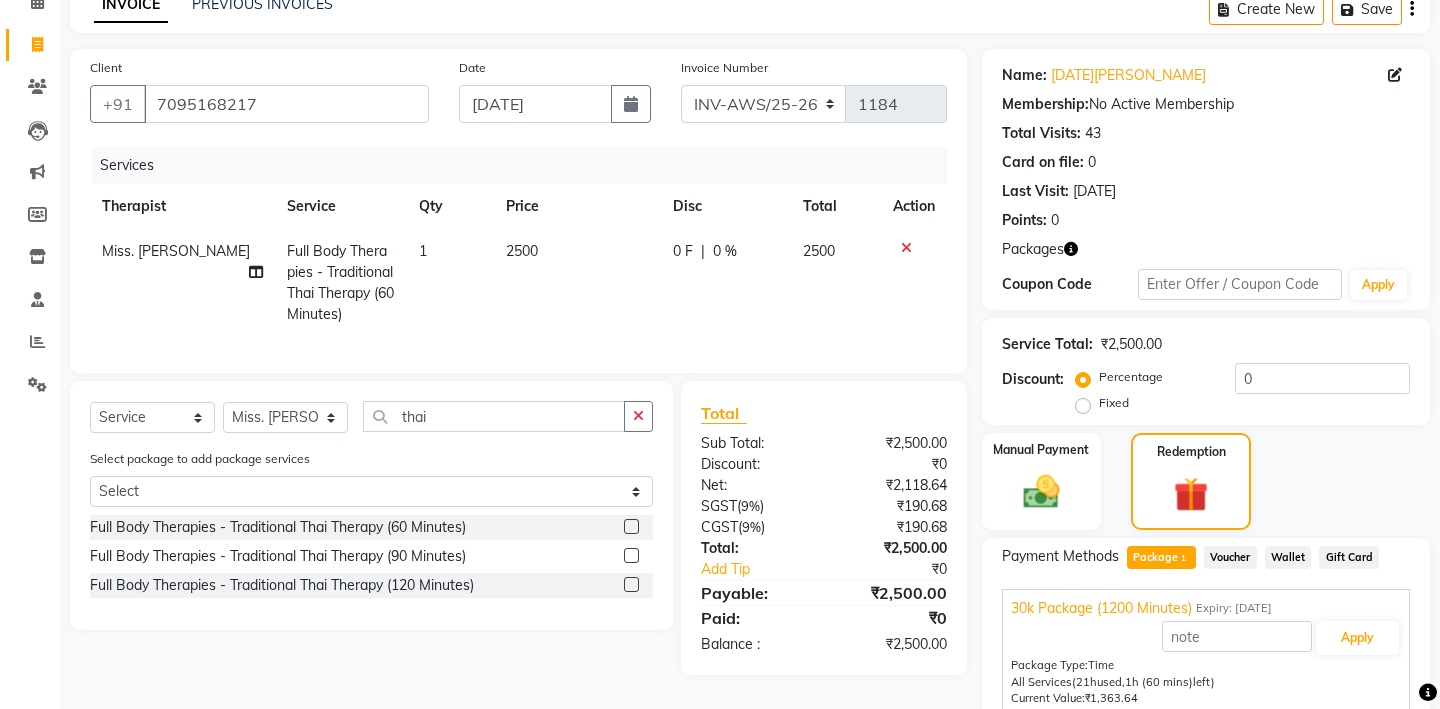 scroll, scrollTop: 165, scrollLeft: 0, axis: vertical 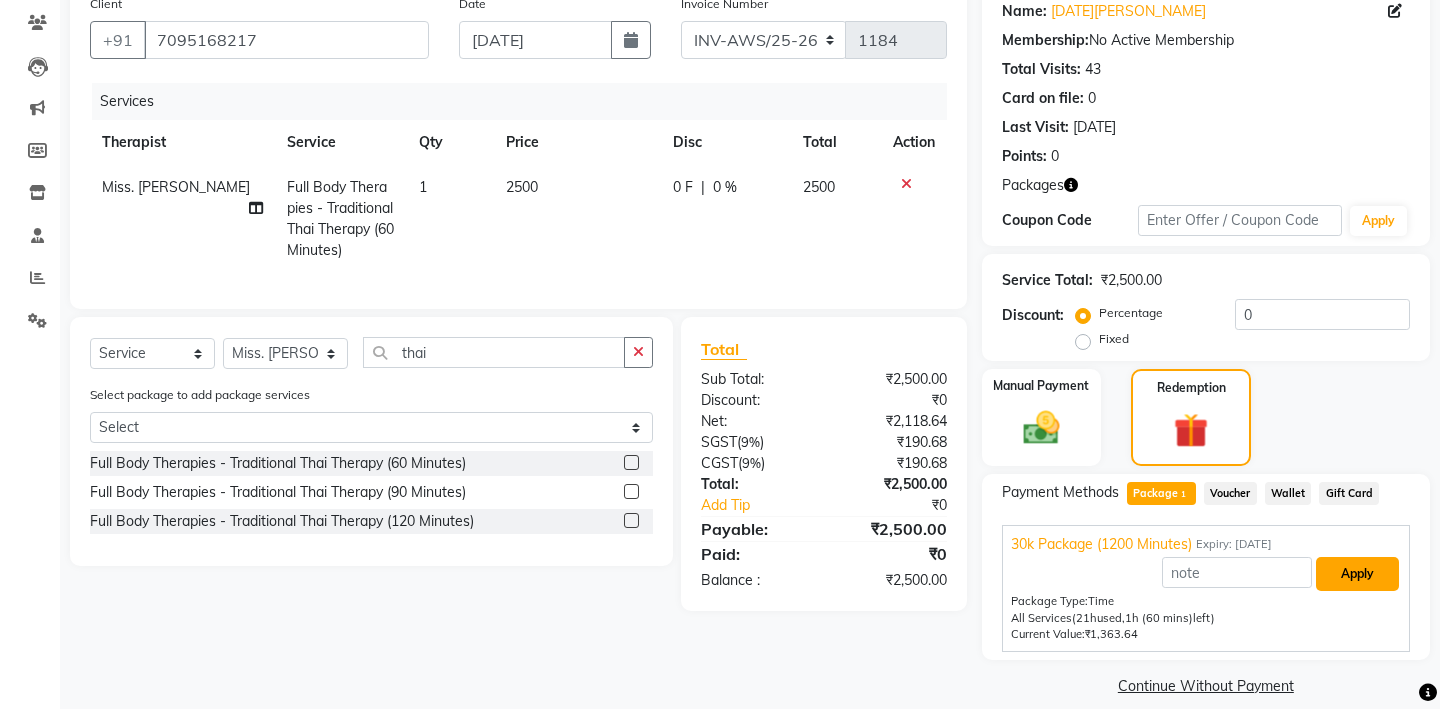 click on "Apply" at bounding box center (1357, 574) 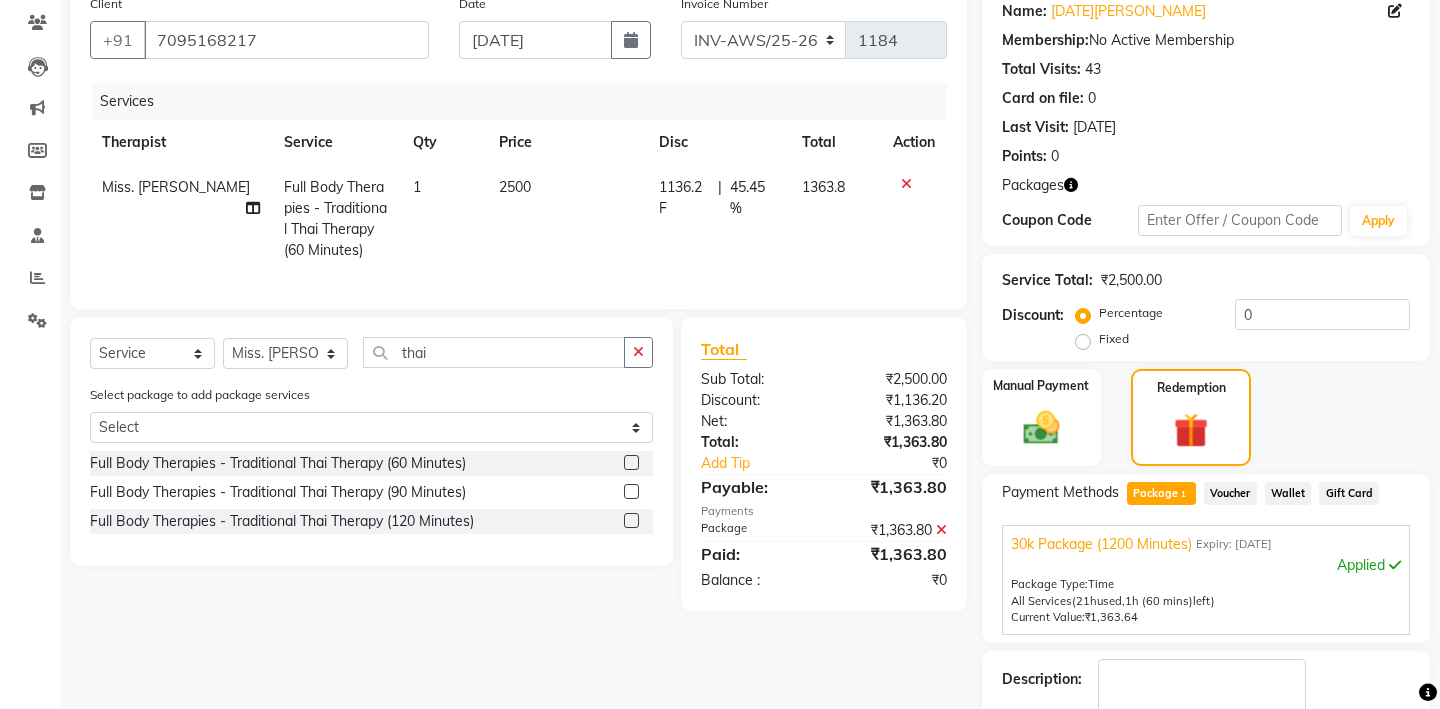 scroll, scrollTop: 232, scrollLeft: 0, axis: vertical 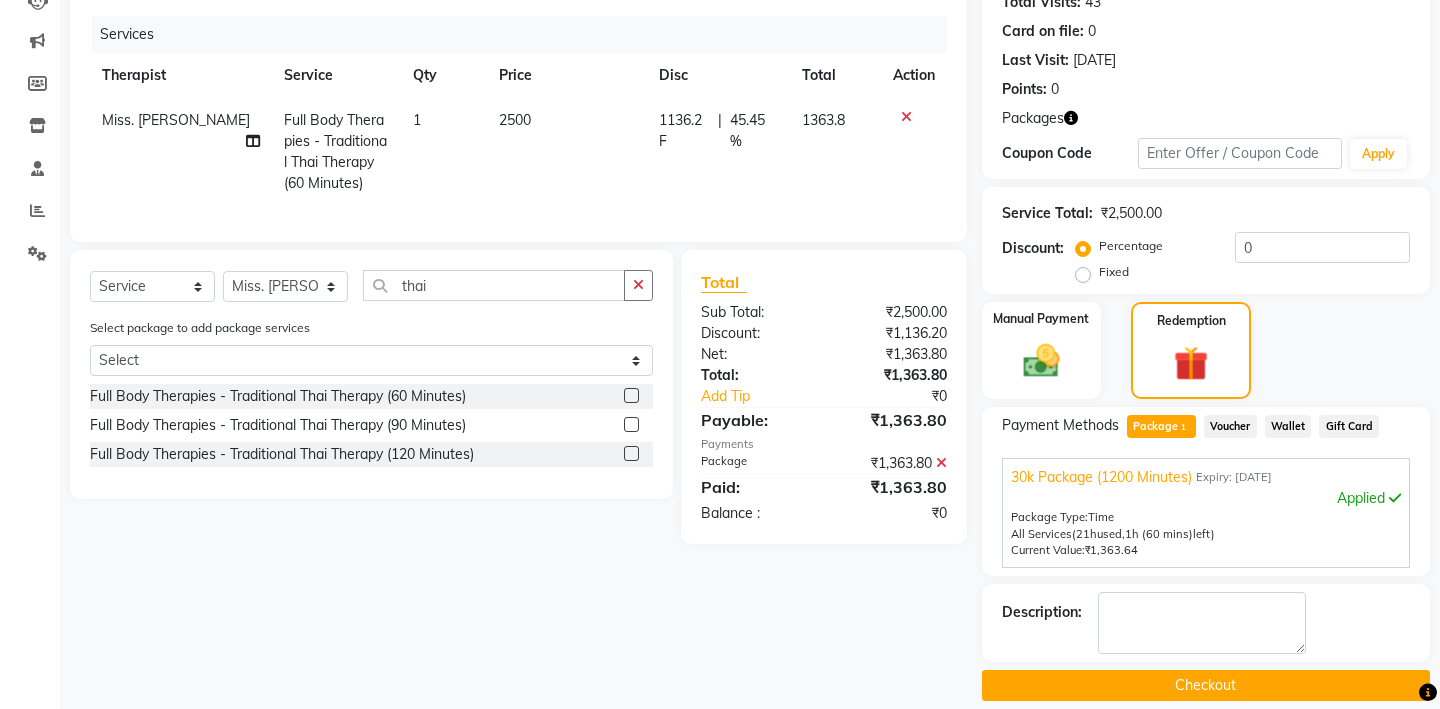 click on "Checkout" 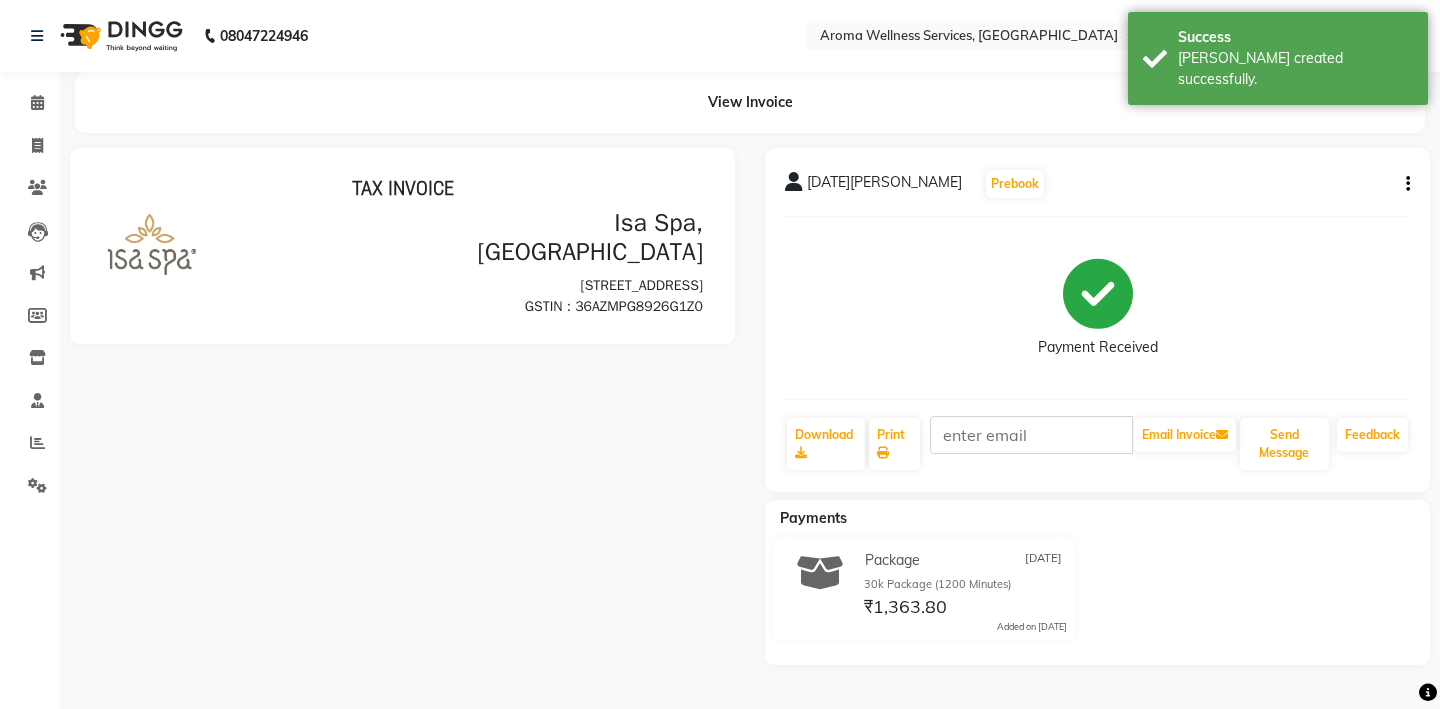 scroll, scrollTop: 0, scrollLeft: 0, axis: both 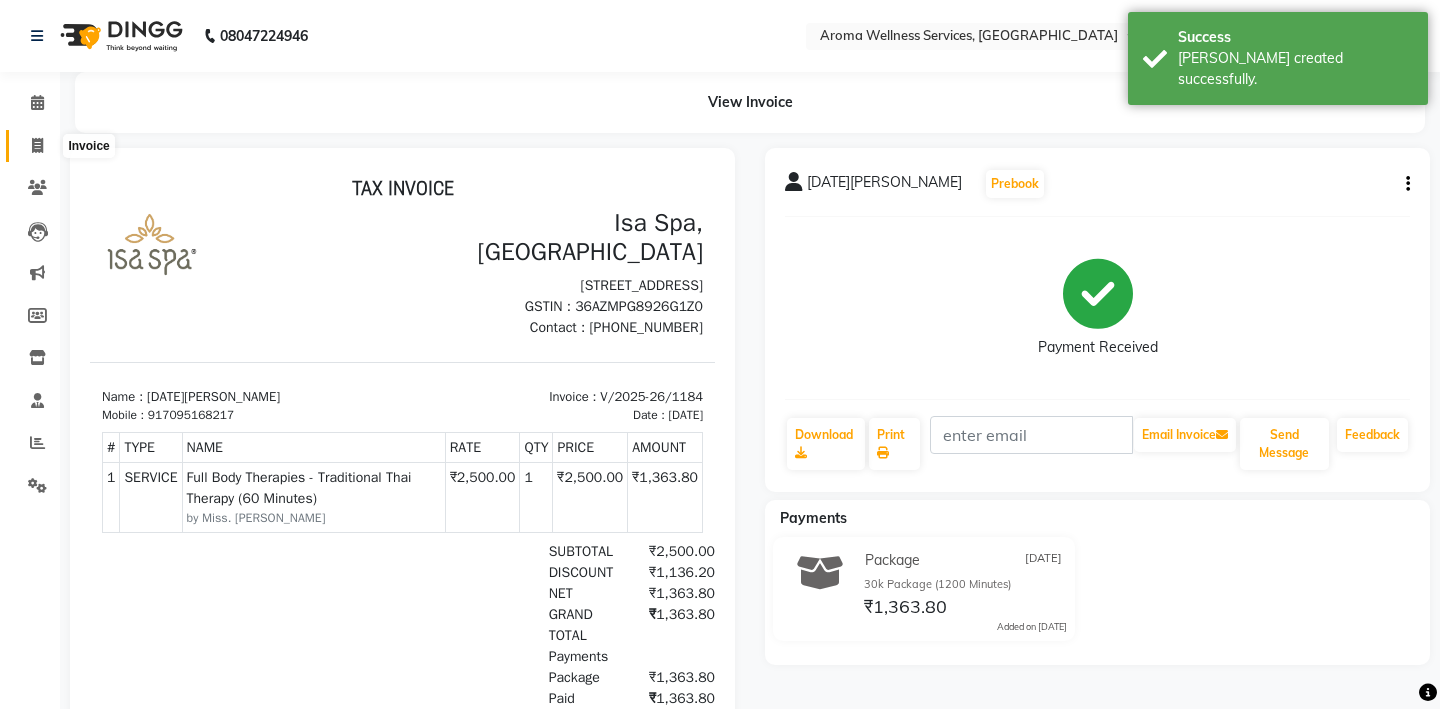 click 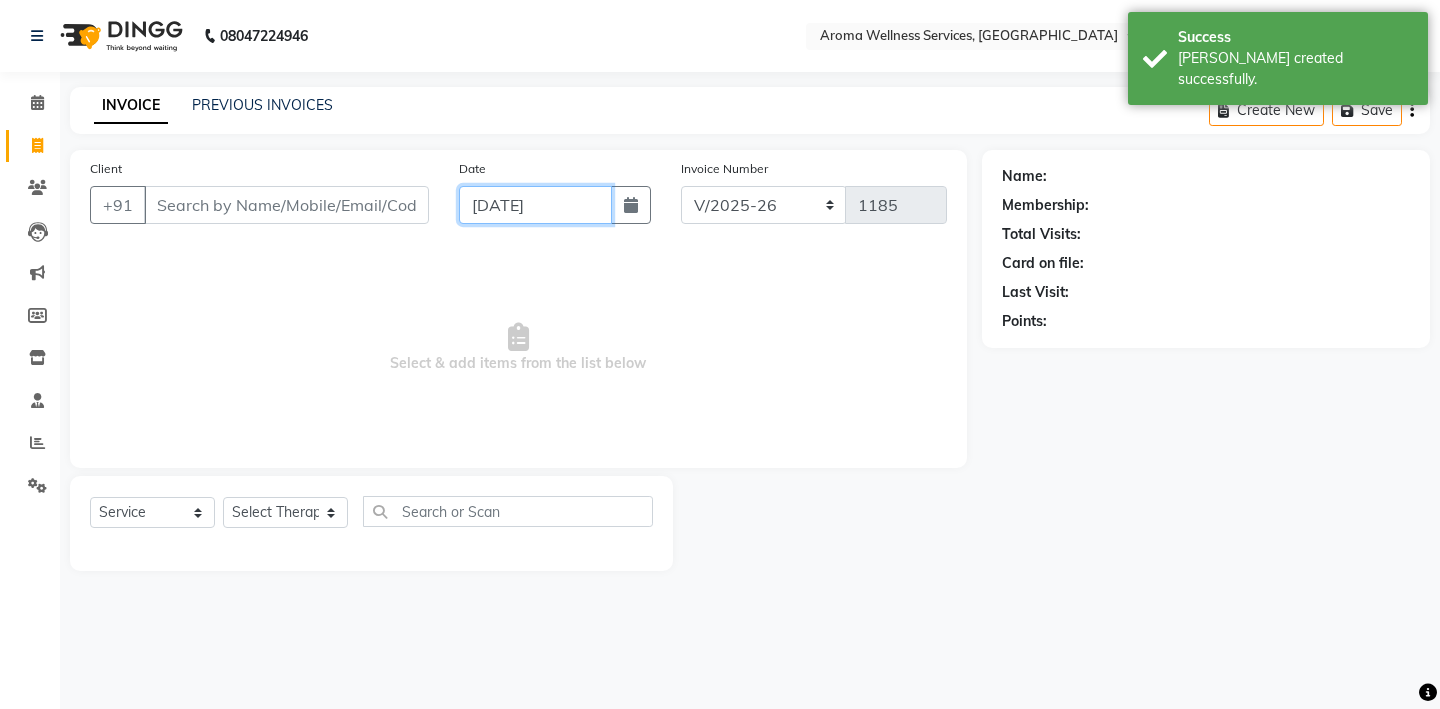 click on "[DATE]" 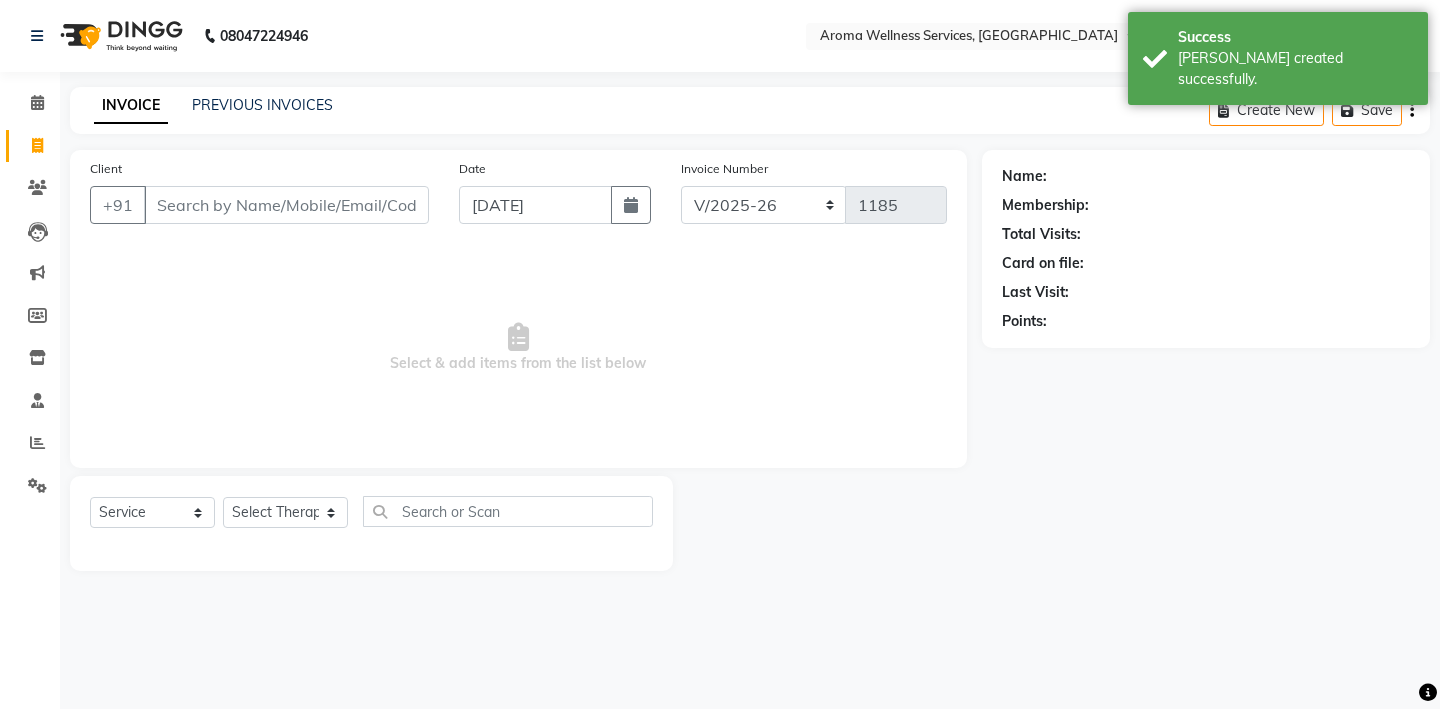 select on "7" 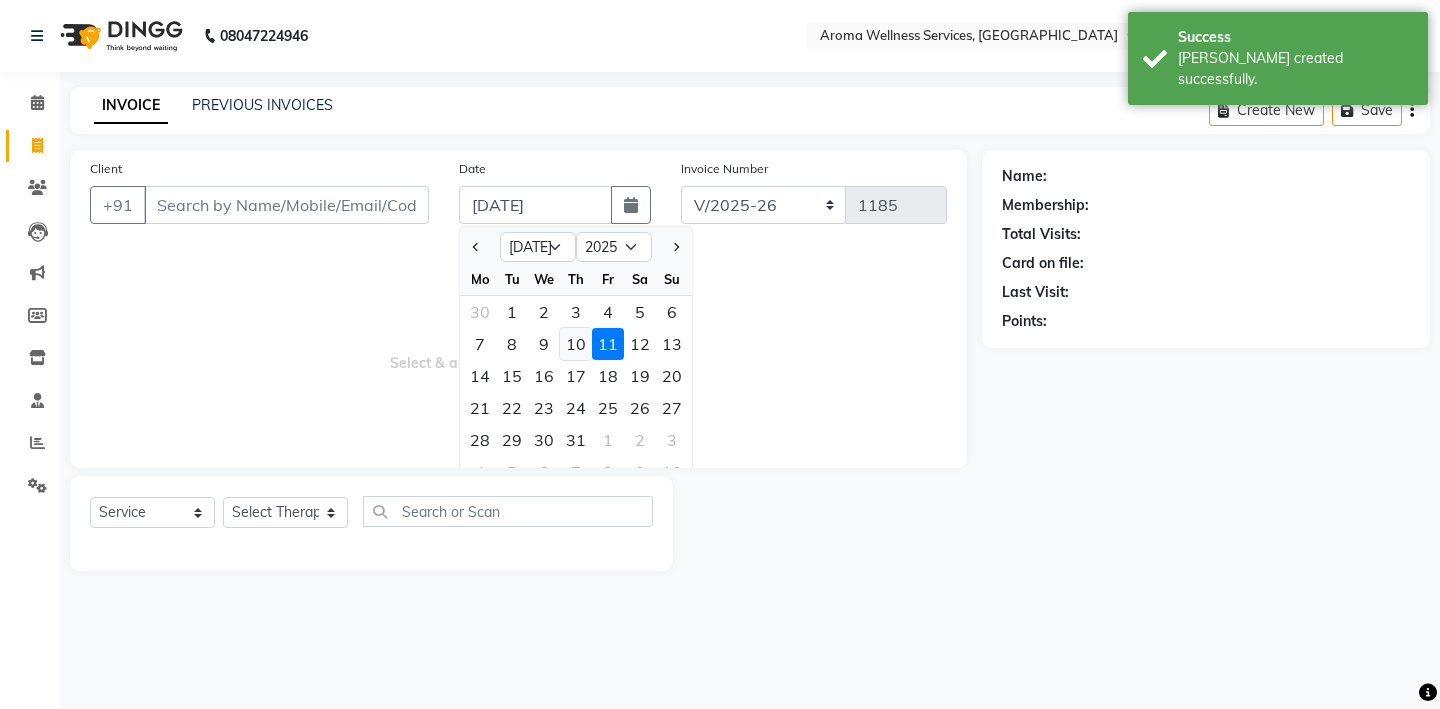 click on "10" 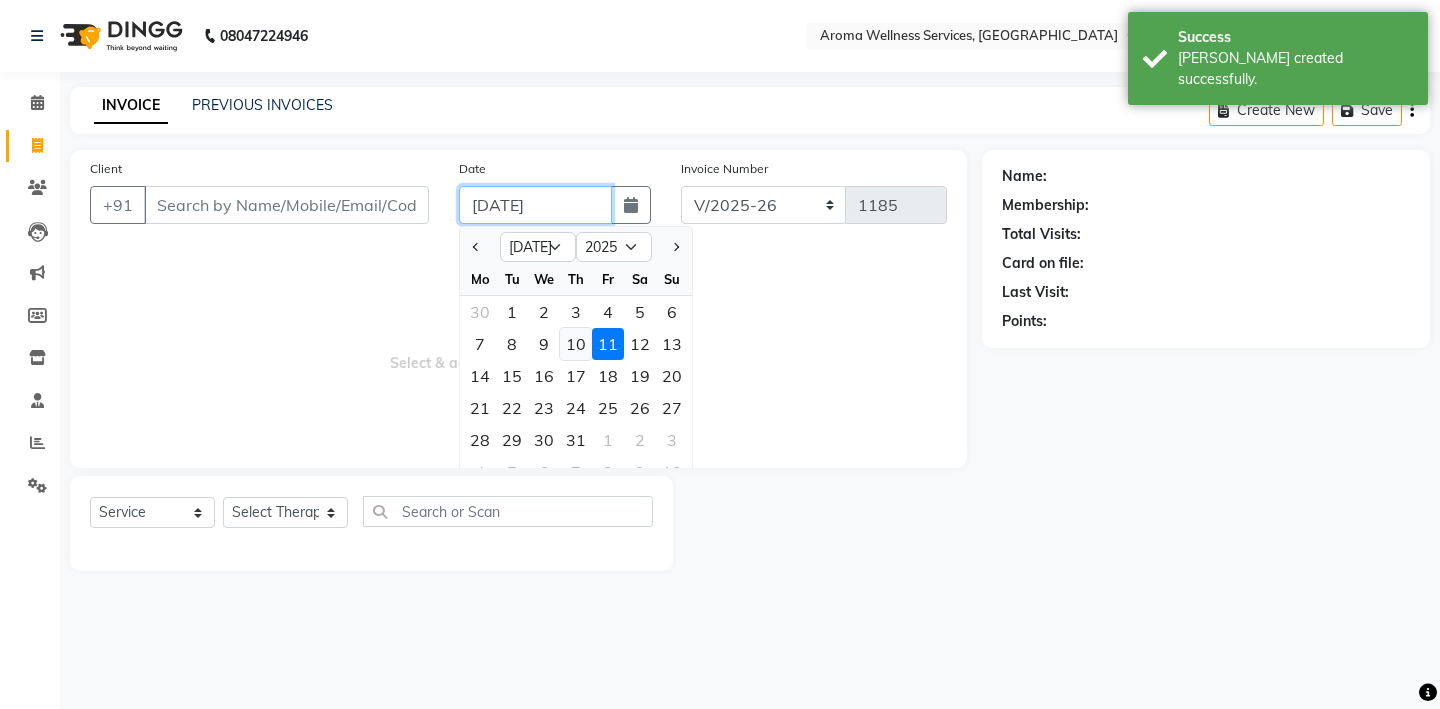 type on "10-07-2025" 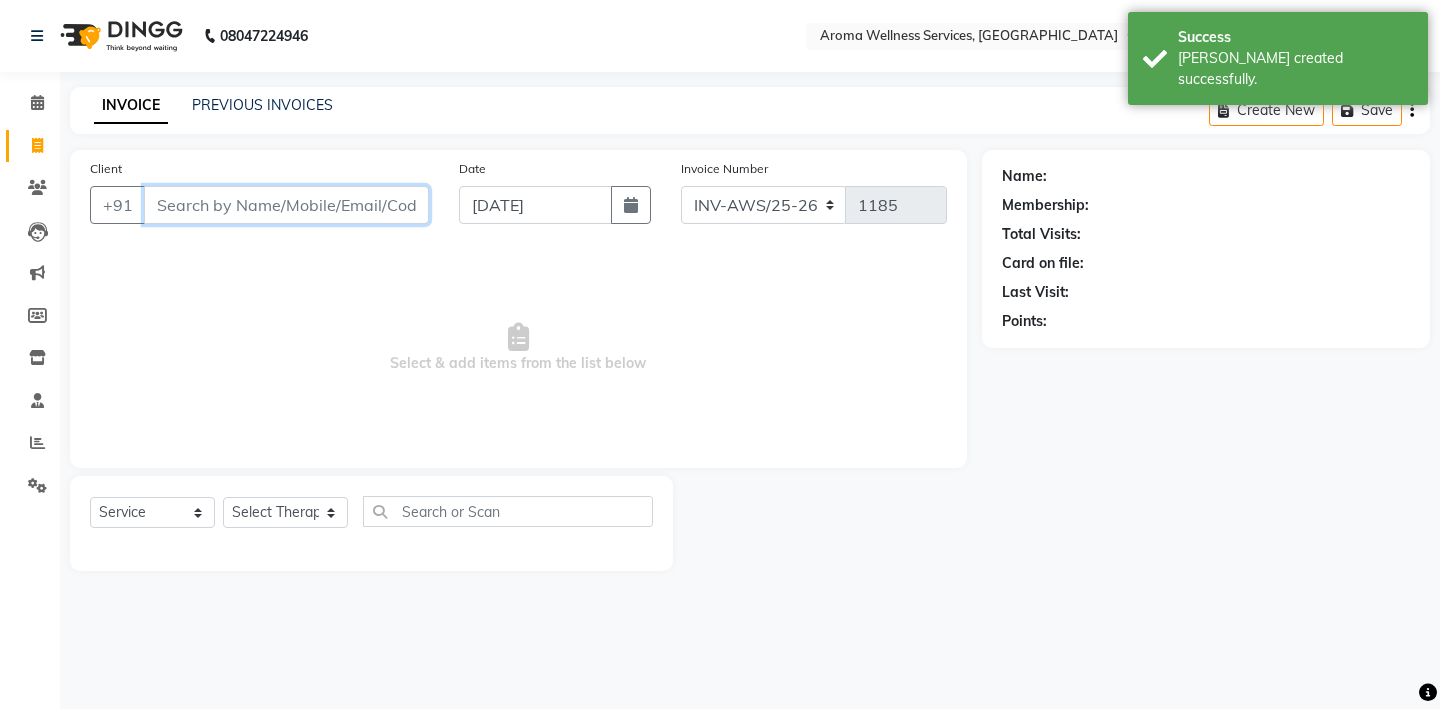 click on "Client" at bounding box center [286, 205] 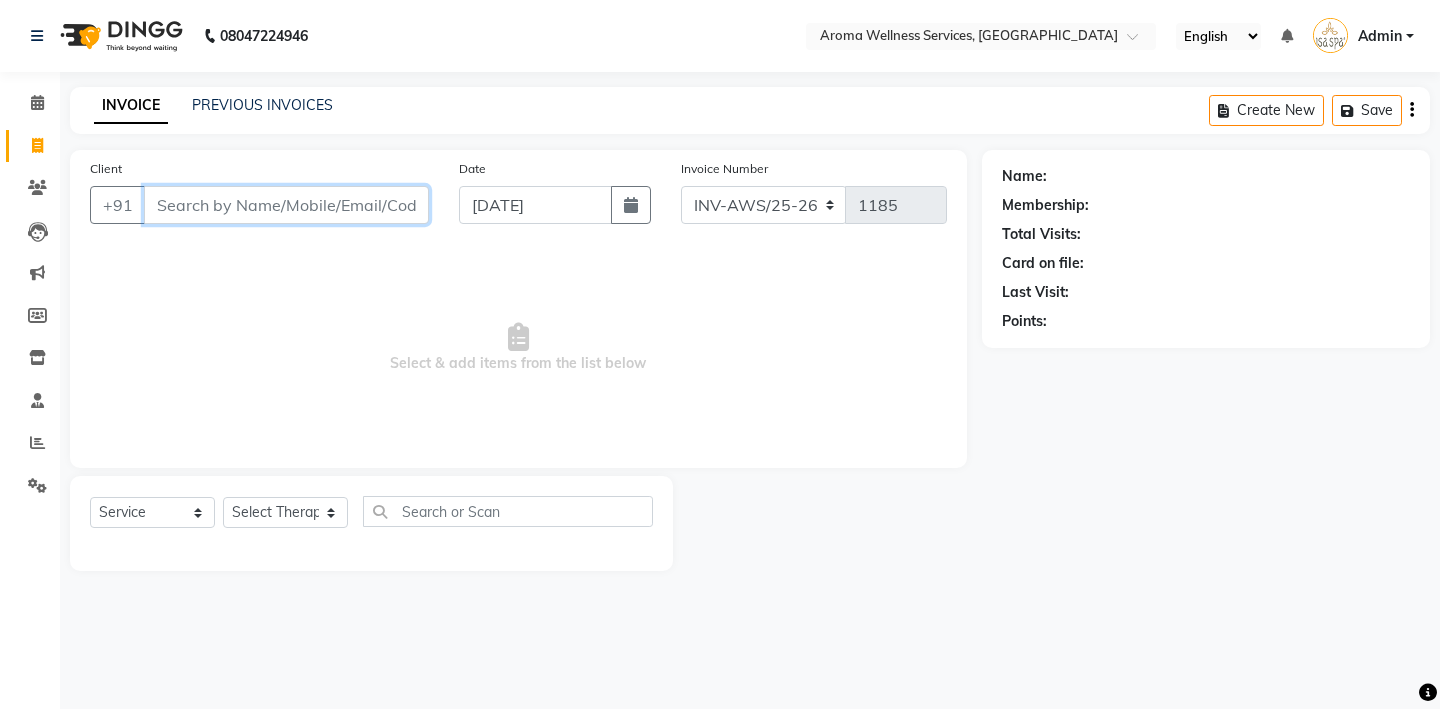 paste on "6300240891" 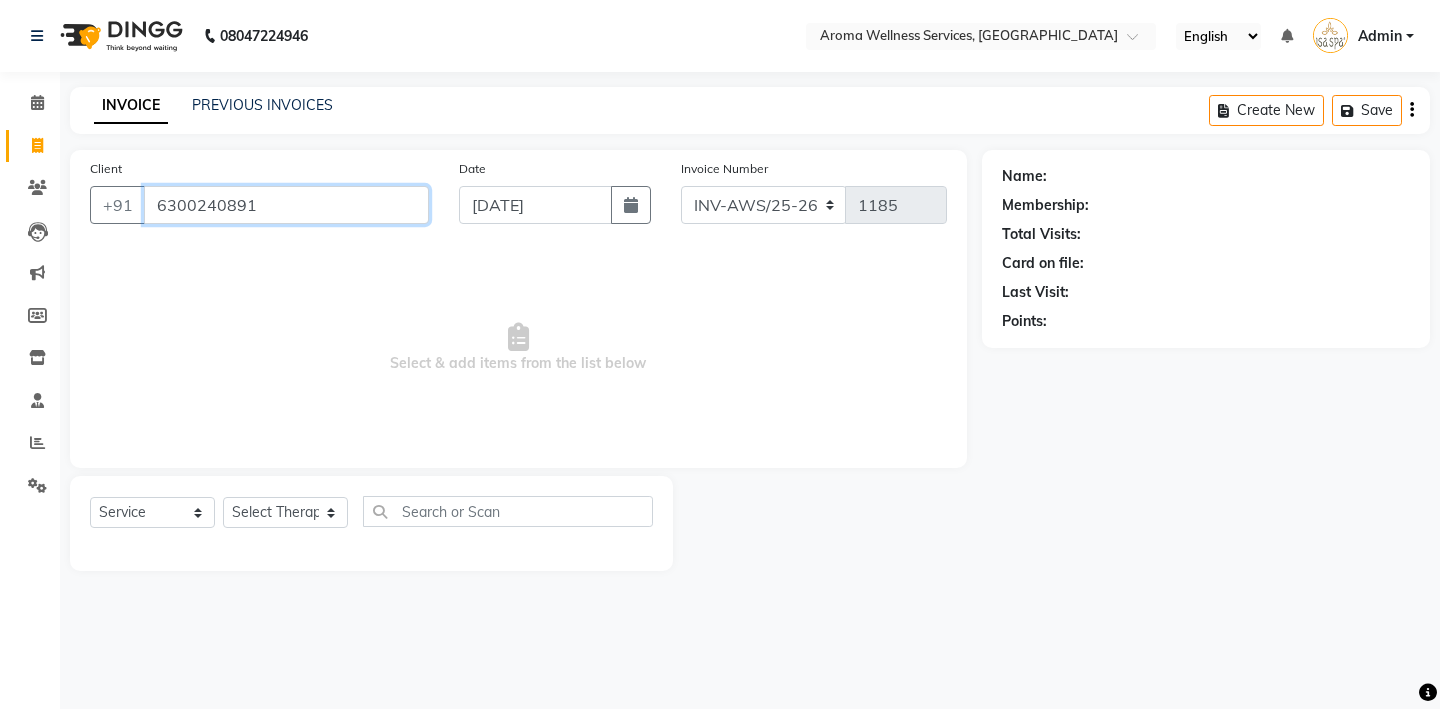 type on "6300240891" 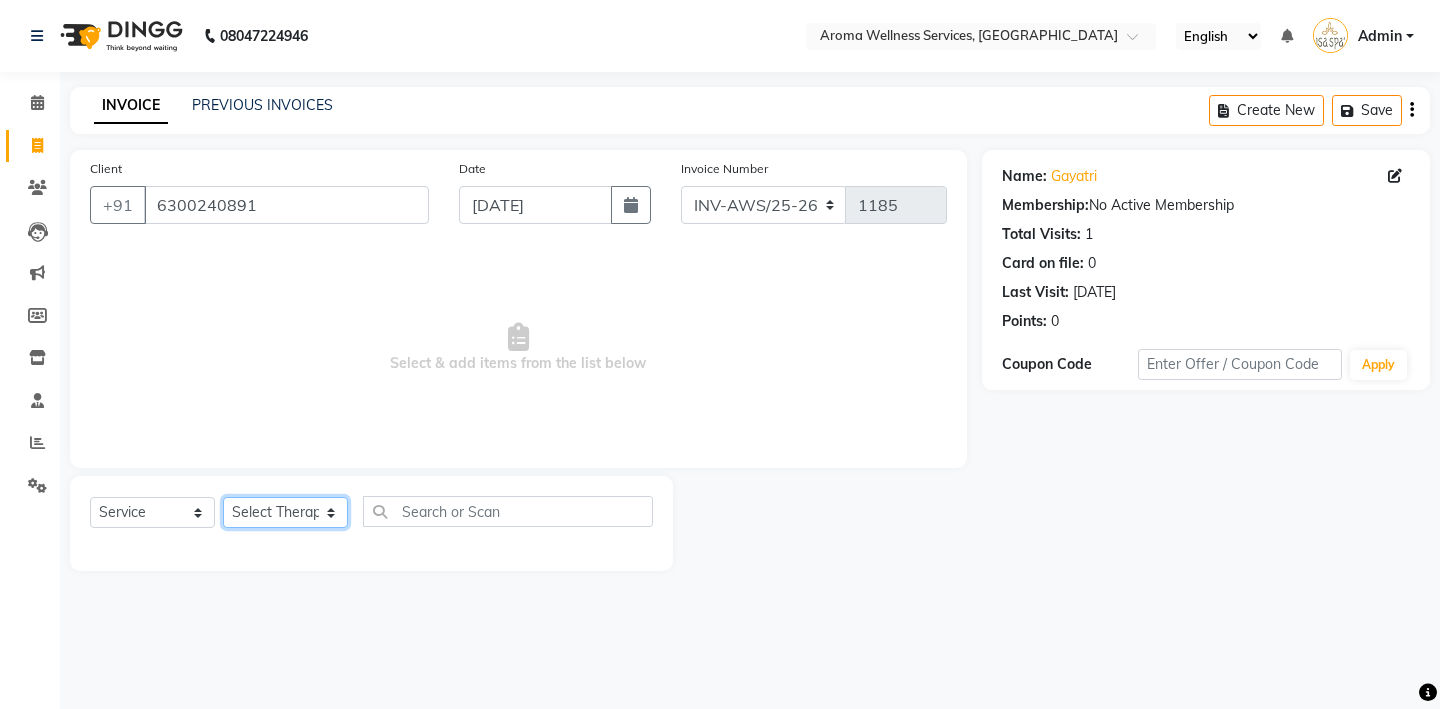 click on "Select Therapist Miss. Chong Miss. Duhpuii Miss. Eli Miss. Gladys Miss. Julee Miss. Mercy Miss. Rini Mr. Lelen" 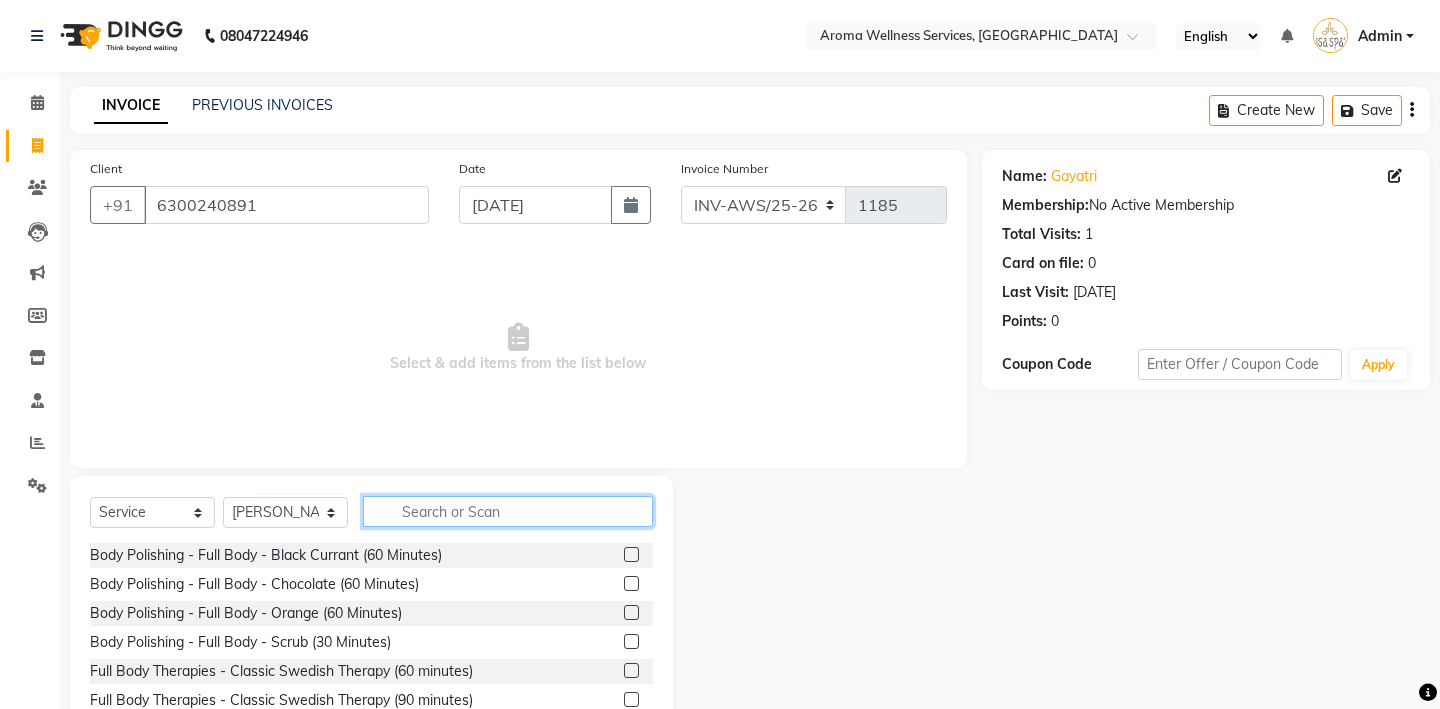 click 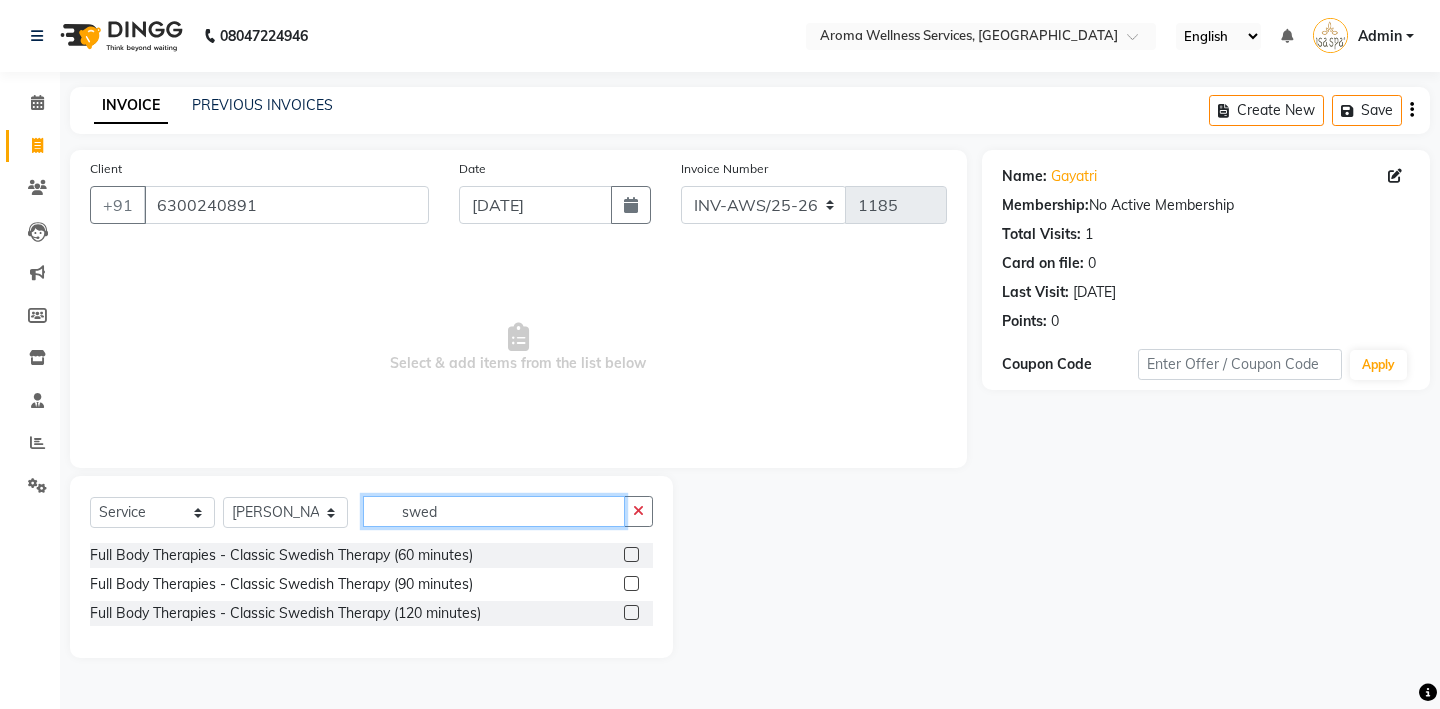 type on "swed" 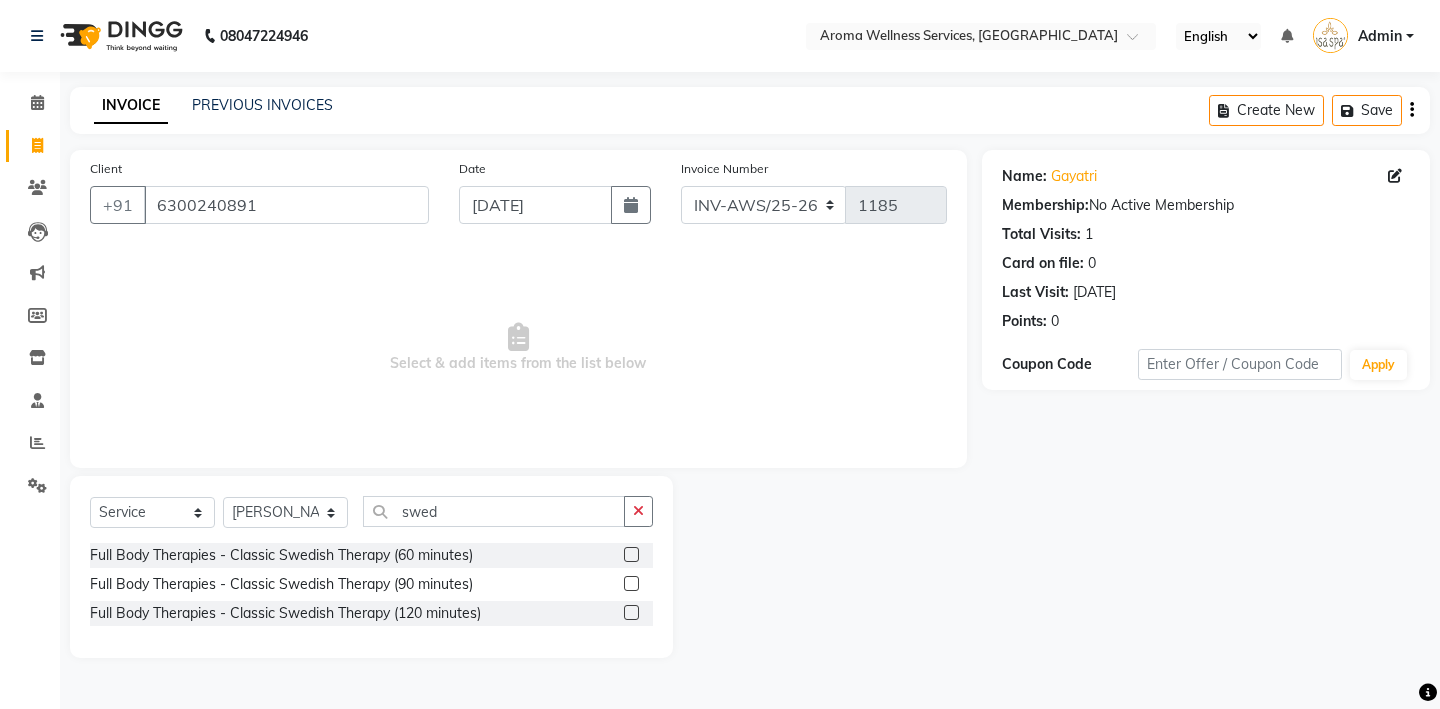 click 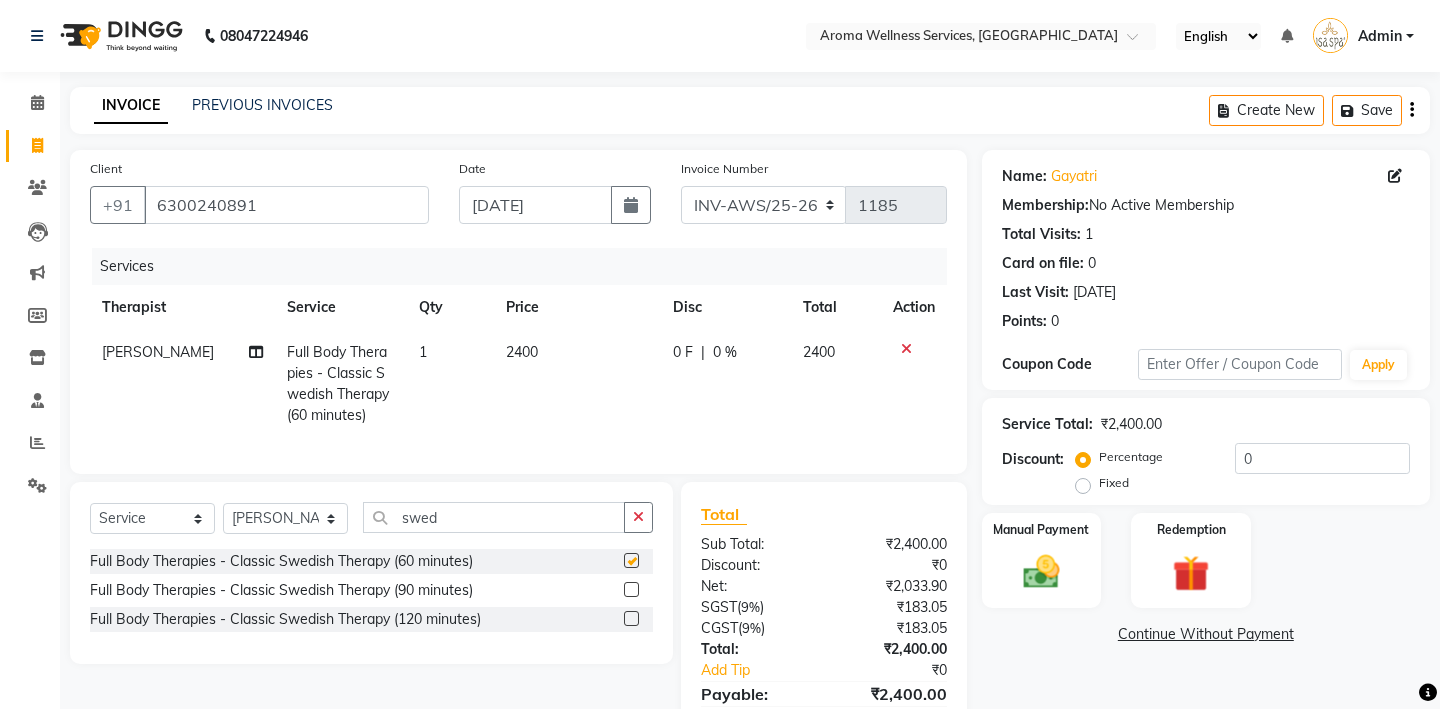 checkbox on "false" 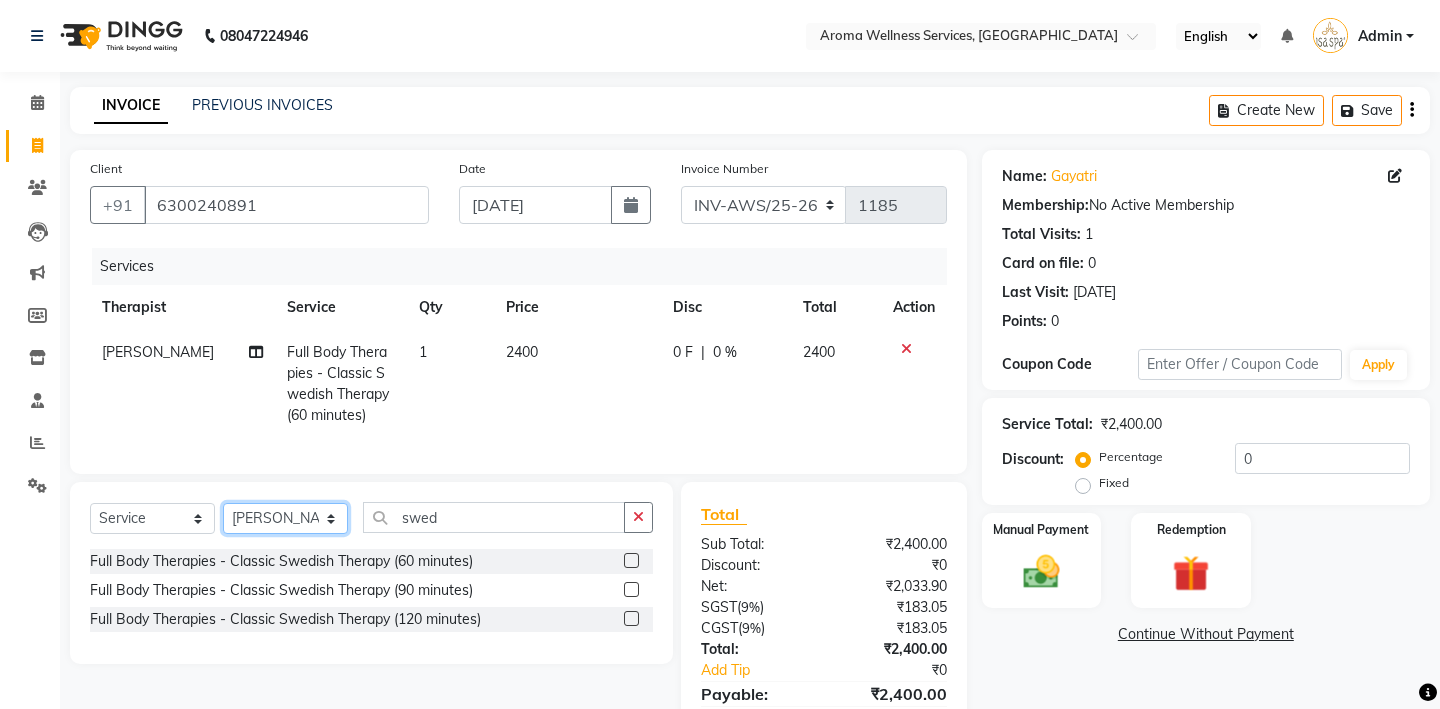 click on "Select Therapist Miss. Chong Miss. Duhpuii Miss. Eli Miss. Gladys Miss. Julee Miss. Mercy Miss. Rini Mr. Lelen" 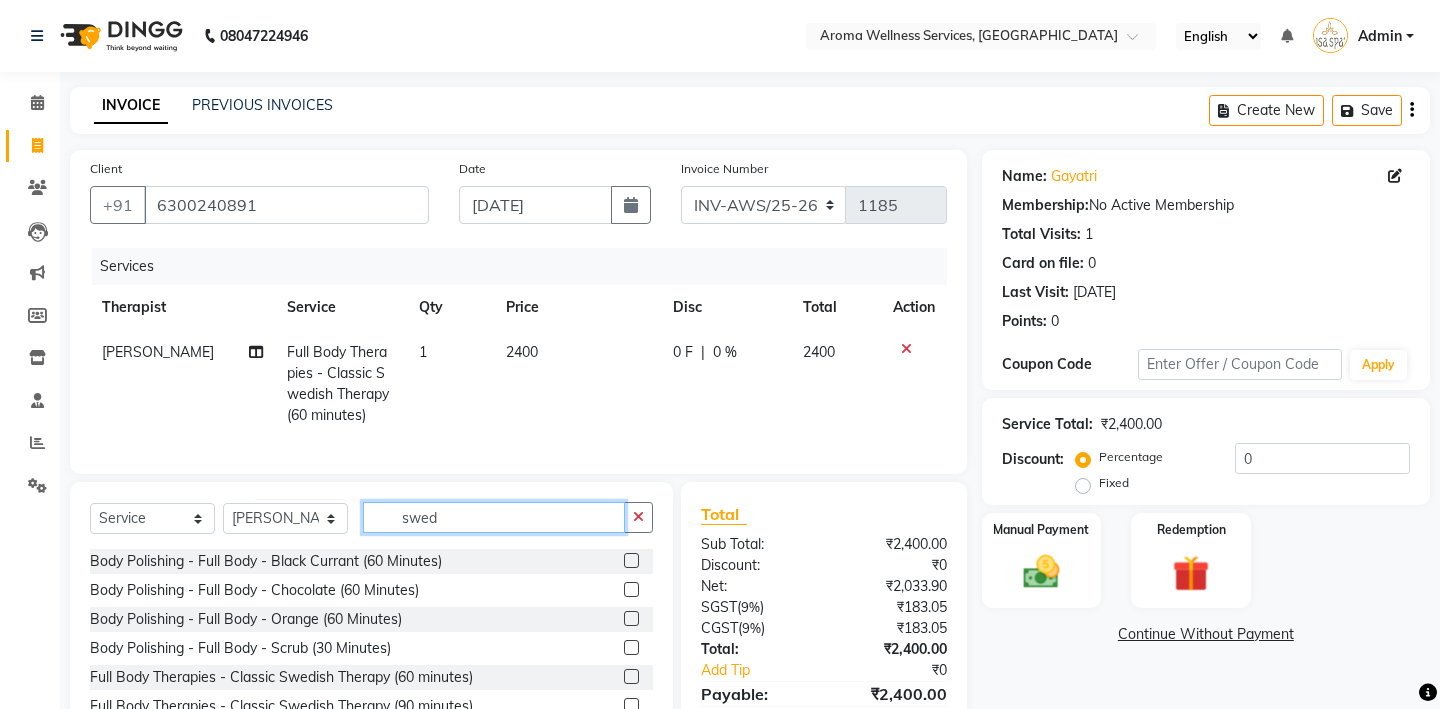 click on "swed" 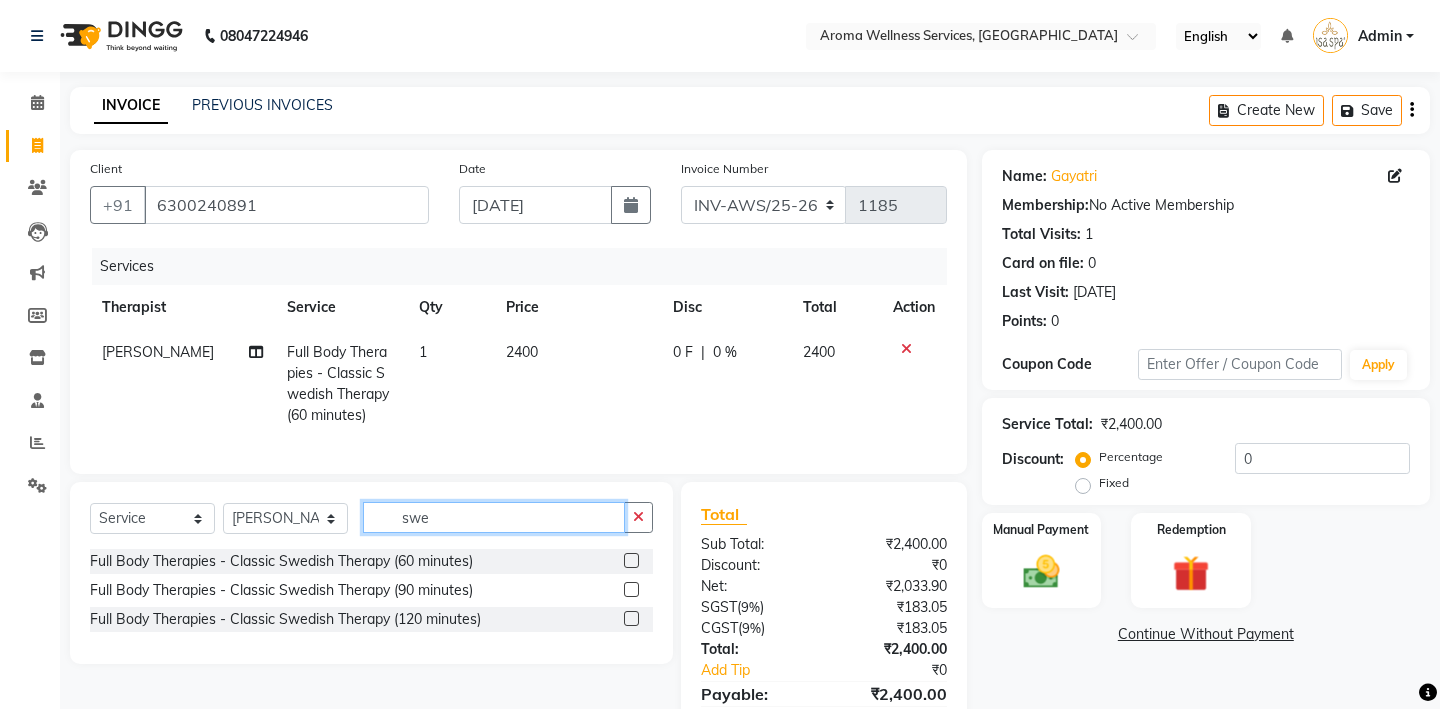 type on "swe" 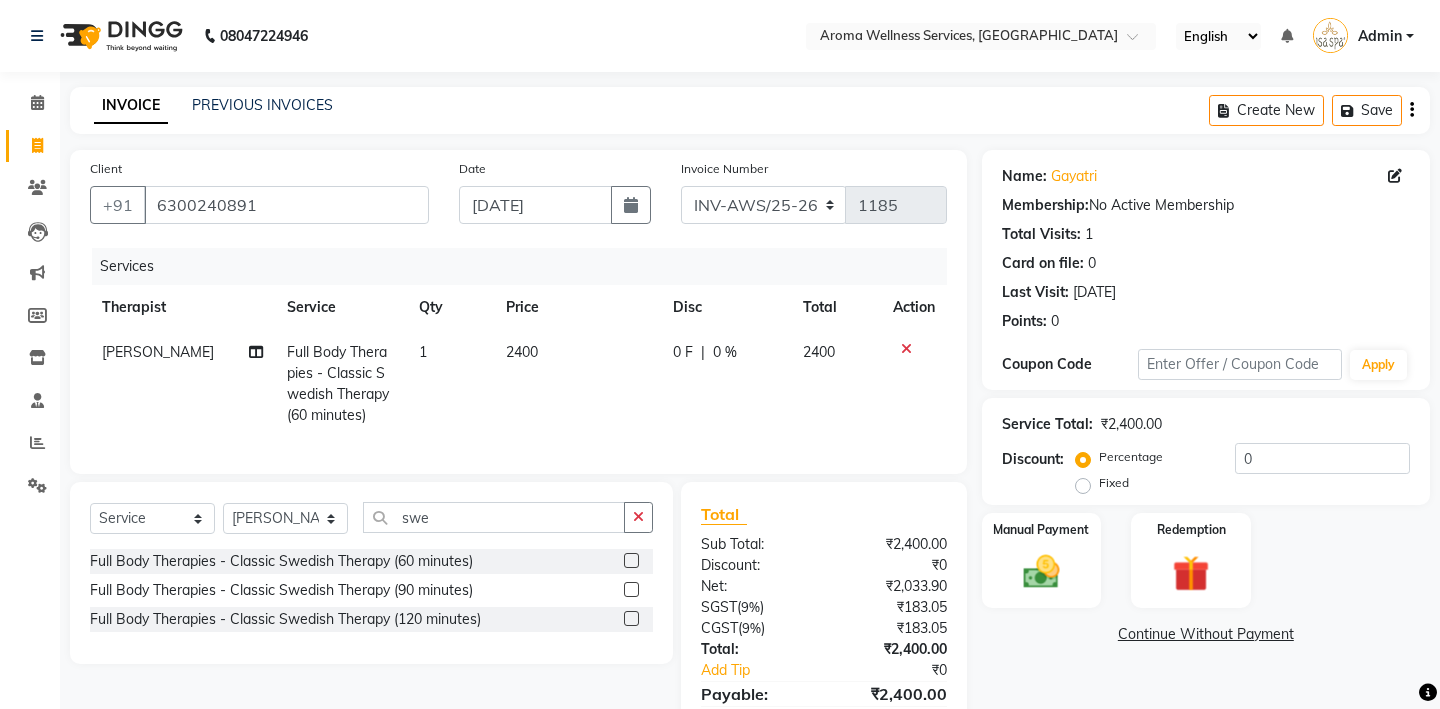click 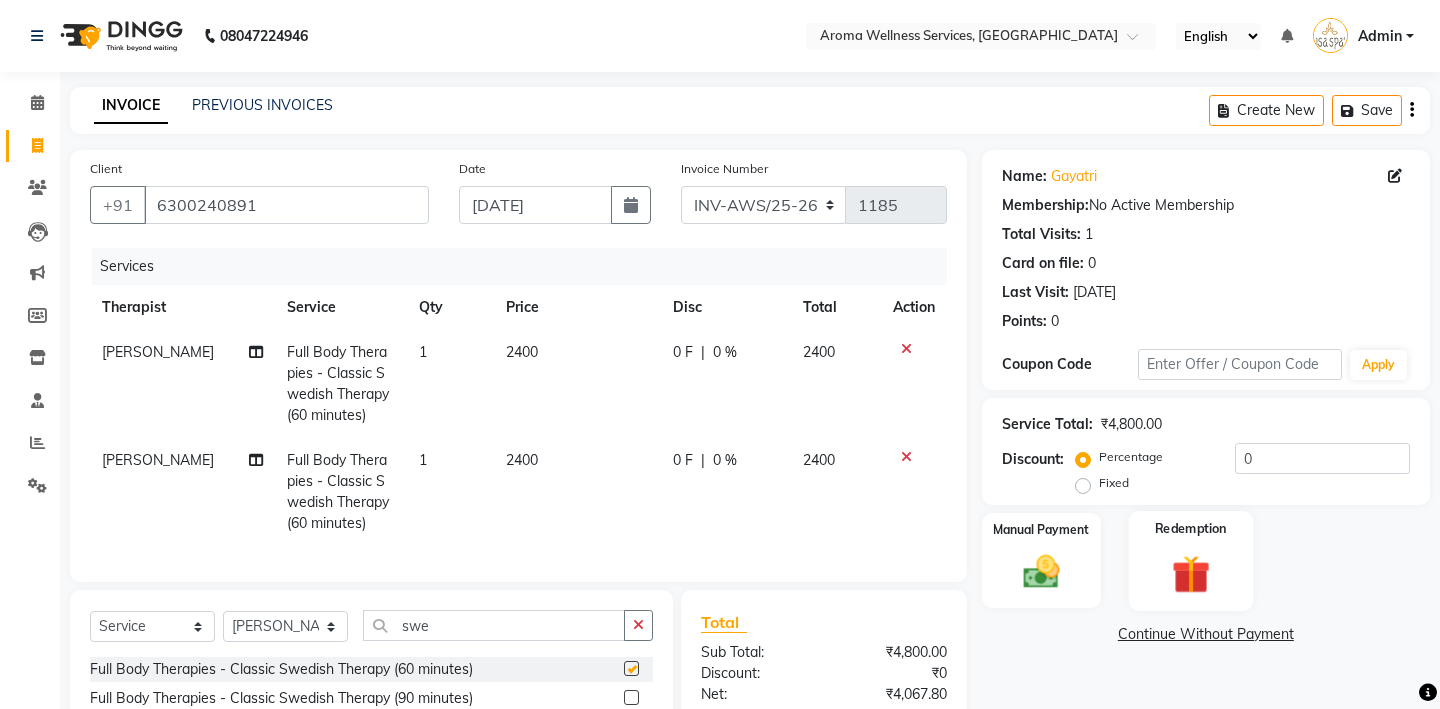 checkbox on "false" 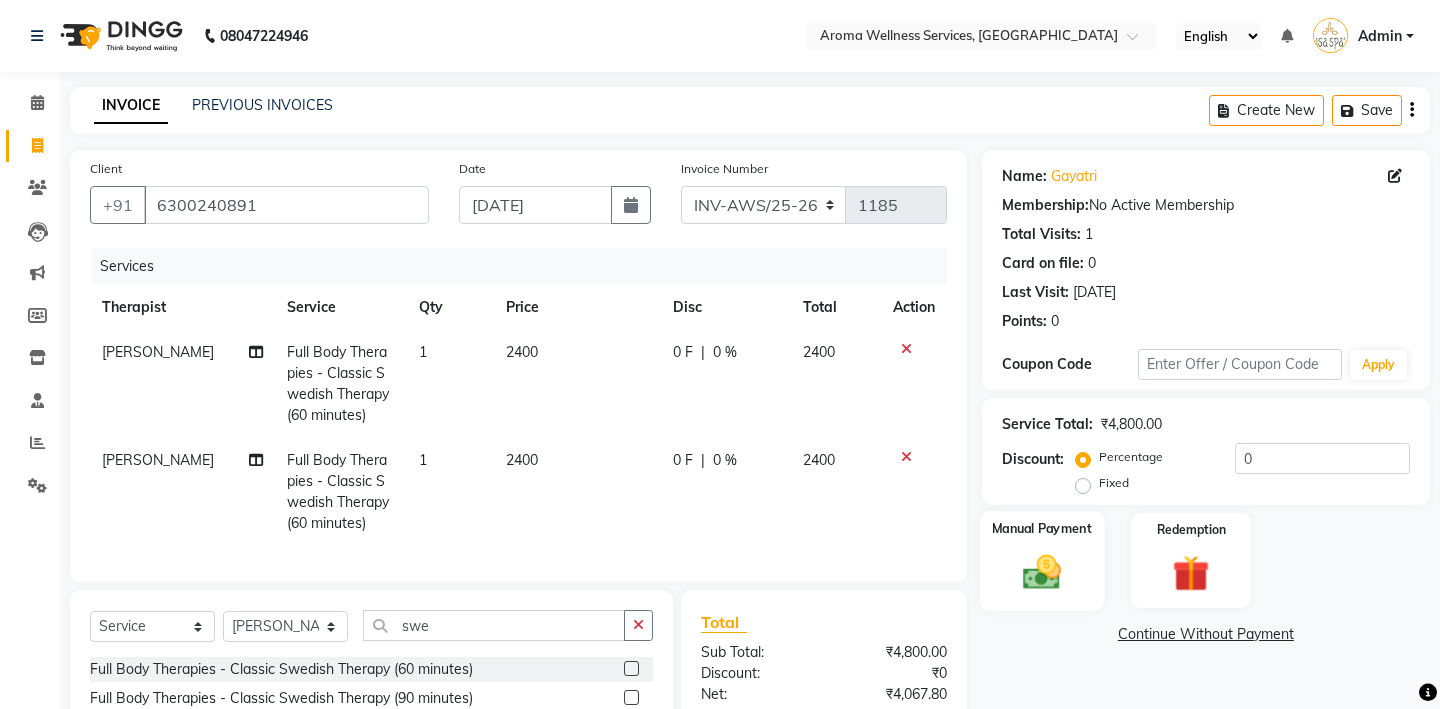 click 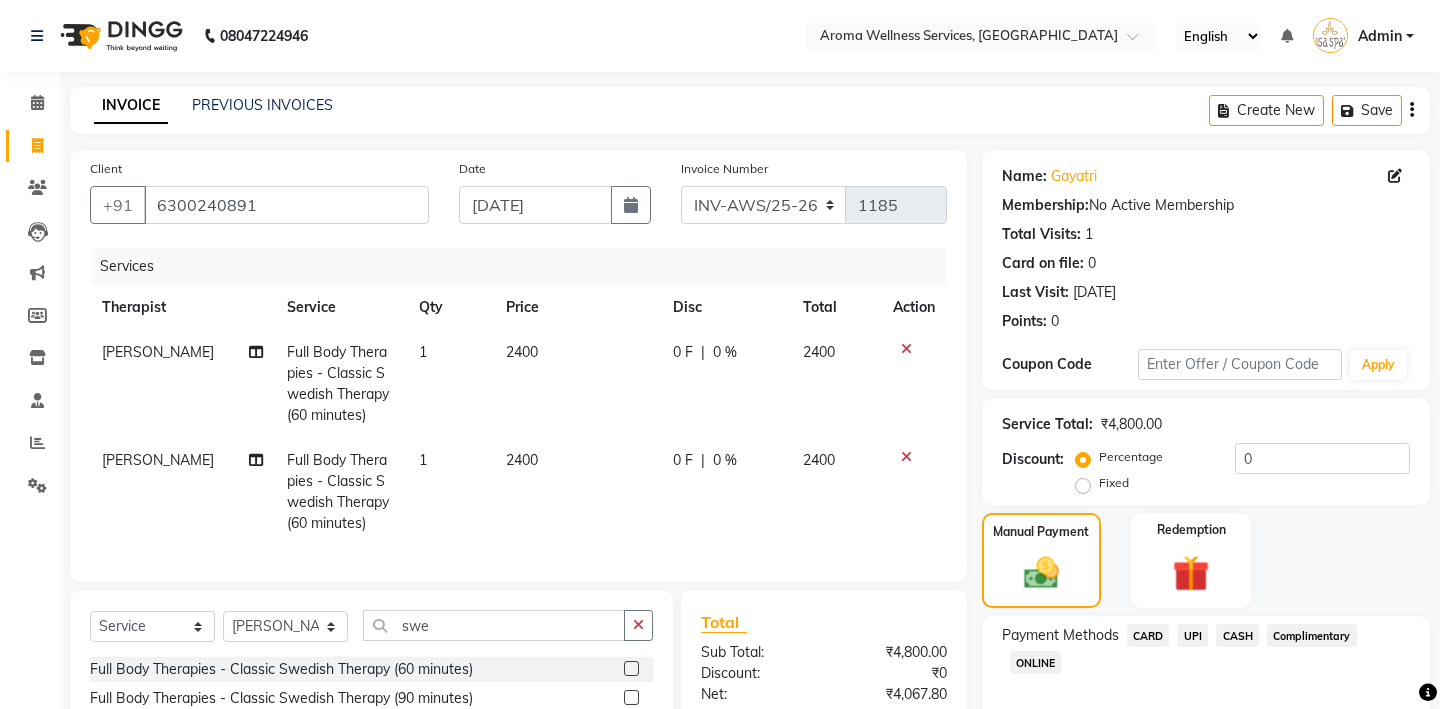 click on "UPI" 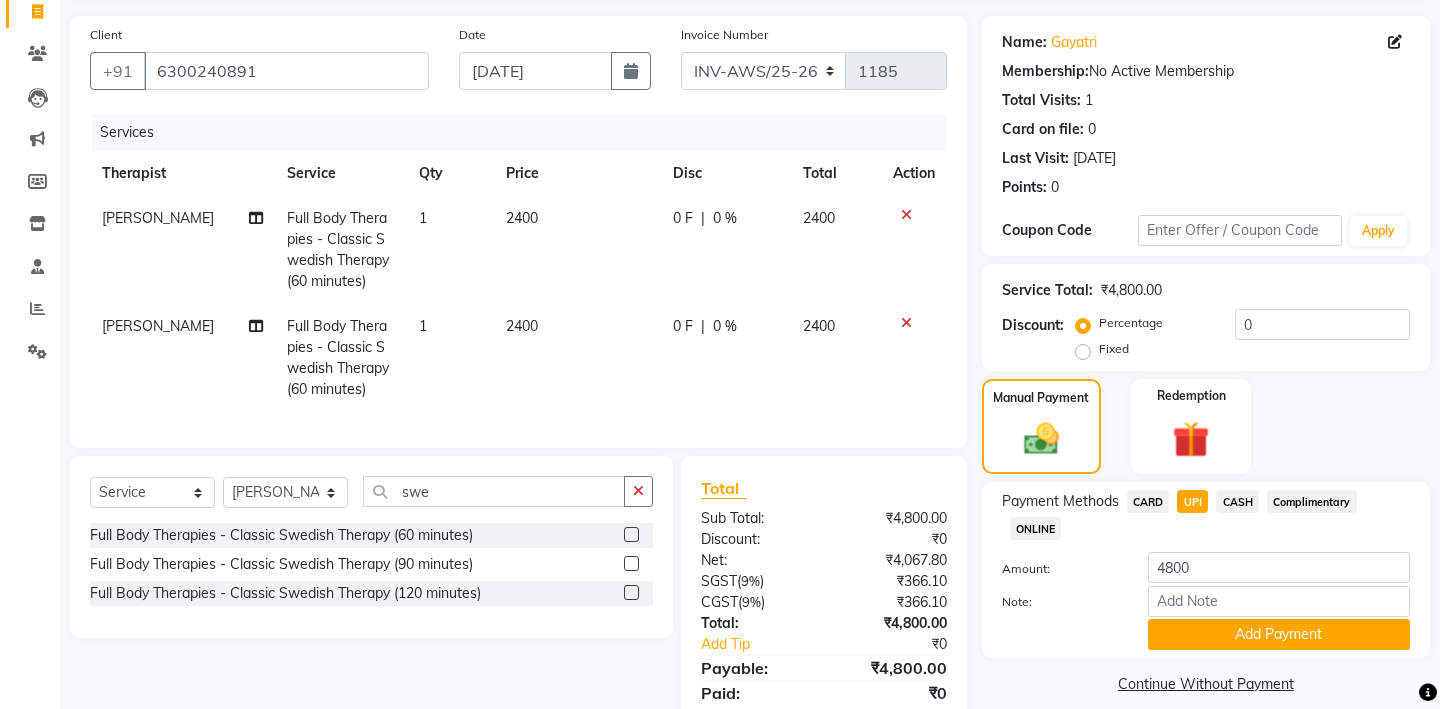 scroll, scrollTop: 205, scrollLeft: 0, axis: vertical 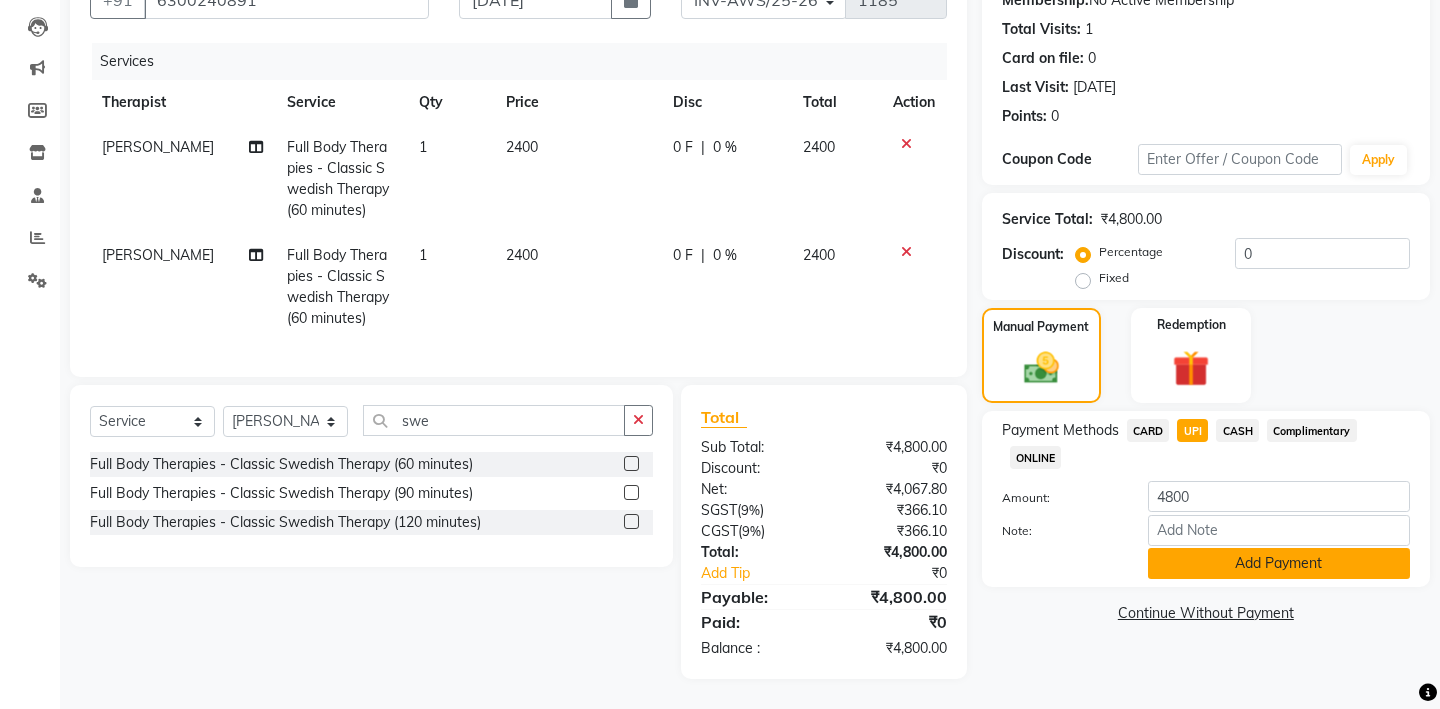 click on "Add Payment" 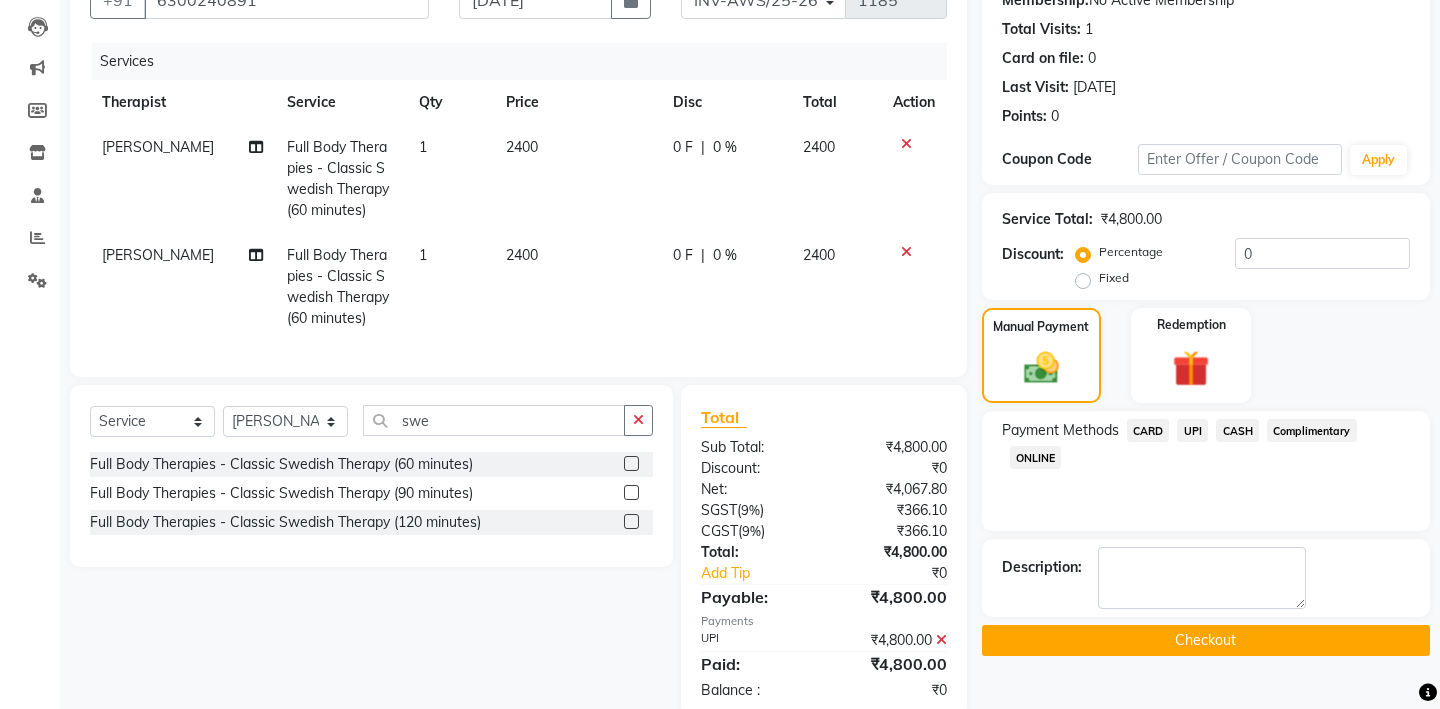 click on "Checkout" 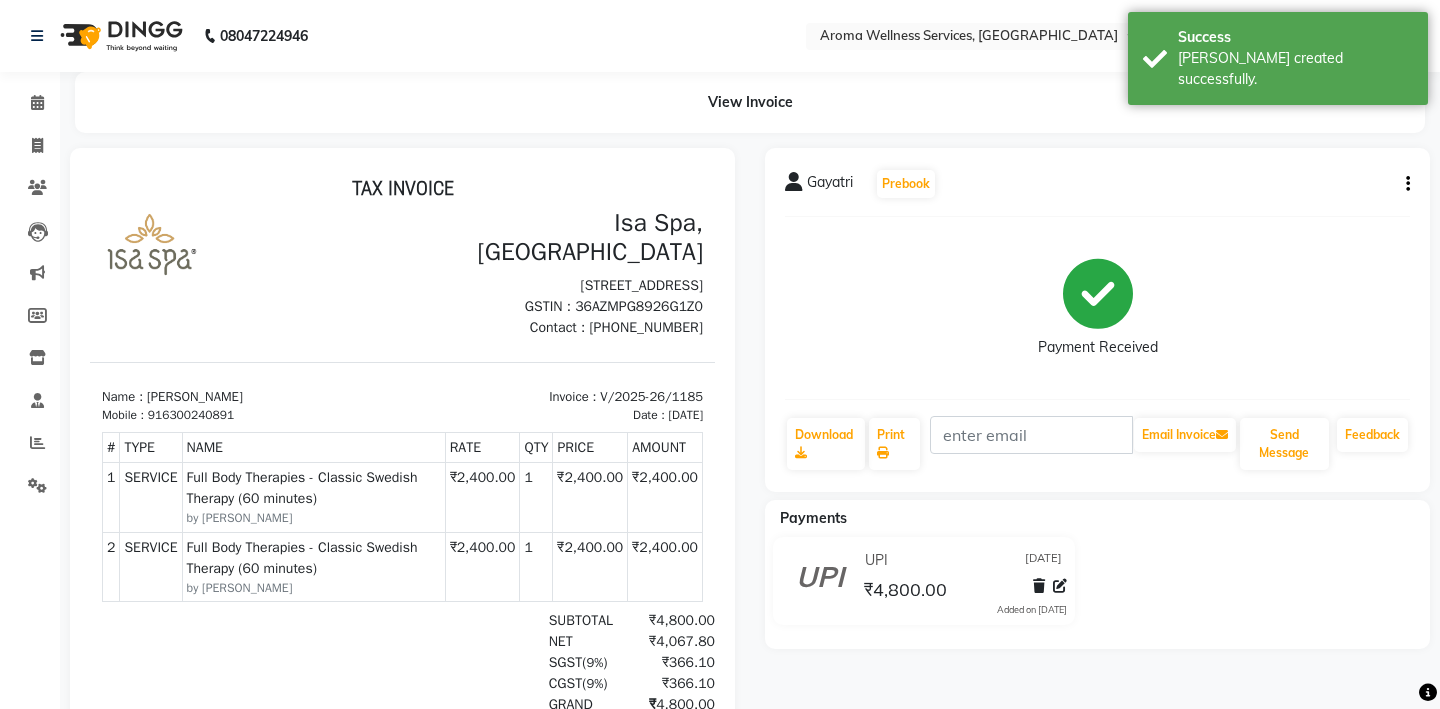 scroll, scrollTop: 0, scrollLeft: 0, axis: both 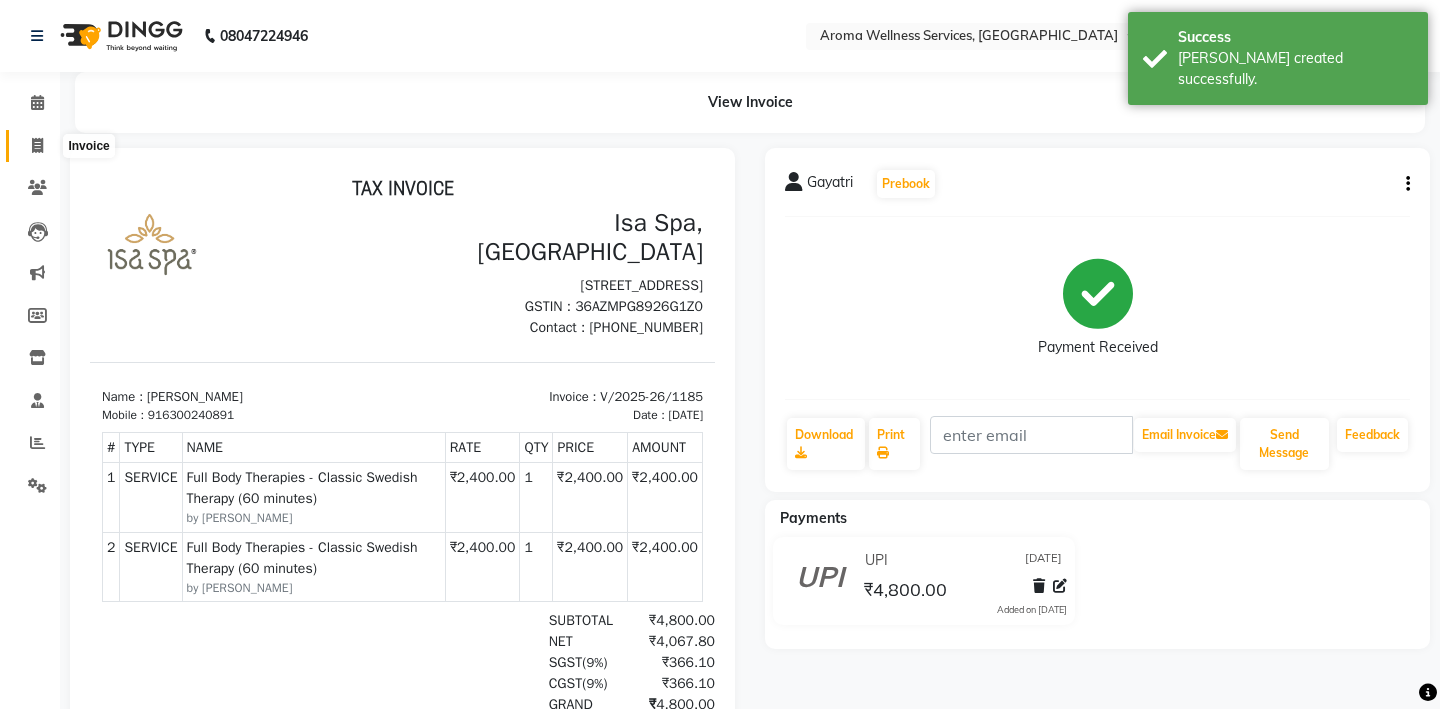 click 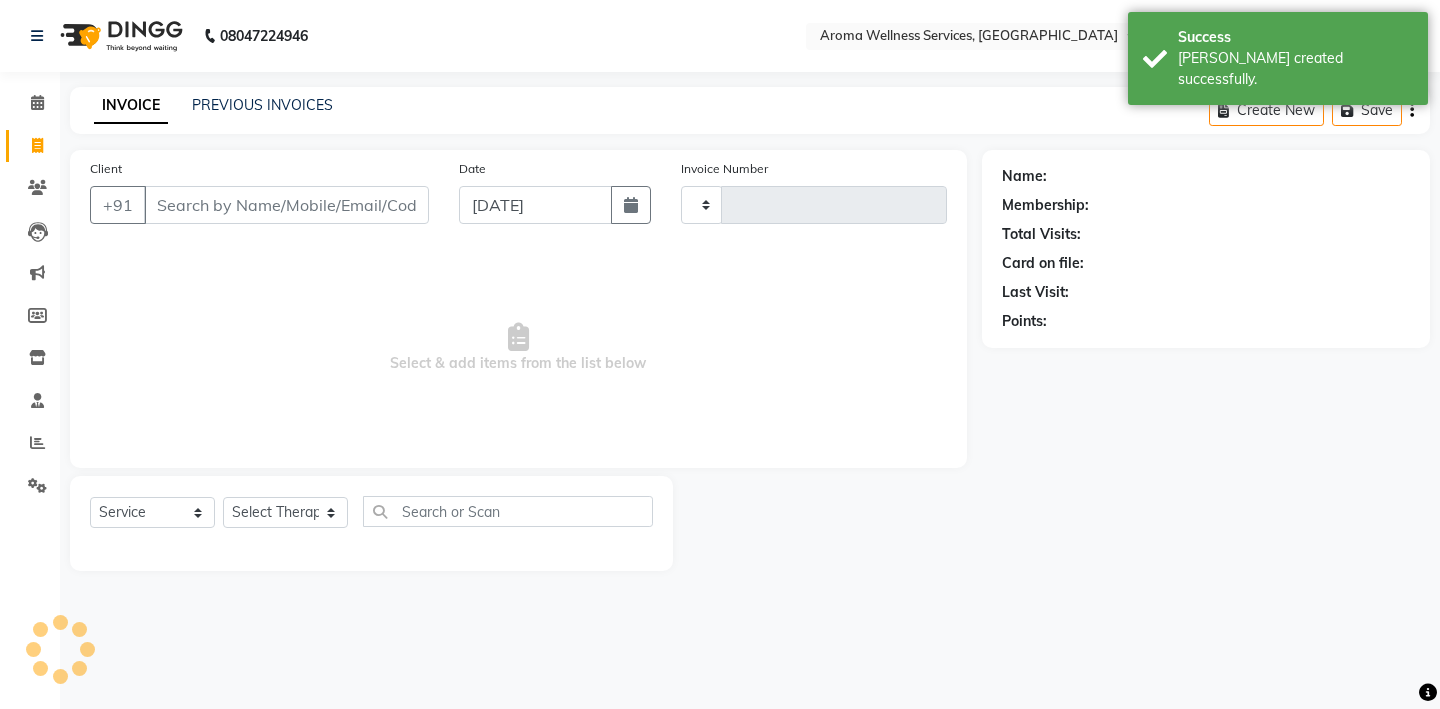 type on "1186" 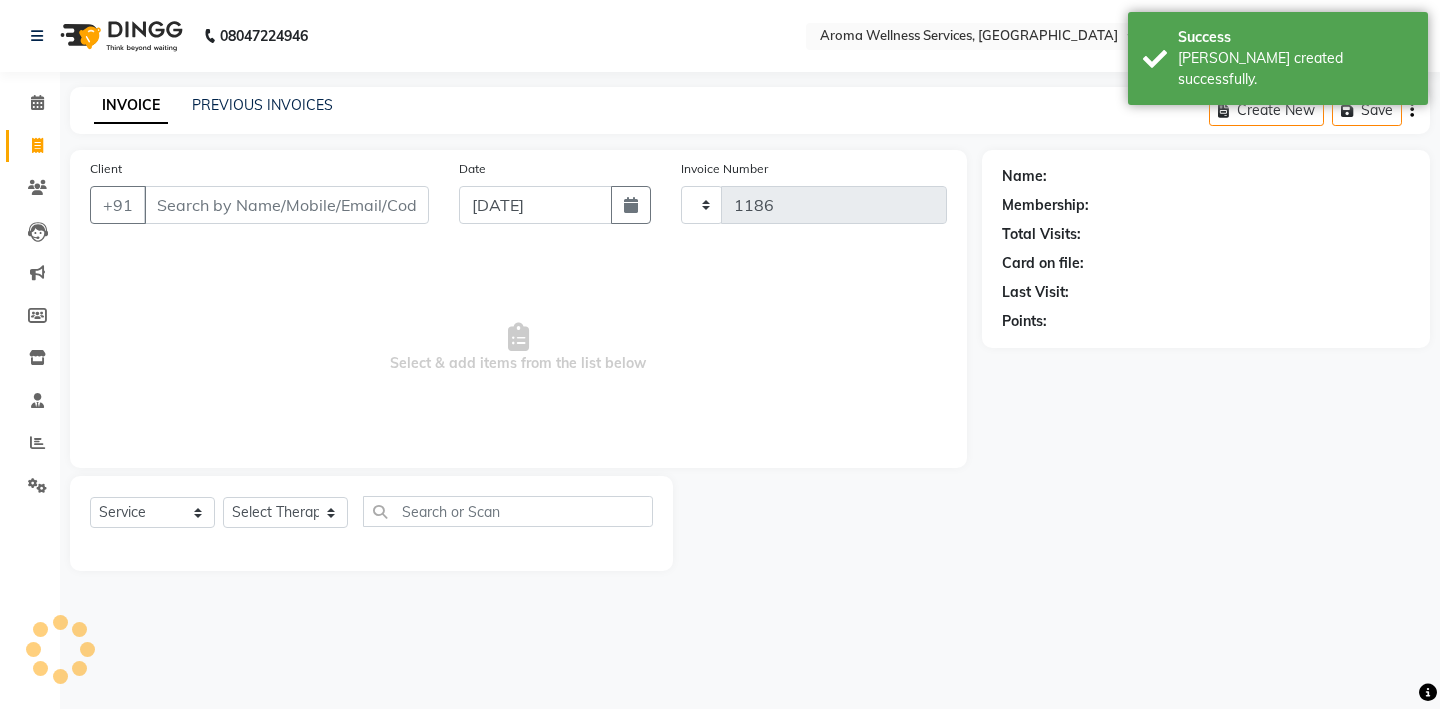 select on "6573" 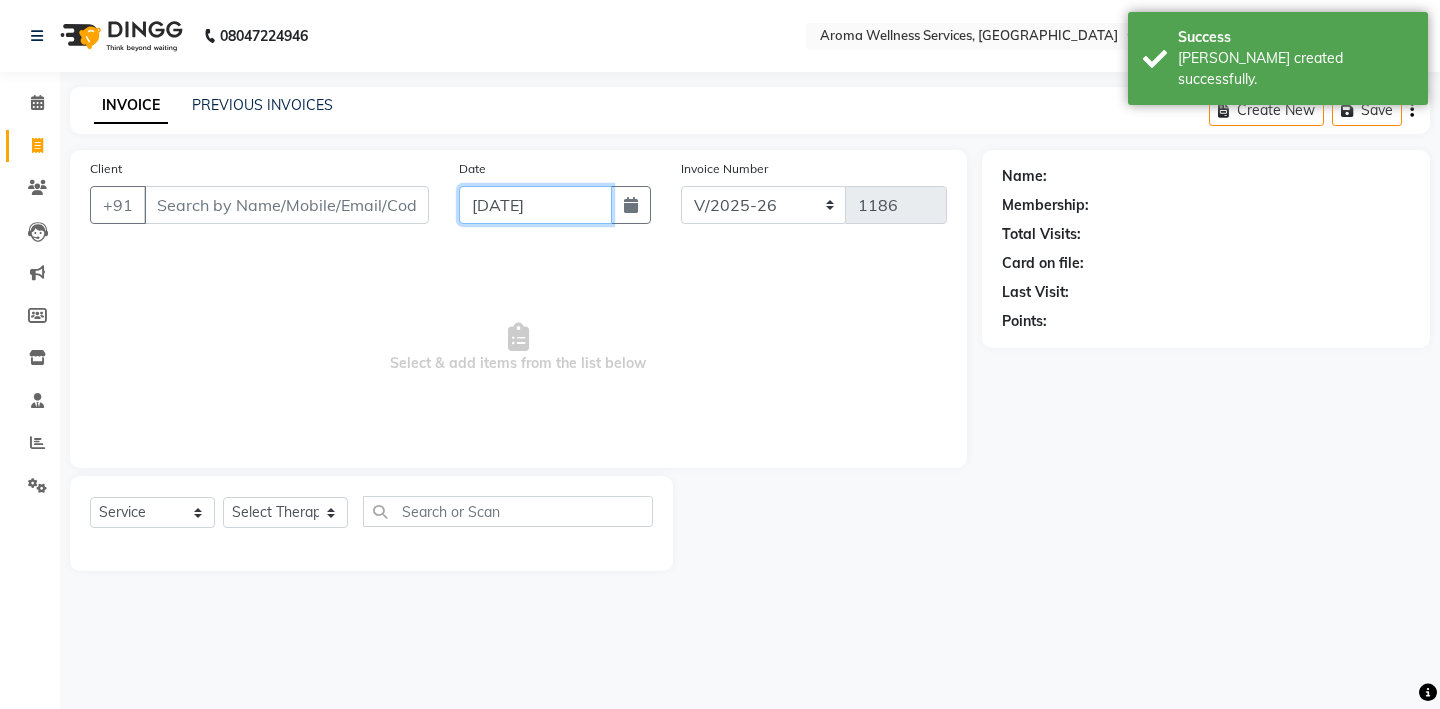 click on "[DATE]" 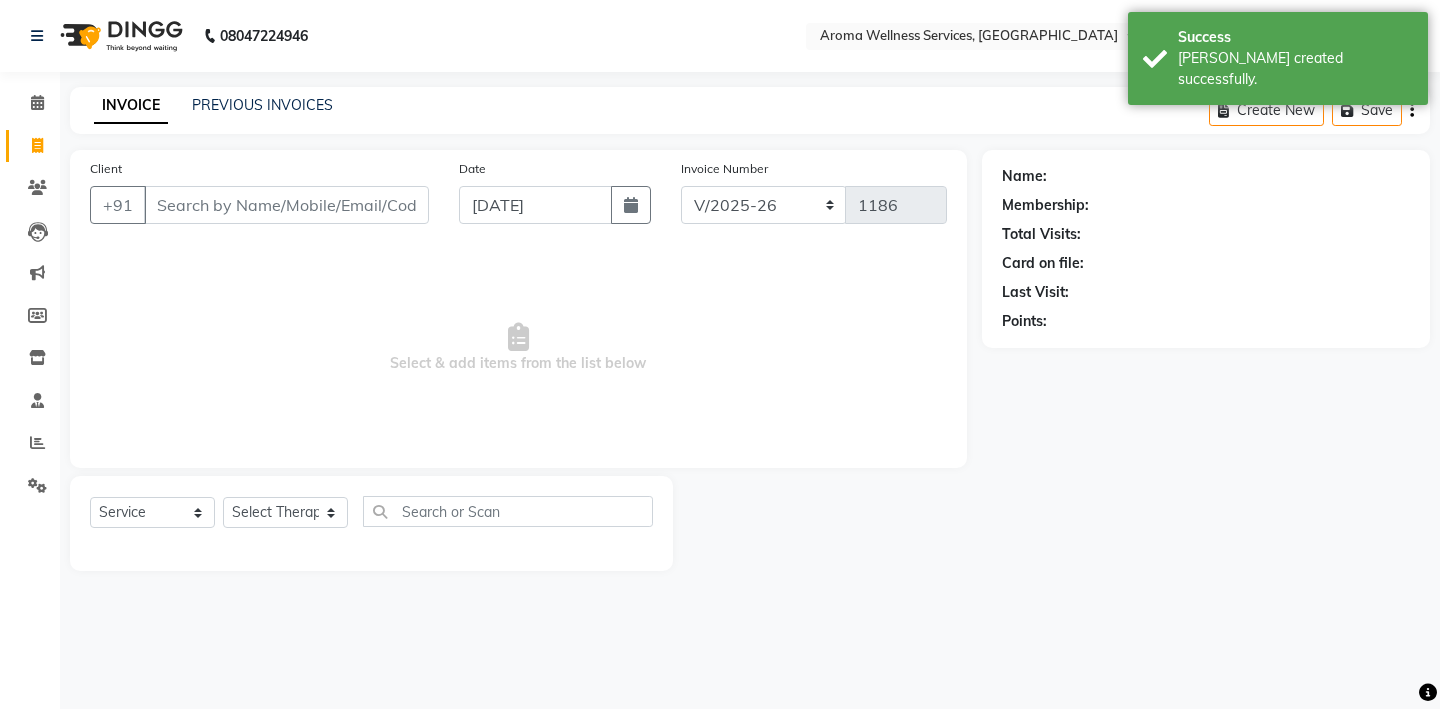 select on "7" 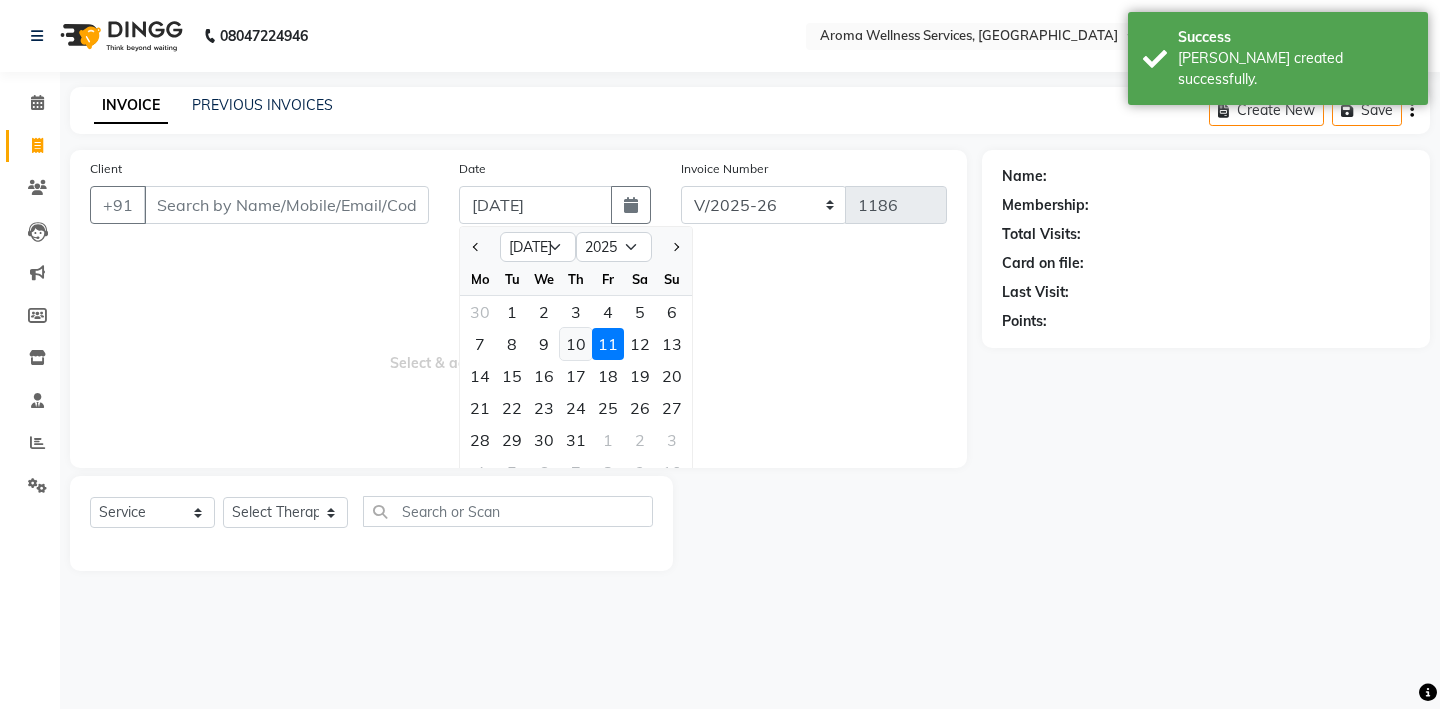 click on "10" 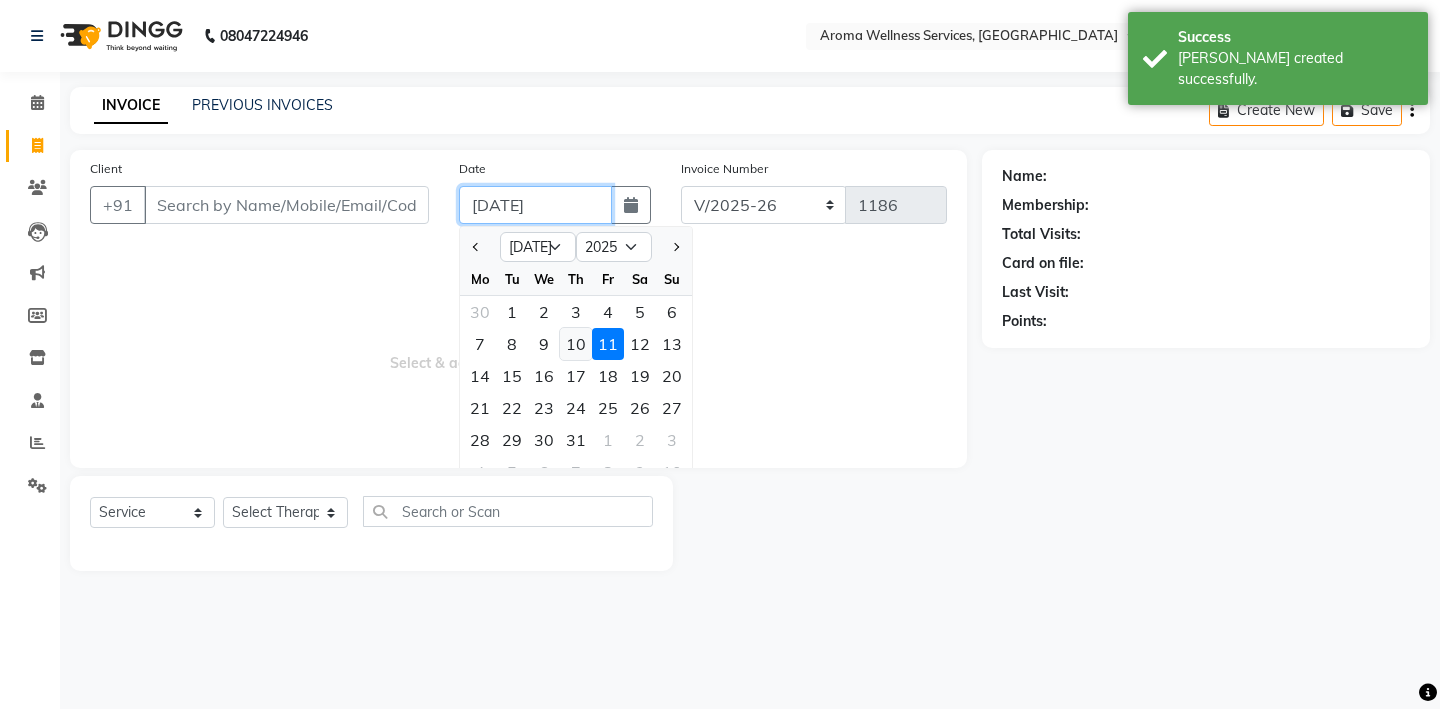 type on "10-07-2025" 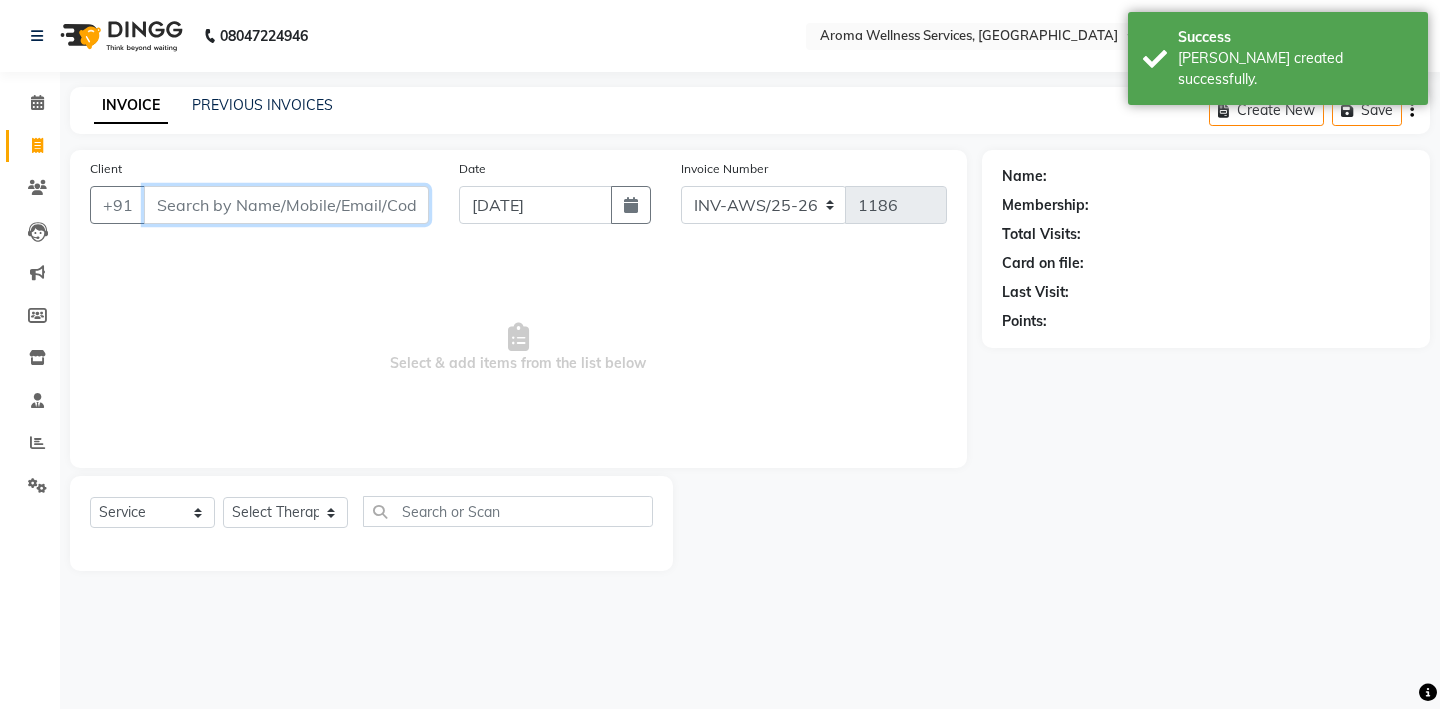 click on "Client" at bounding box center (286, 205) 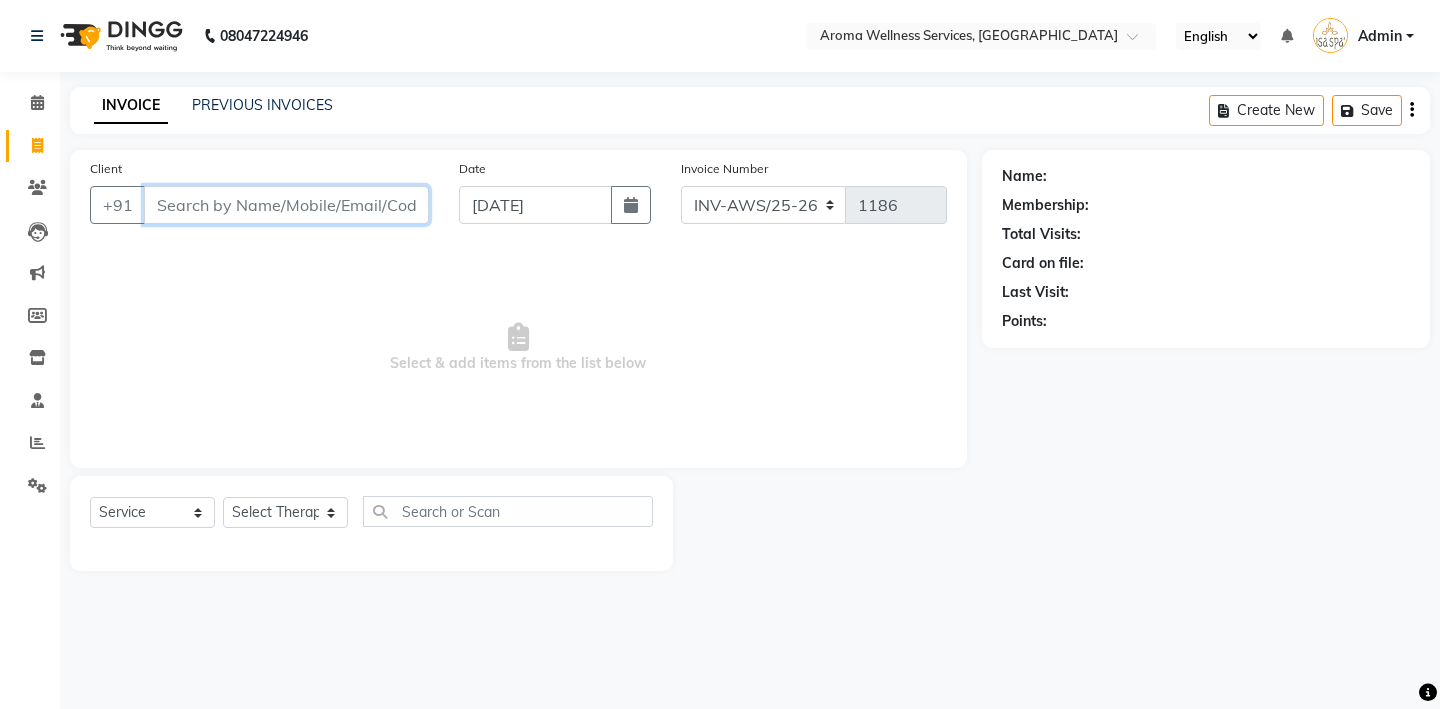 paste on "9959744470" 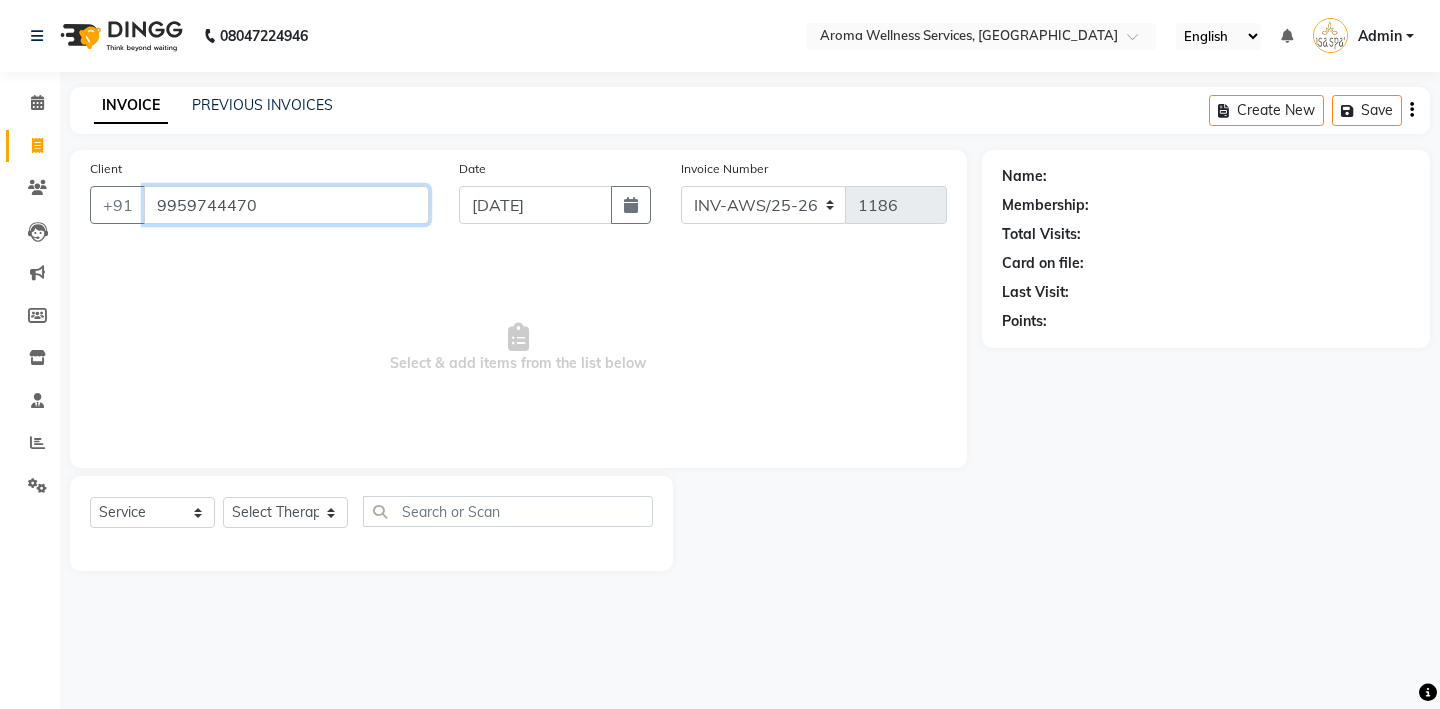 type on "9959744470" 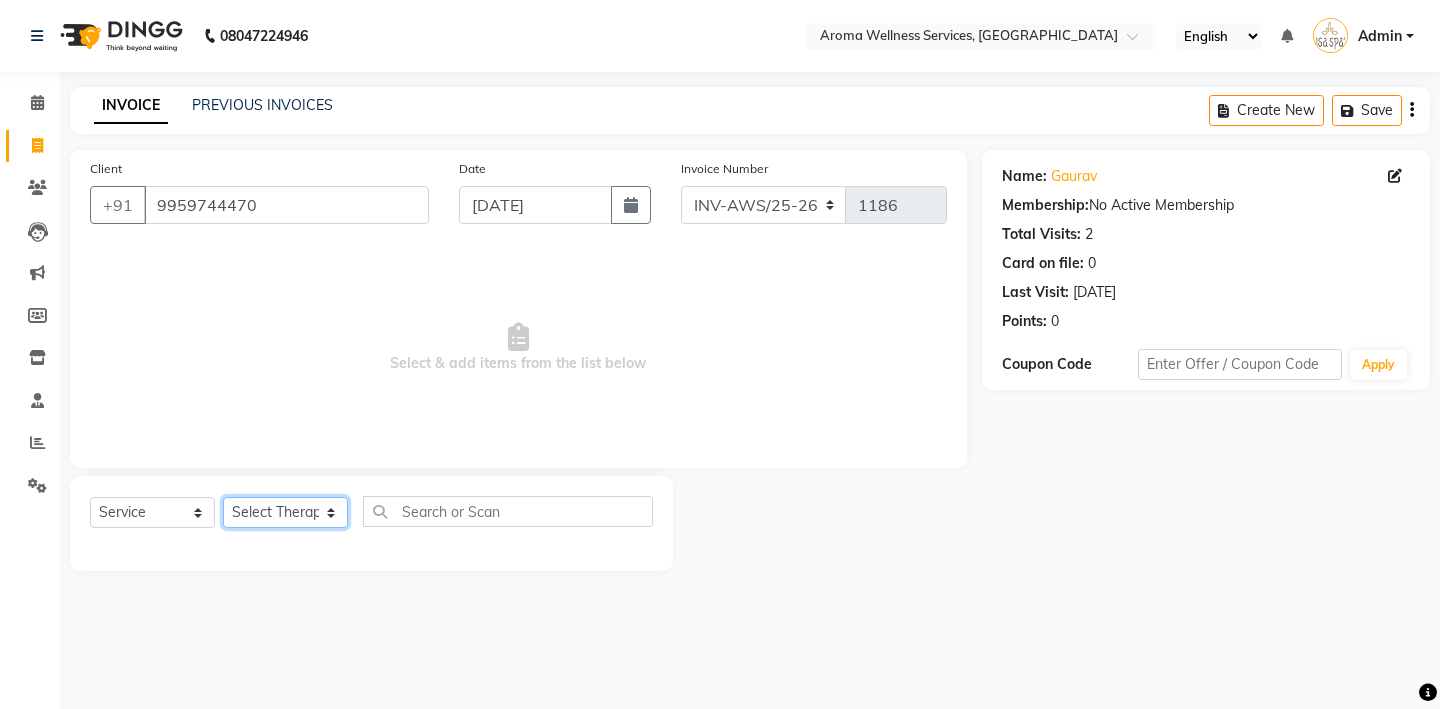 click on "Select Therapist Miss. Chong Miss. Duhpuii Miss. Eli Miss. Gladys Miss. Julee Miss. Mercy Miss. Rini Mr. Lelen" 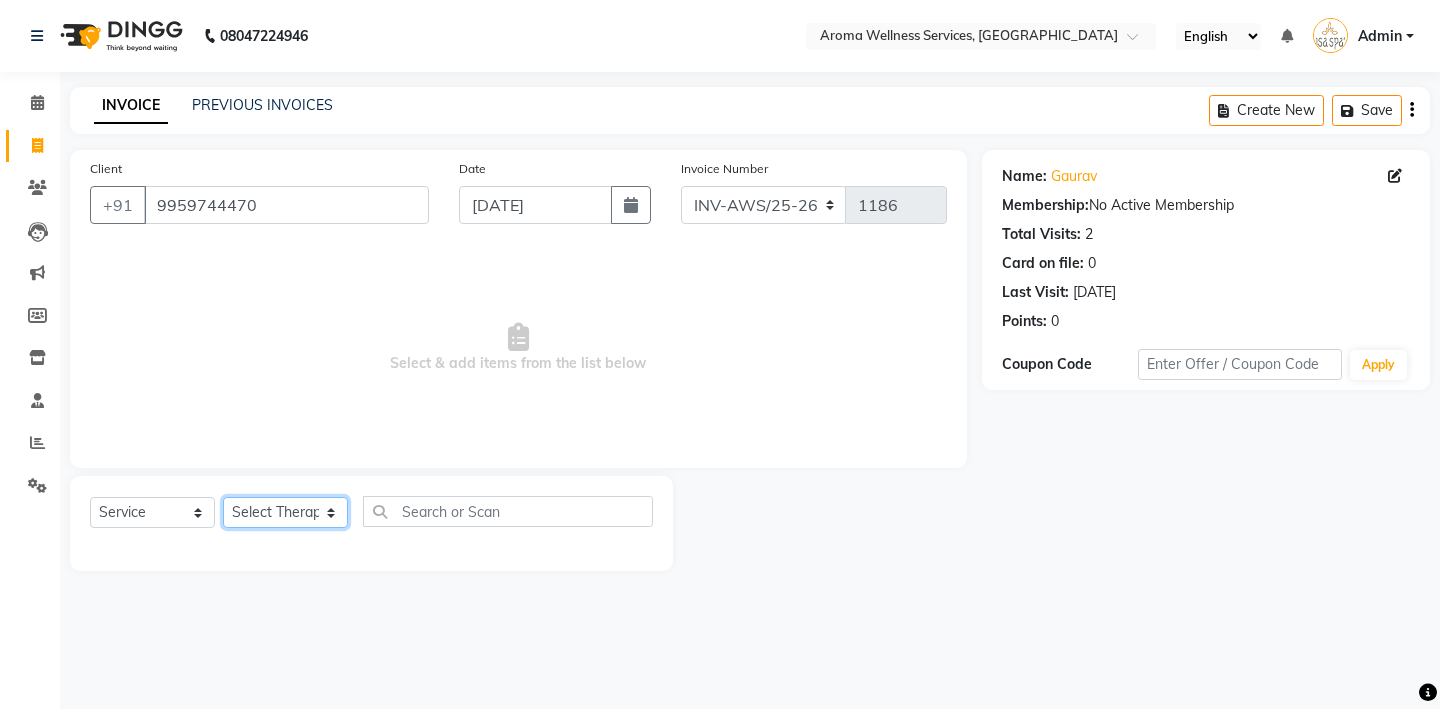 select on "83627" 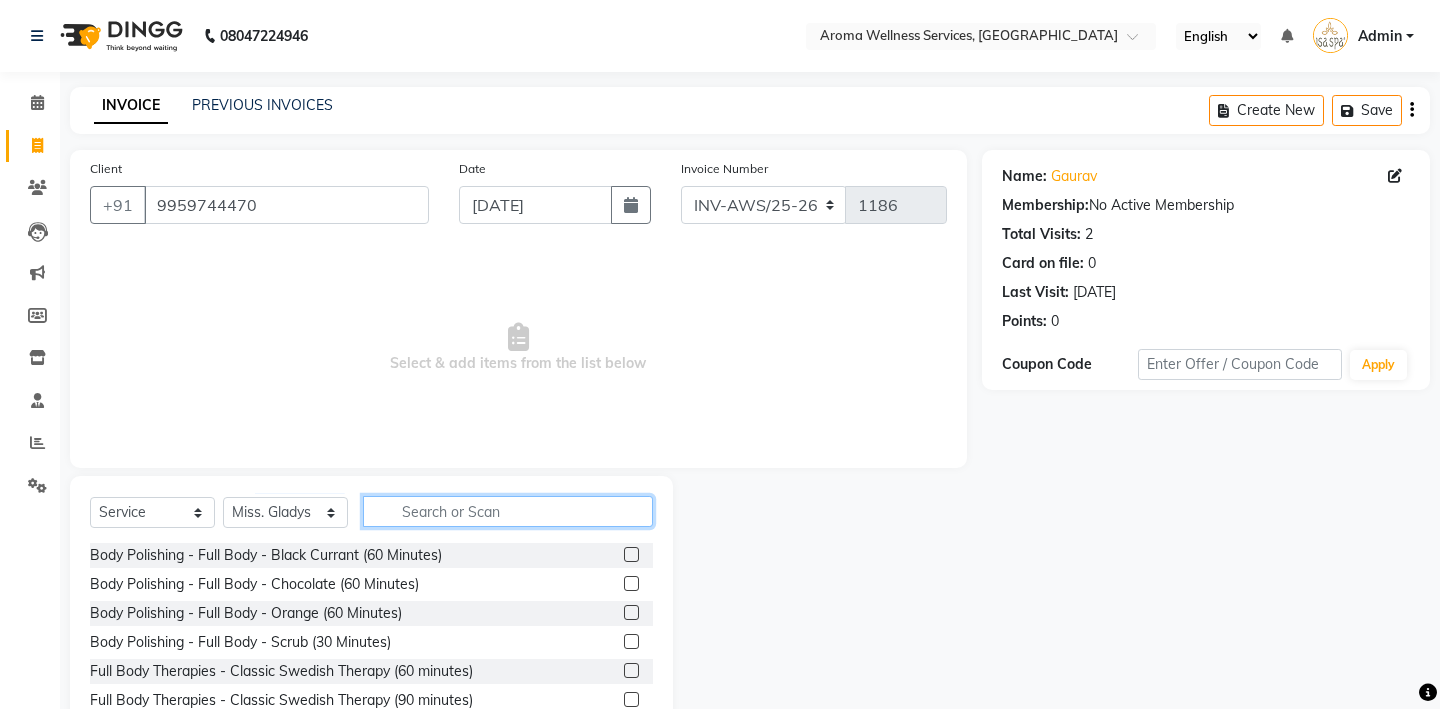 click 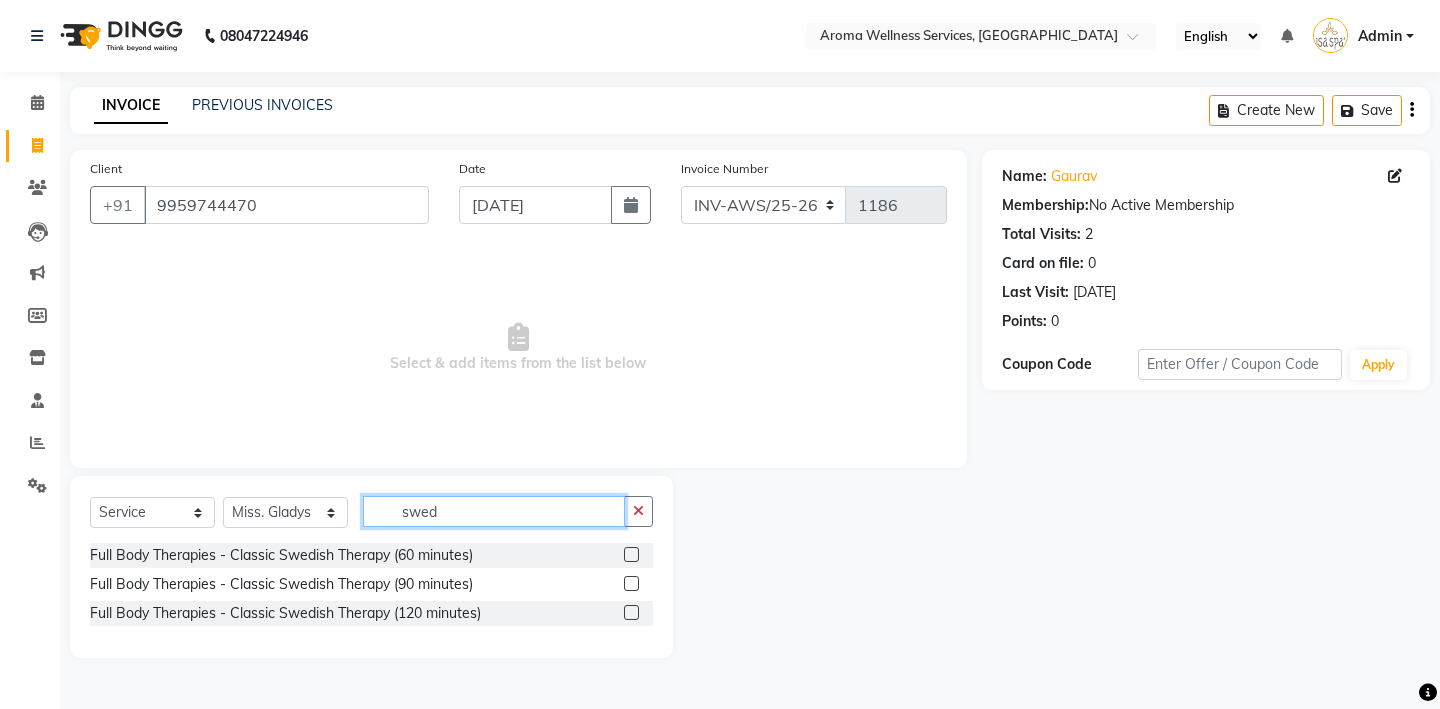 type on "swed" 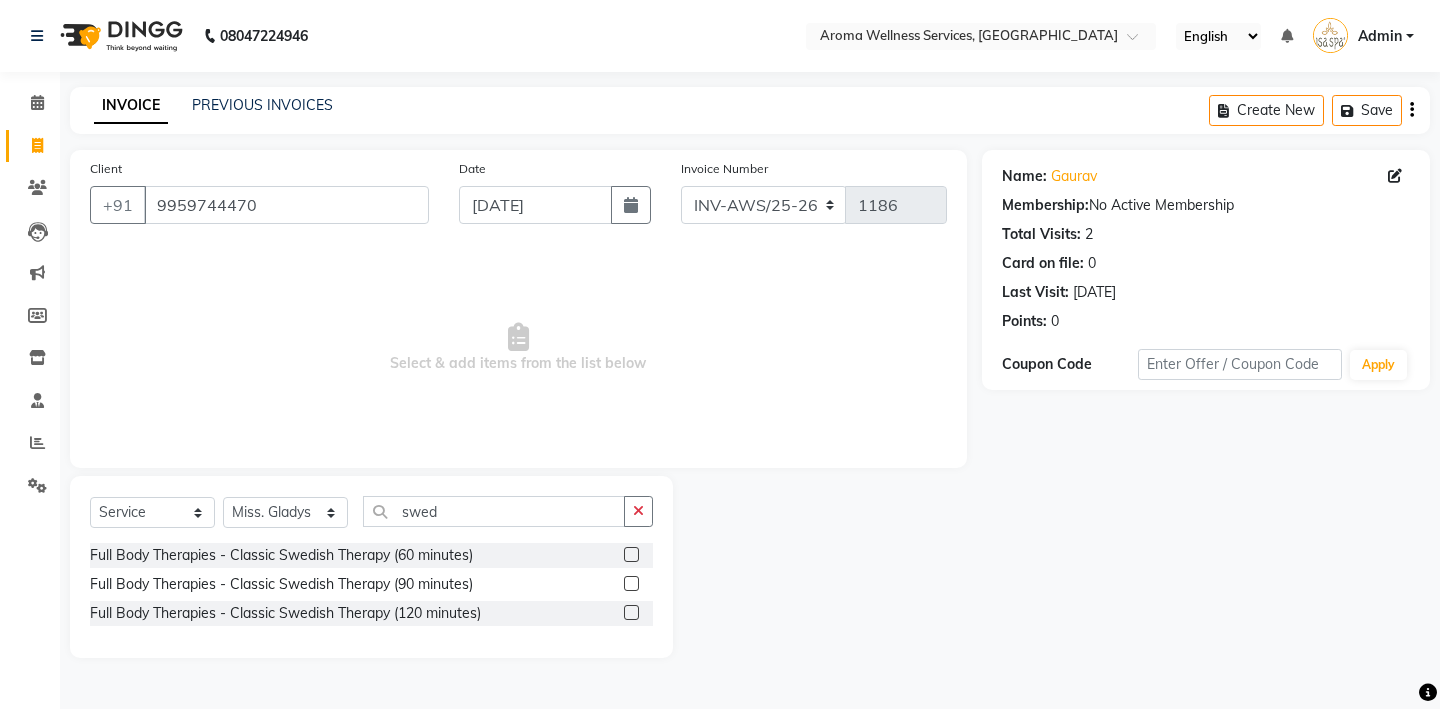 click 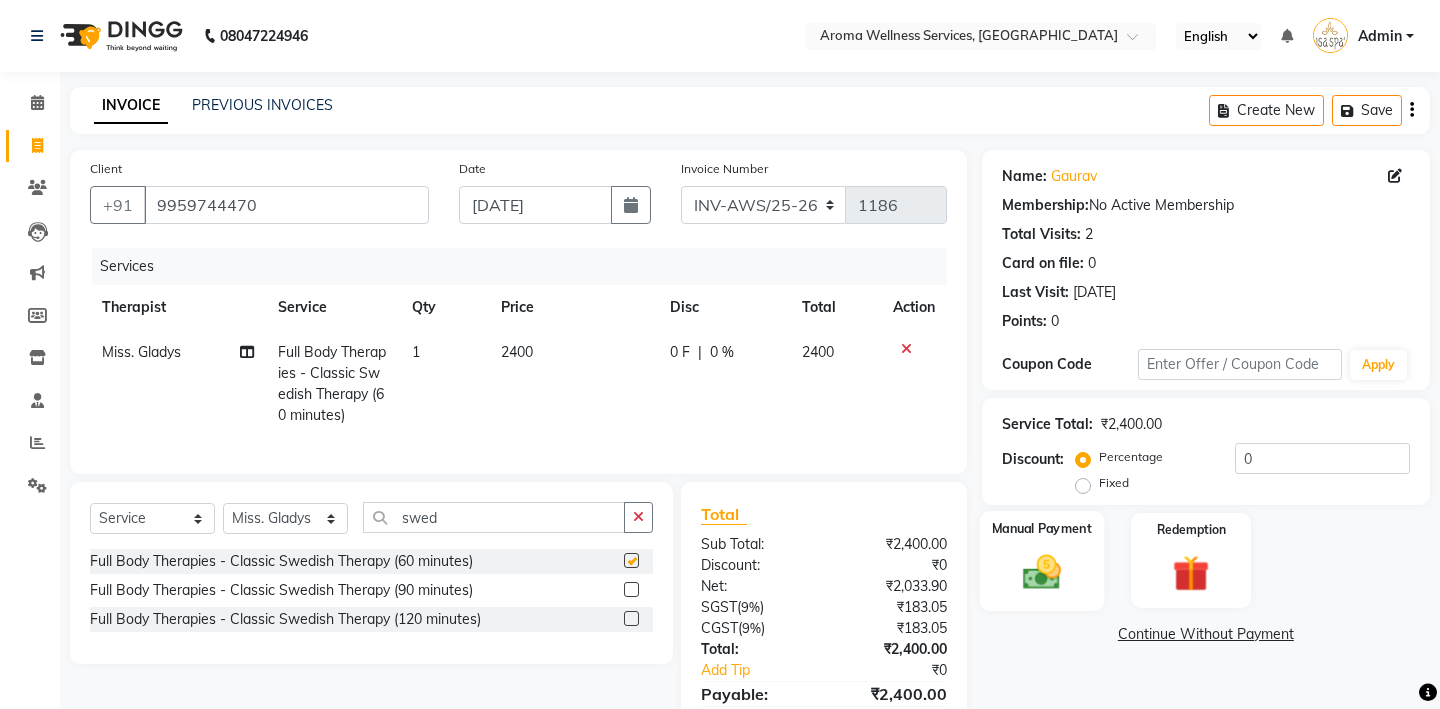 checkbox on "false" 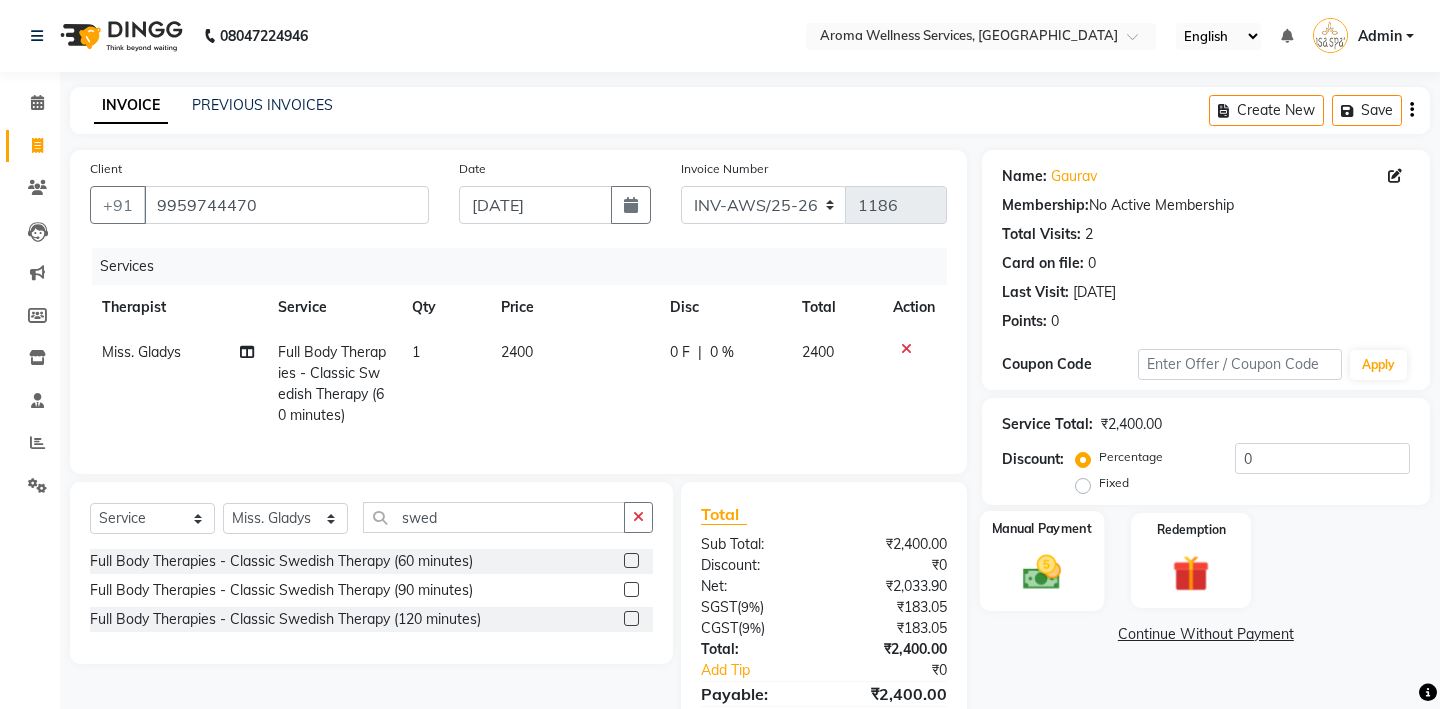 click 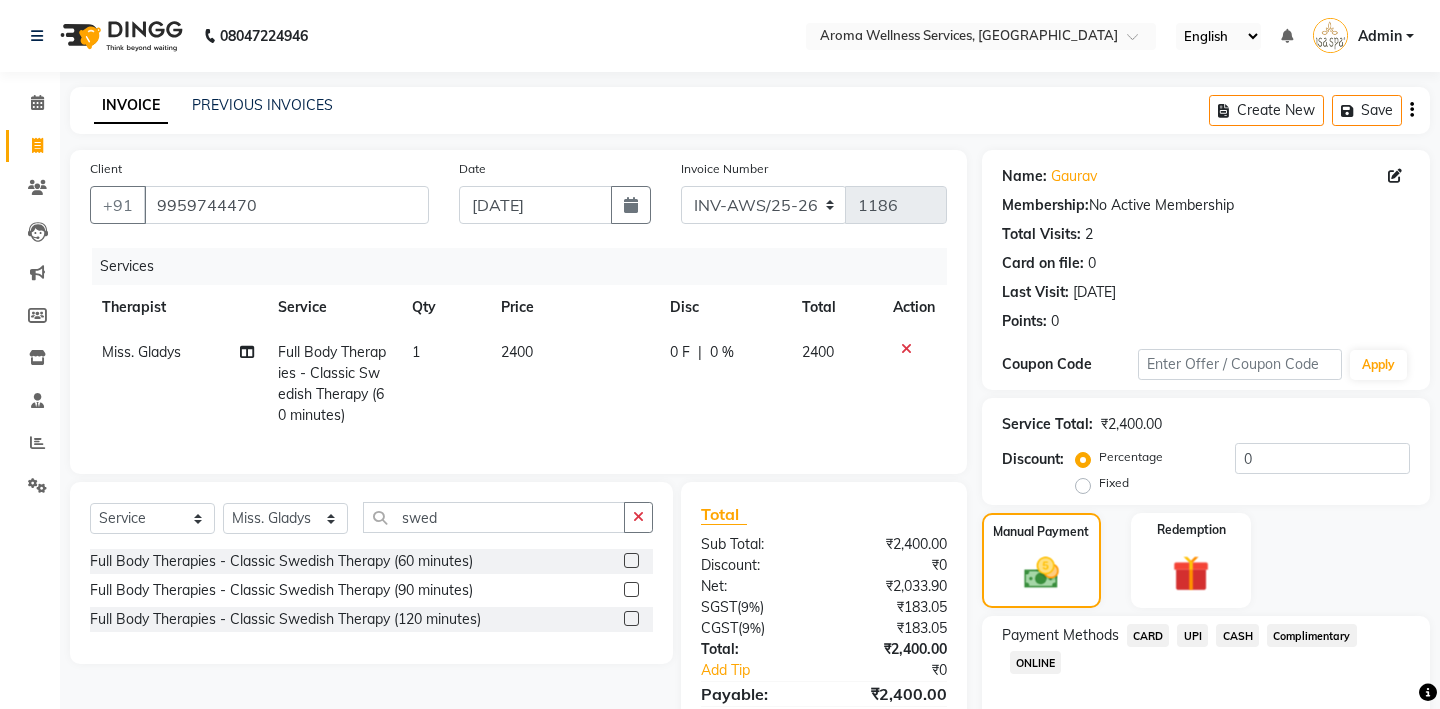 click on "CARD" 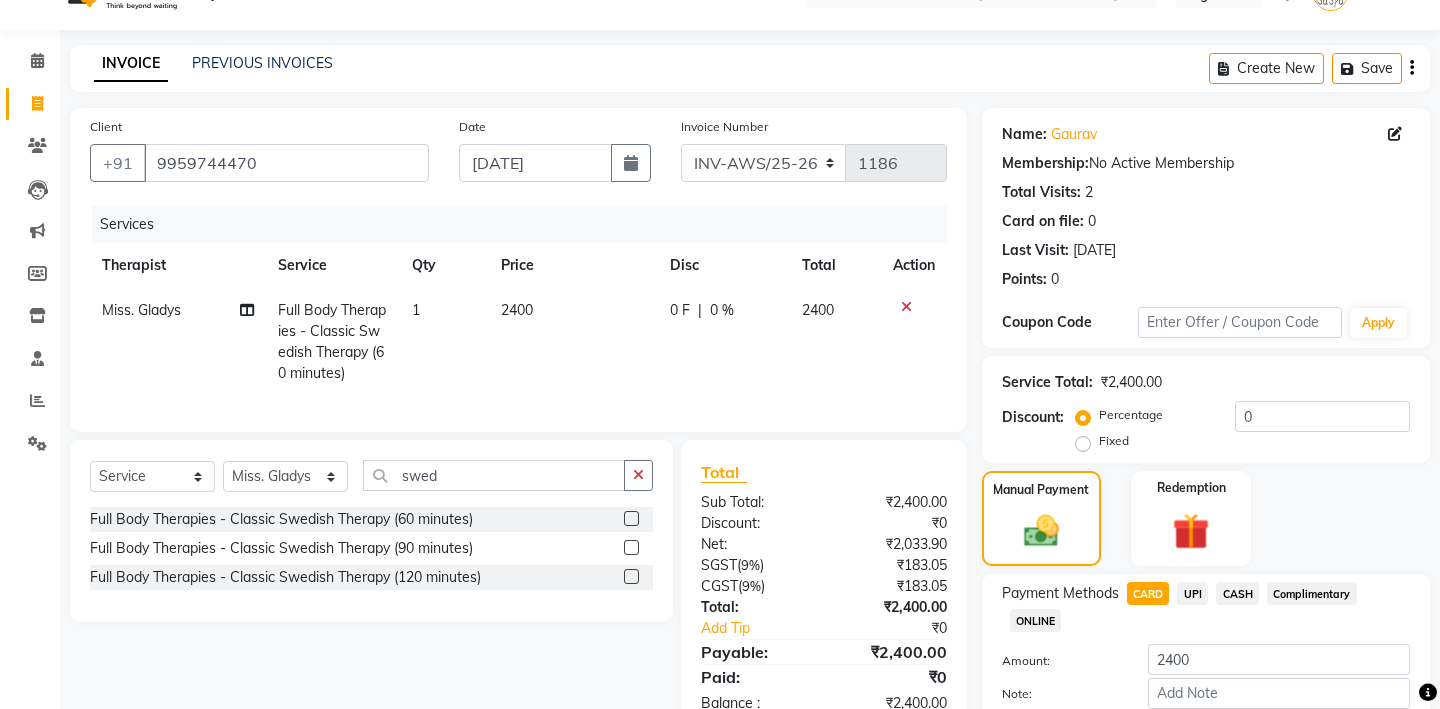 scroll, scrollTop: 131, scrollLeft: 0, axis: vertical 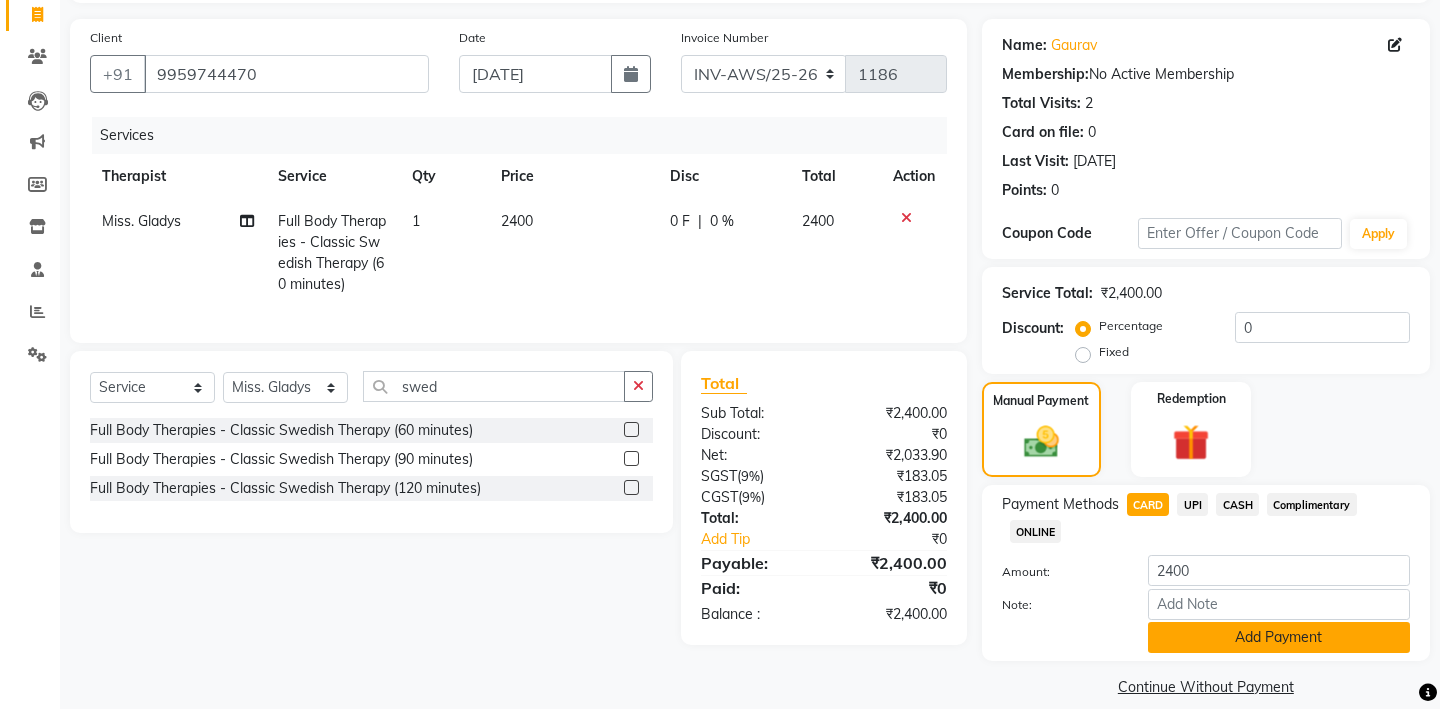 click on "Add Payment" 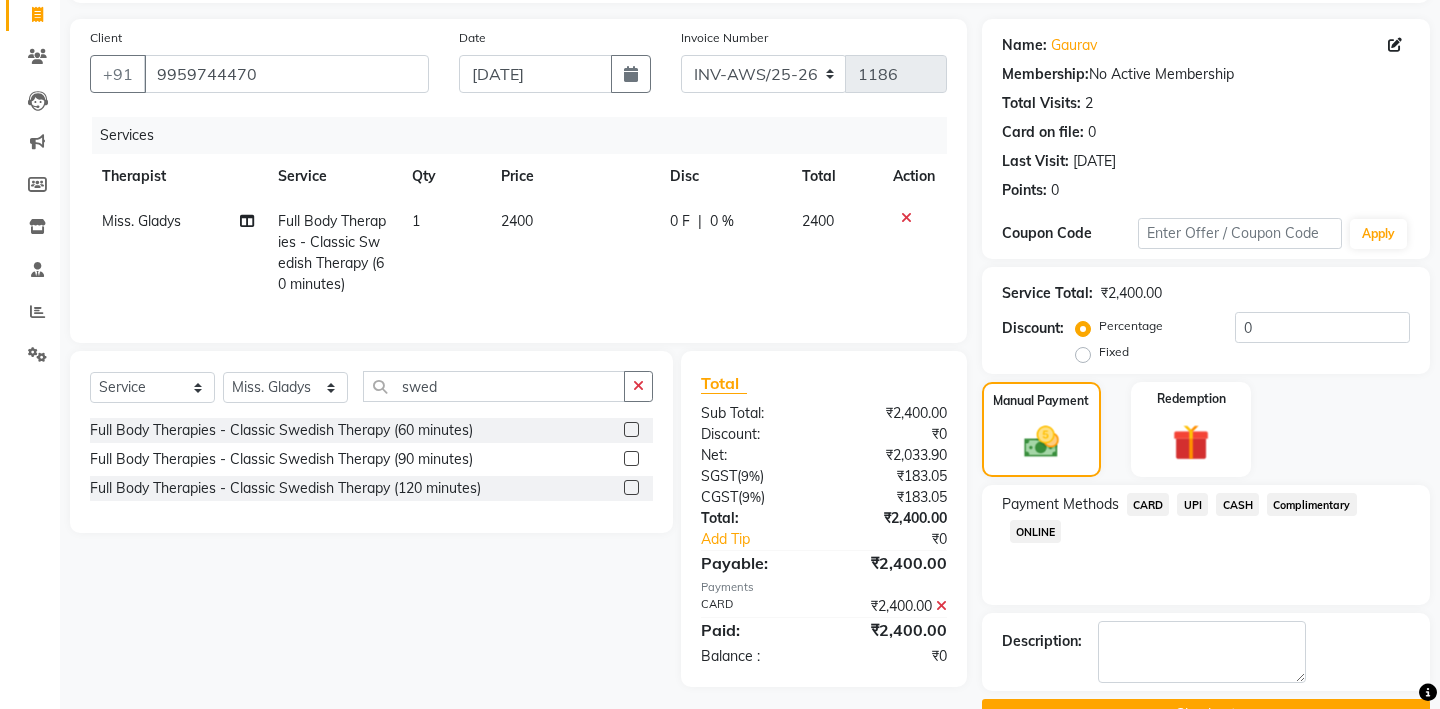 click on "Checkout" 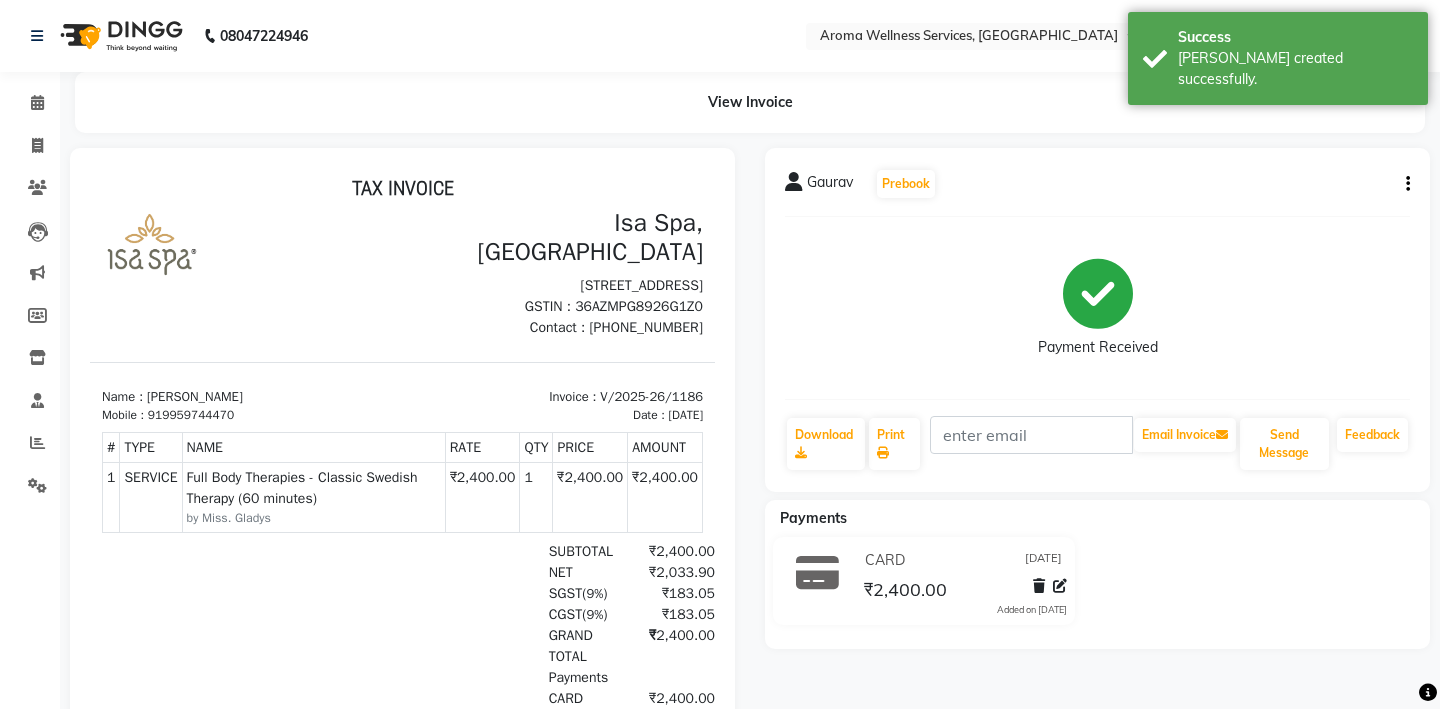scroll, scrollTop: 0, scrollLeft: 0, axis: both 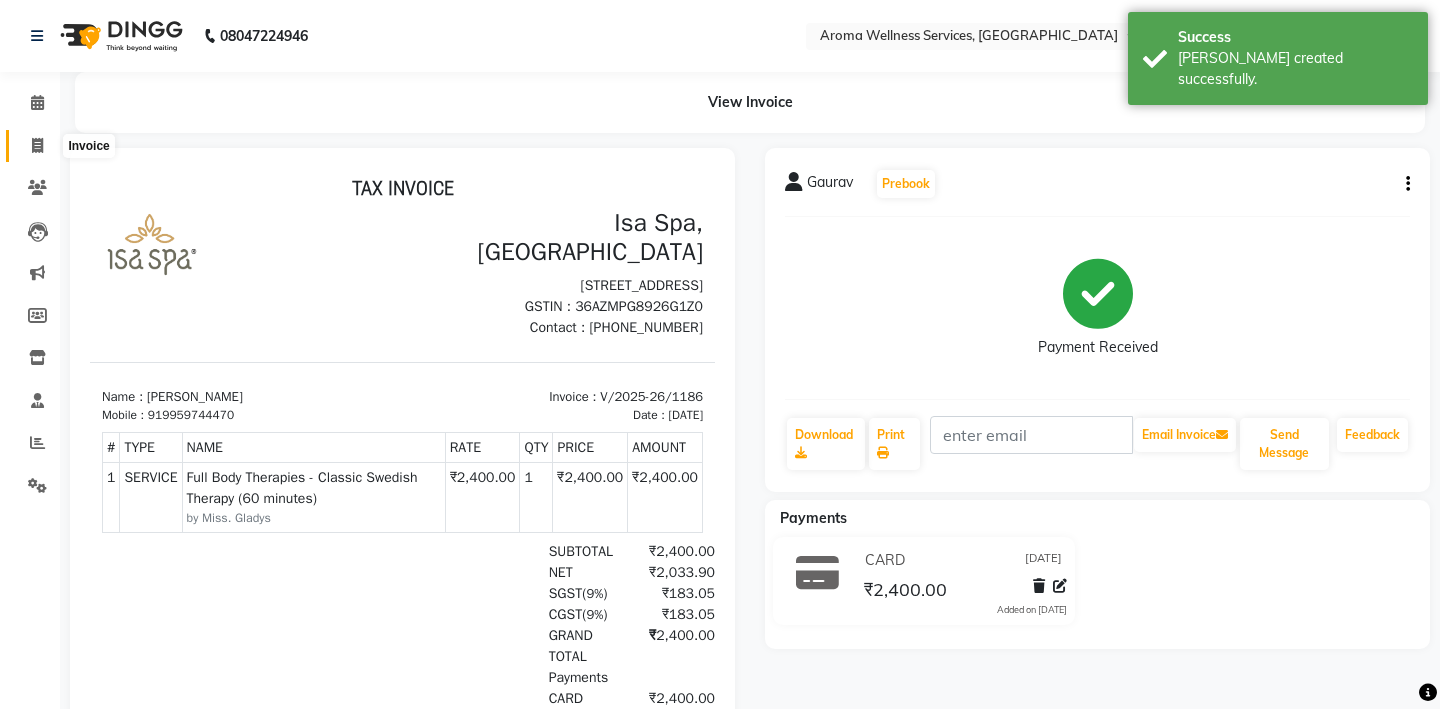 click 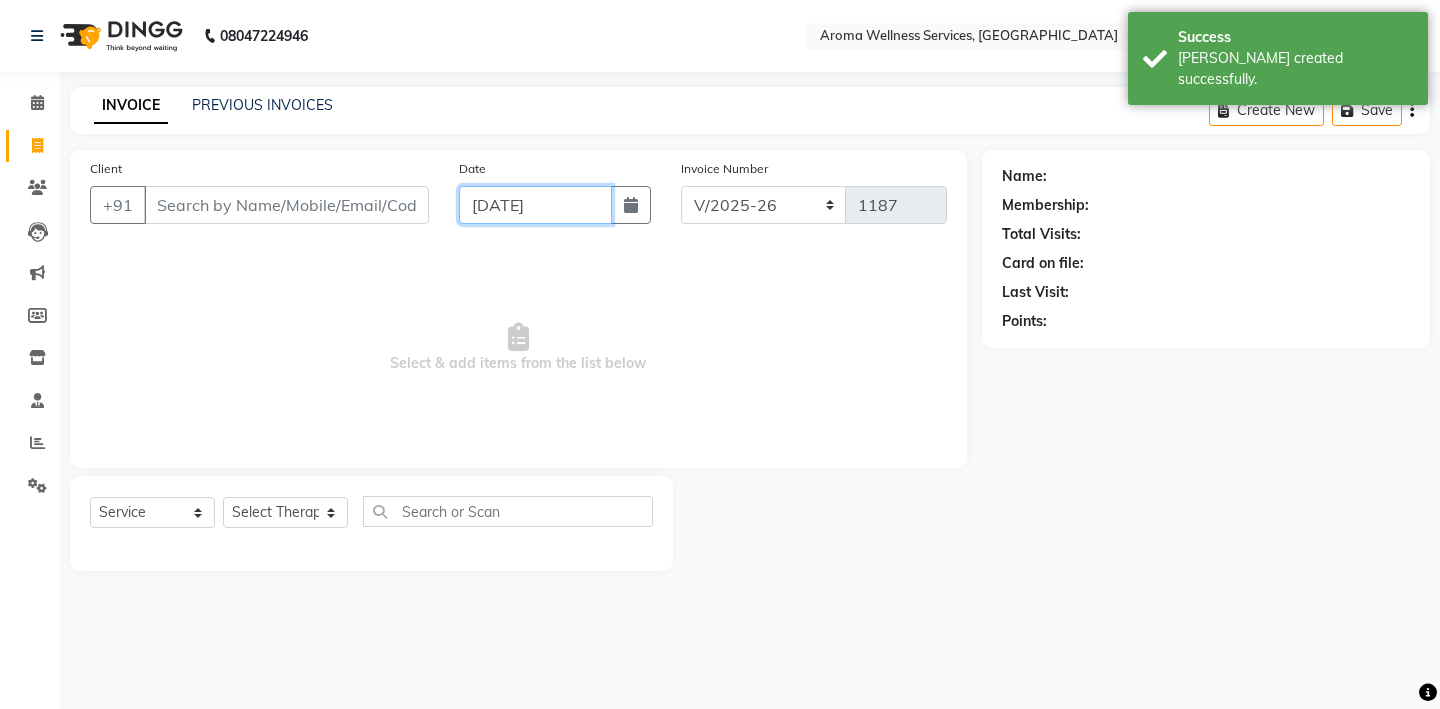 click on "[DATE]" 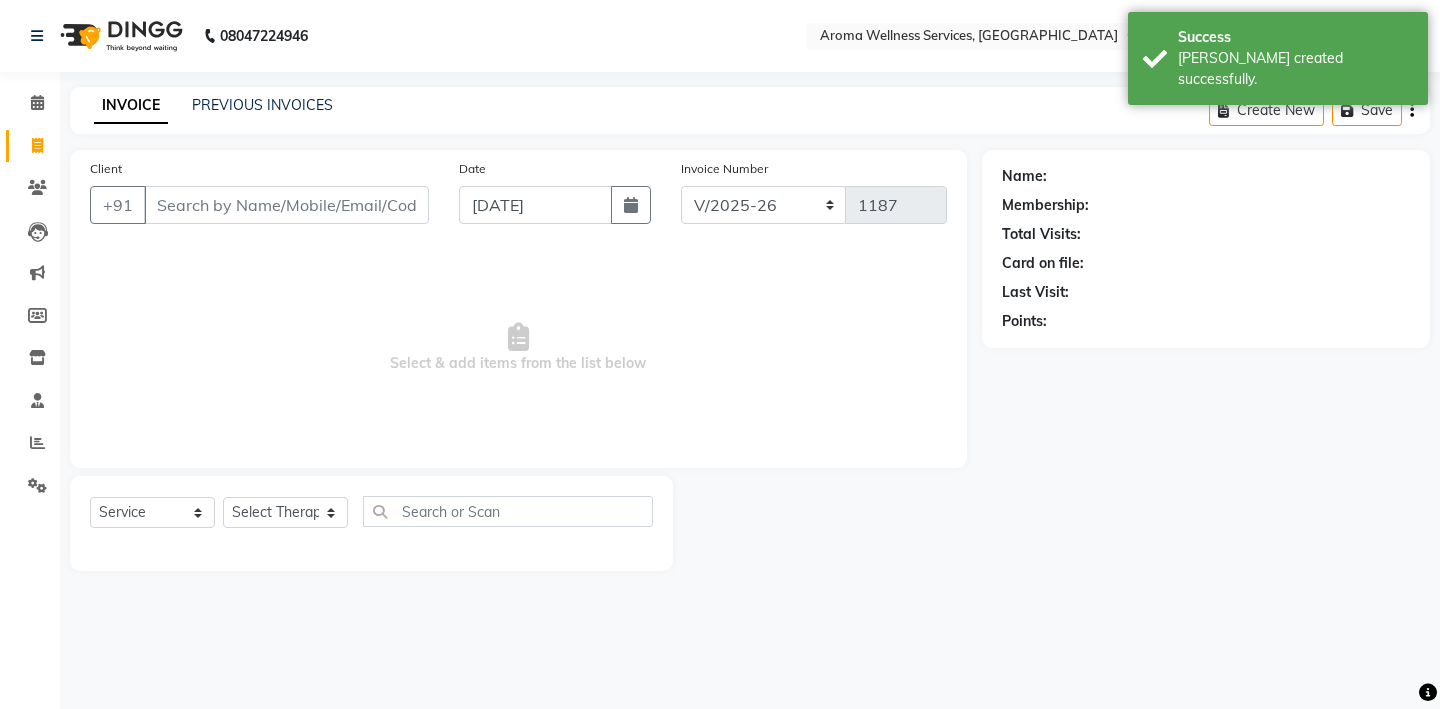 select on "7" 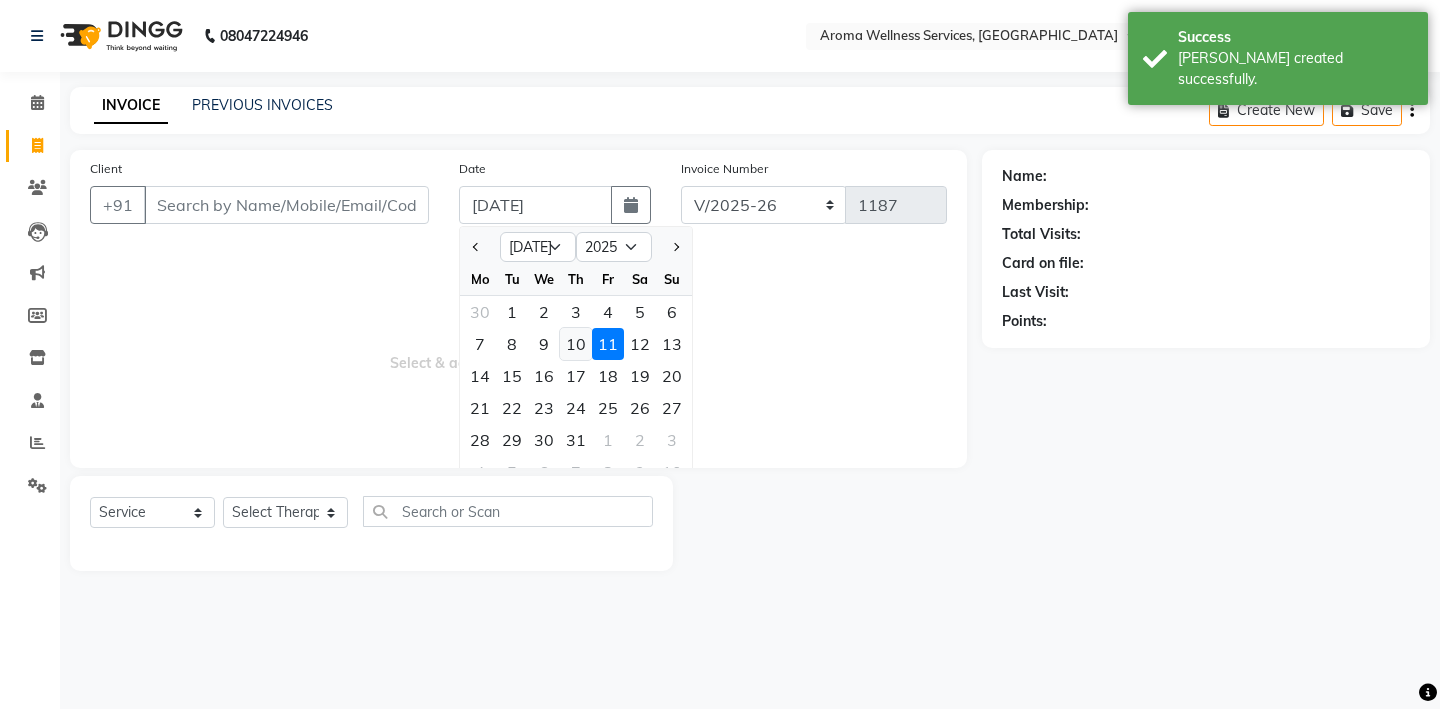 click on "10" 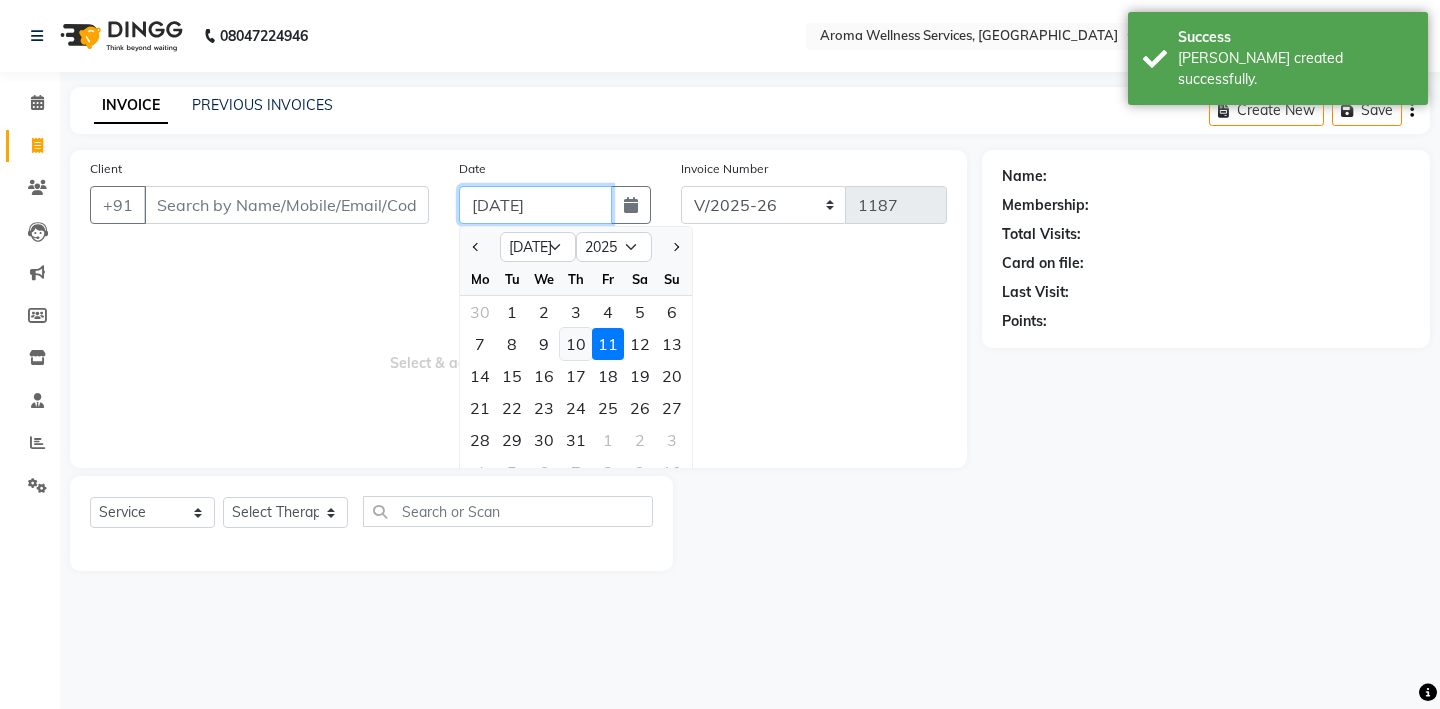 type on "10-07-2025" 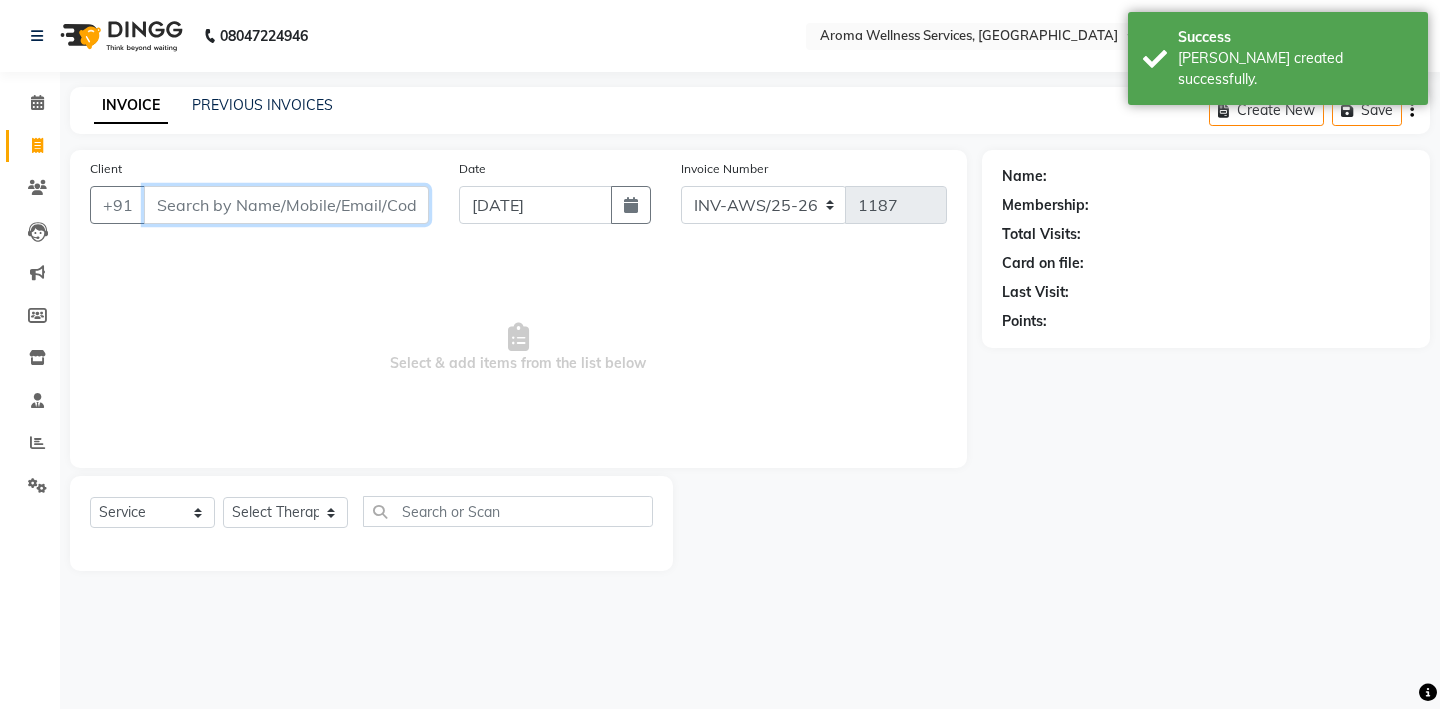 click on "Client" at bounding box center (286, 205) 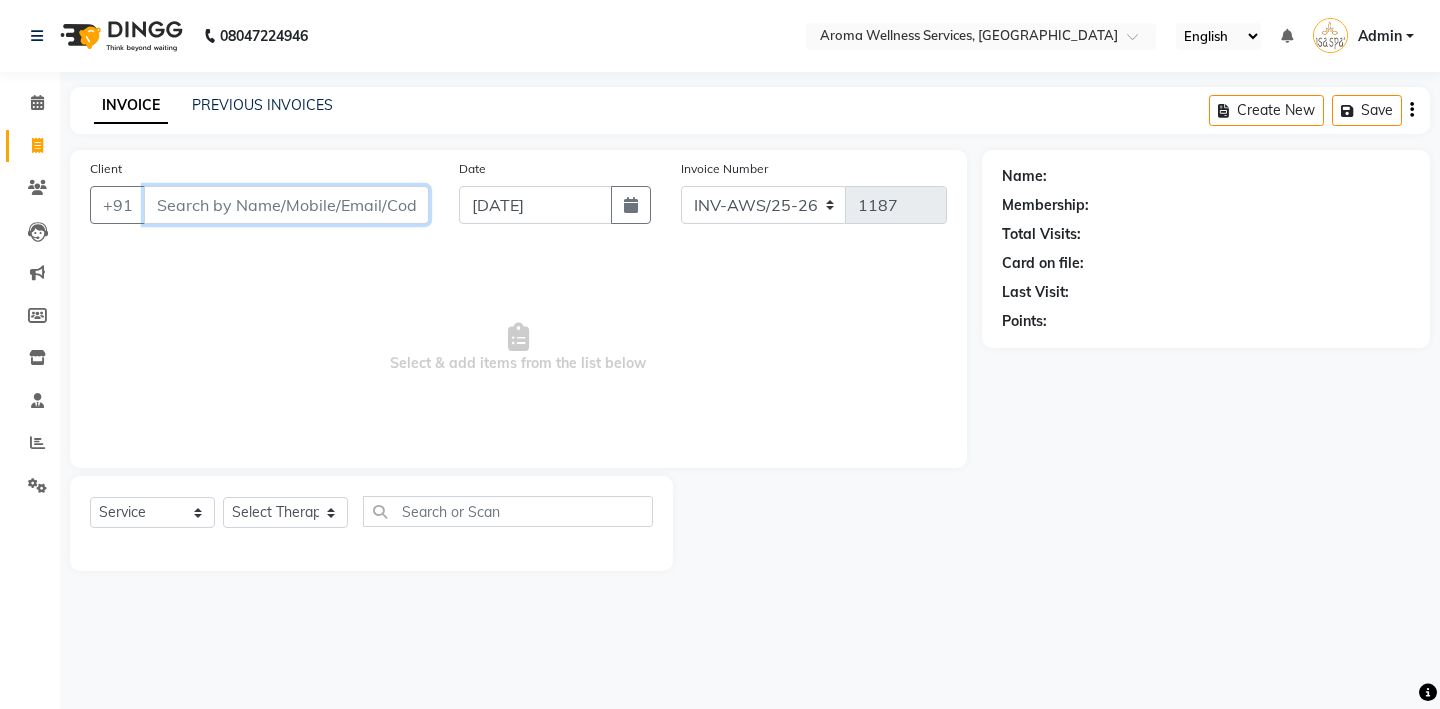 paste on "9880918008" 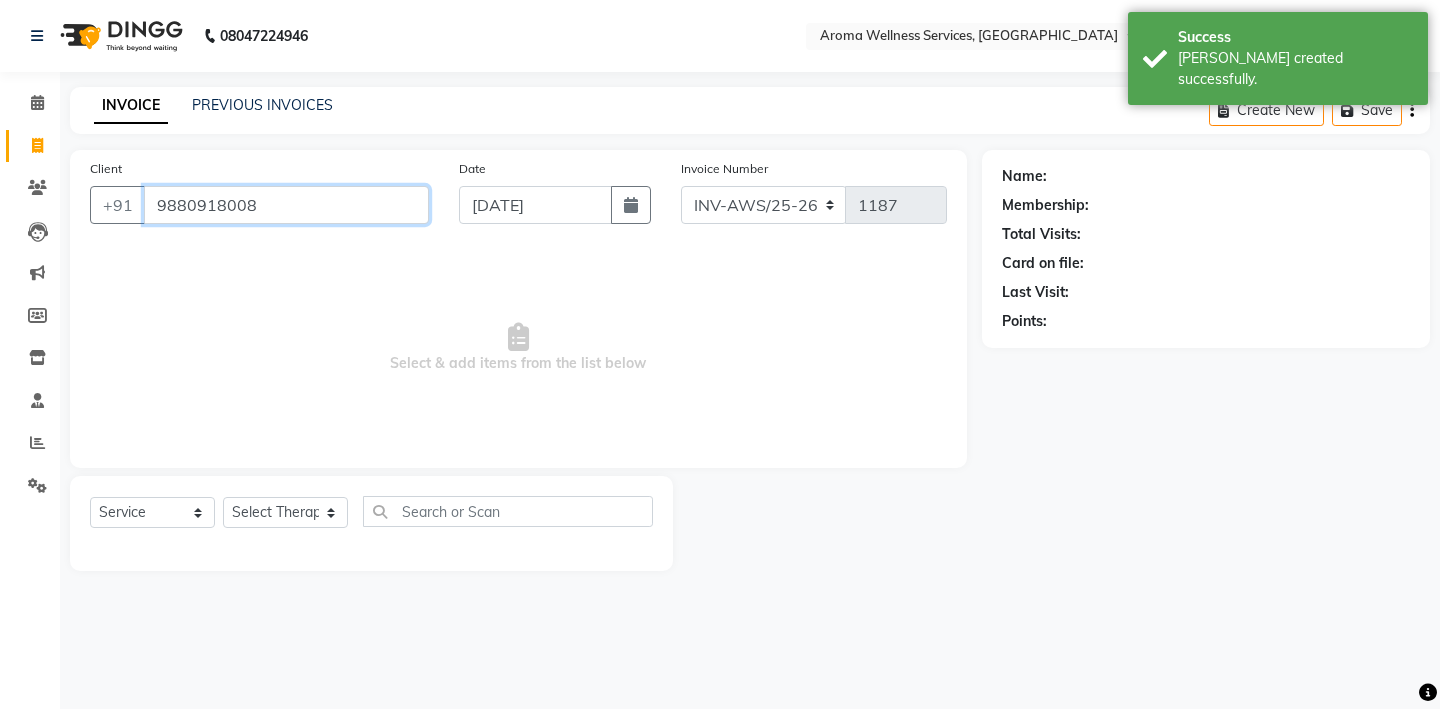type on "9880918008" 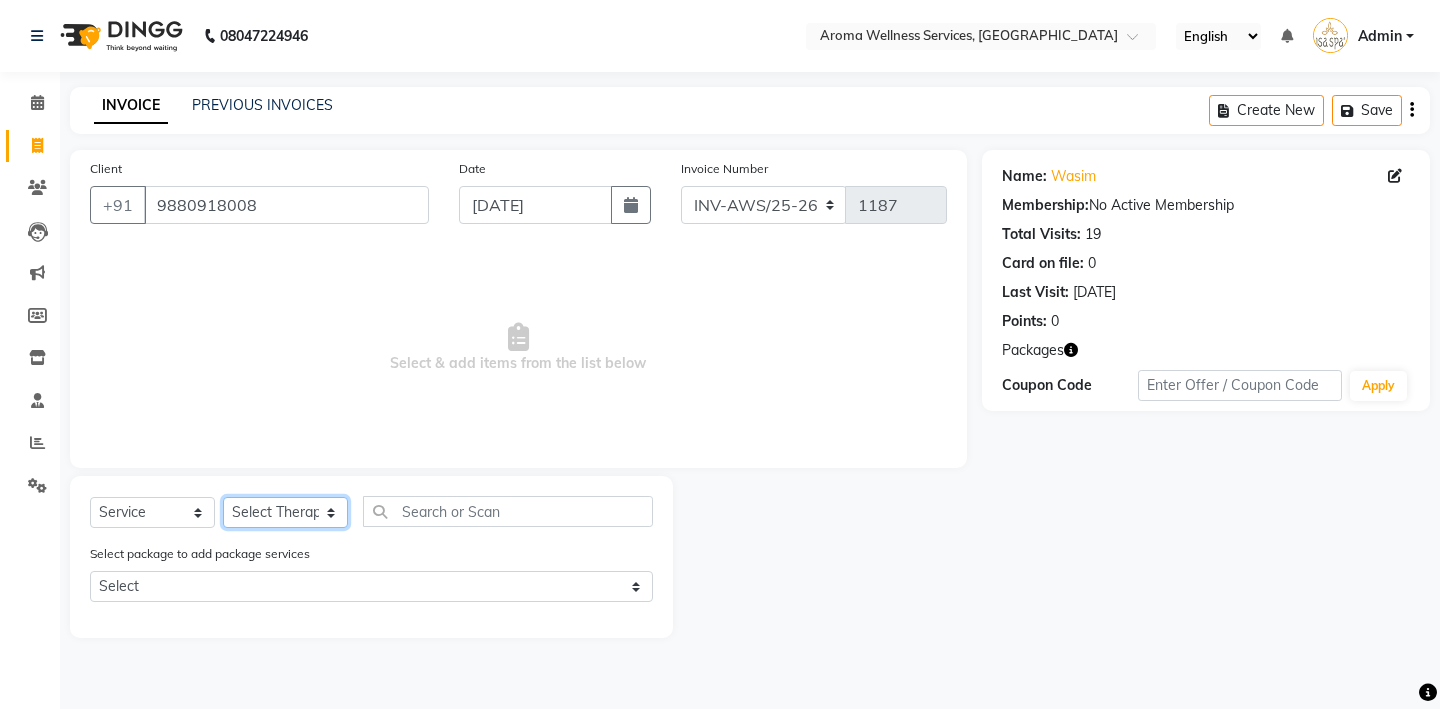 click on "Select Therapist Miss. Chong Miss. Duhpuii Miss. Eli Miss. Gladys Miss. Julee Miss. Mercy Miss. Rini Mr. Lelen" 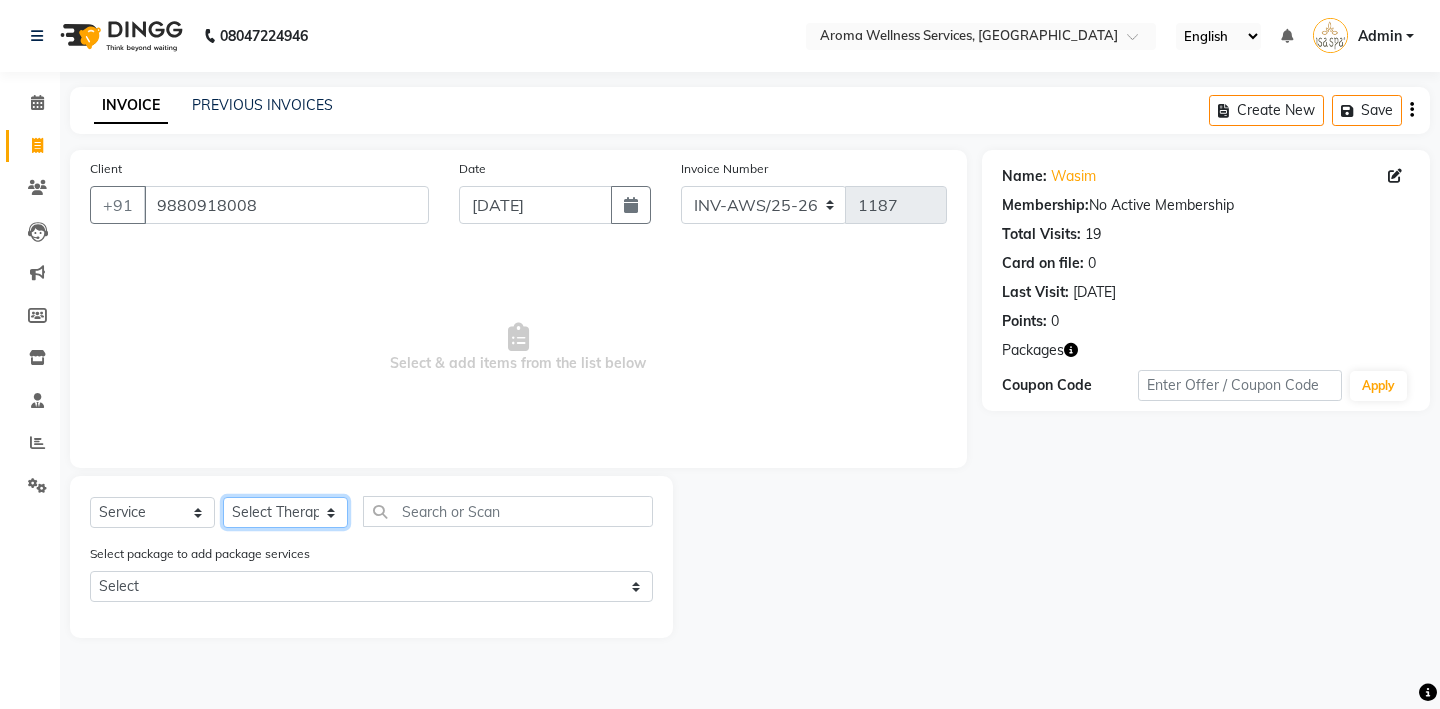 select on "50767" 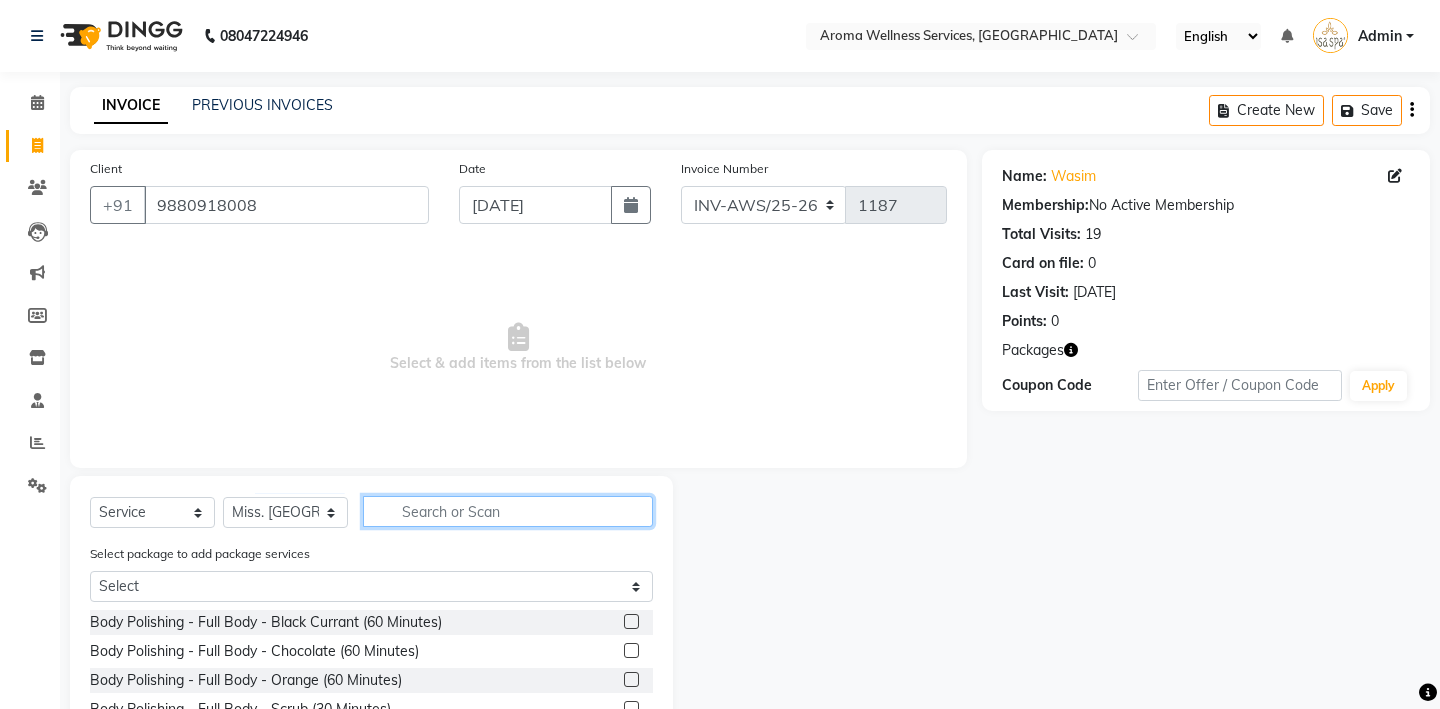 click 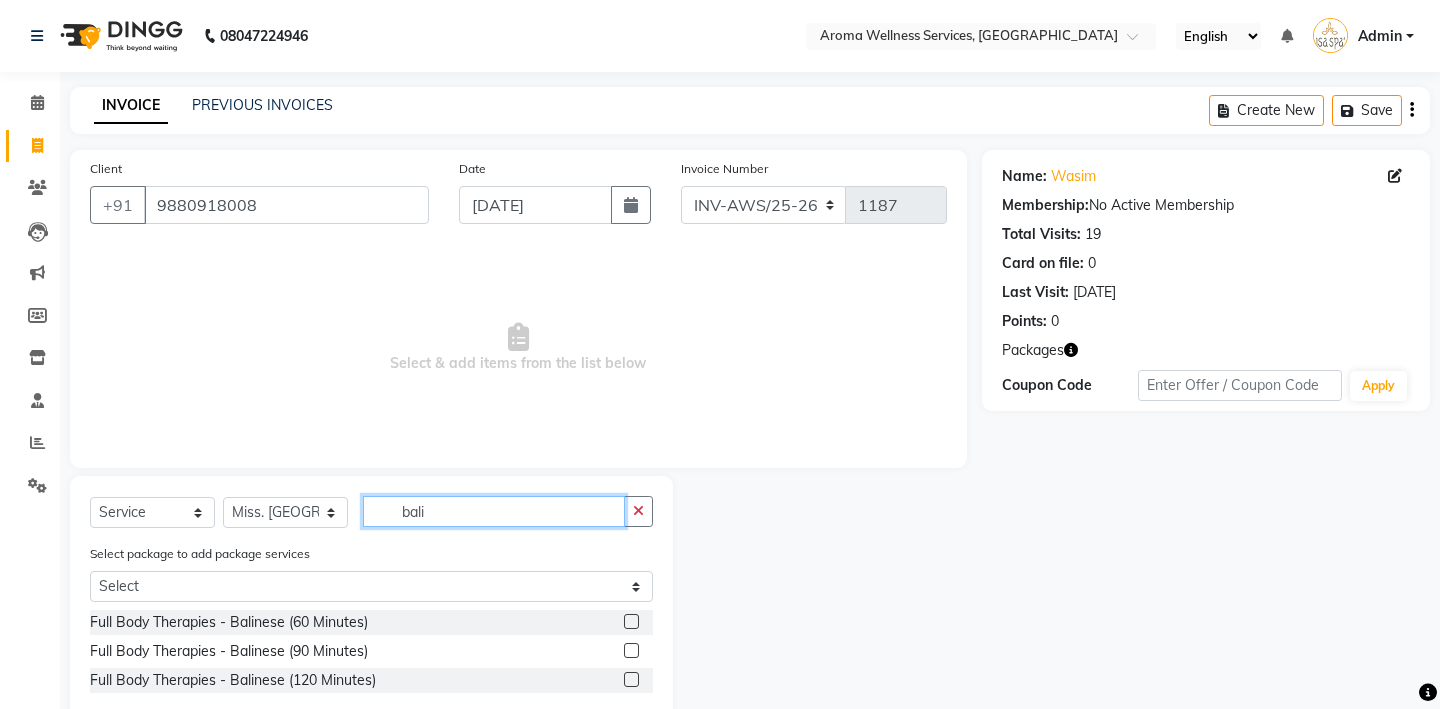 type on "bali" 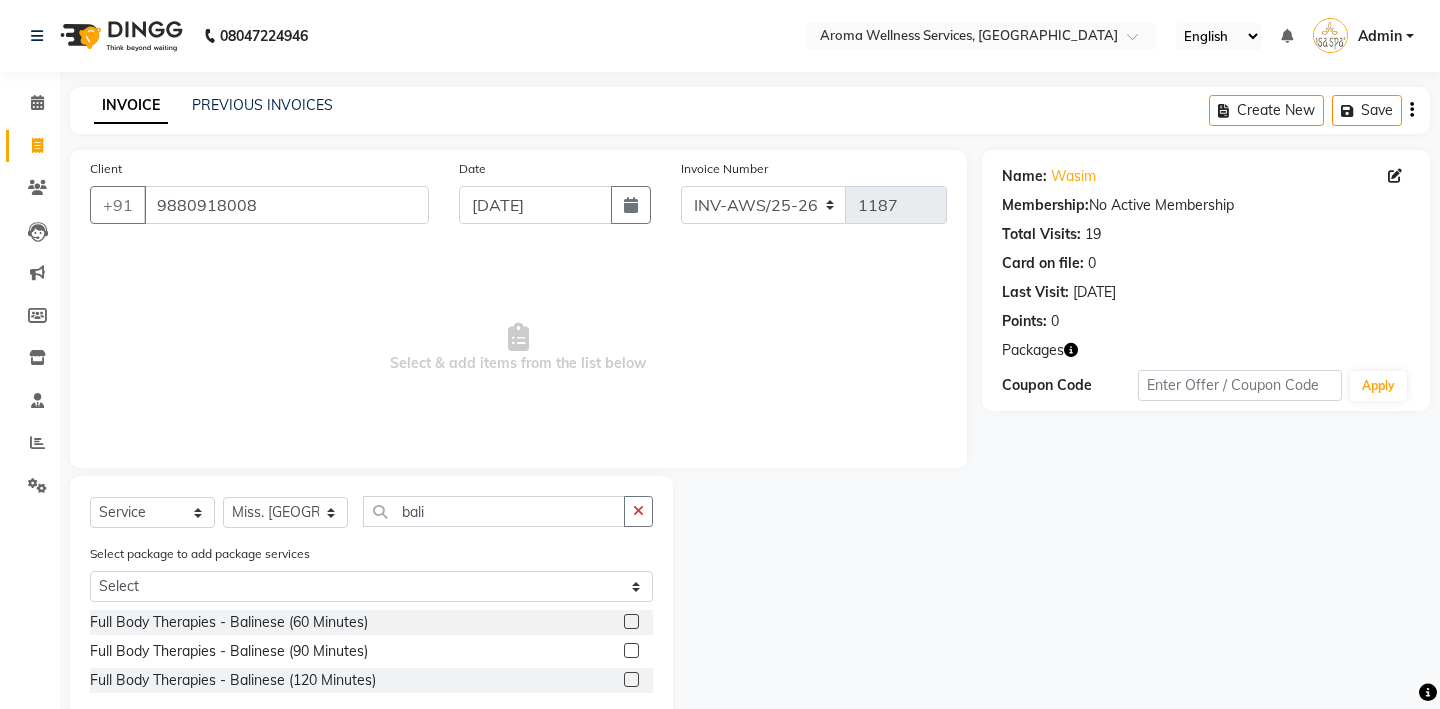 click 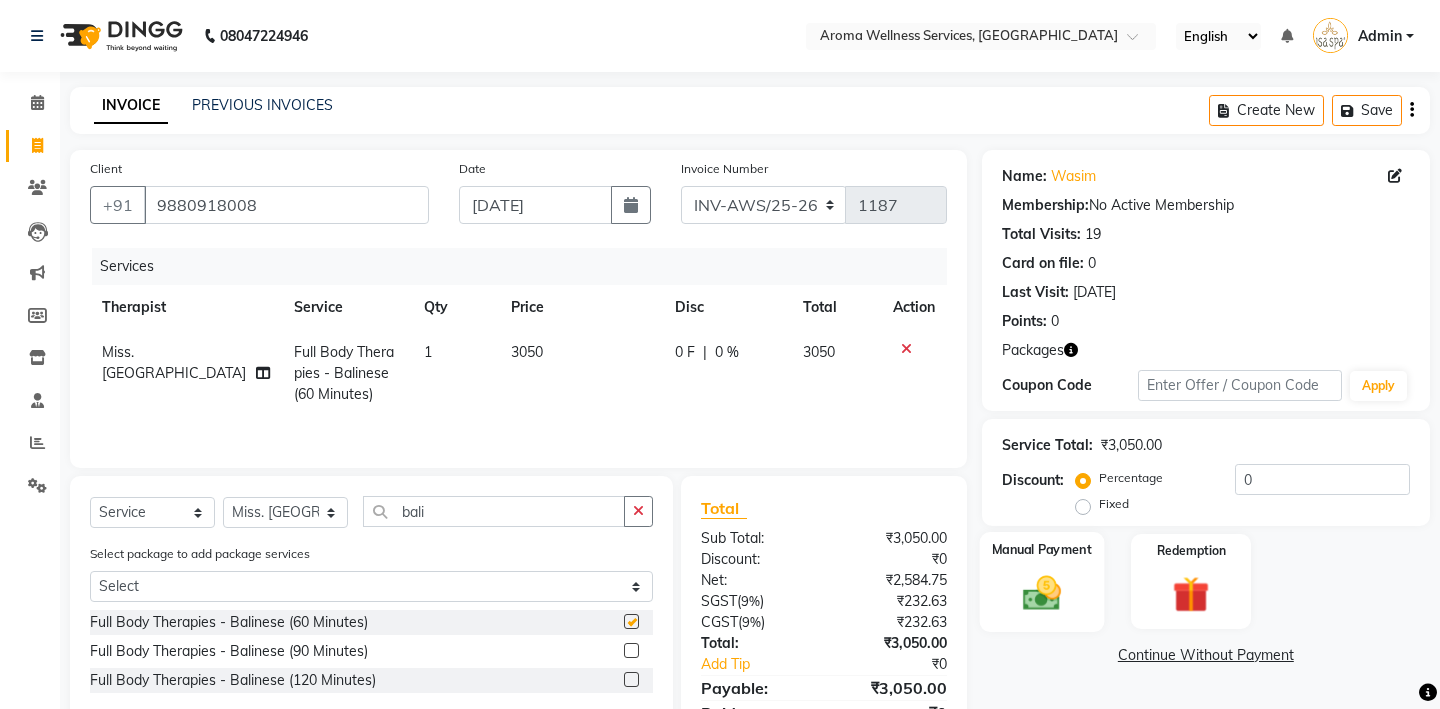 checkbox on "false" 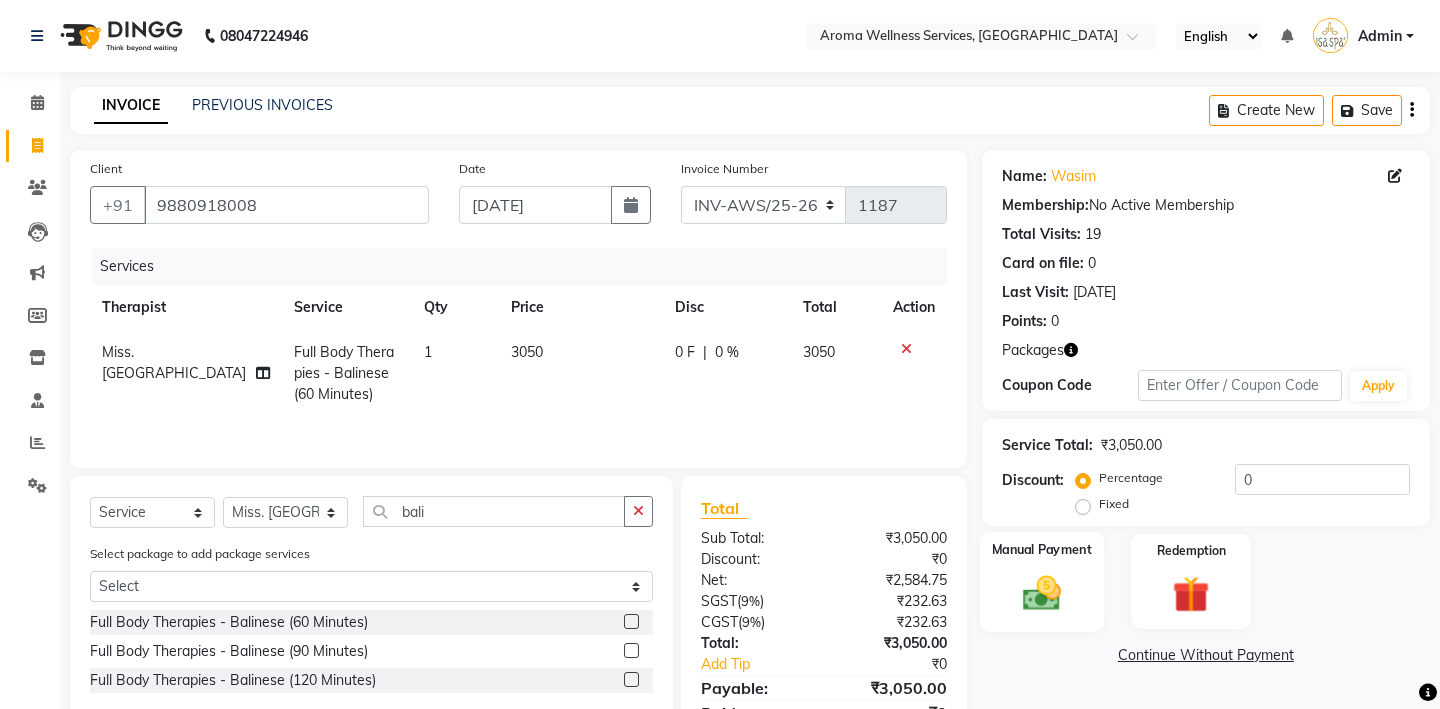 click on "Manual Payment" 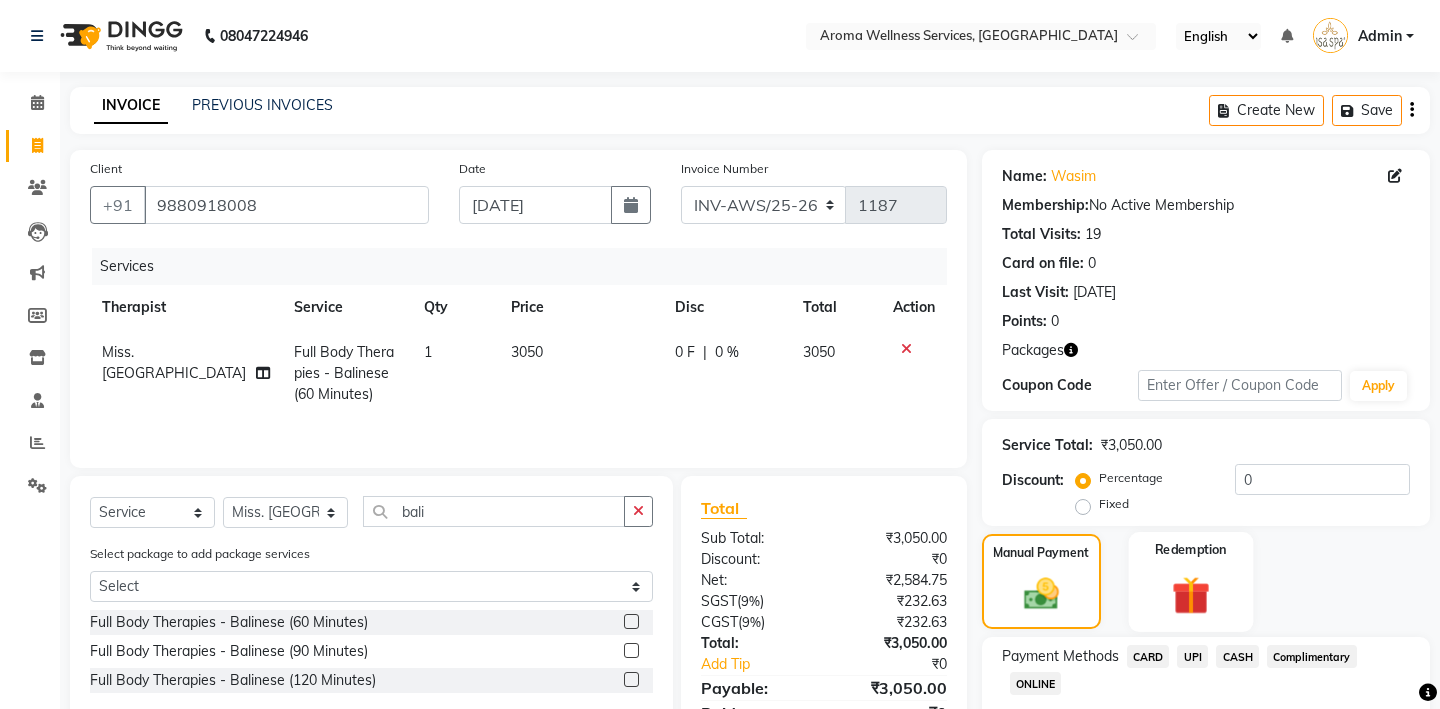 click 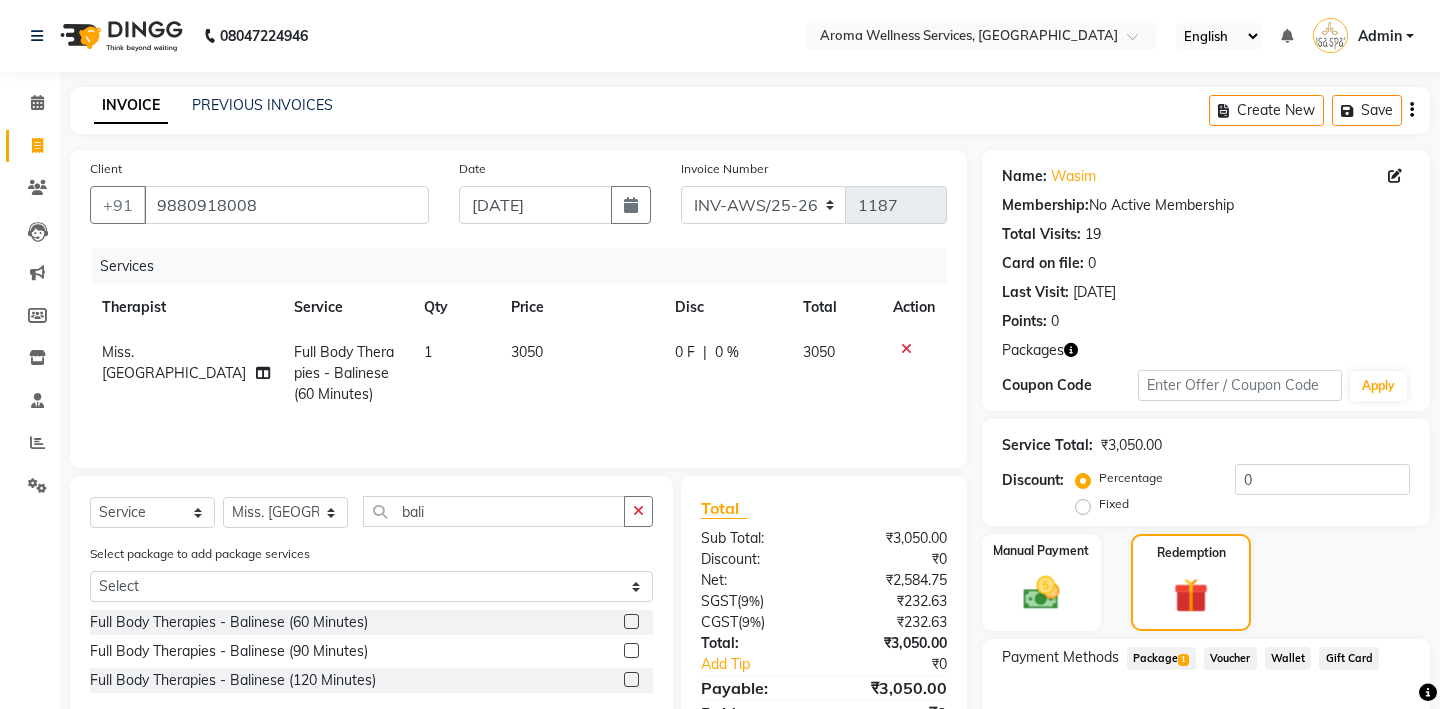 click on "Package  1" 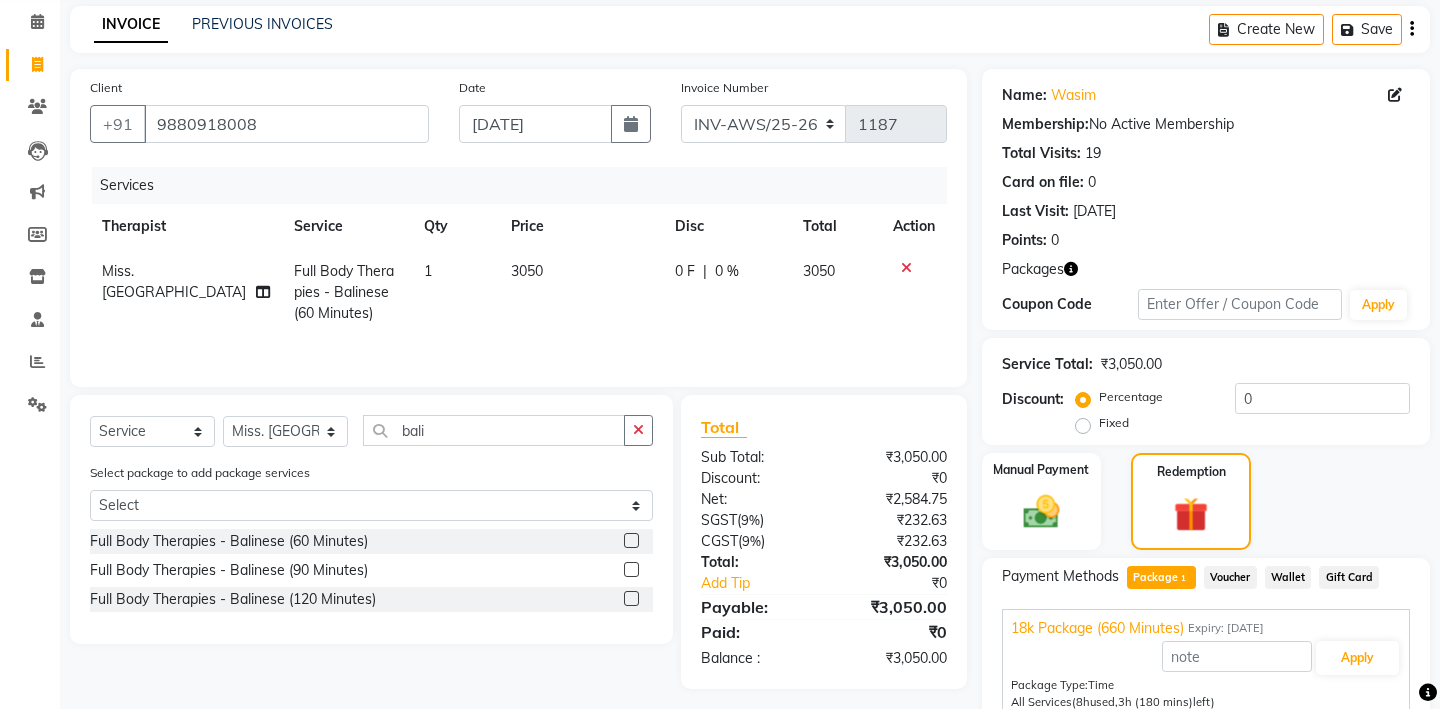 scroll, scrollTop: 165, scrollLeft: 0, axis: vertical 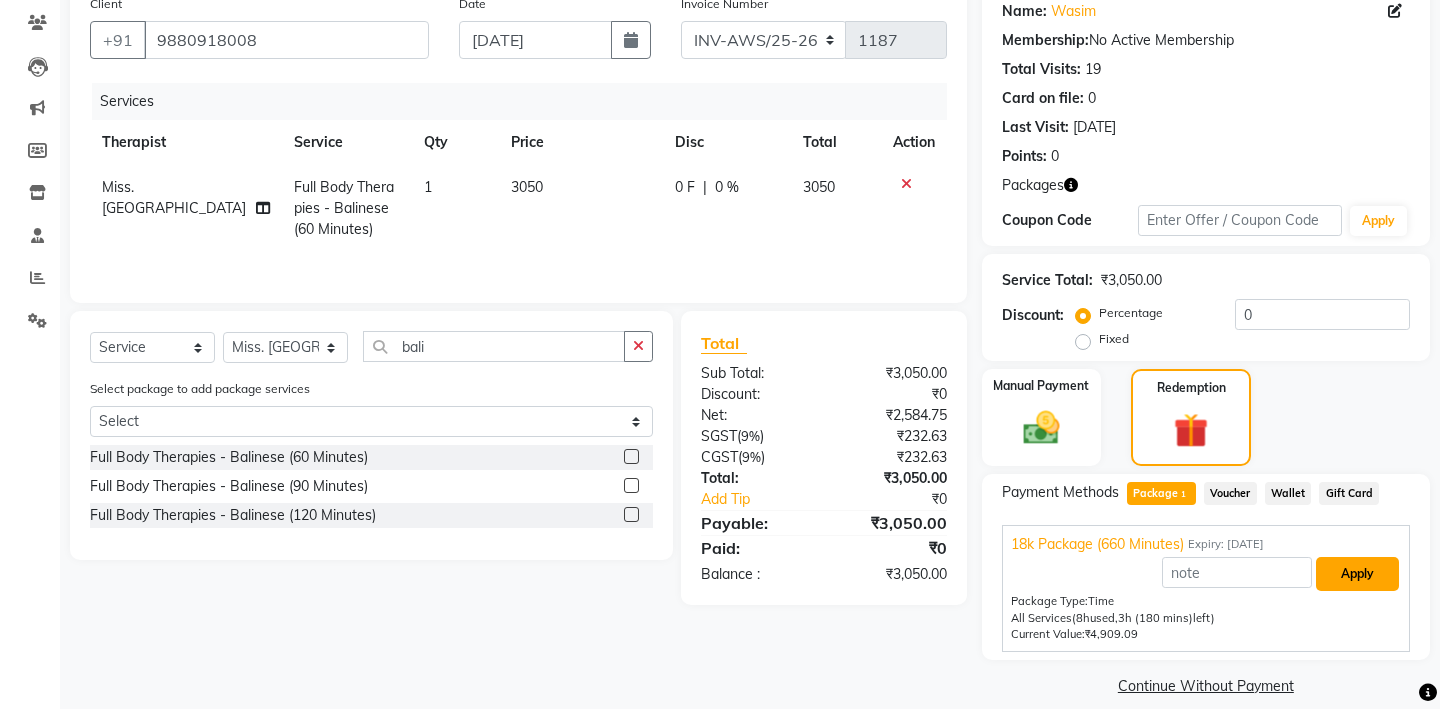 click on "Apply" at bounding box center [1357, 574] 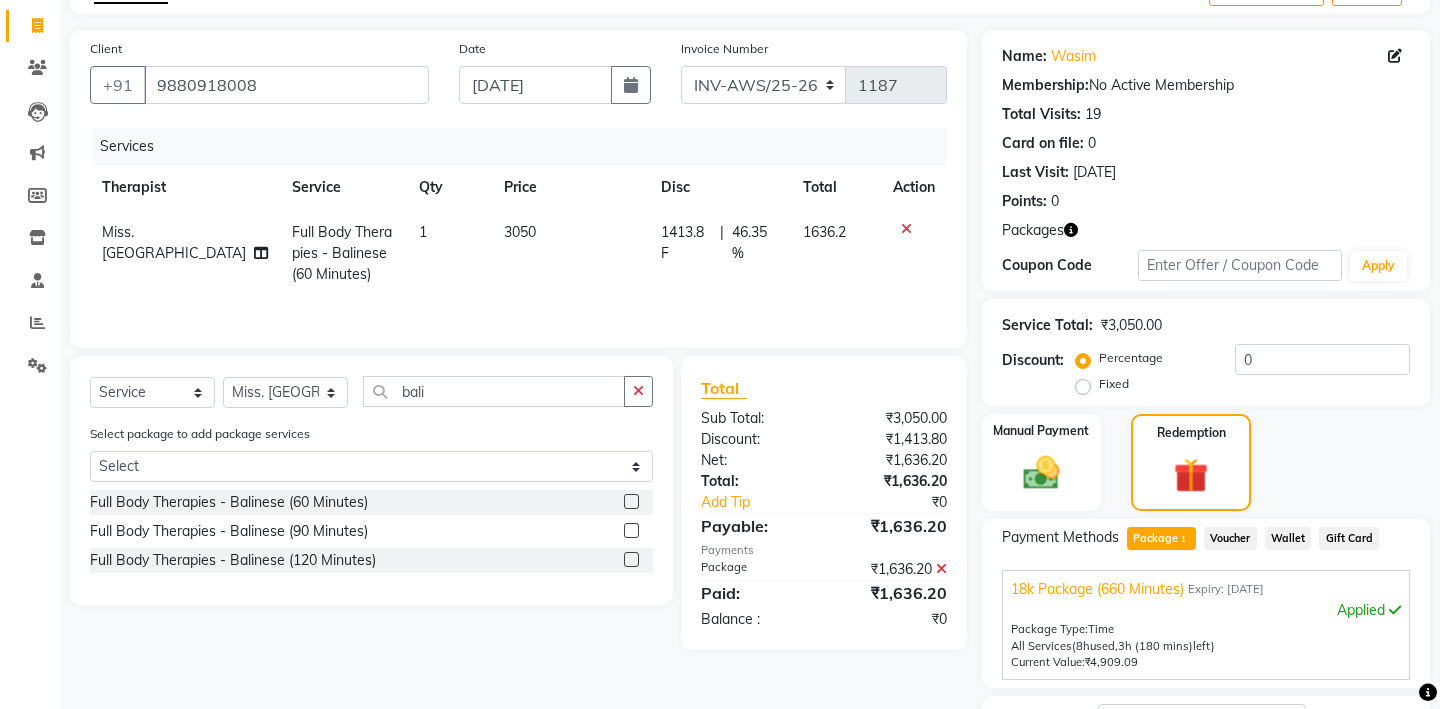 scroll, scrollTop: 232, scrollLeft: 0, axis: vertical 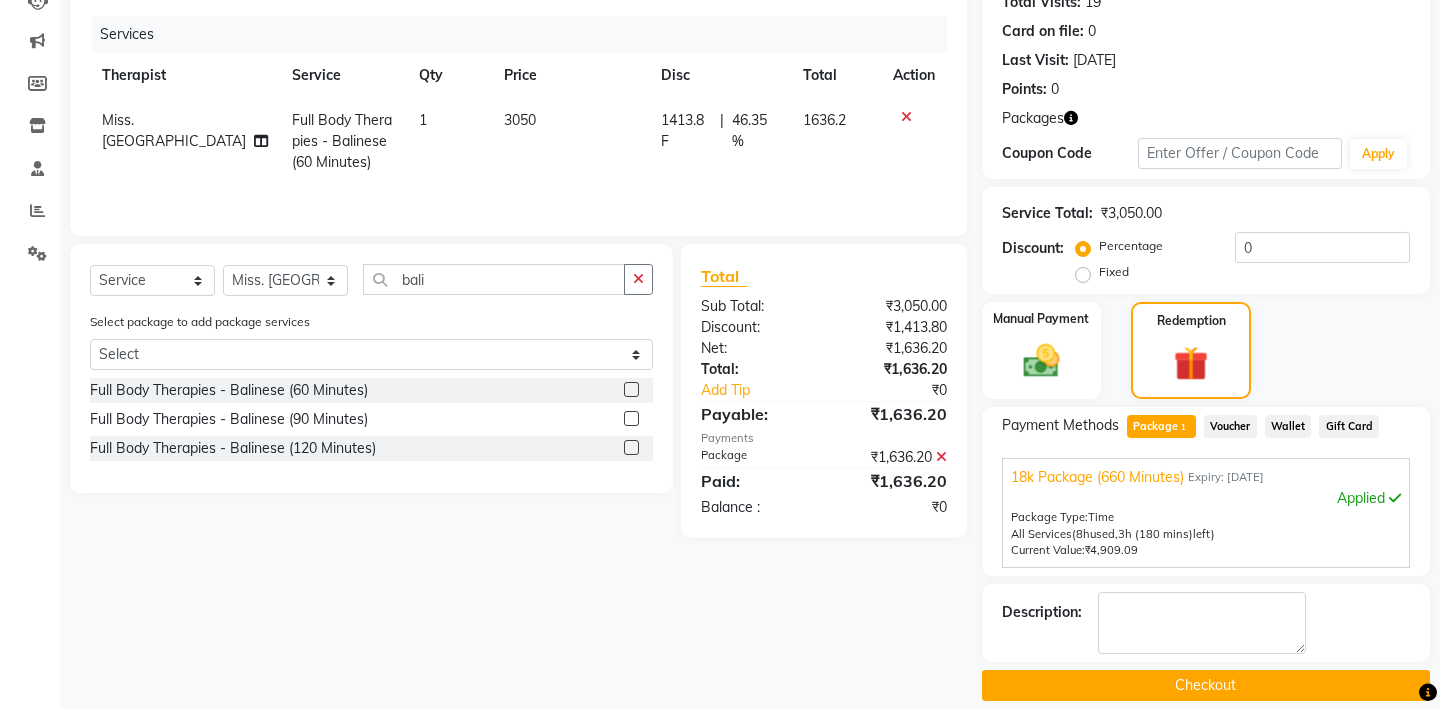 click on "Checkout" 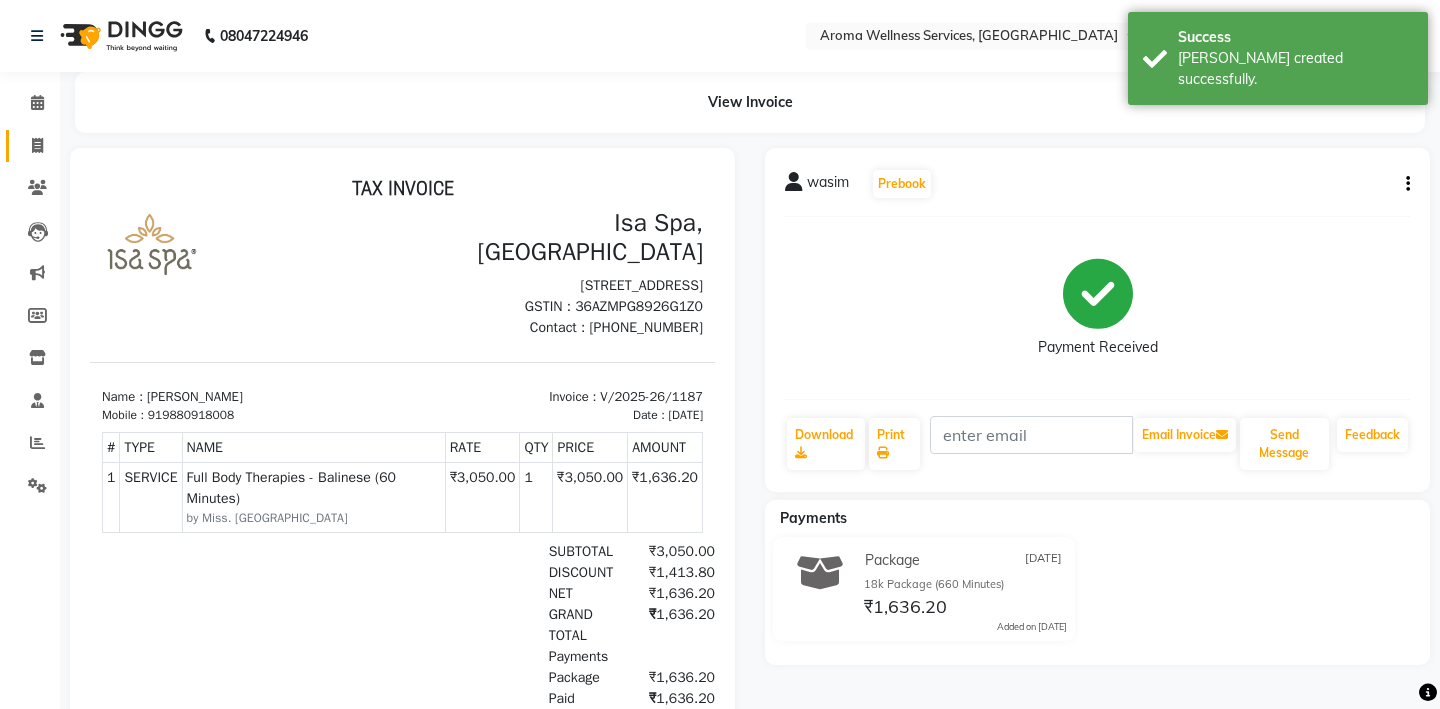 scroll, scrollTop: 0, scrollLeft: 0, axis: both 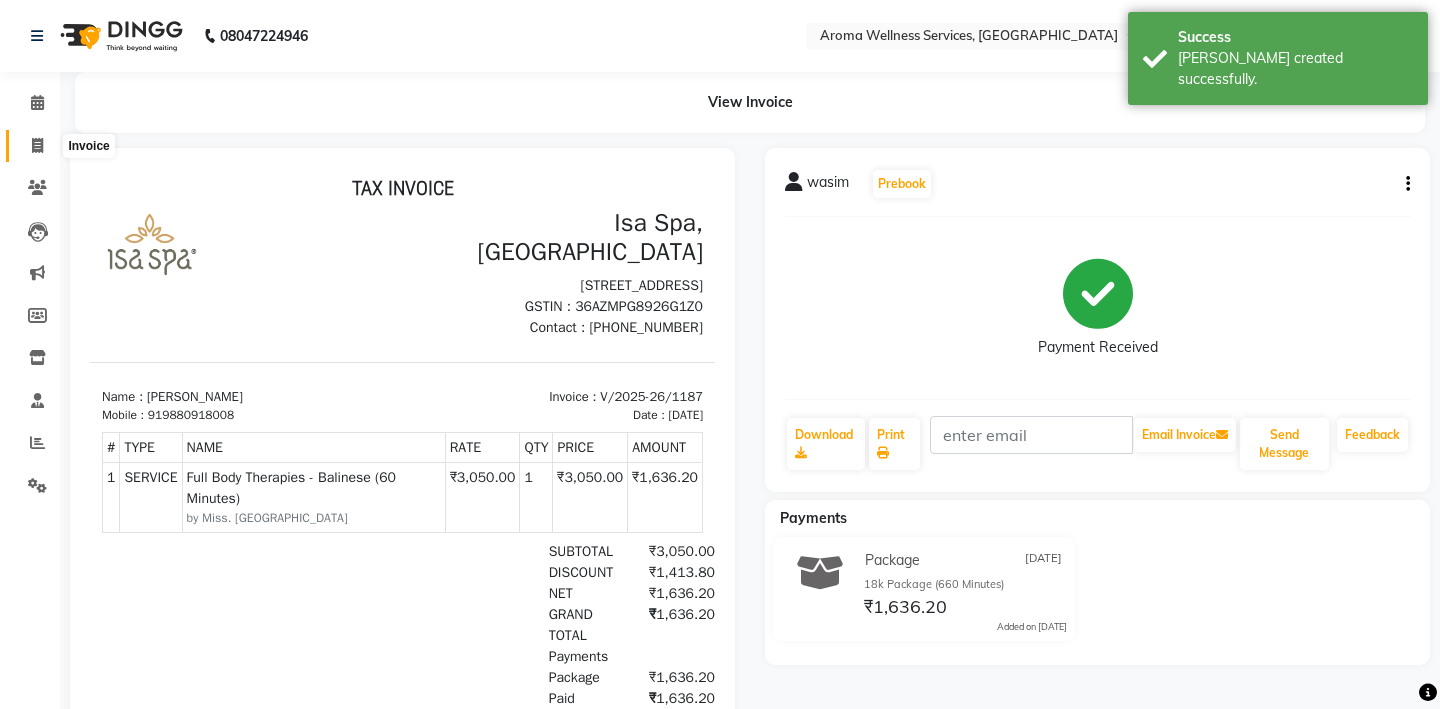 click 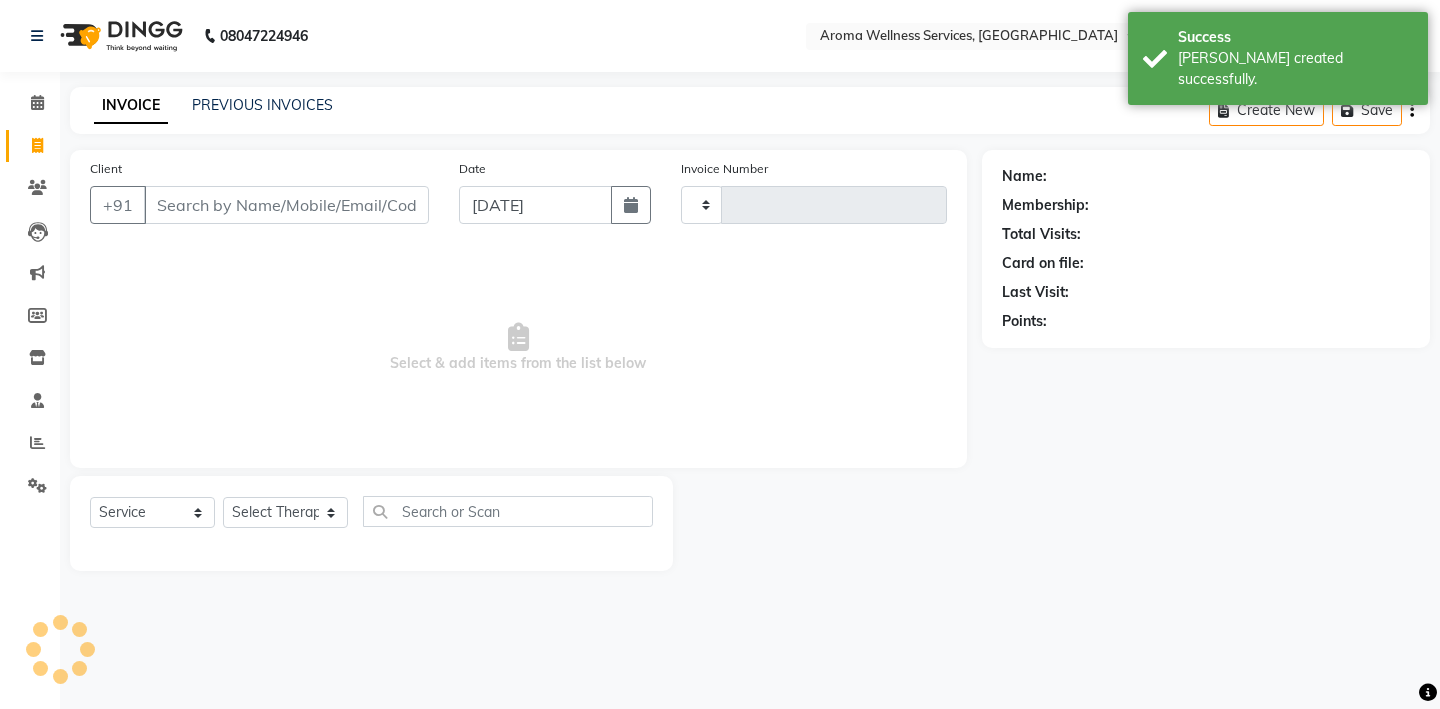 type on "1188" 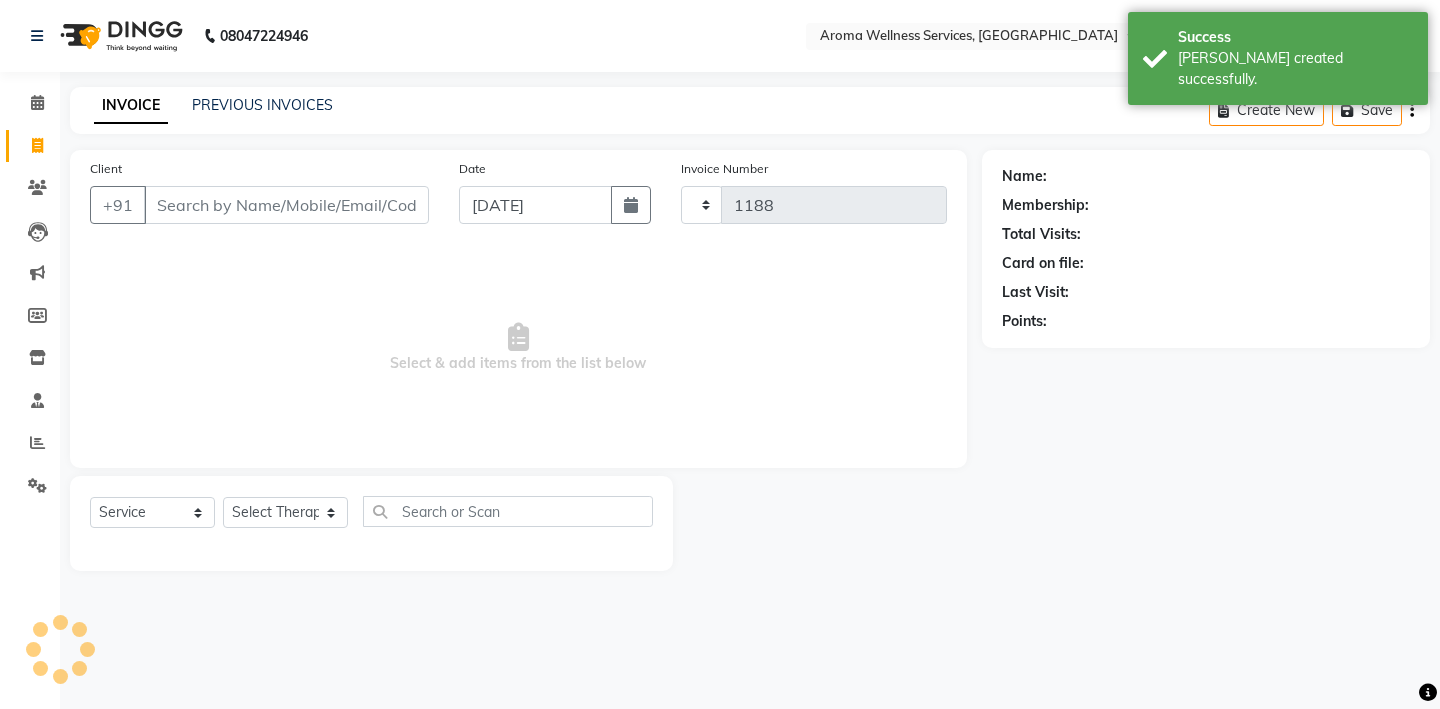 select on "6573" 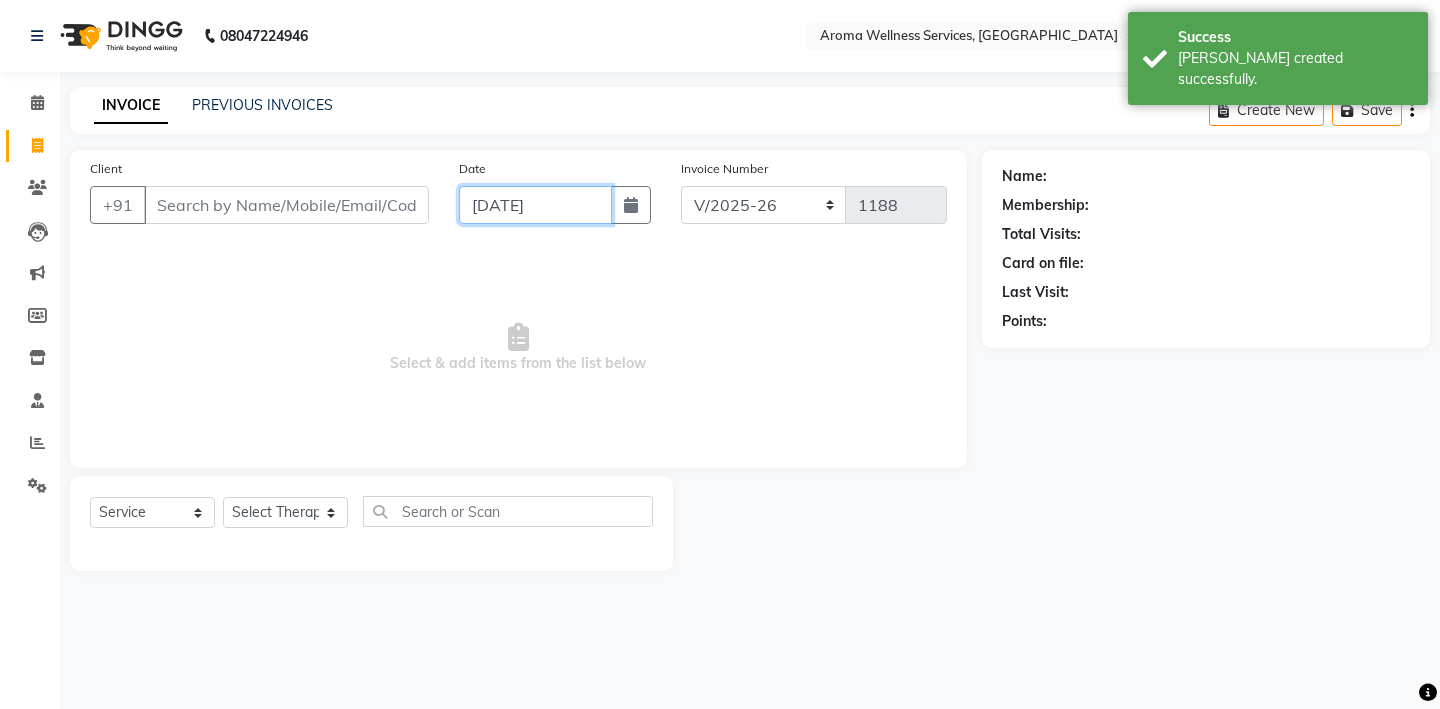 click on "[DATE]" 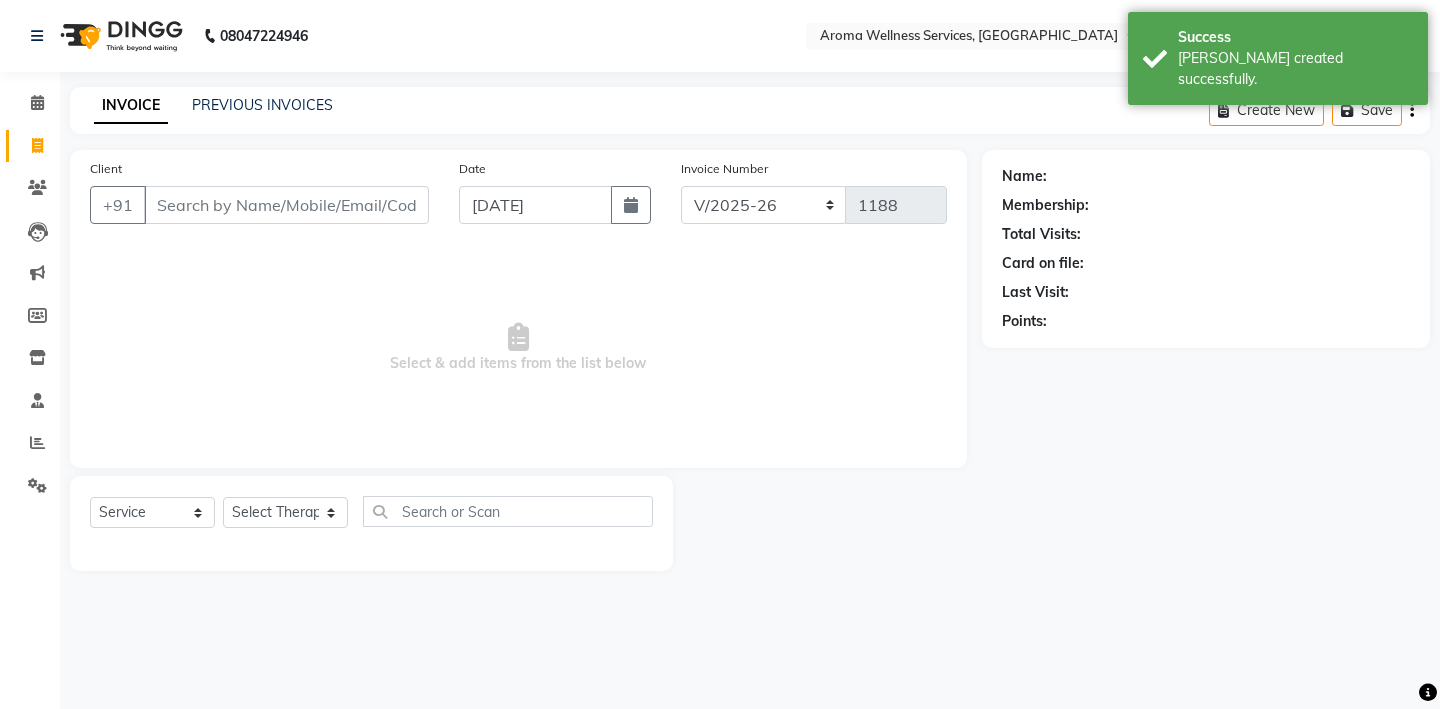 select on "7" 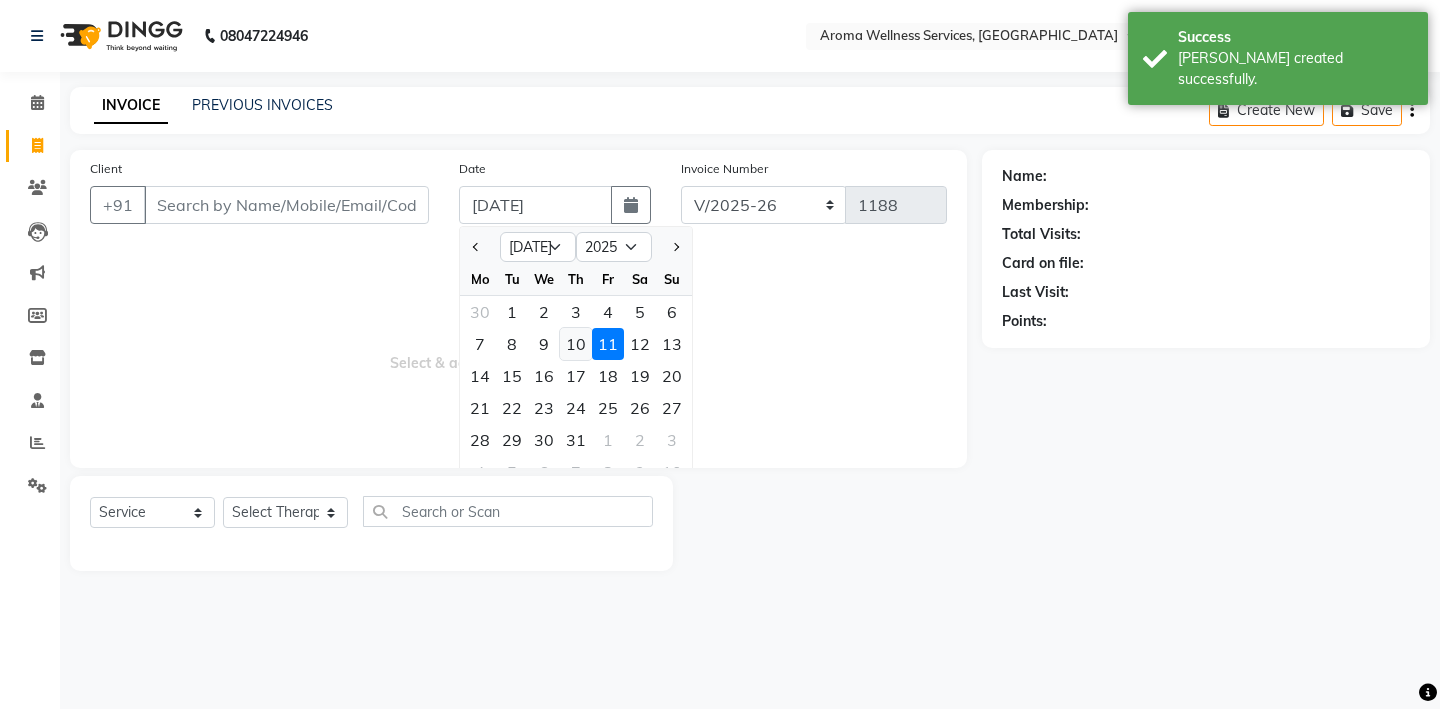 click on "10" 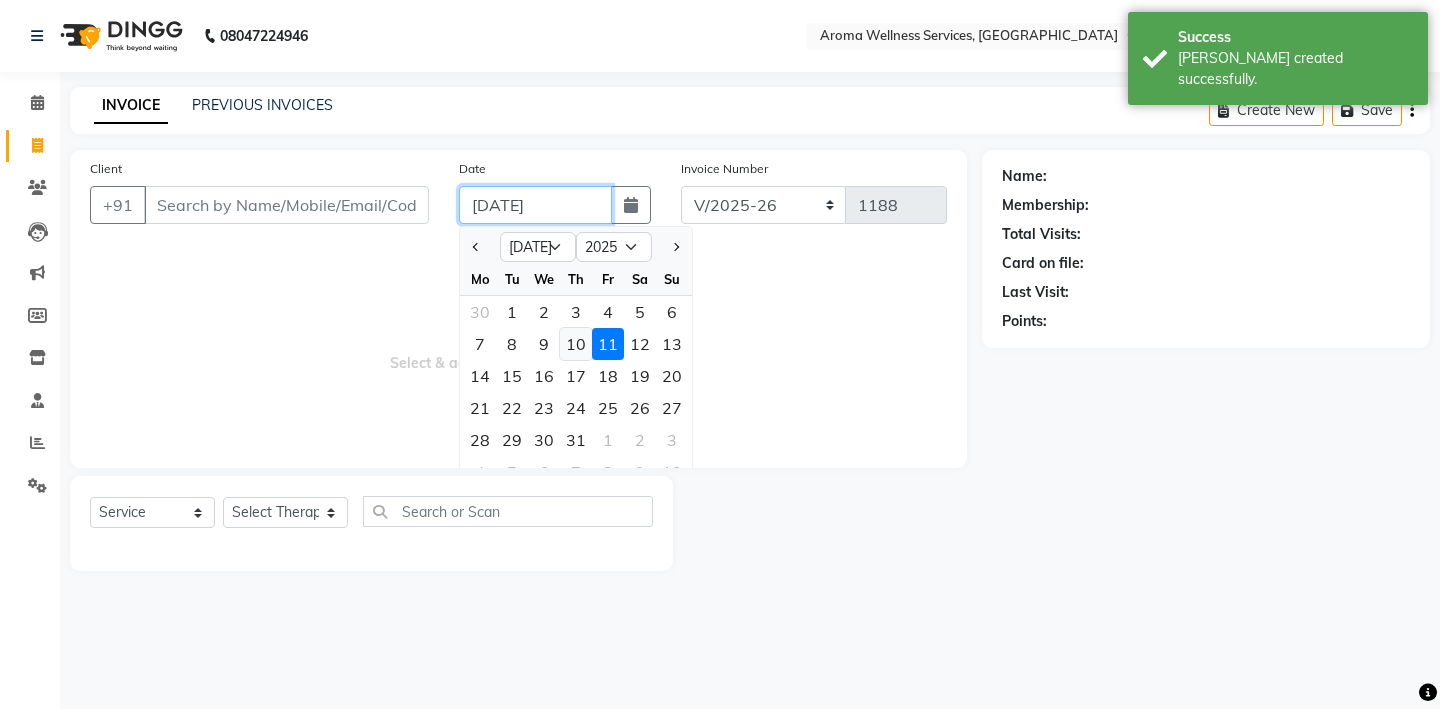 type on "10-07-2025" 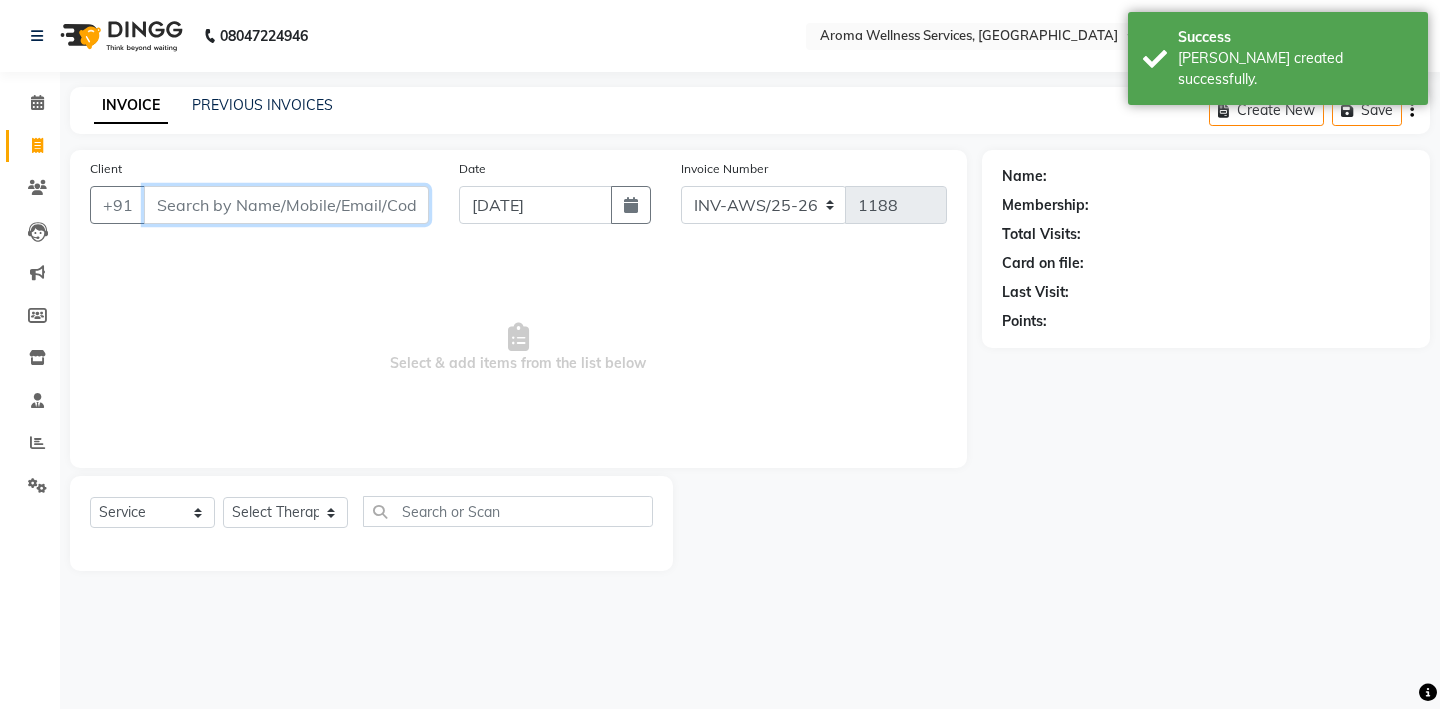 click on "Client" at bounding box center [286, 205] 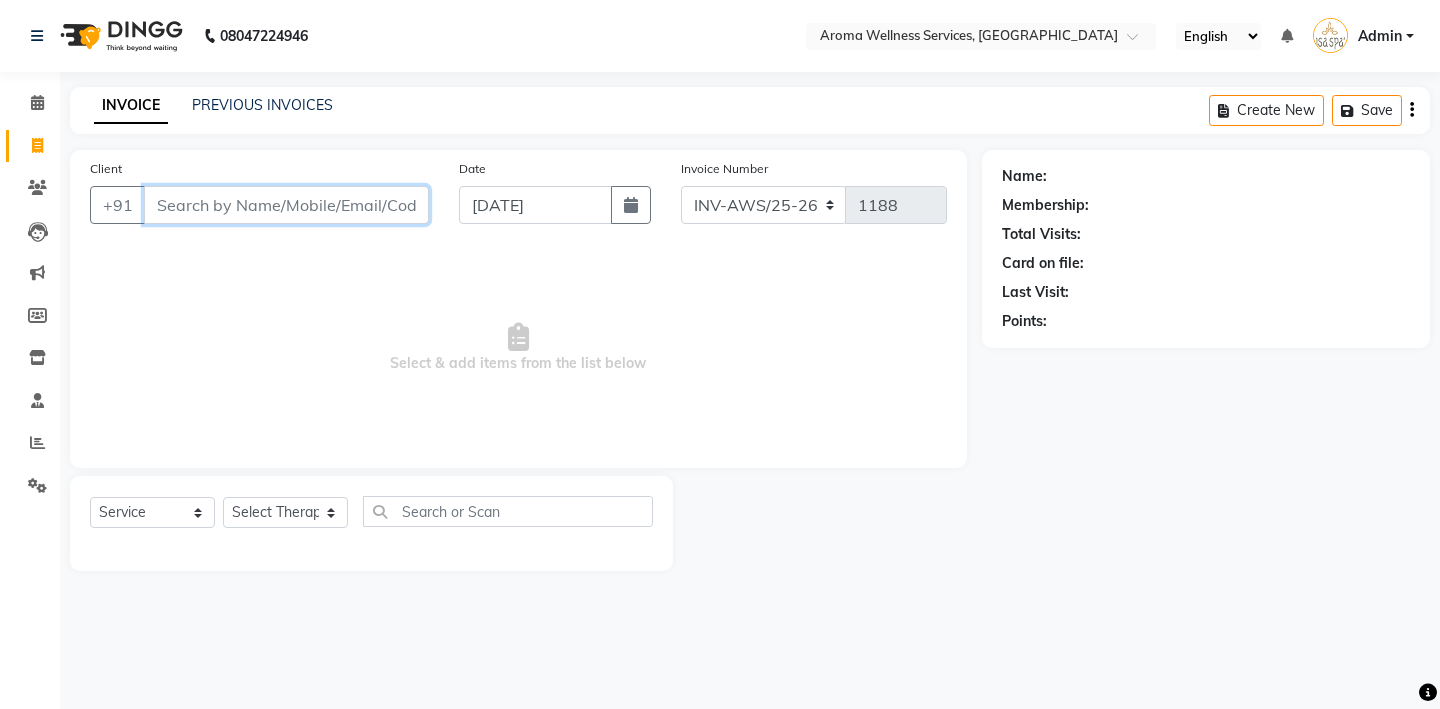 paste on "7708866076" 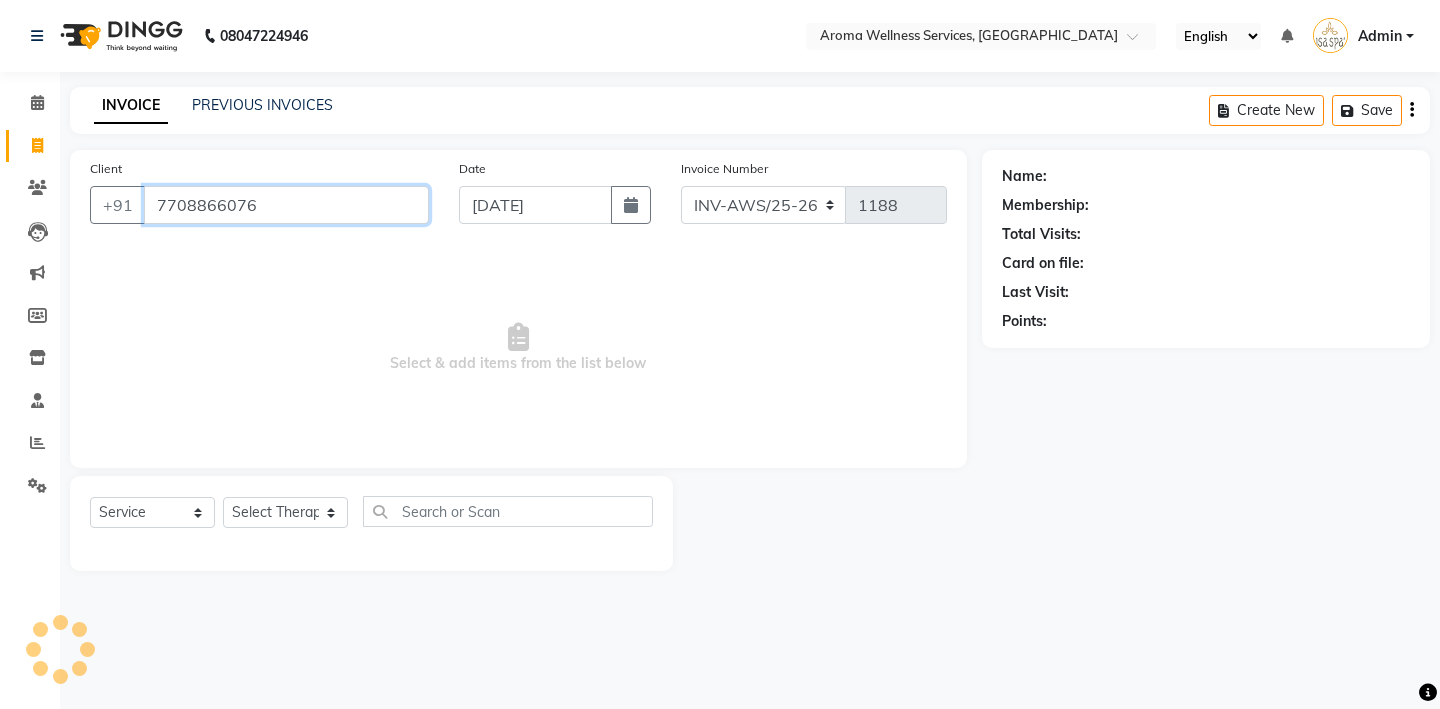 type on "7708866076" 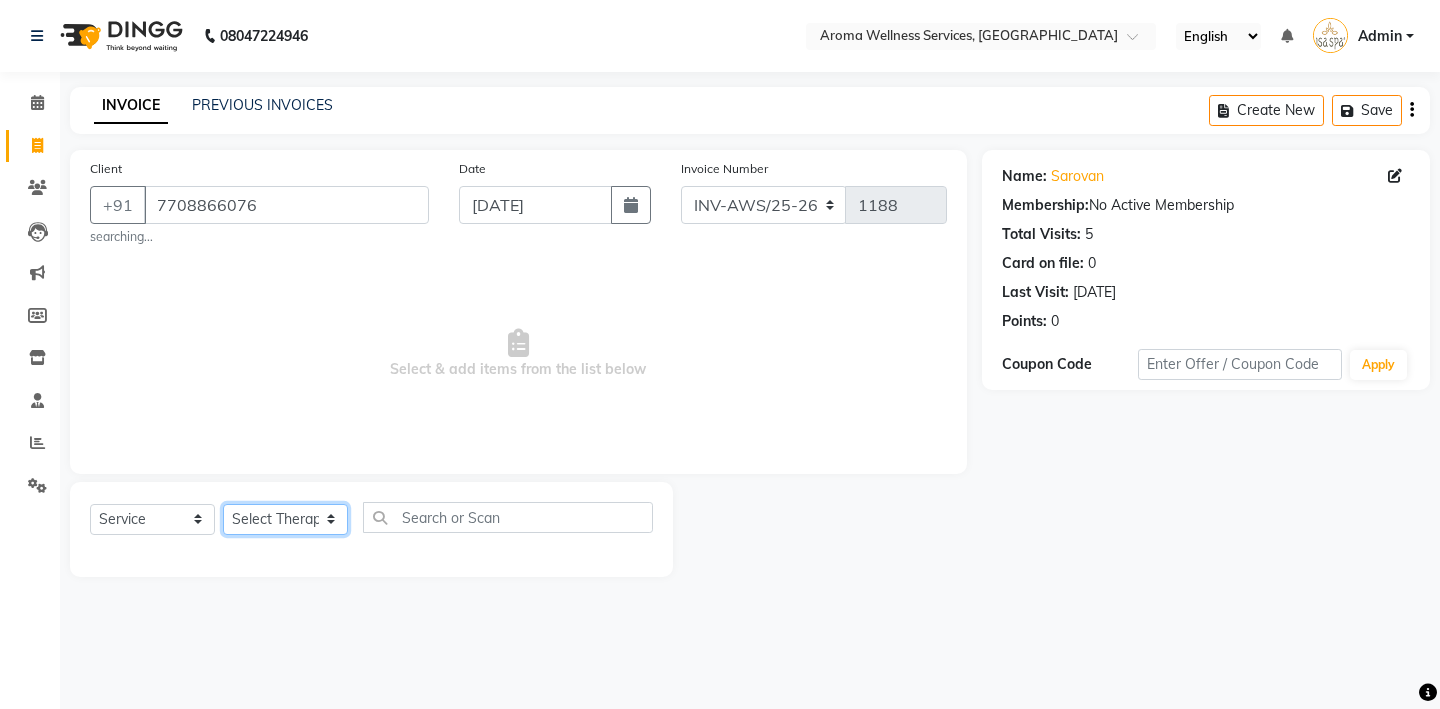 click on "Select Therapist Miss. Chong Miss. Duhpuii Miss. Eli Miss. Gladys Miss. Julee Miss. Mercy Miss. Rini Mr. Lelen" 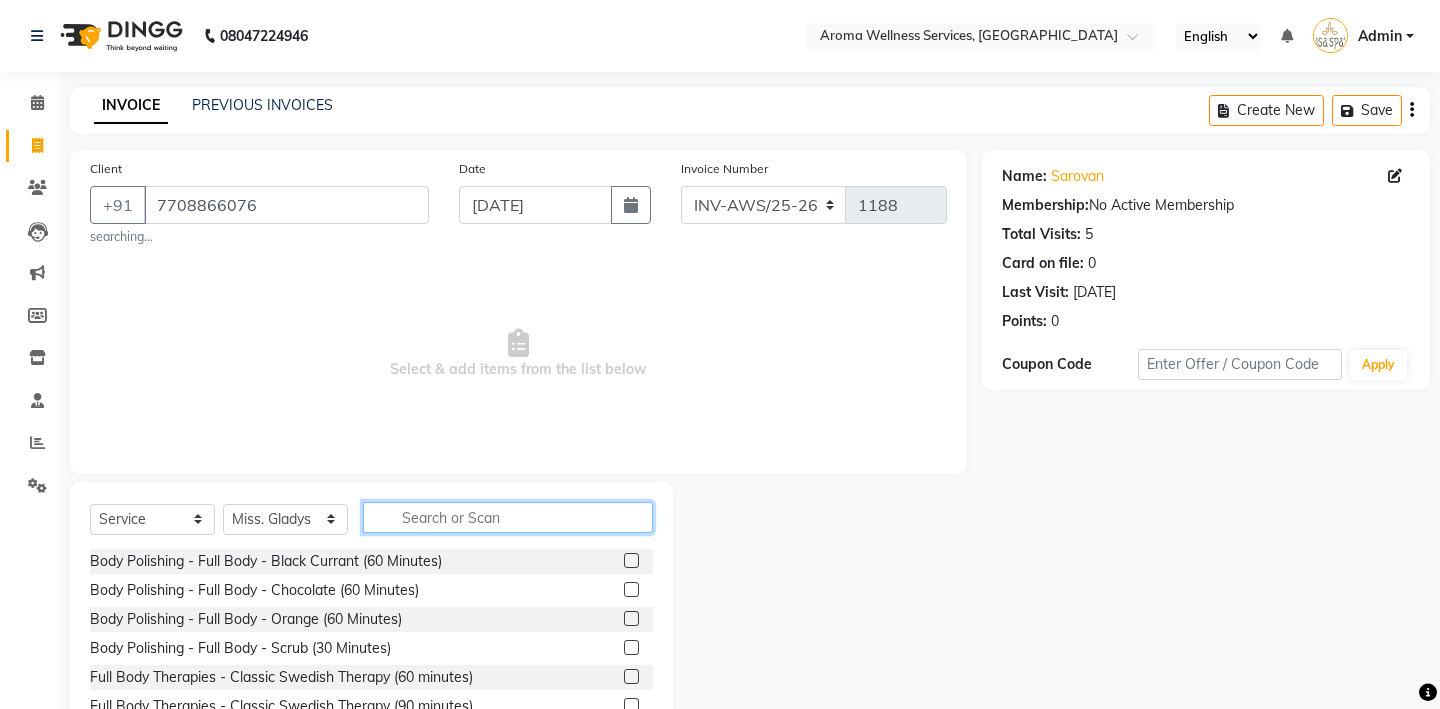 click 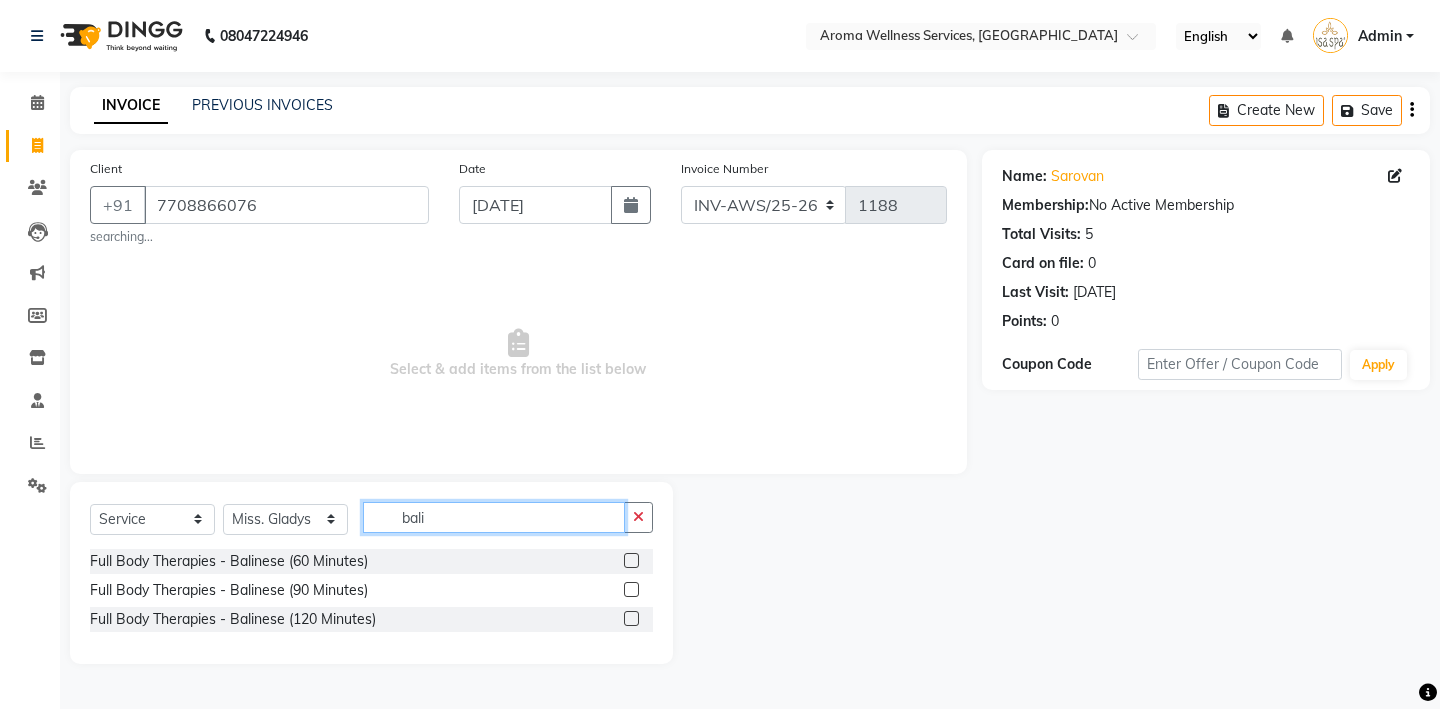 type on "bali" 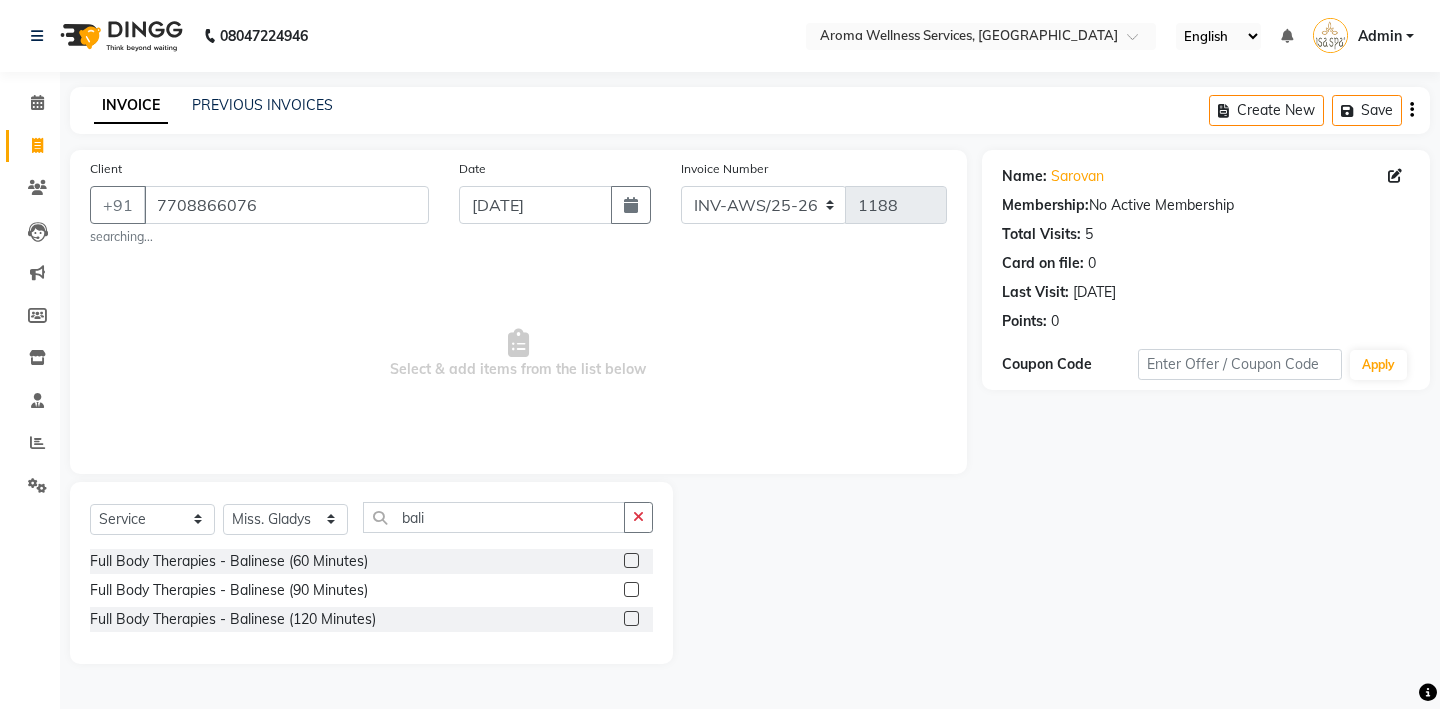 click 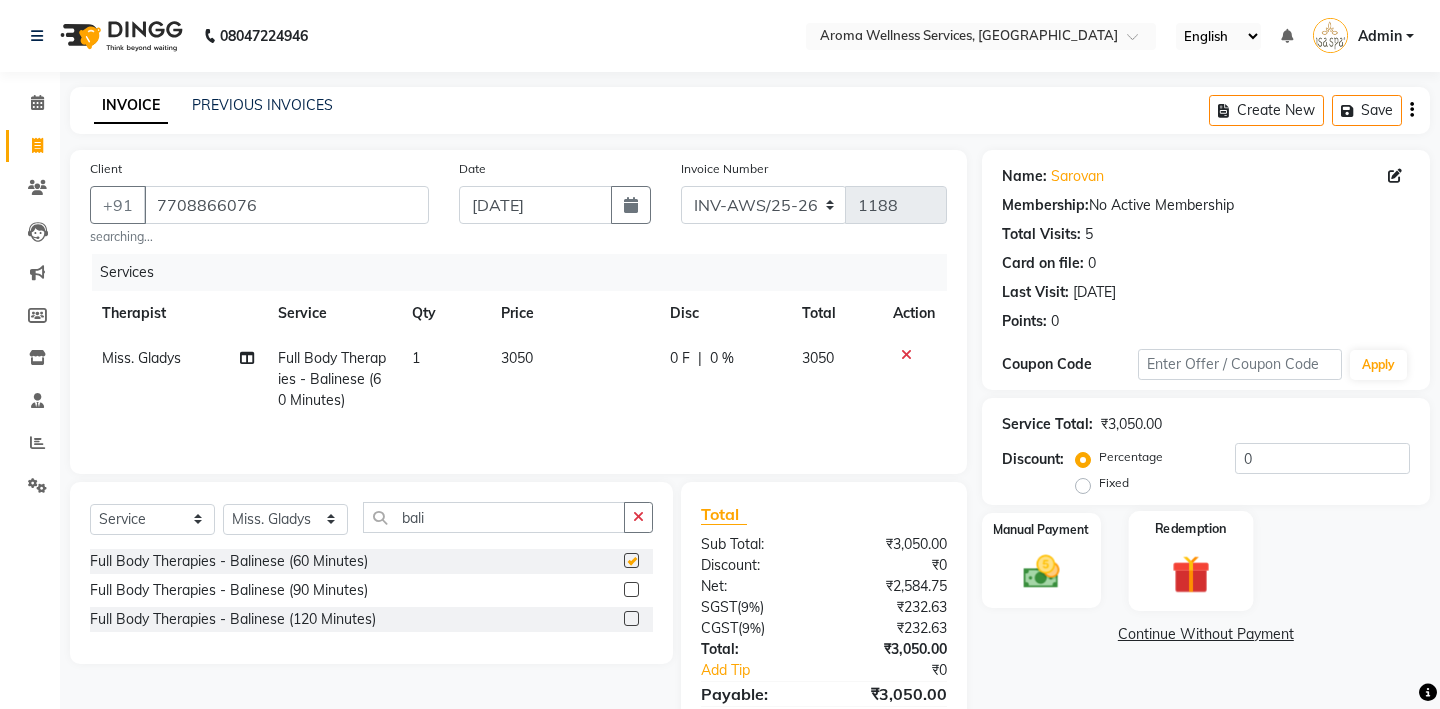 checkbox on "false" 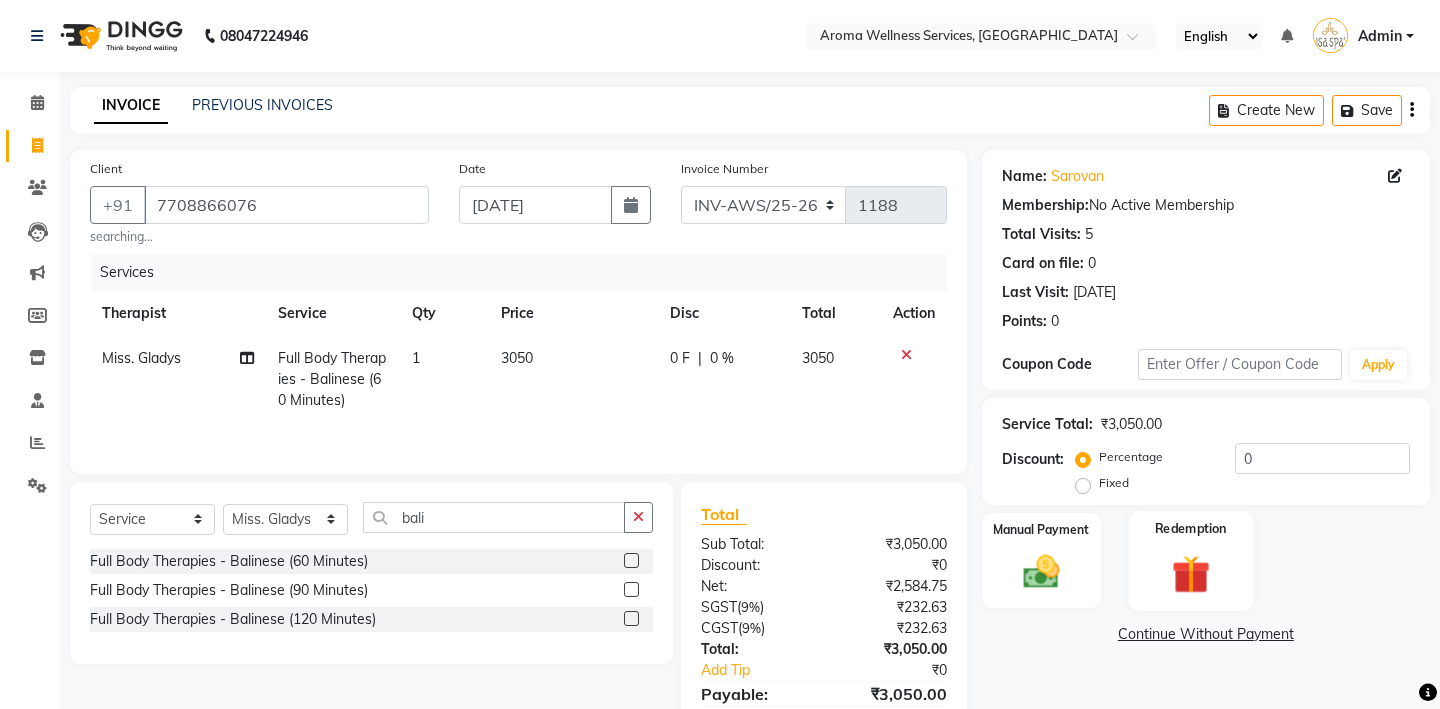 click 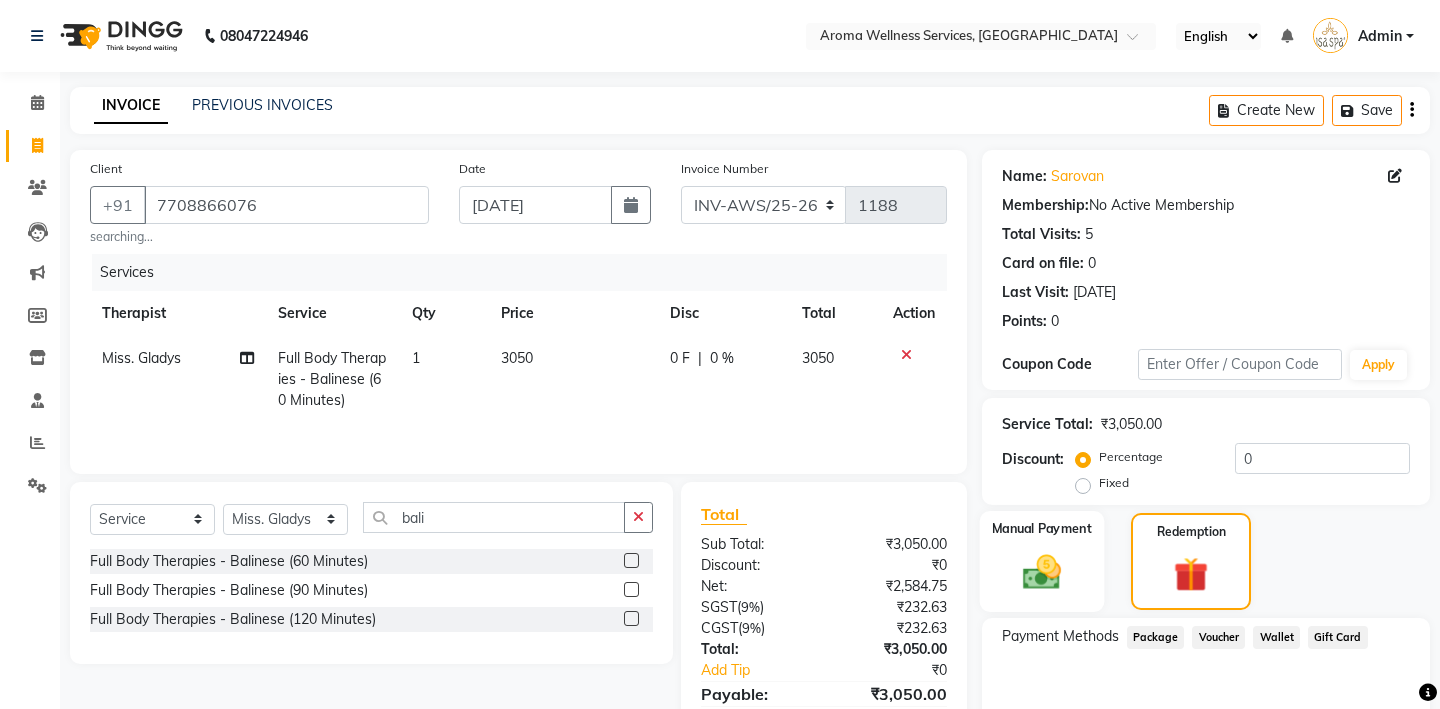 click 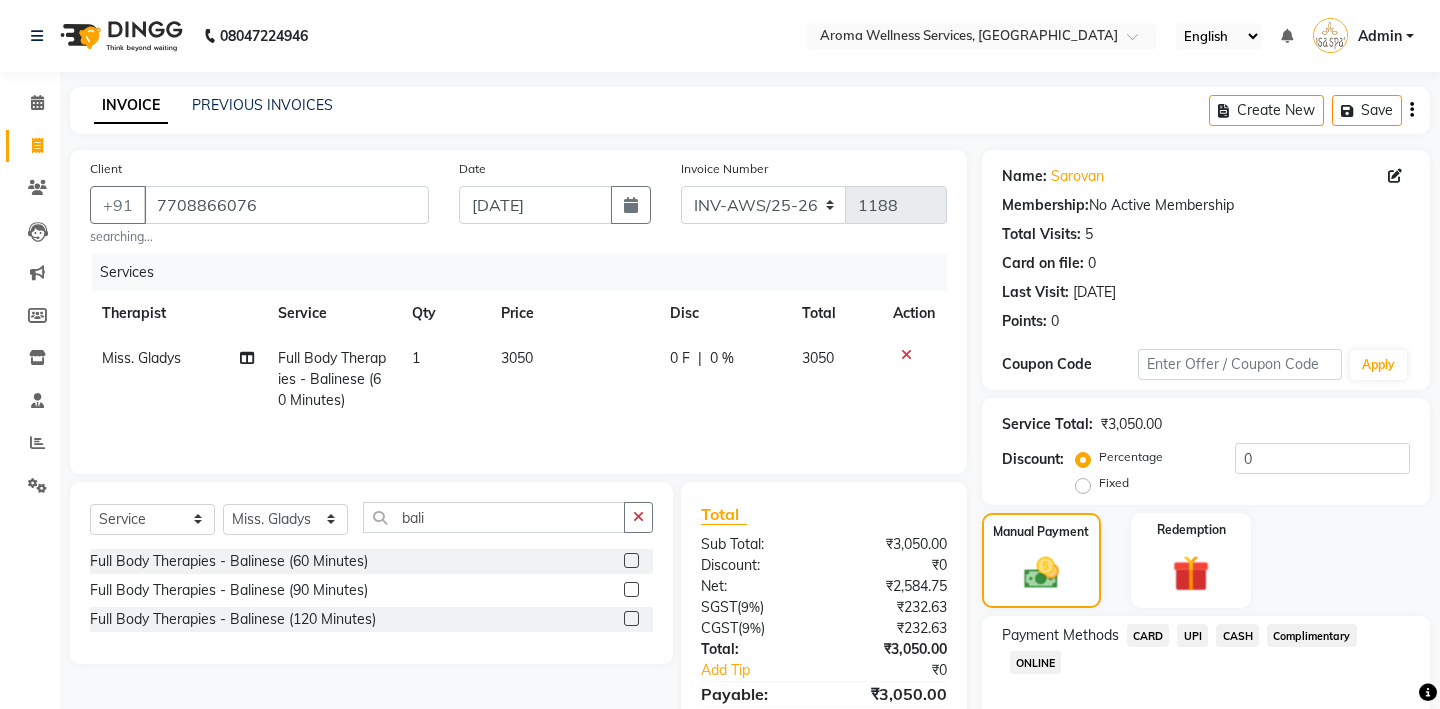 click on "UPI" 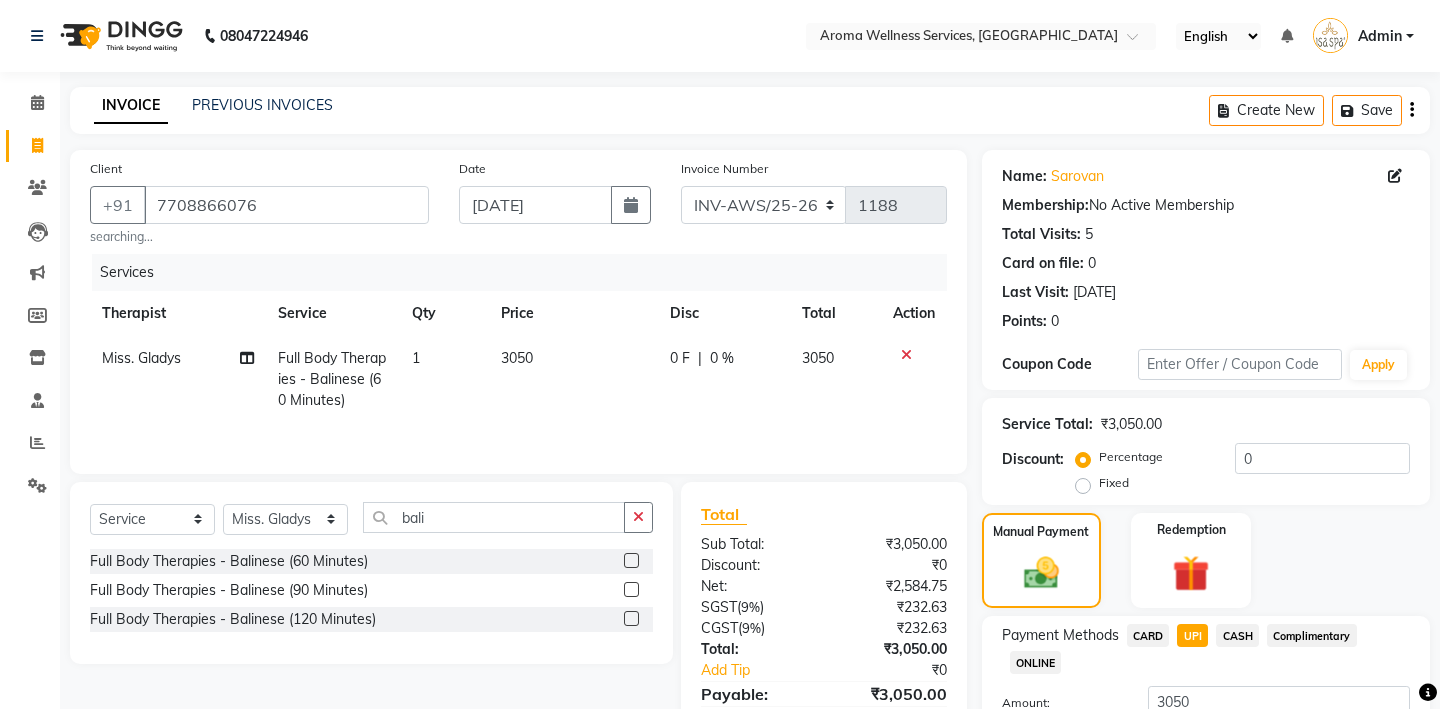 scroll, scrollTop: 131, scrollLeft: 0, axis: vertical 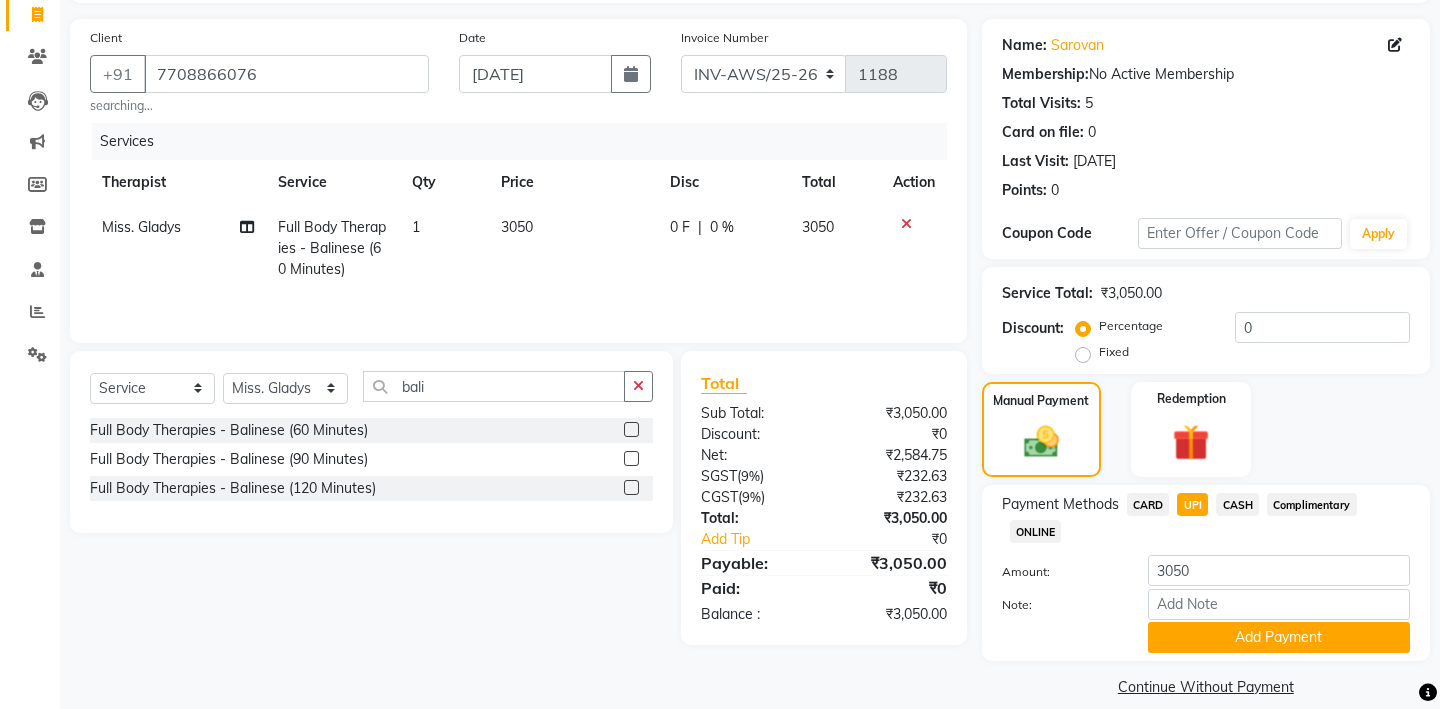 click on "Add Payment" 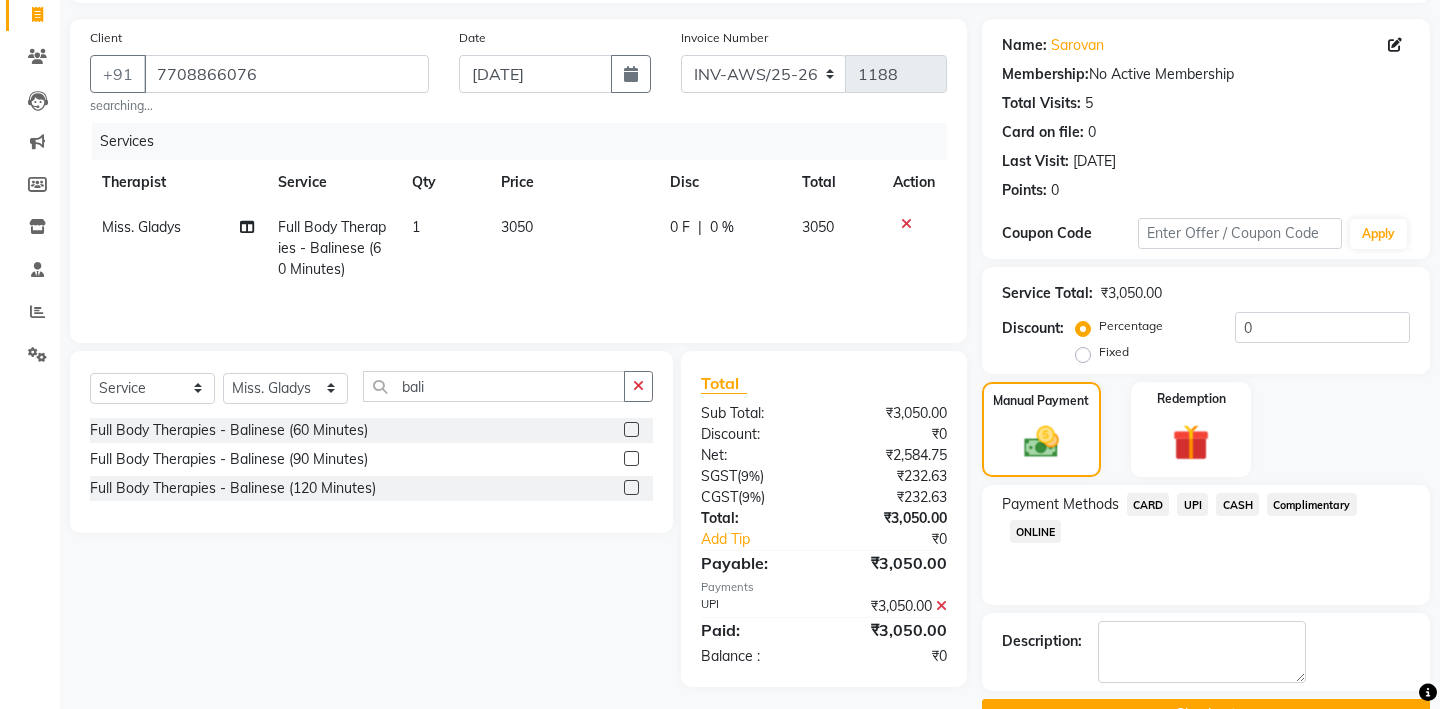 click on "Checkout" 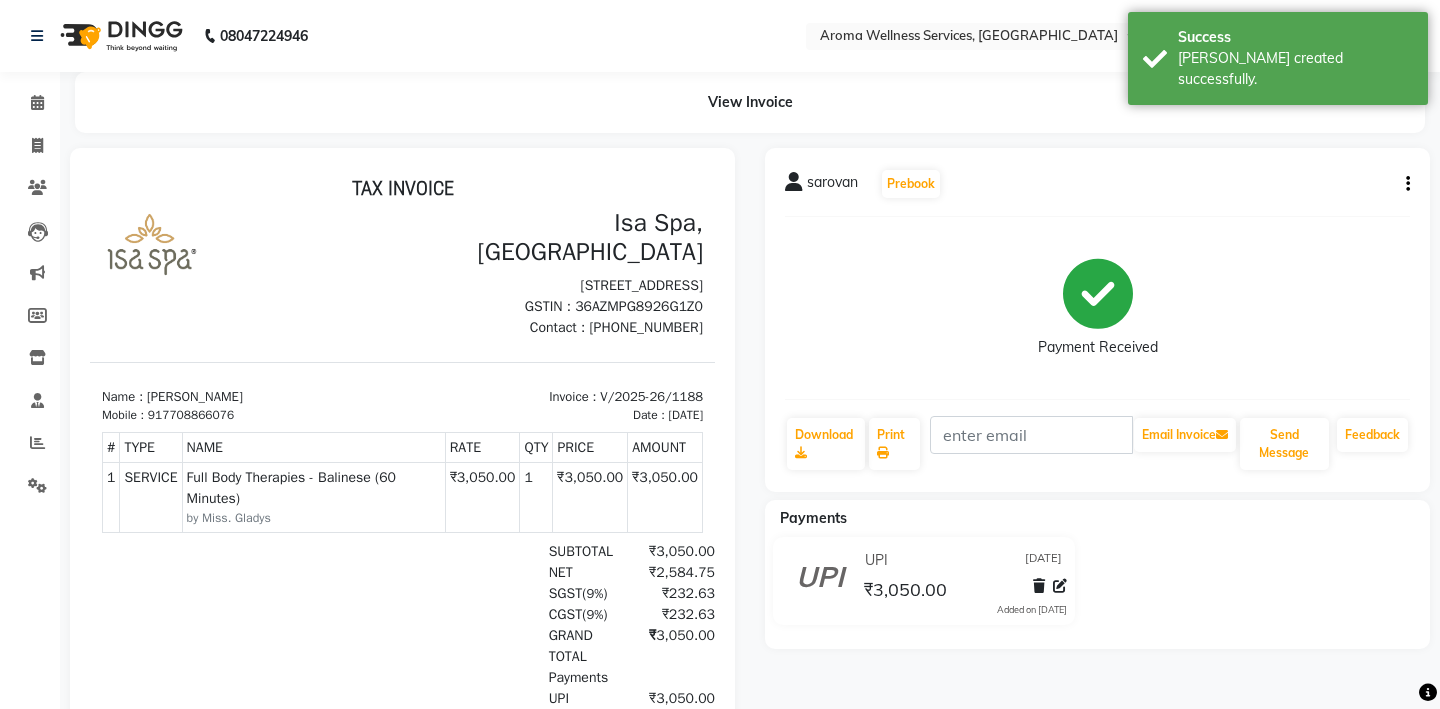 scroll, scrollTop: 0, scrollLeft: 0, axis: both 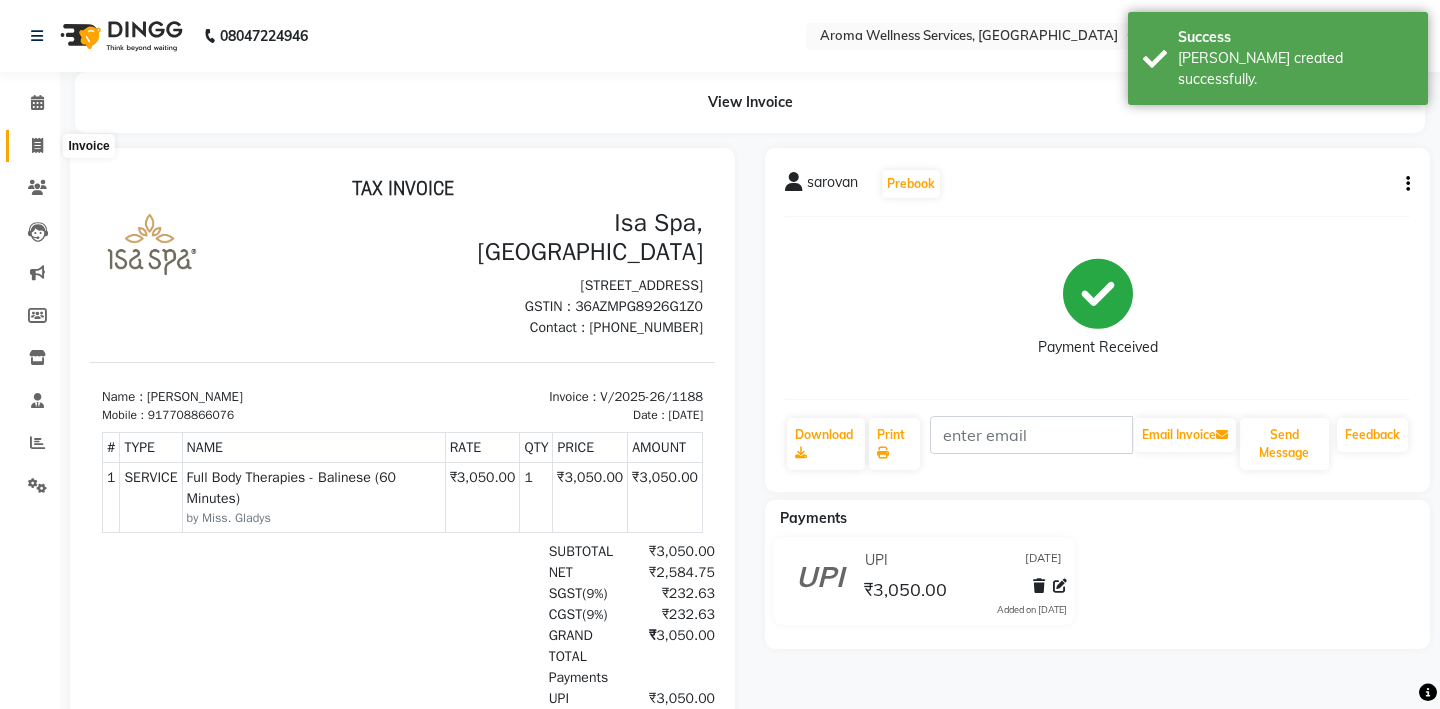 click 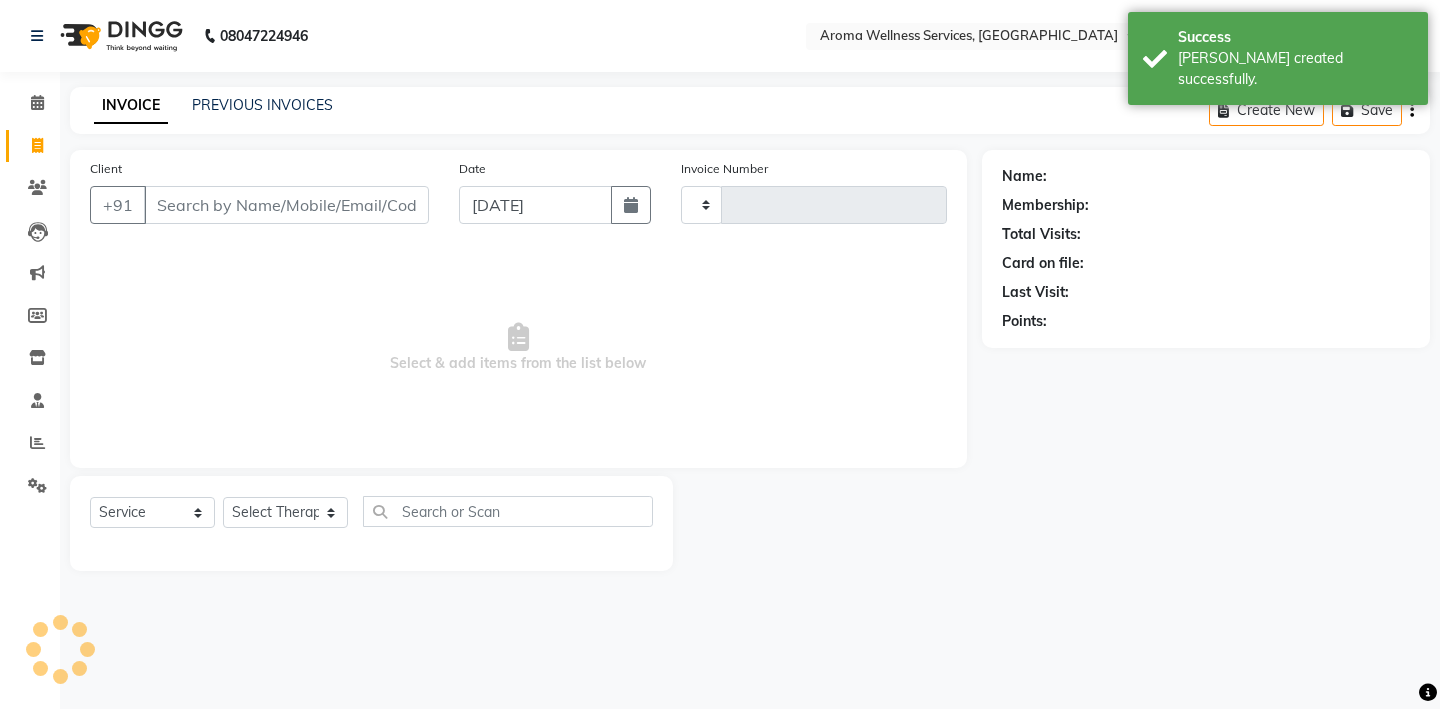 type on "1189" 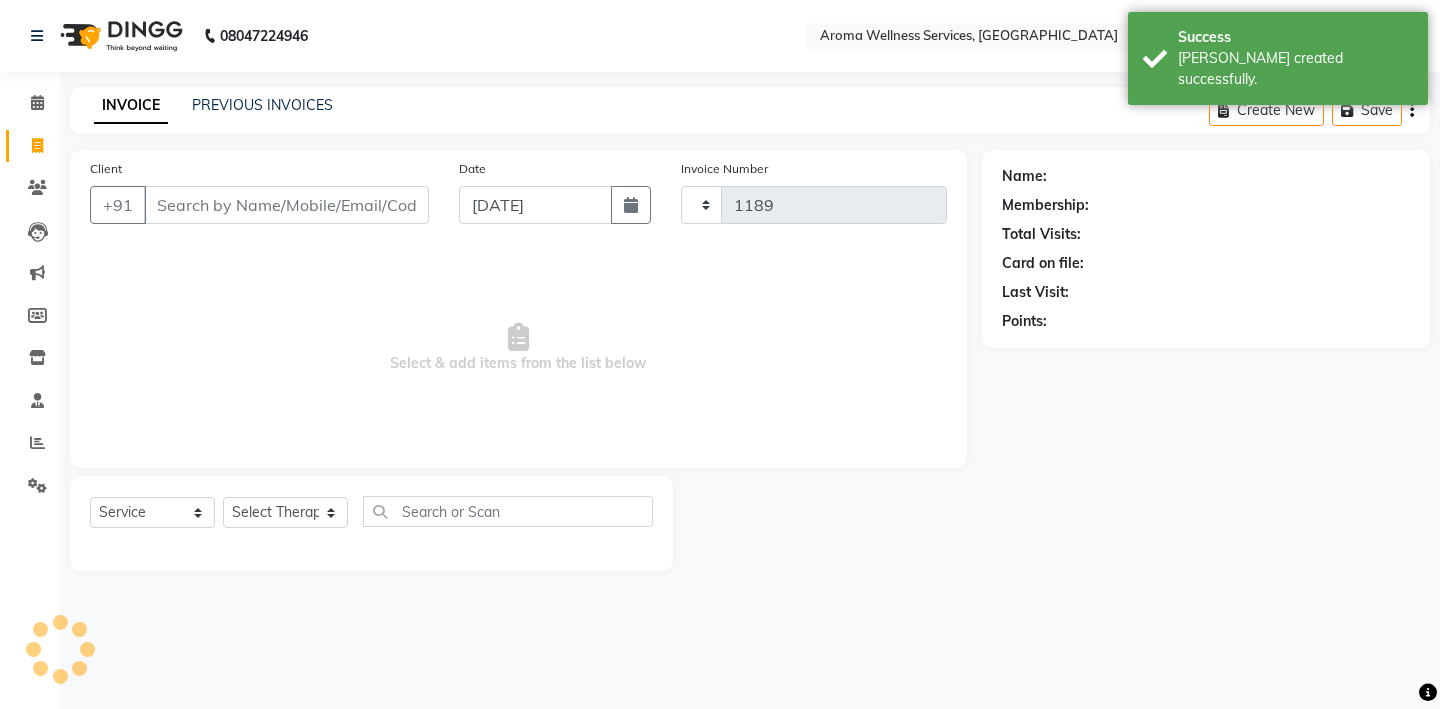 select on "6573" 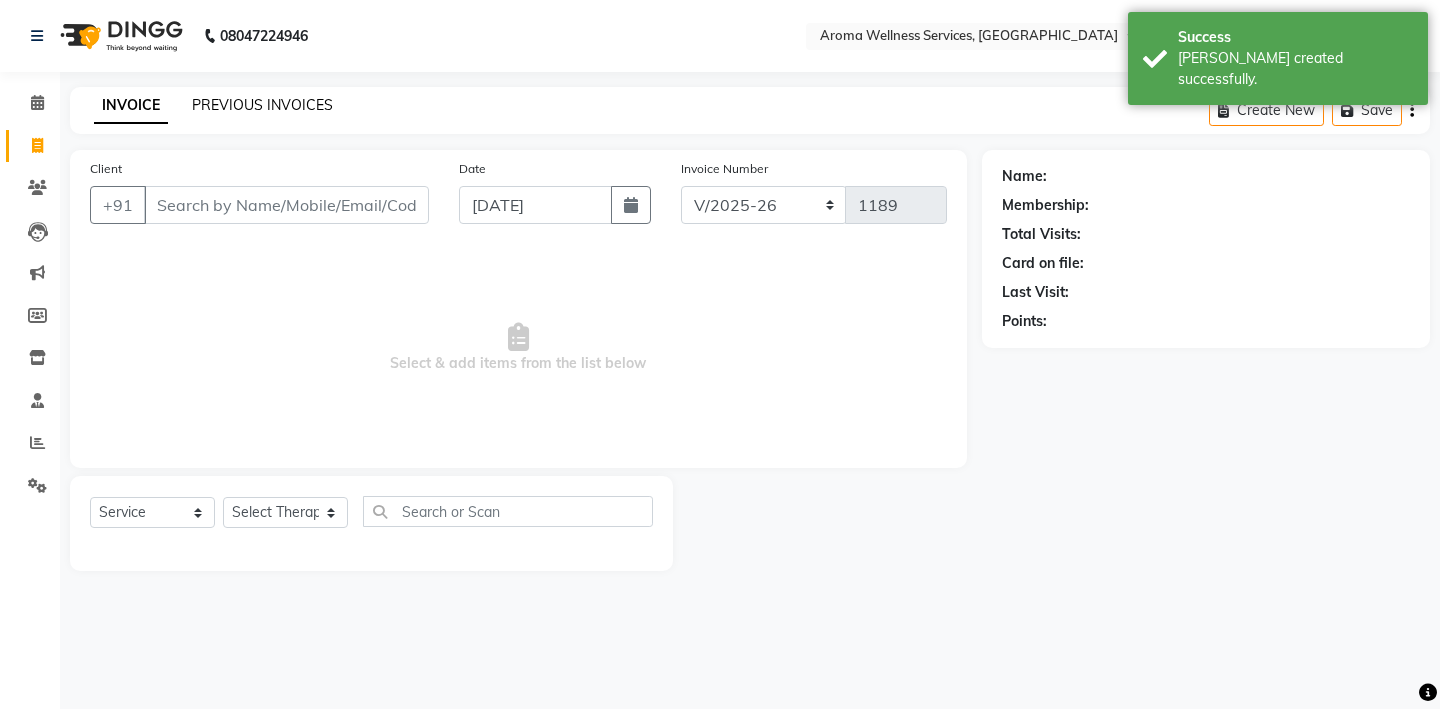 click on "PREVIOUS INVOICES" 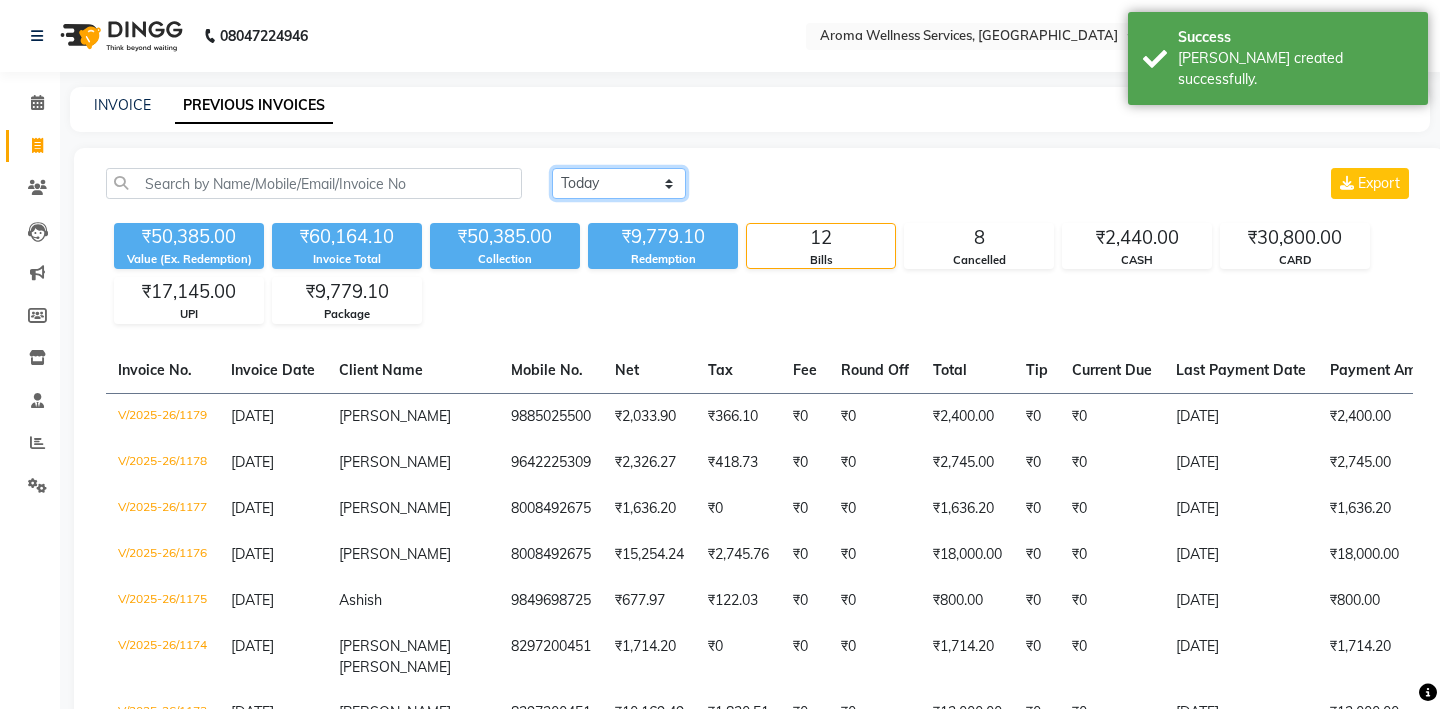click on "Today Yesterday Custom Range" 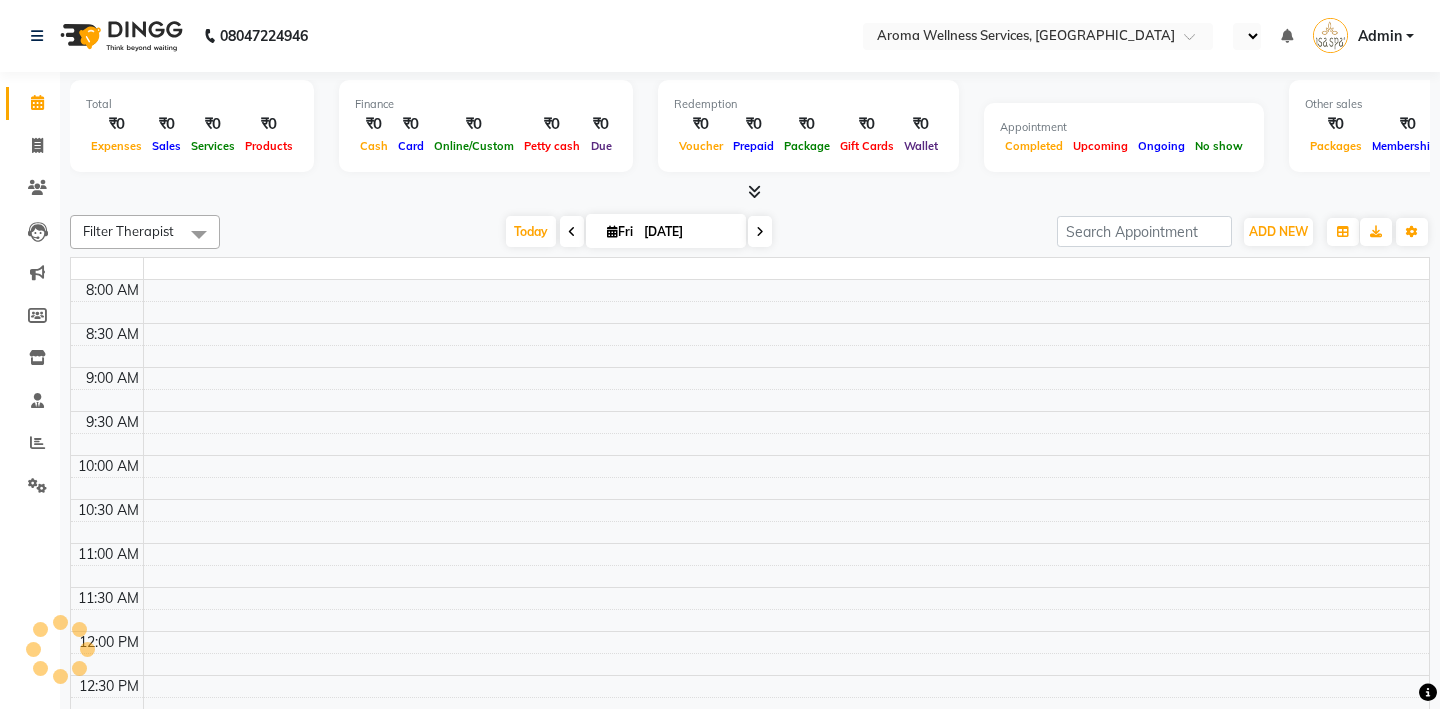 scroll, scrollTop: 0, scrollLeft: 0, axis: both 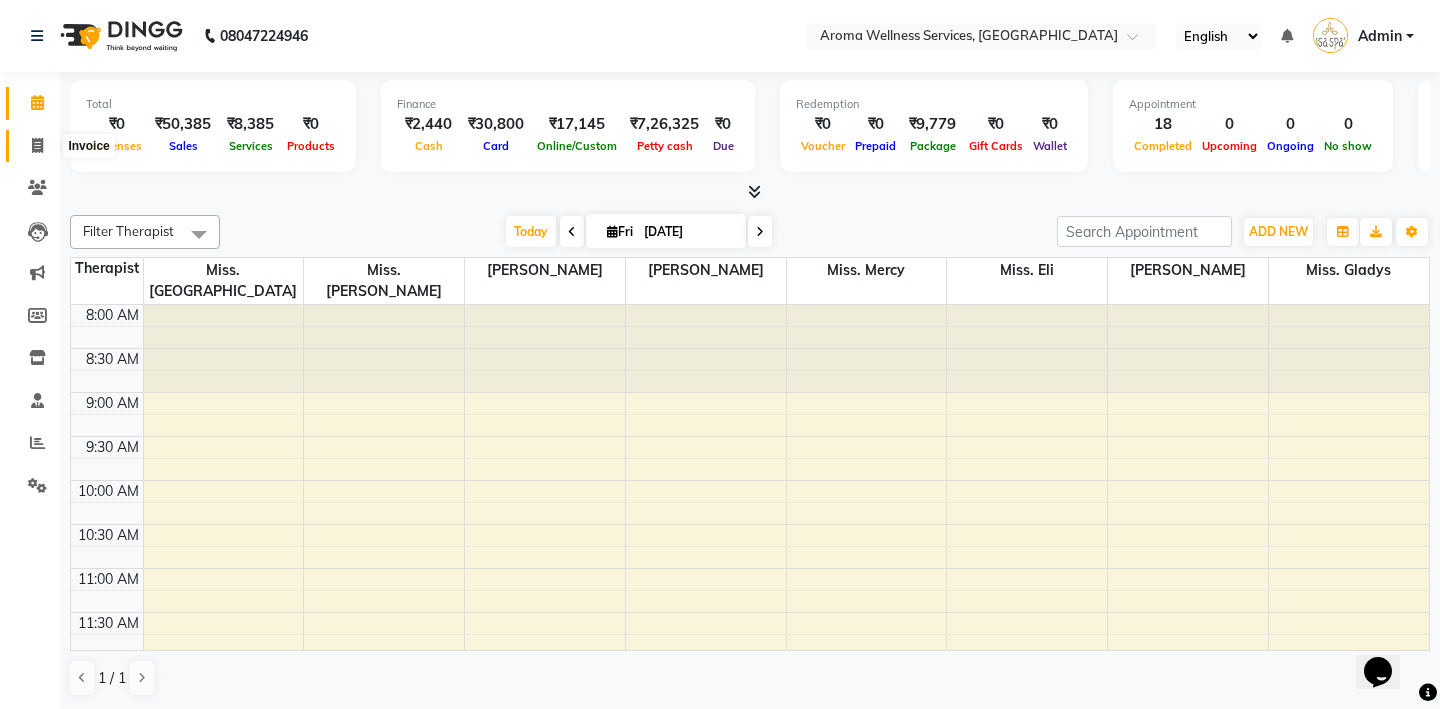 click 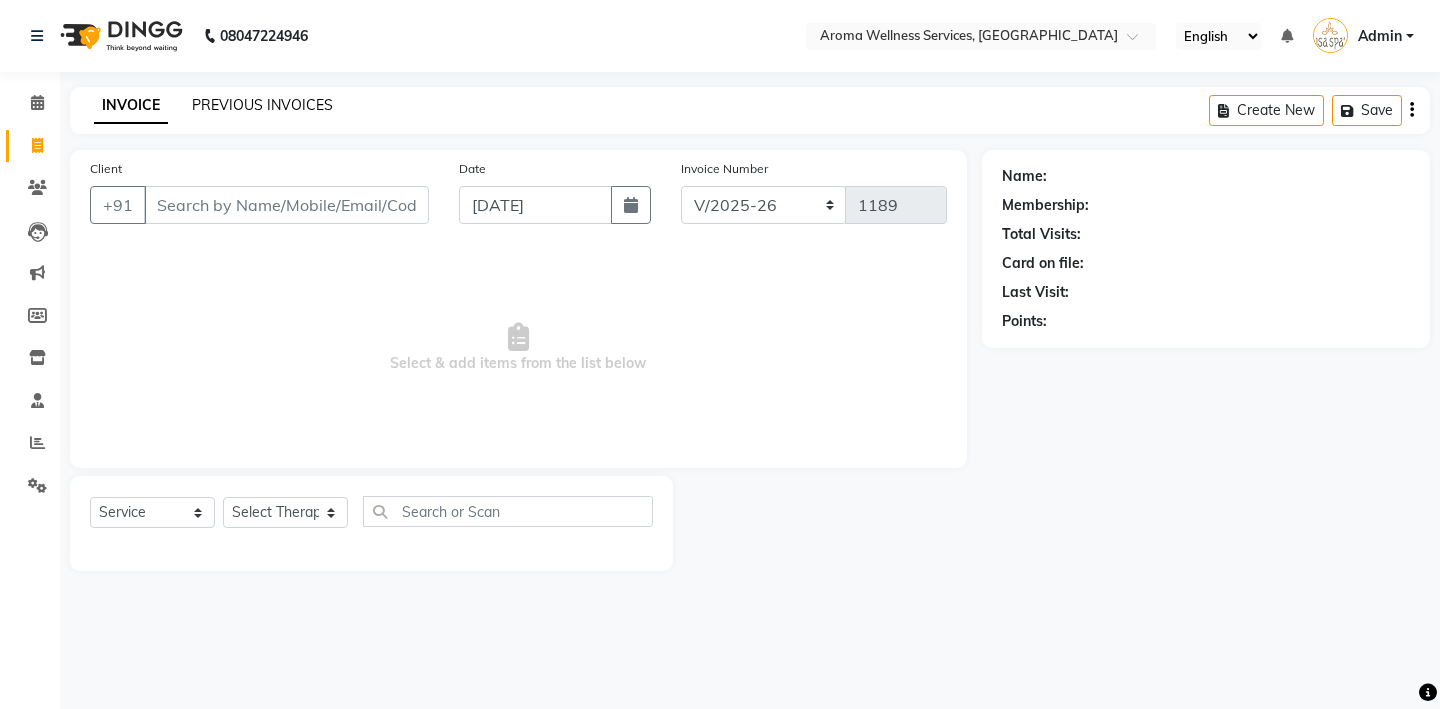 click on "PREVIOUS INVOICES" 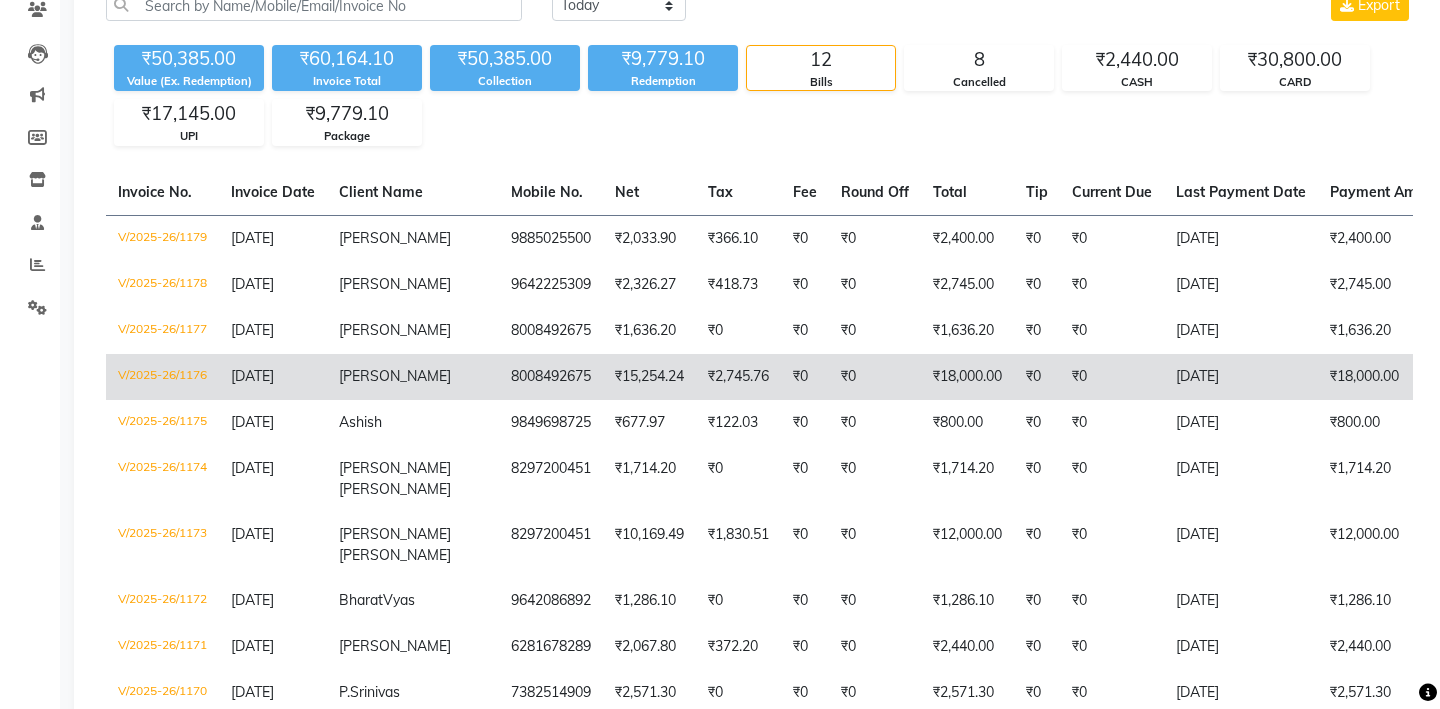 scroll, scrollTop: 198, scrollLeft: 0, axis: vertical 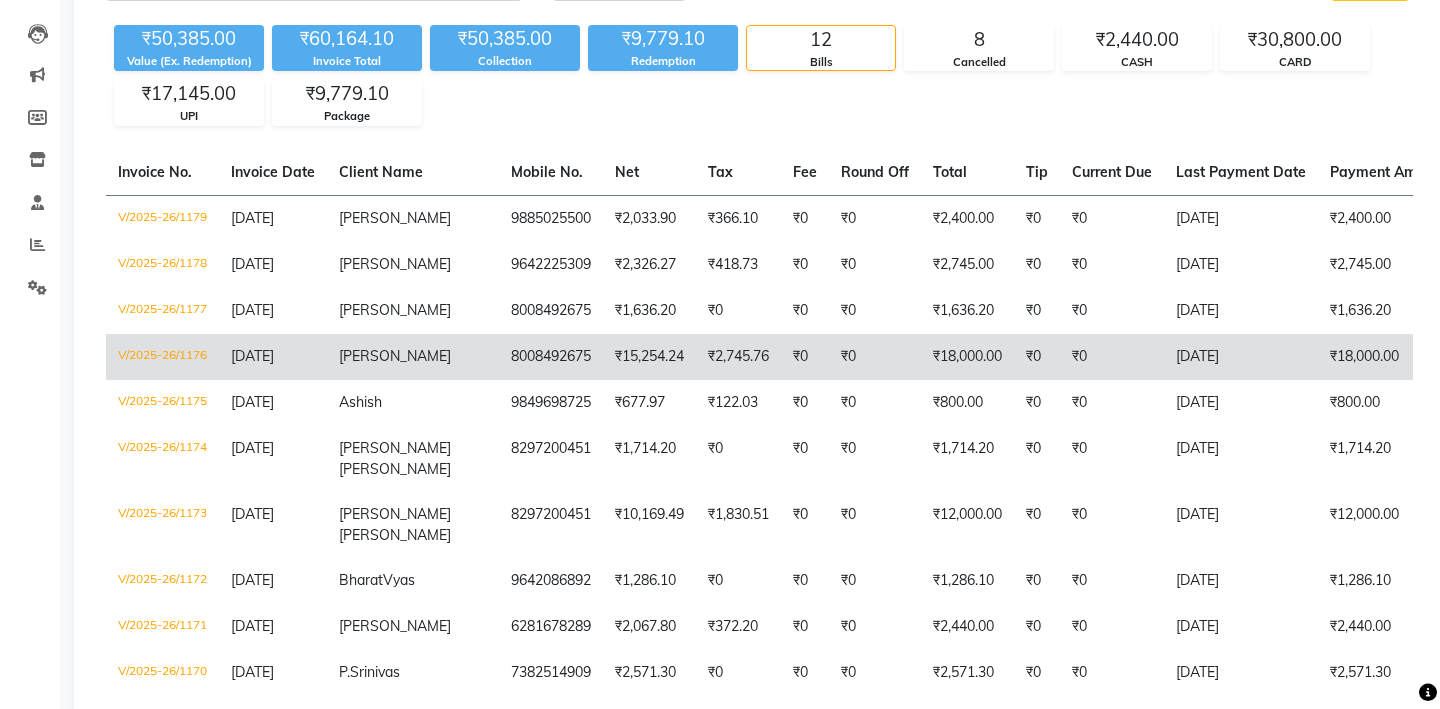 click on "V/2025-26/1176" 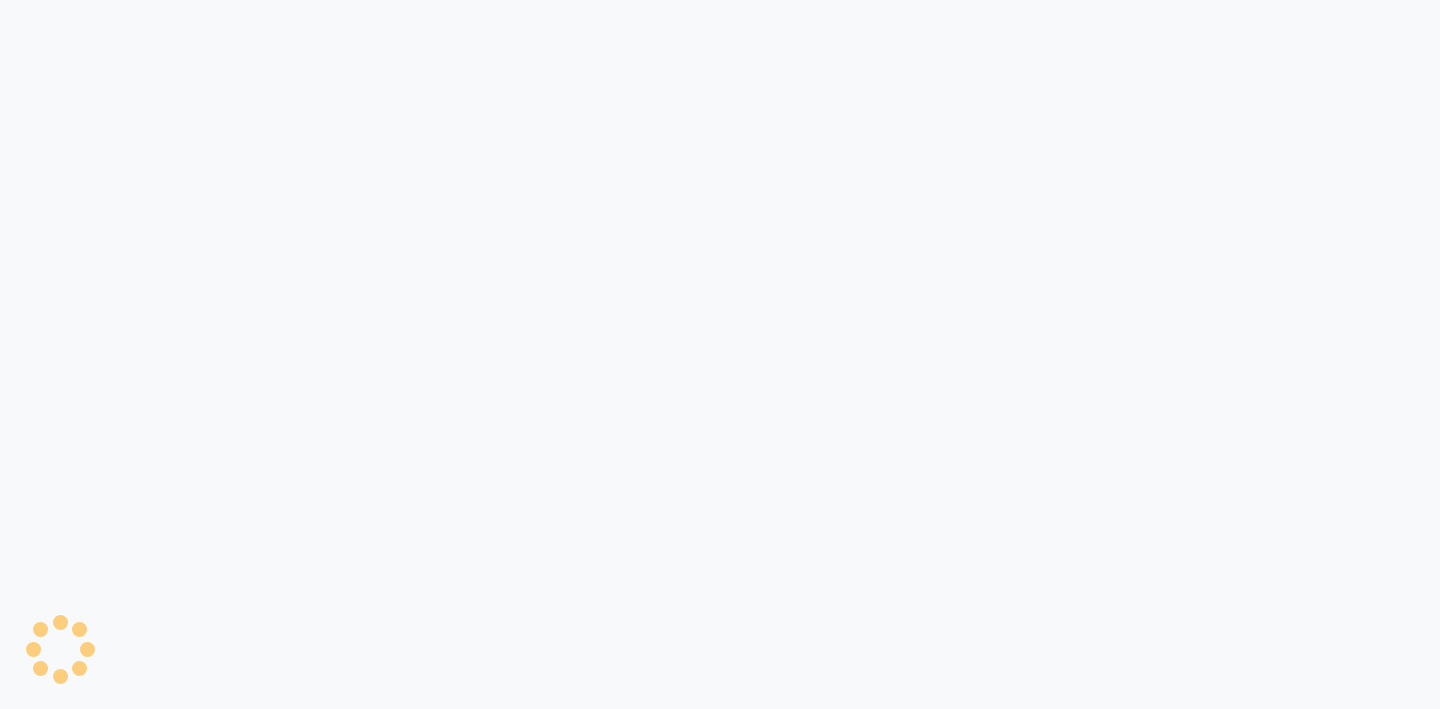 scroll, scrollTop: 0, scrollLeft: 0, axis: both 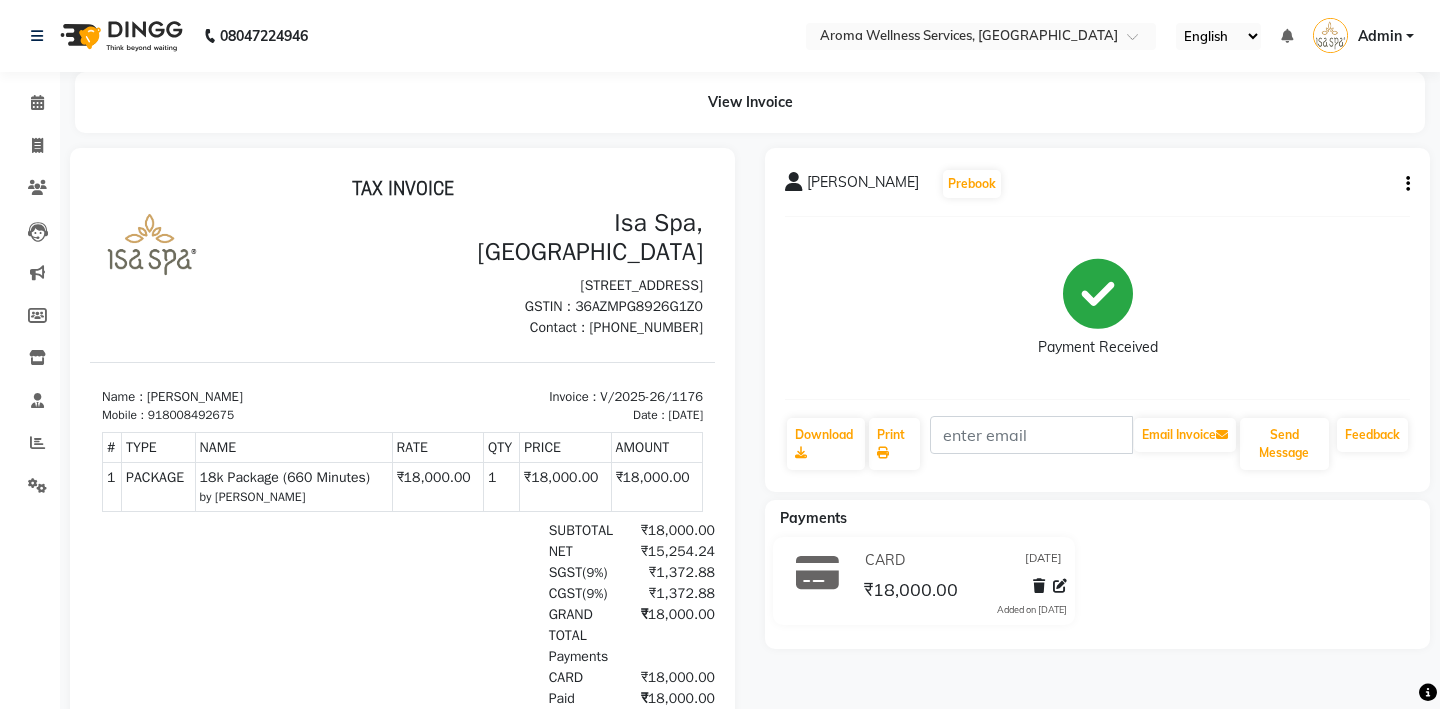 click 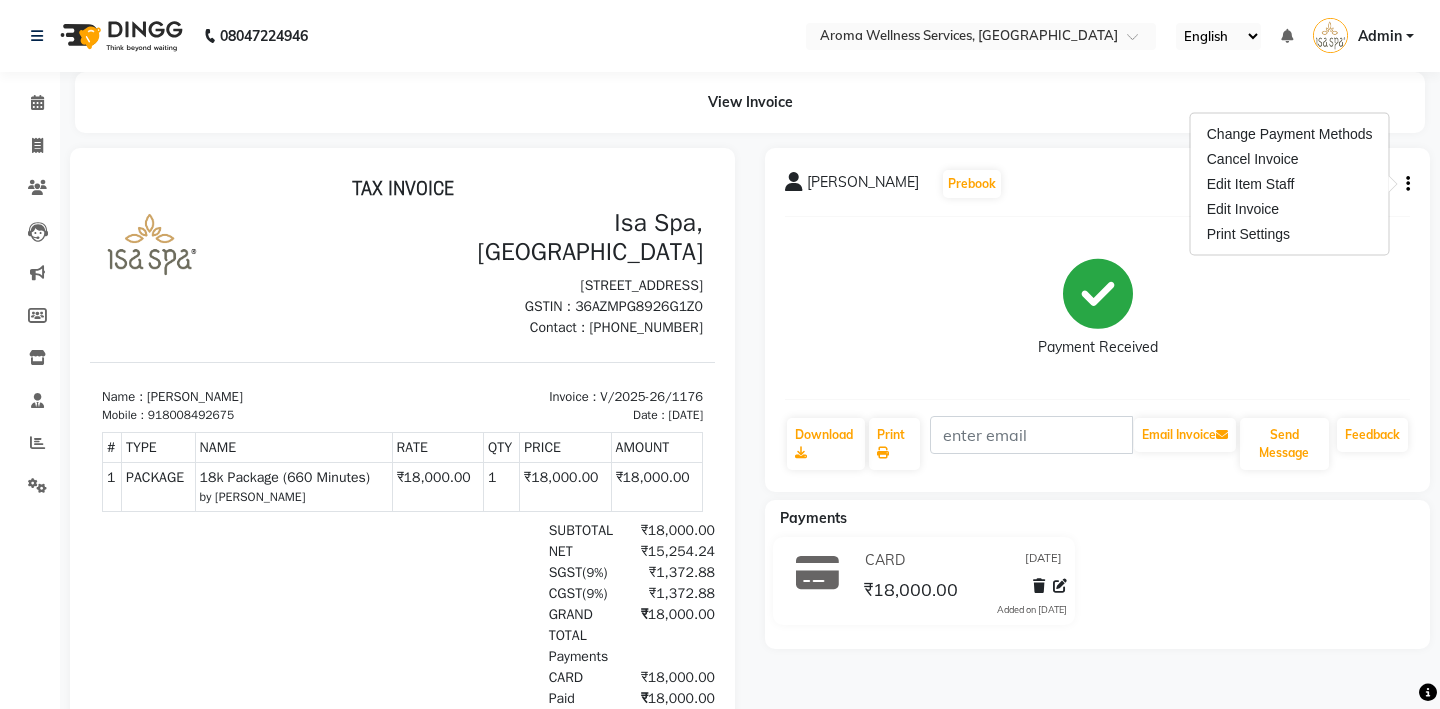 click on "Payment Received" 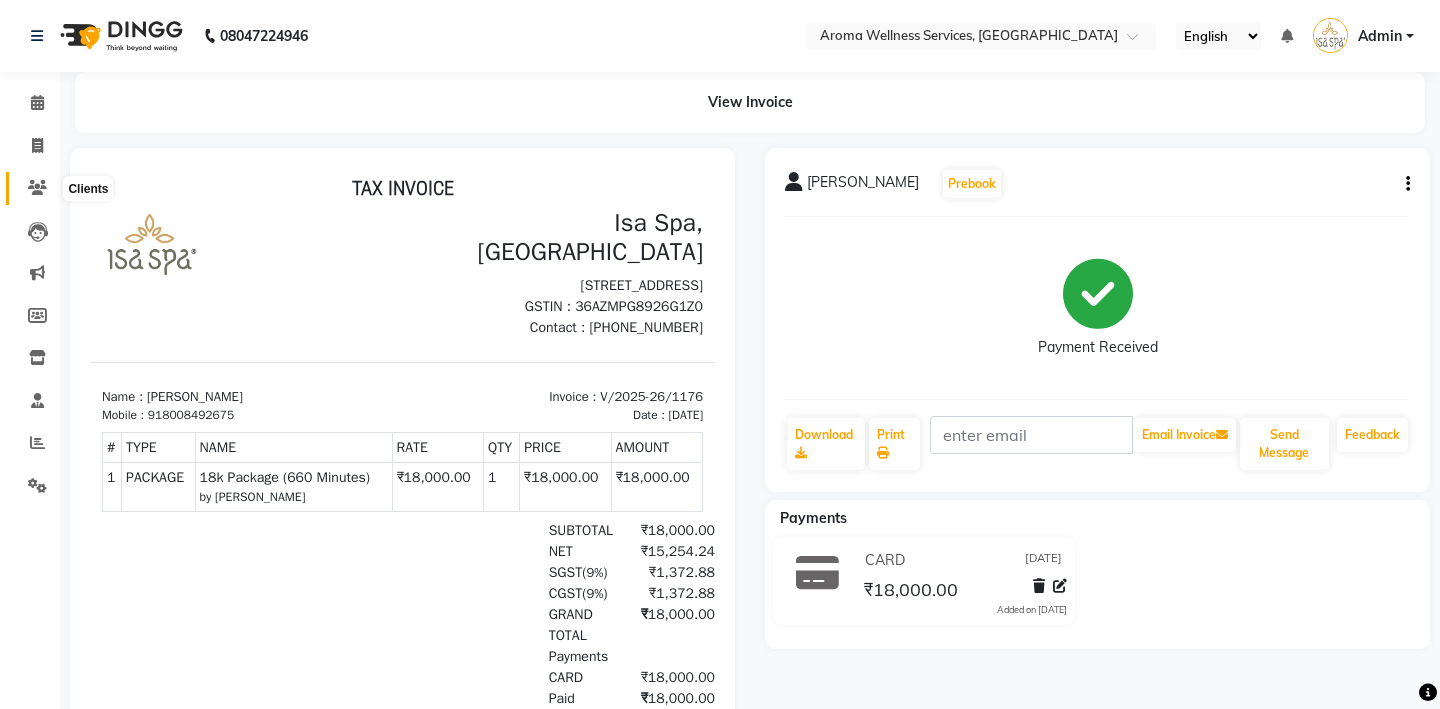 click 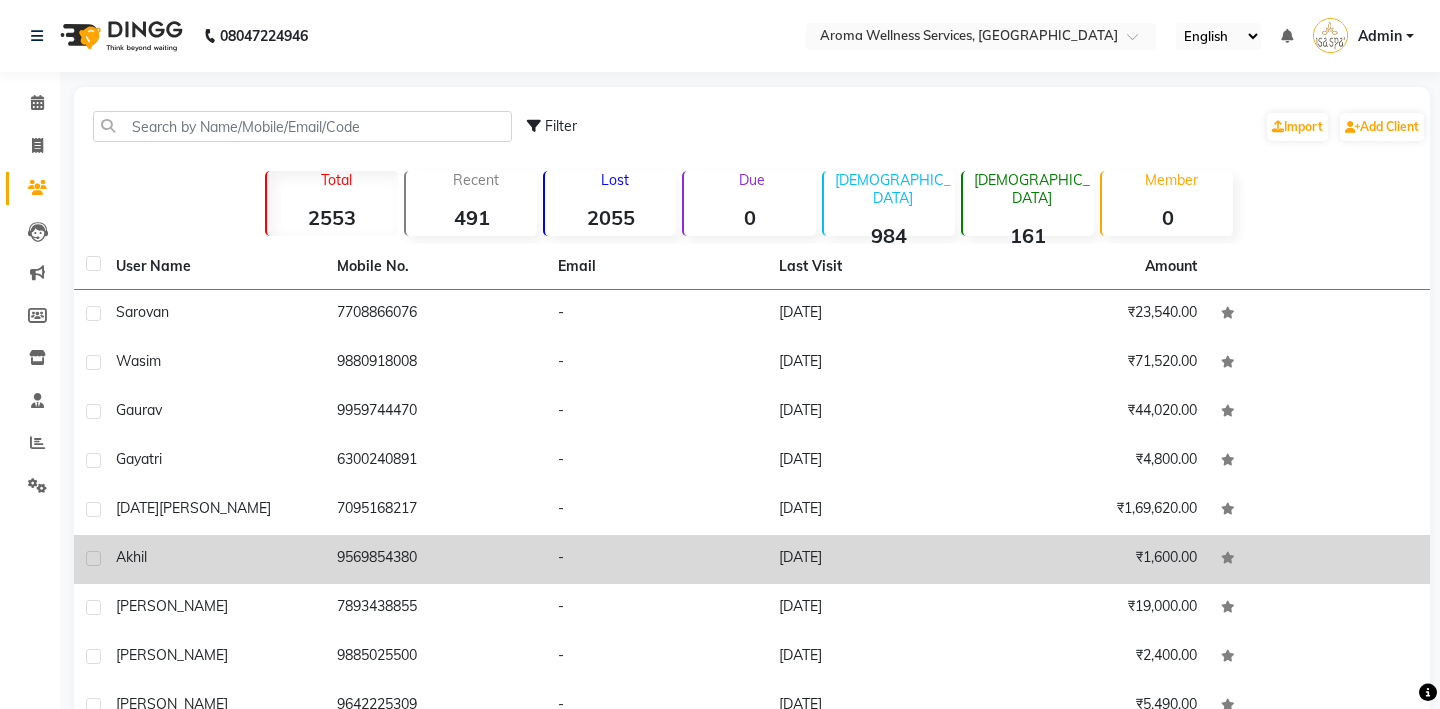 scroll, scrollTop: 157, scrollLeft: 0, axis: vertical 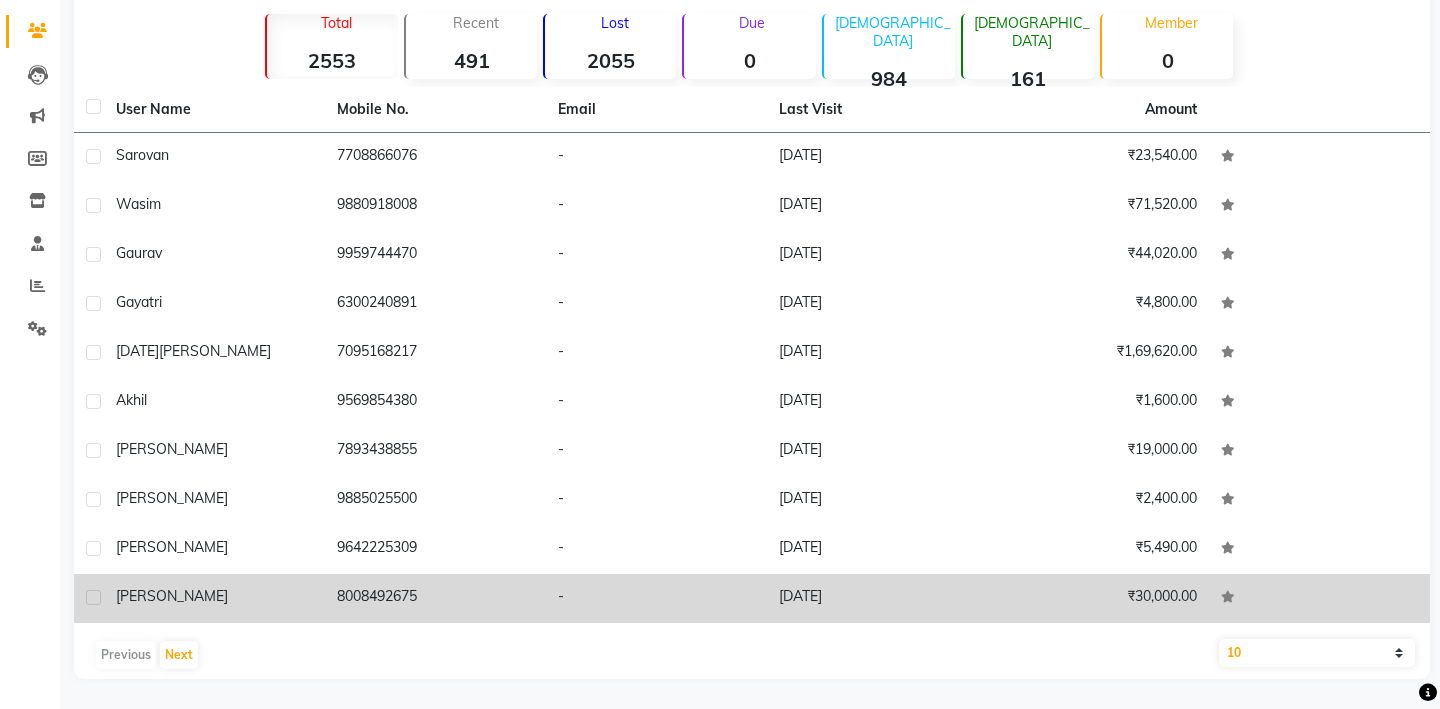 click on "[PERSON_NAME]" 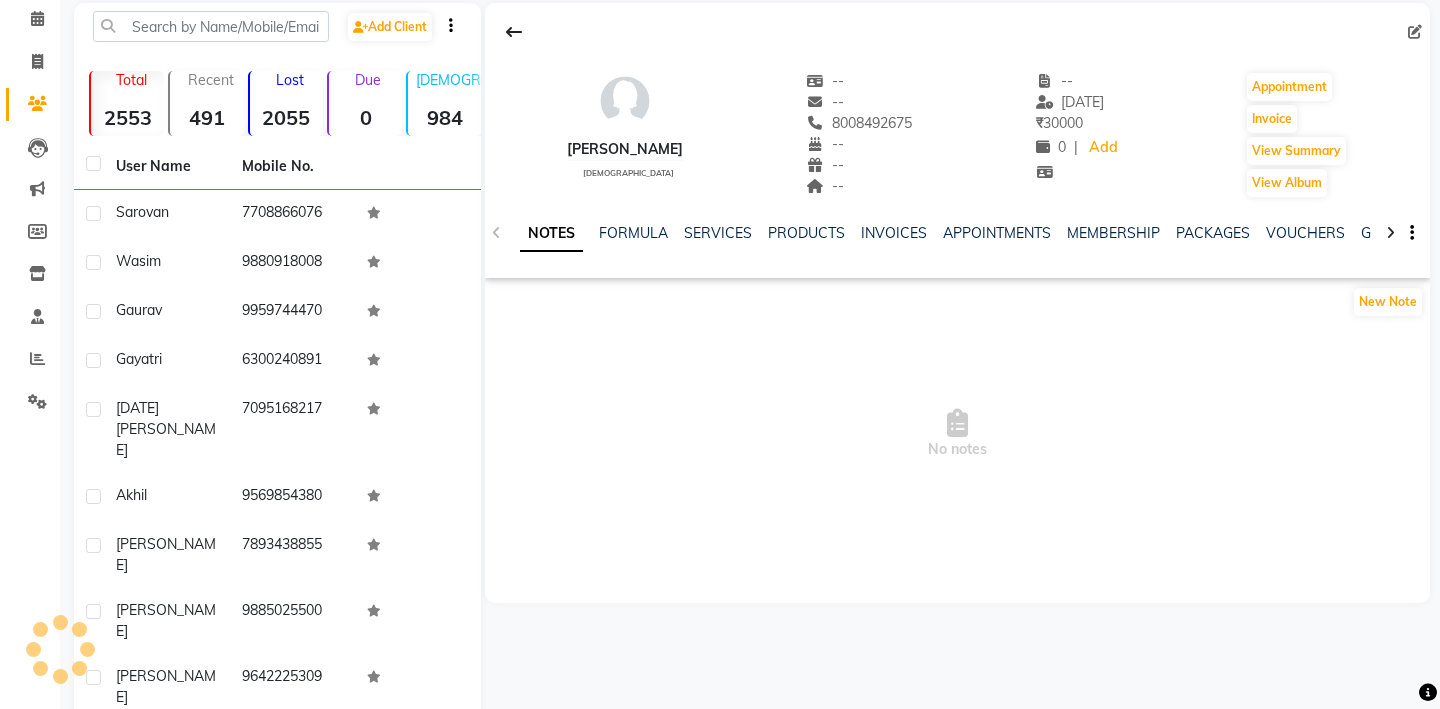 scroll, scrollTop: 64, scrollLeft: 0, axis: vertical 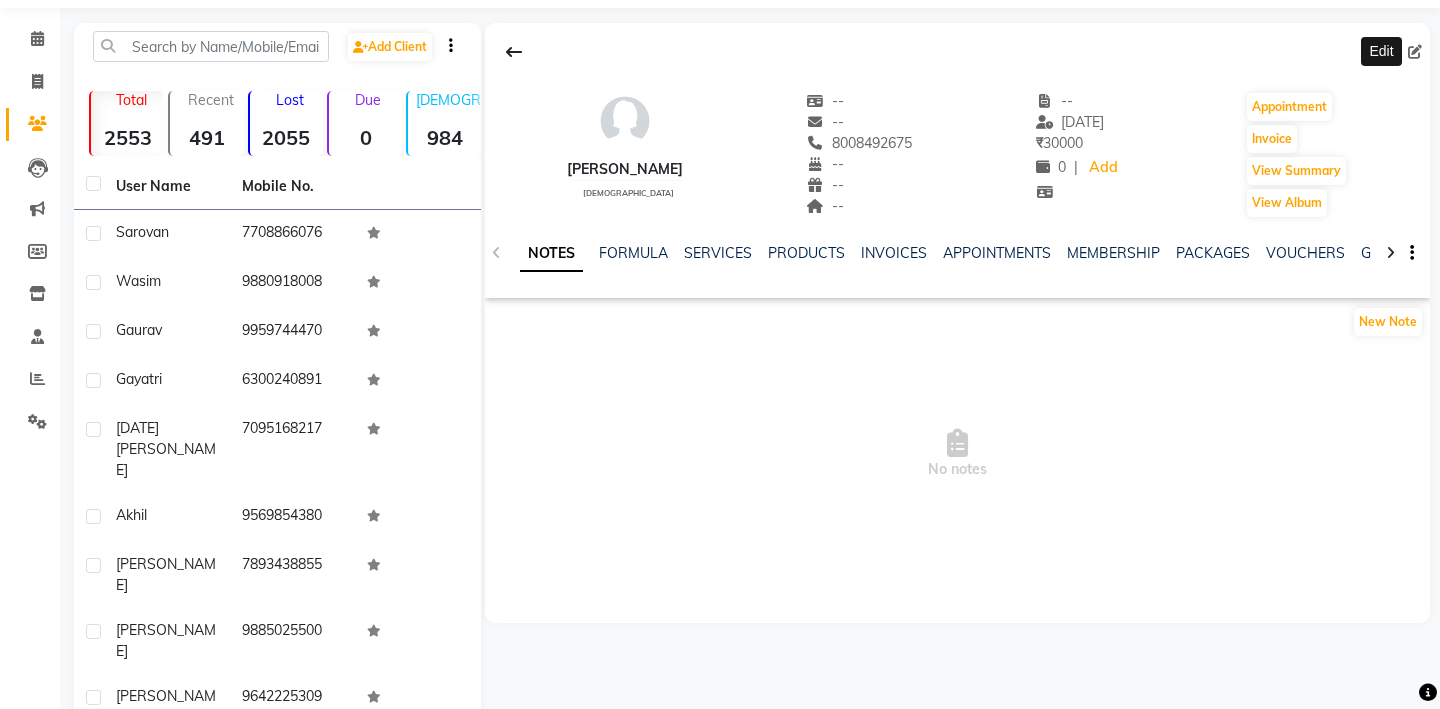 click 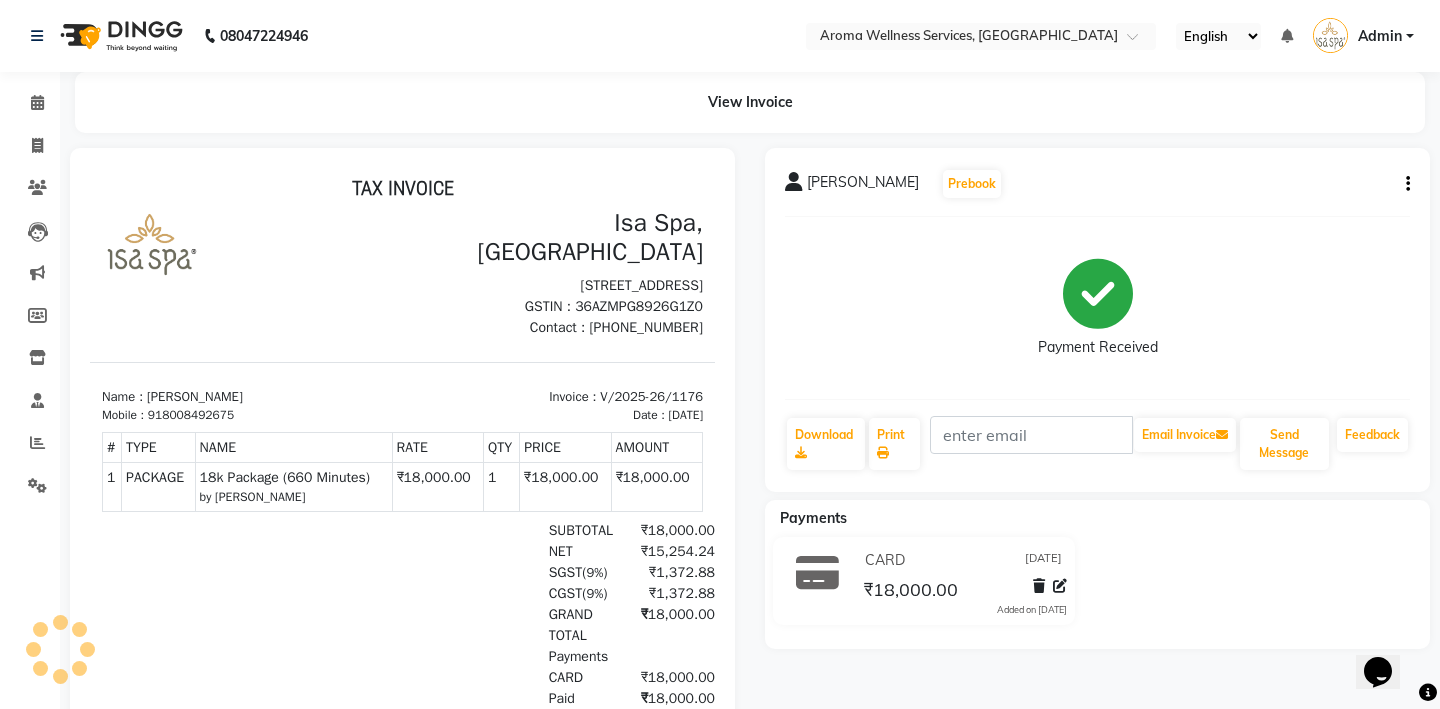 scroll, scrollTop: 0, scrollLeft: 0, axis: both 